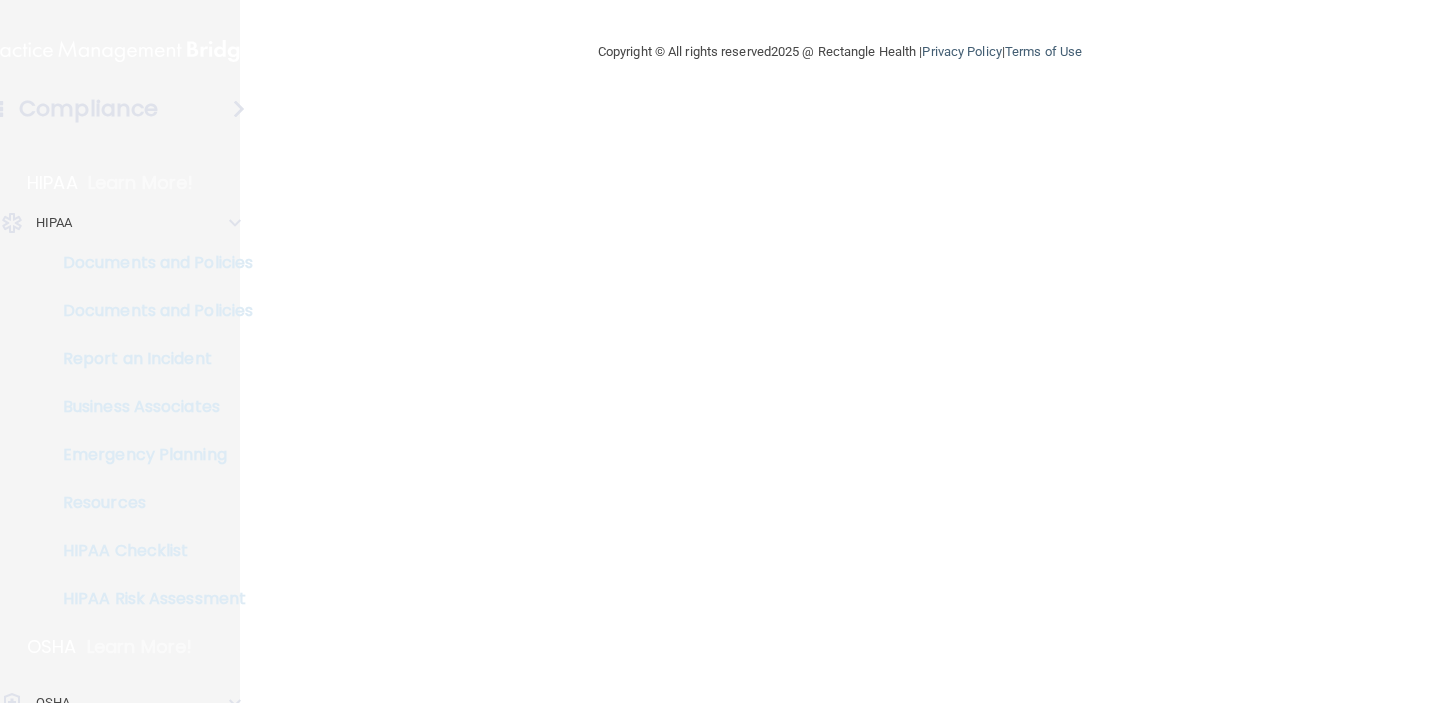 scroll, scrollTop: 0, scrollLeft: 0, axis: both 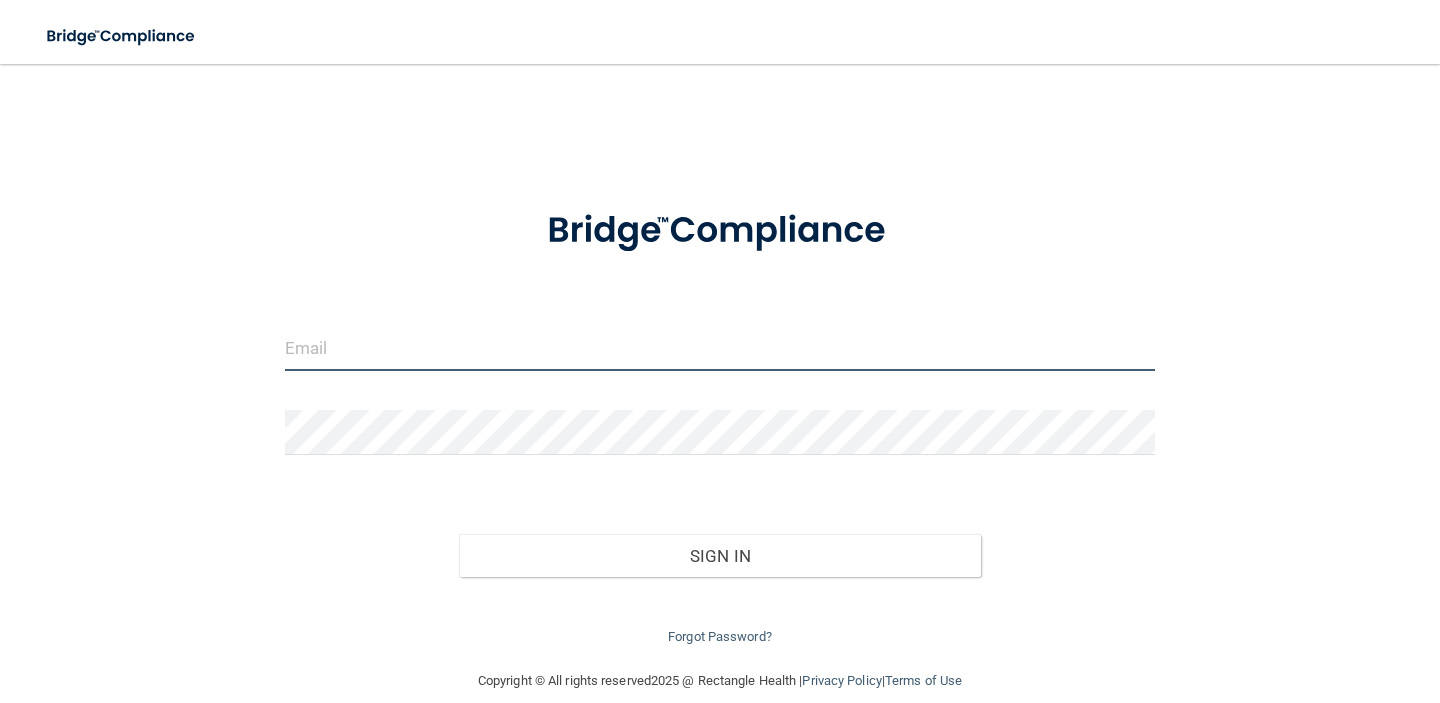 click at bounding box center (720, 348) 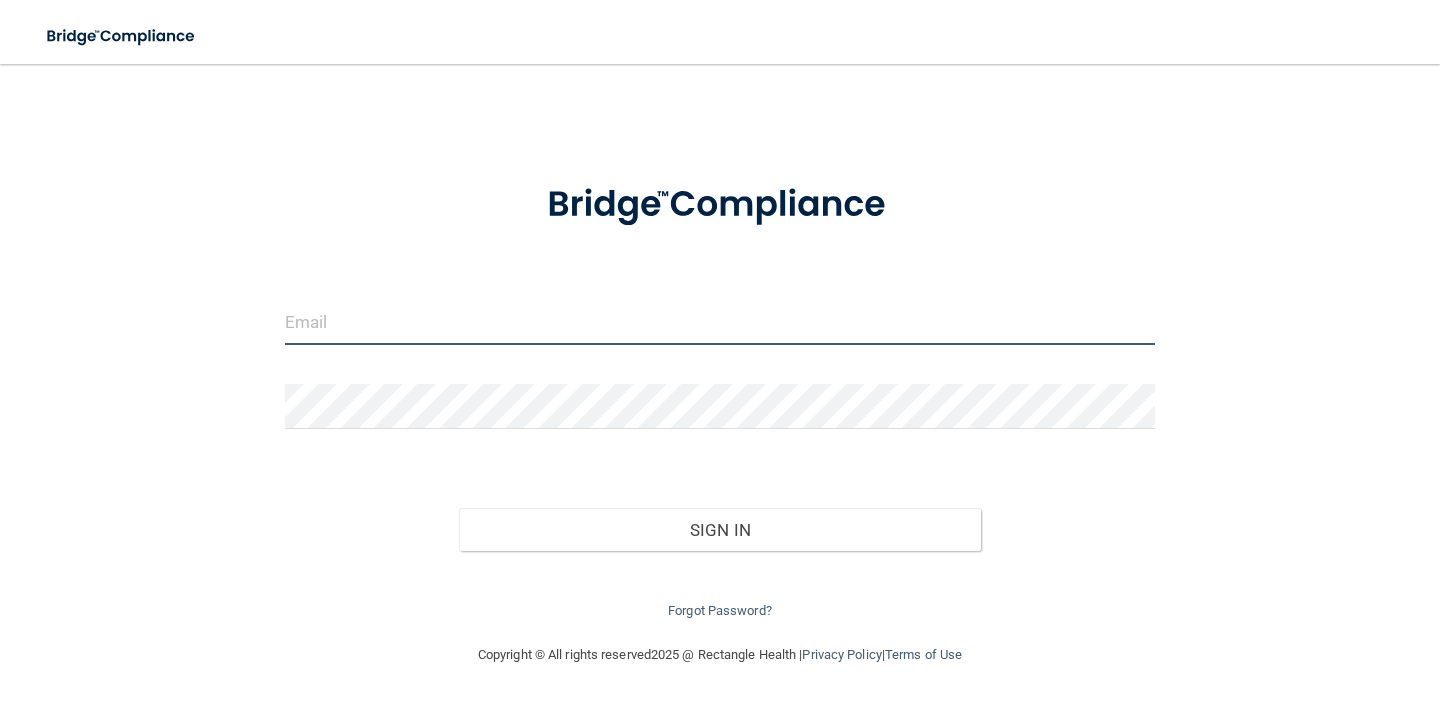type on "[EMAIL_ADDRESS][DOMAIN_NAME]" 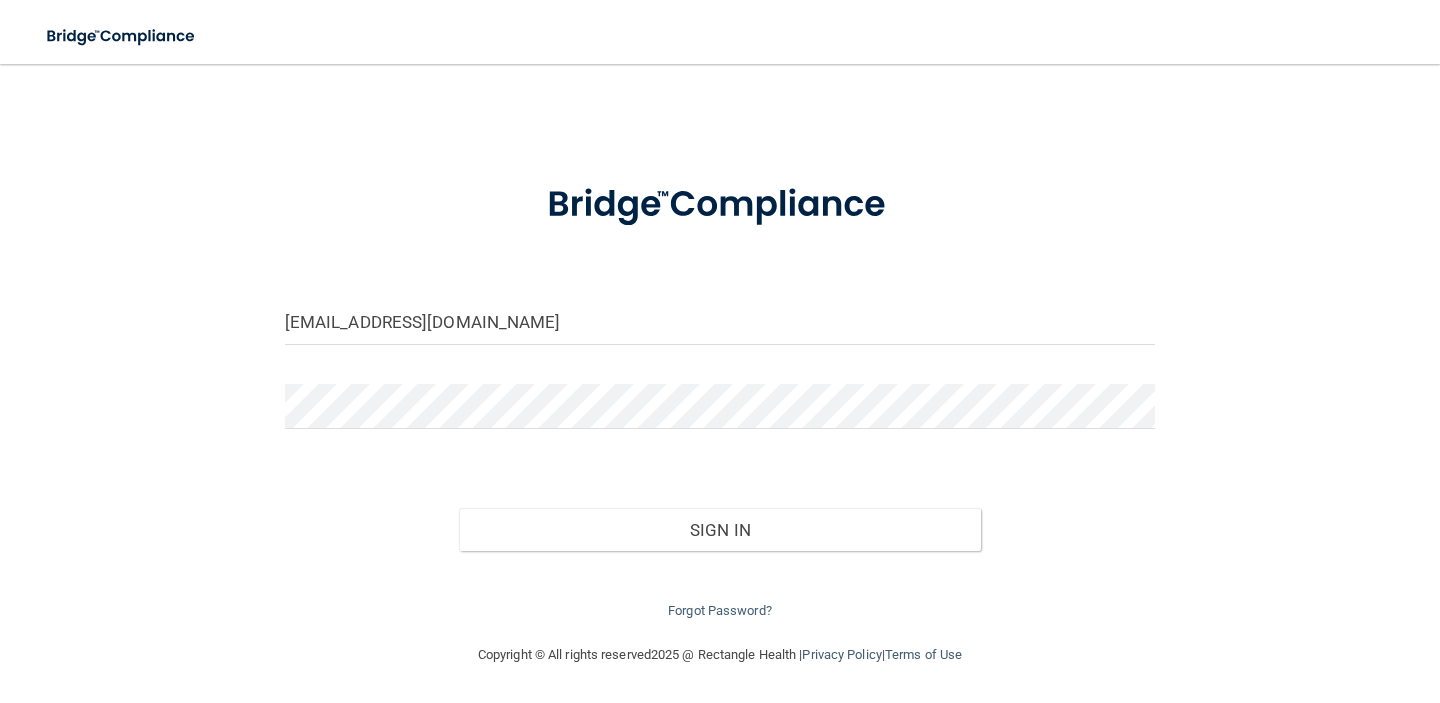 click at bounding box center [720, 414] 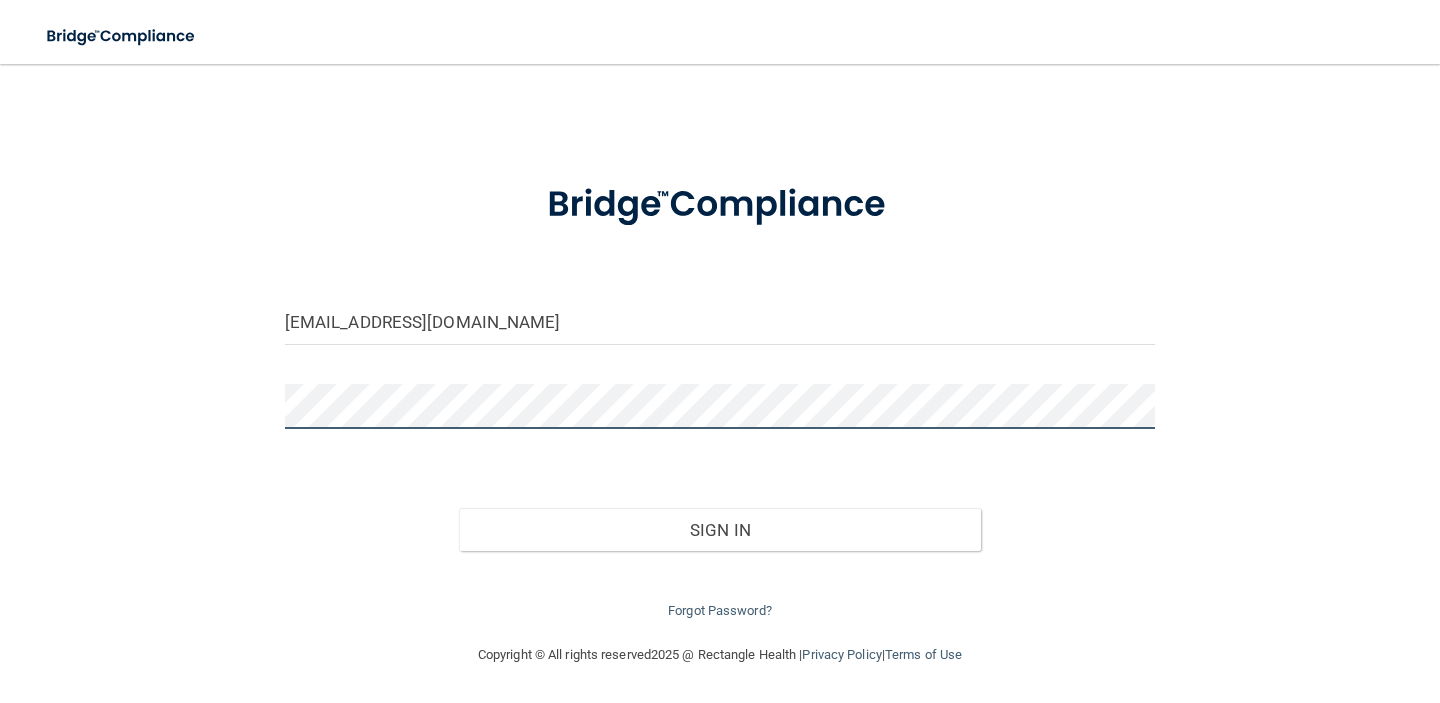 click on "Sign In" at bounding box center (720, 530) 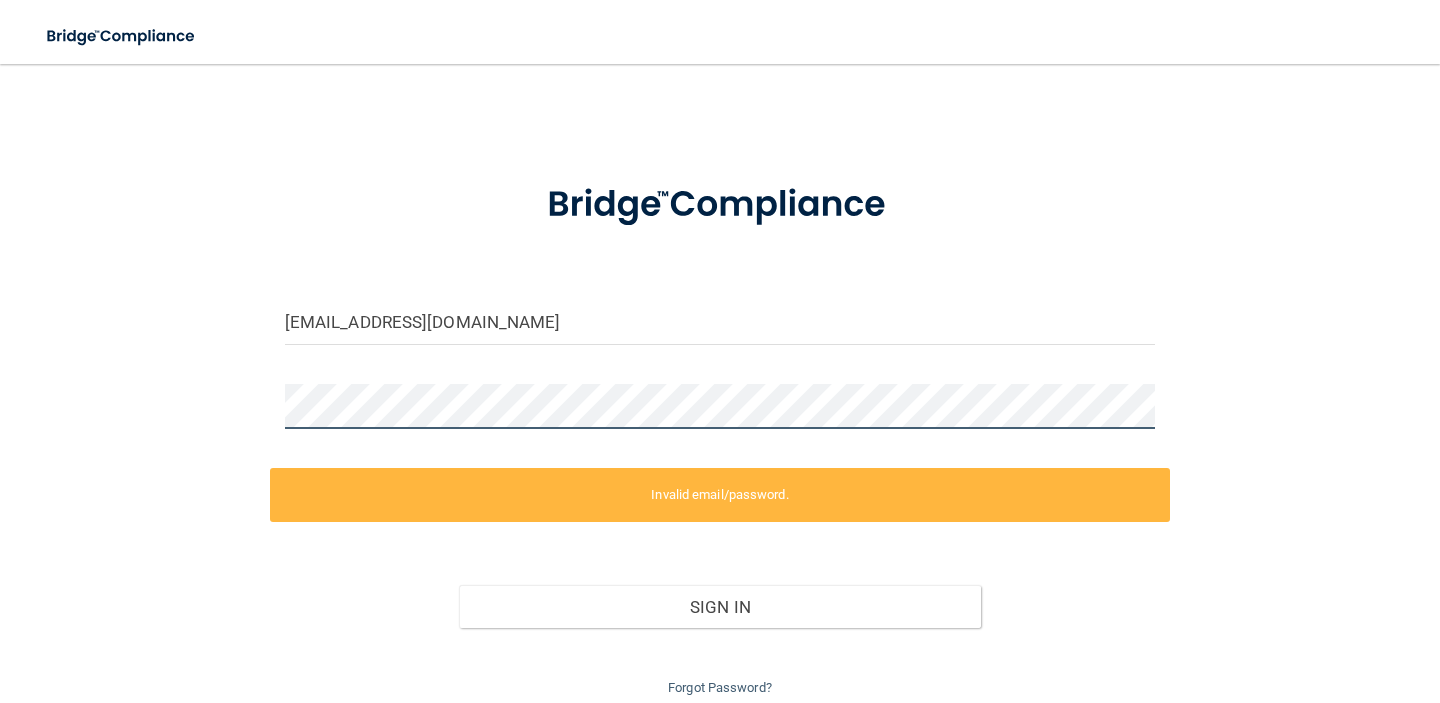 click on "elliawaldmann@gmail.com                                    Invalid email/password.     You don't have permission to access that page.       Sign In            Forgot Password?" at bounding box center [720, 379] 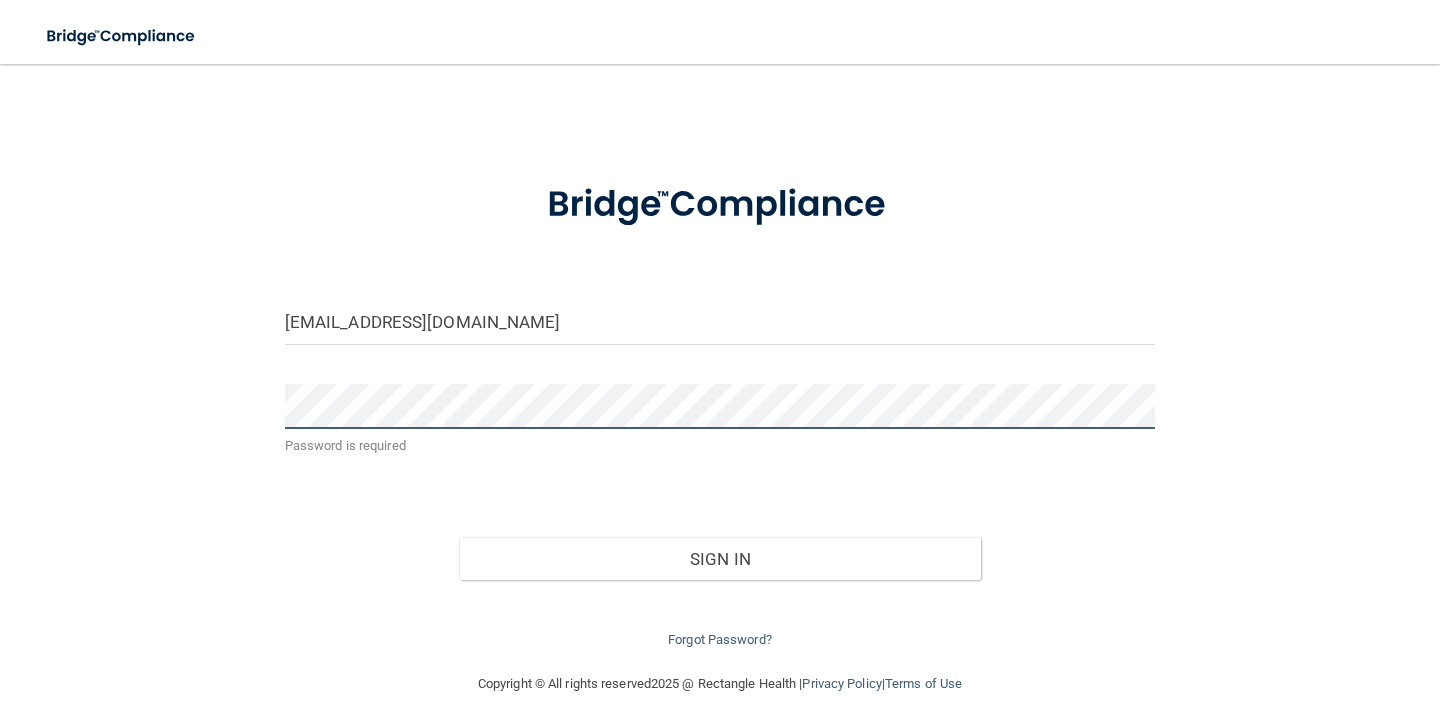 scroll, scrollTop: 55, scrollLeft: 0, axis: vertical 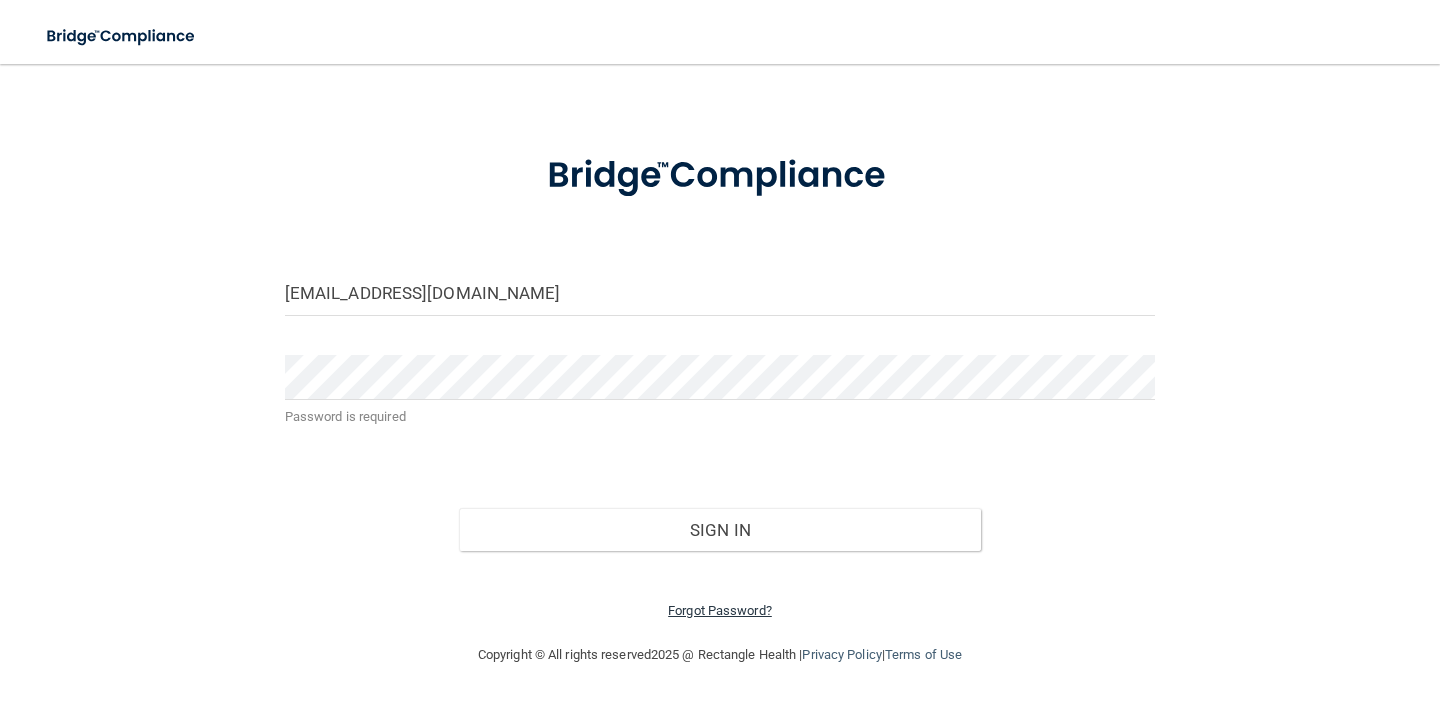 click on "Forgot Password?" at bounding box center (720, 610) 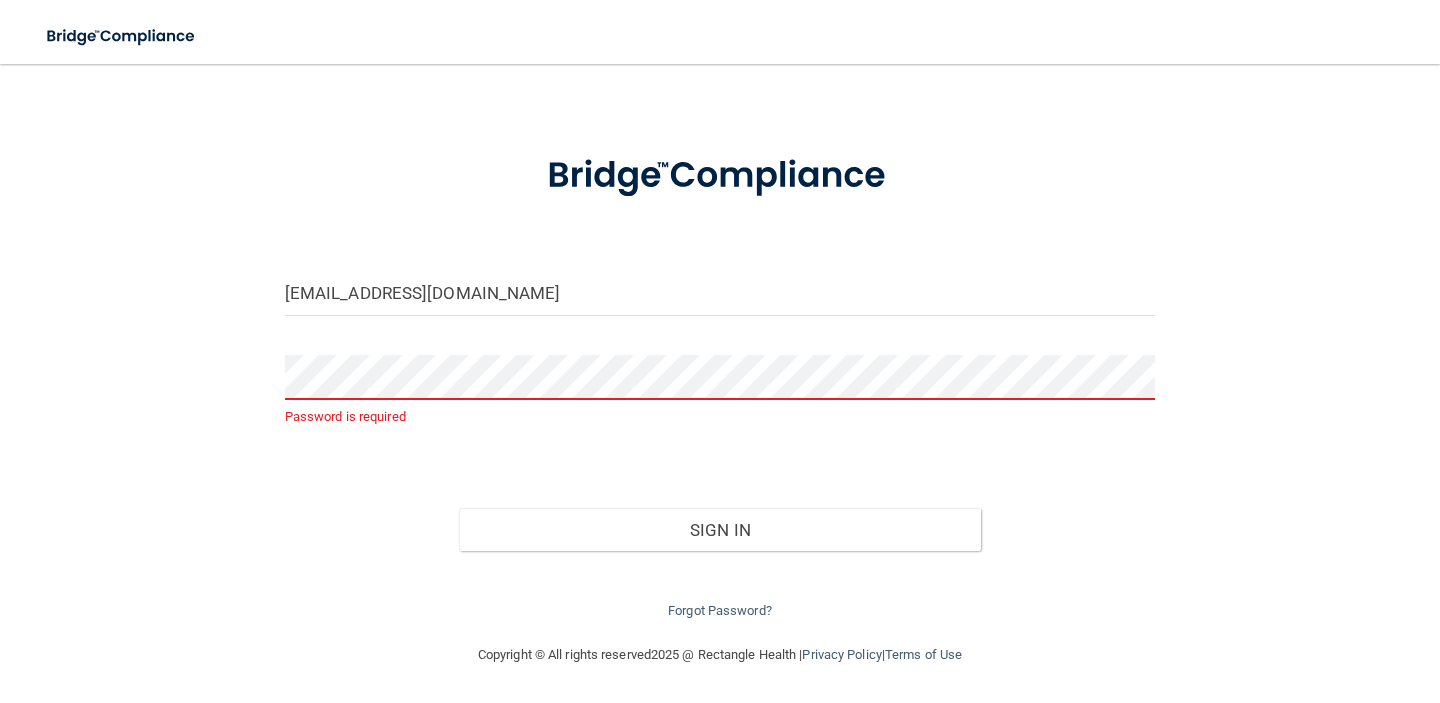 scroll, scrollTop: 40, scrollLeft: 0, axis: vertical 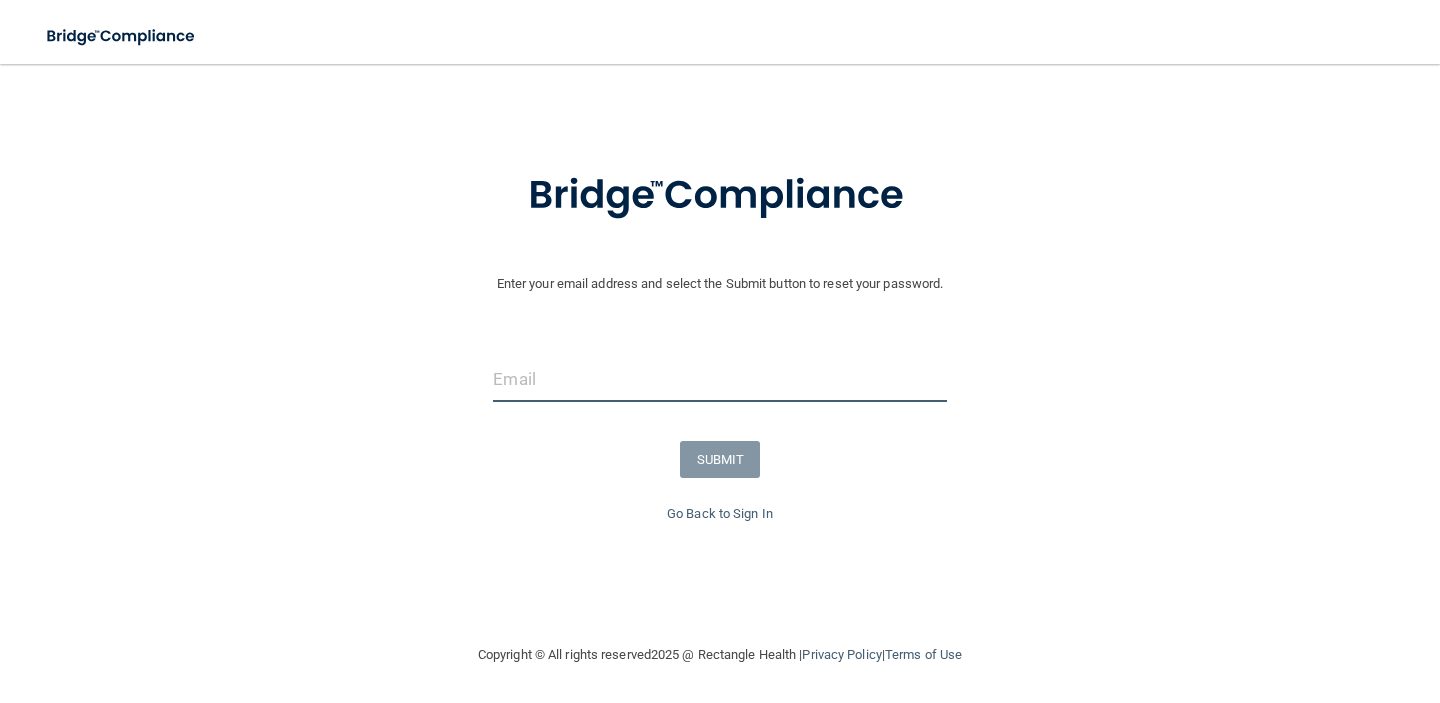 click at bounding box center [719, 379] 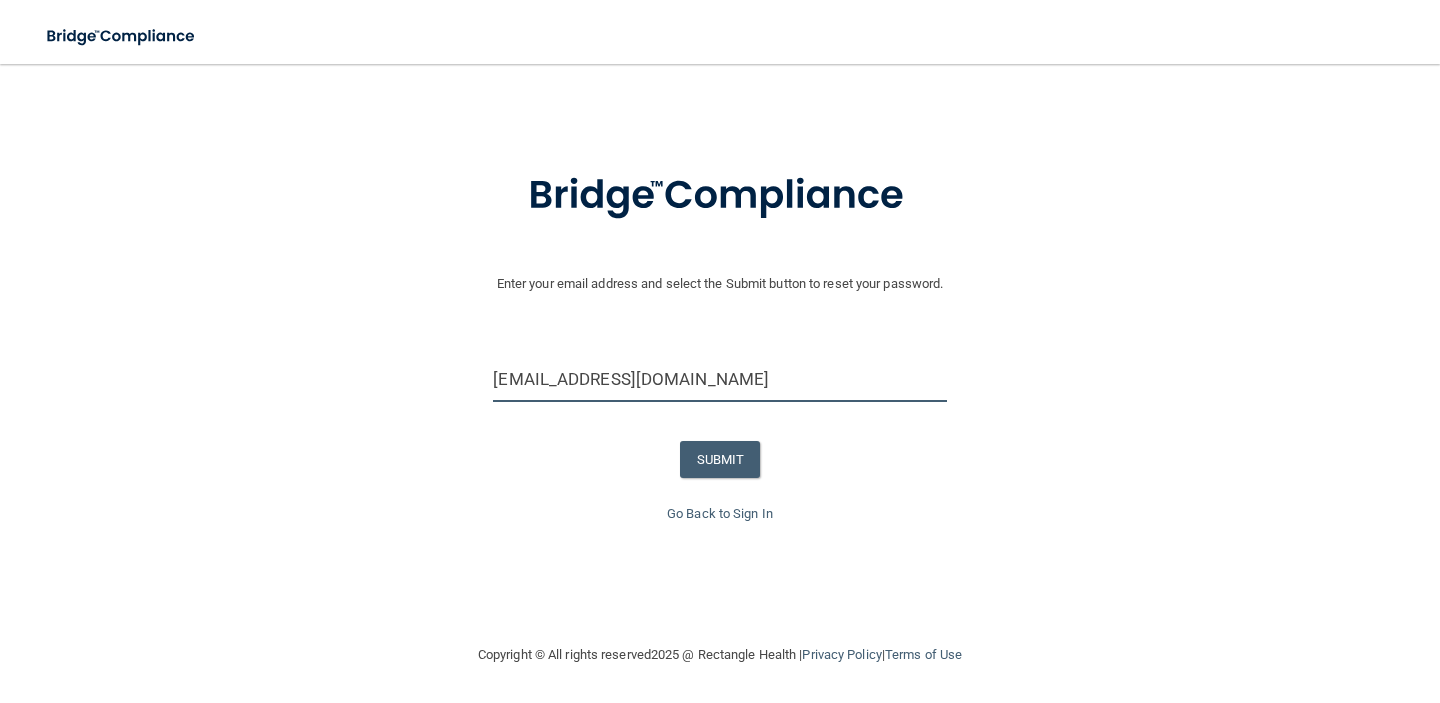type on "[EMAIL_ADDRESS][DOMAIN_NAME]" 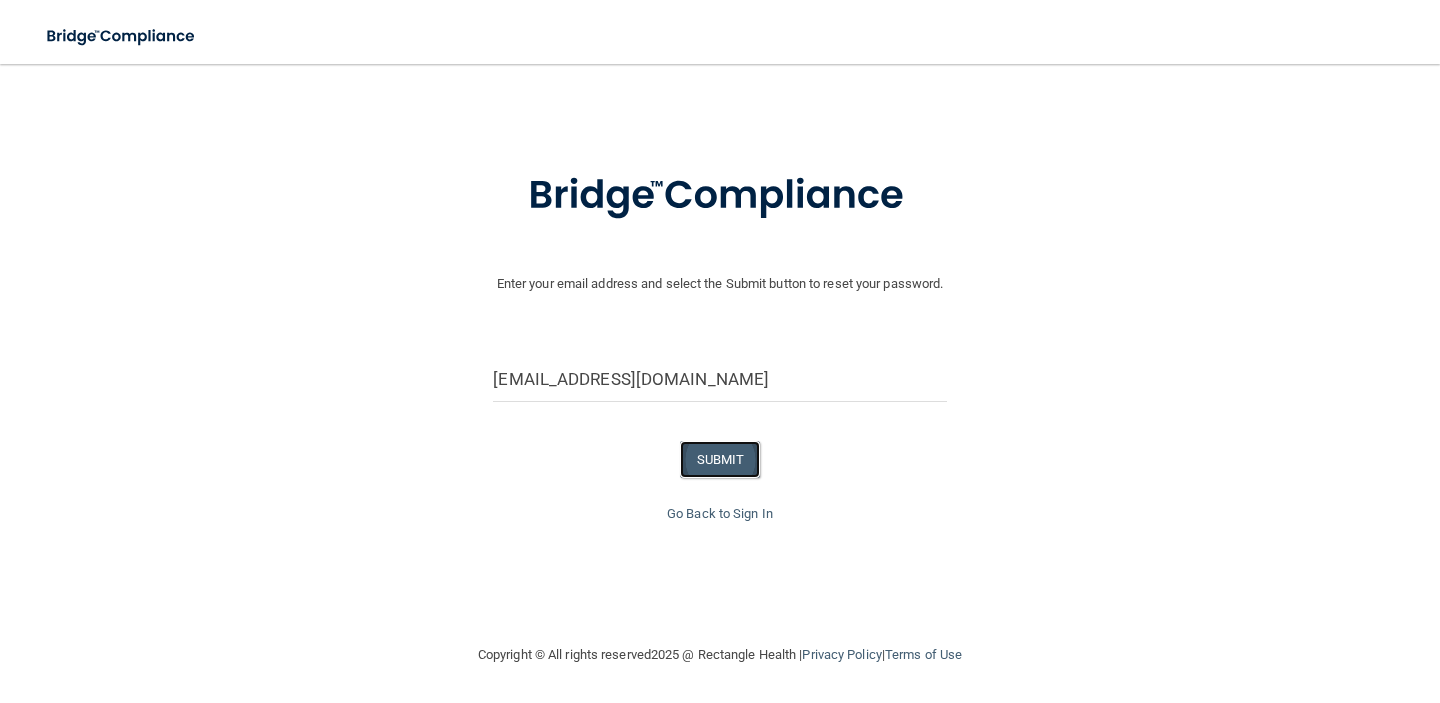 click on "SUBMIT" at bounding box center (720, 459) 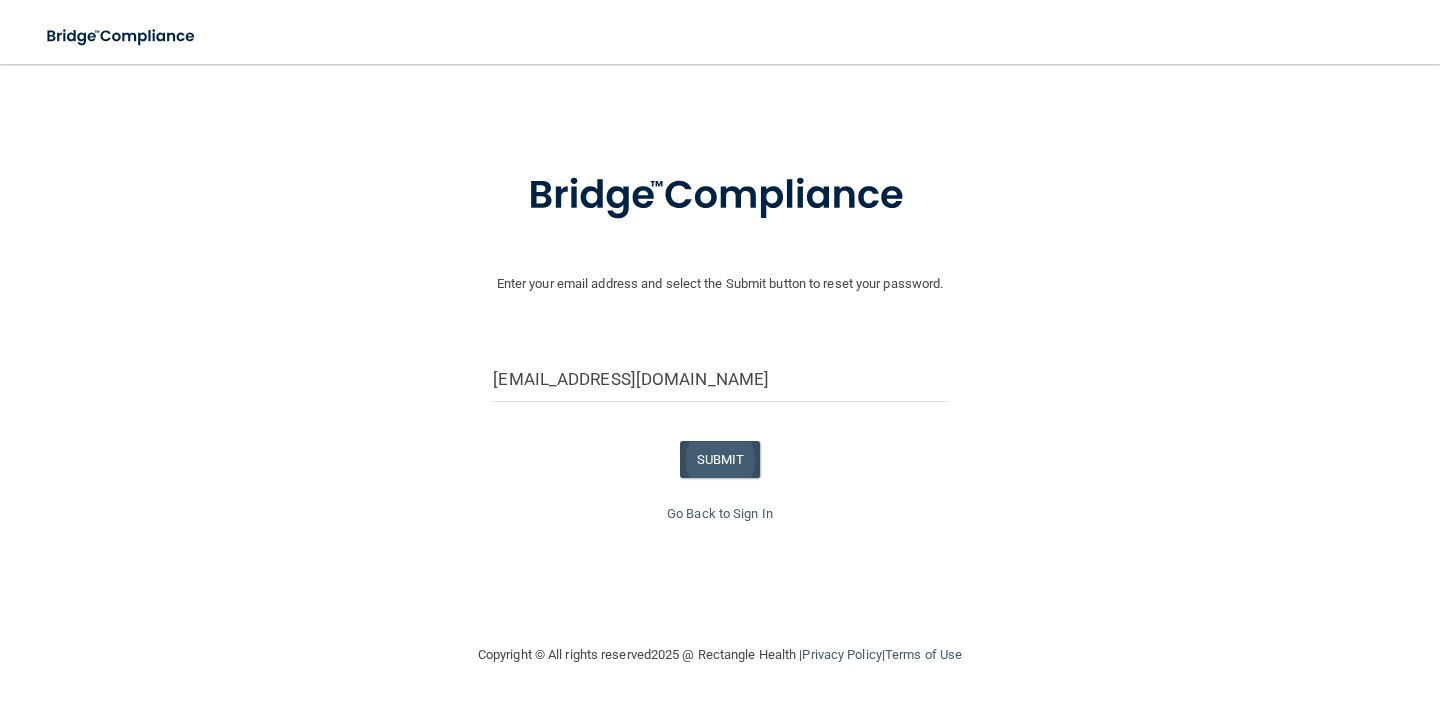 scroll, scrollTop: 0, scrollLeft: 0, axis: both 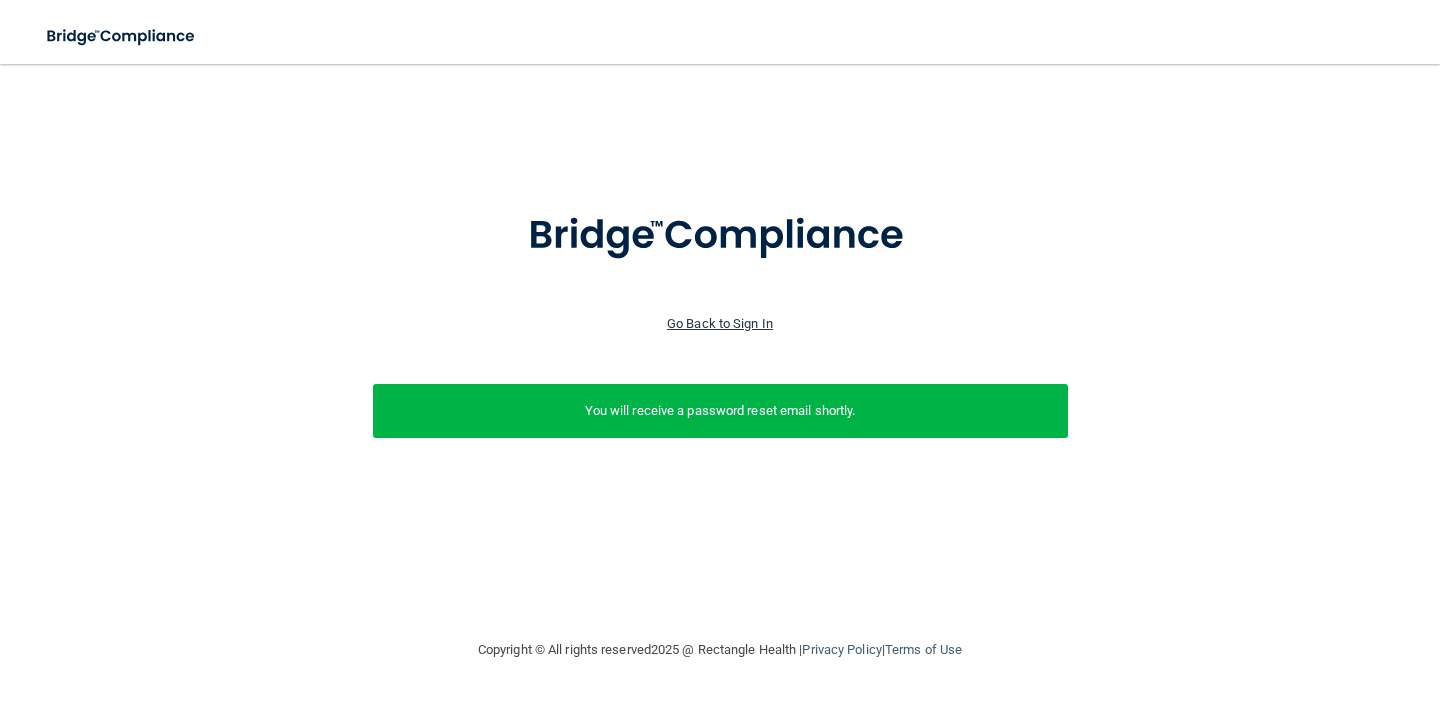 click on "Go Back to Sign In" at bounding box center (720, 323) 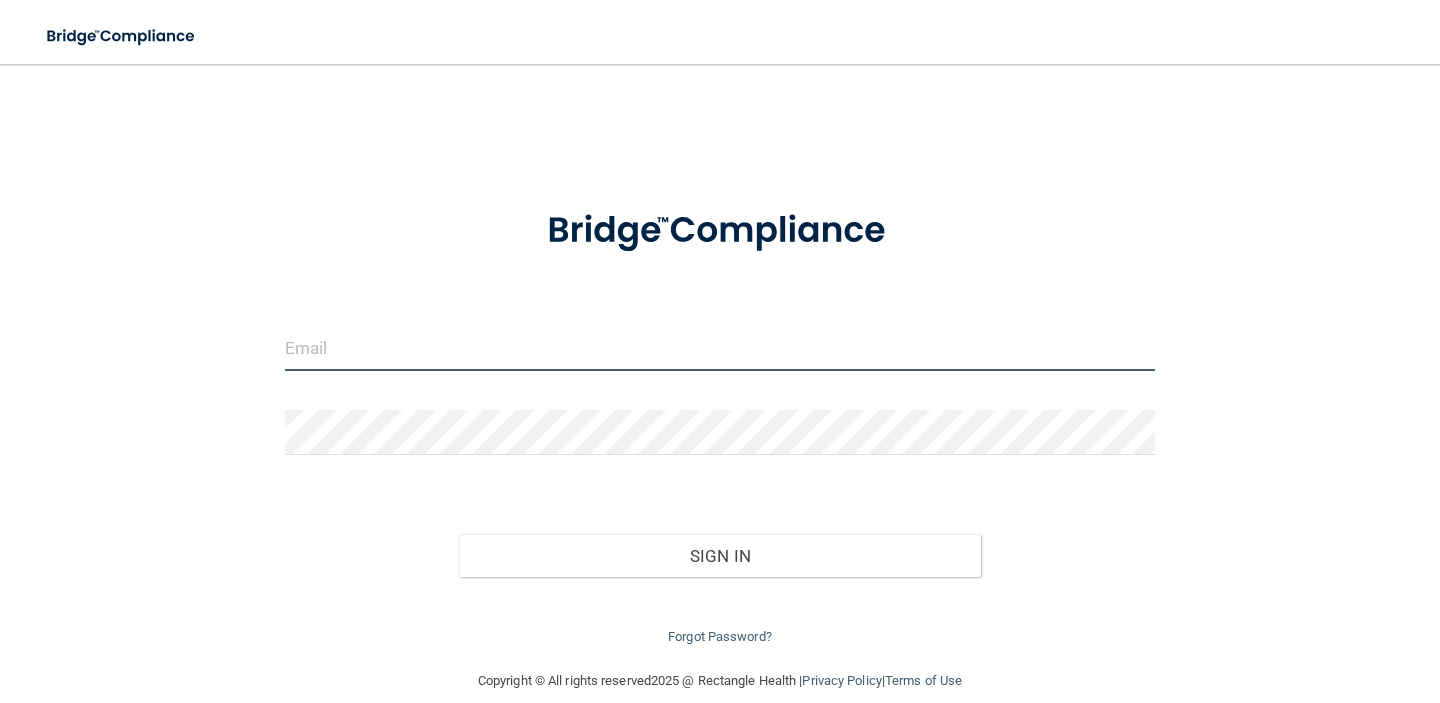 click at bounding box center [720, 348] 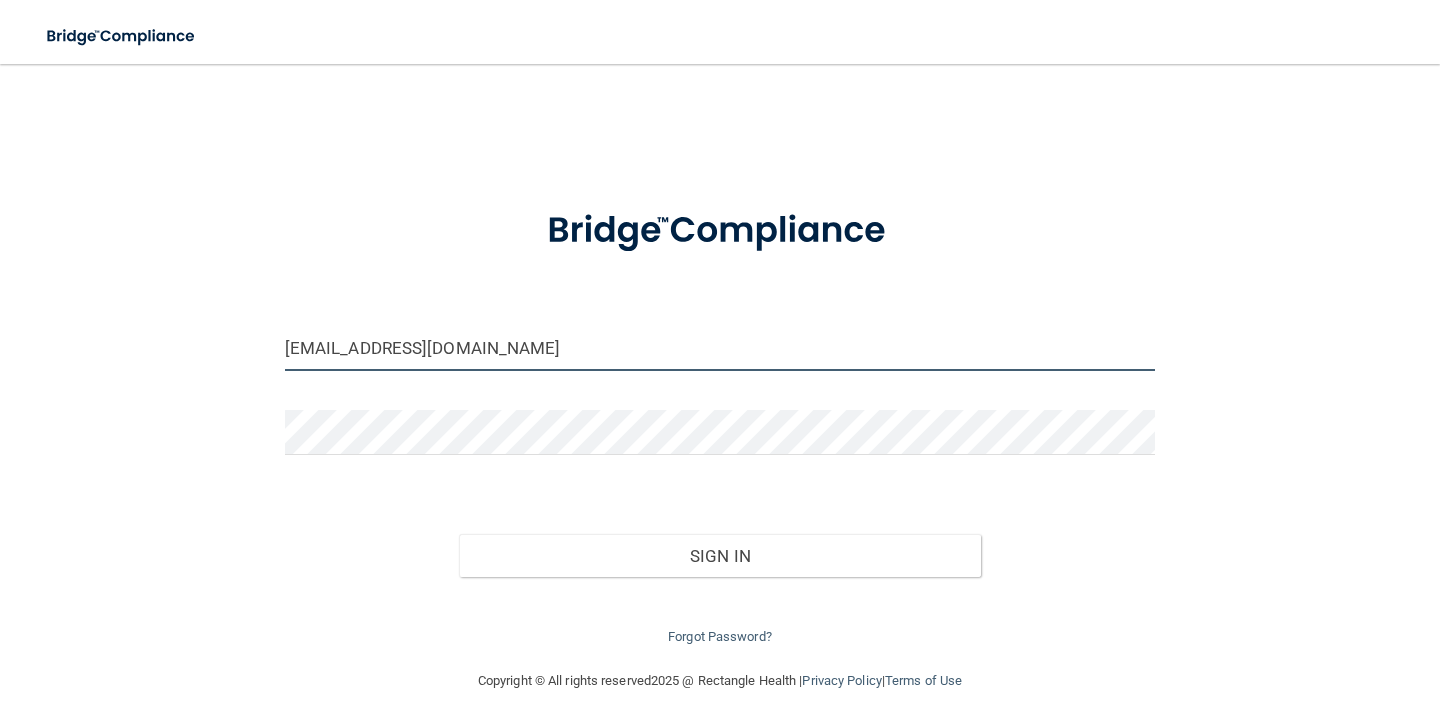 type on "[EMAIL_ADDRESS][DOMAIN_NAME]" 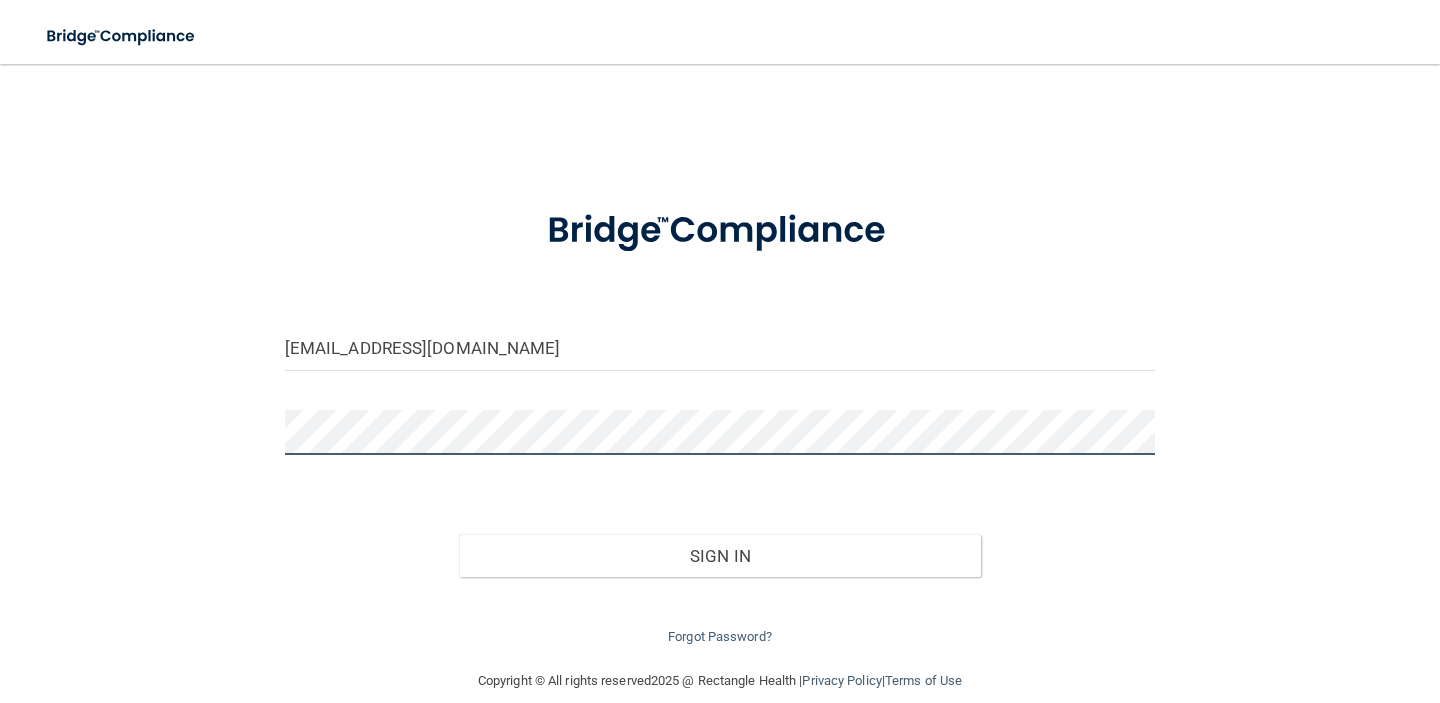 click on "Sign In" at bounding box center [720, 556] 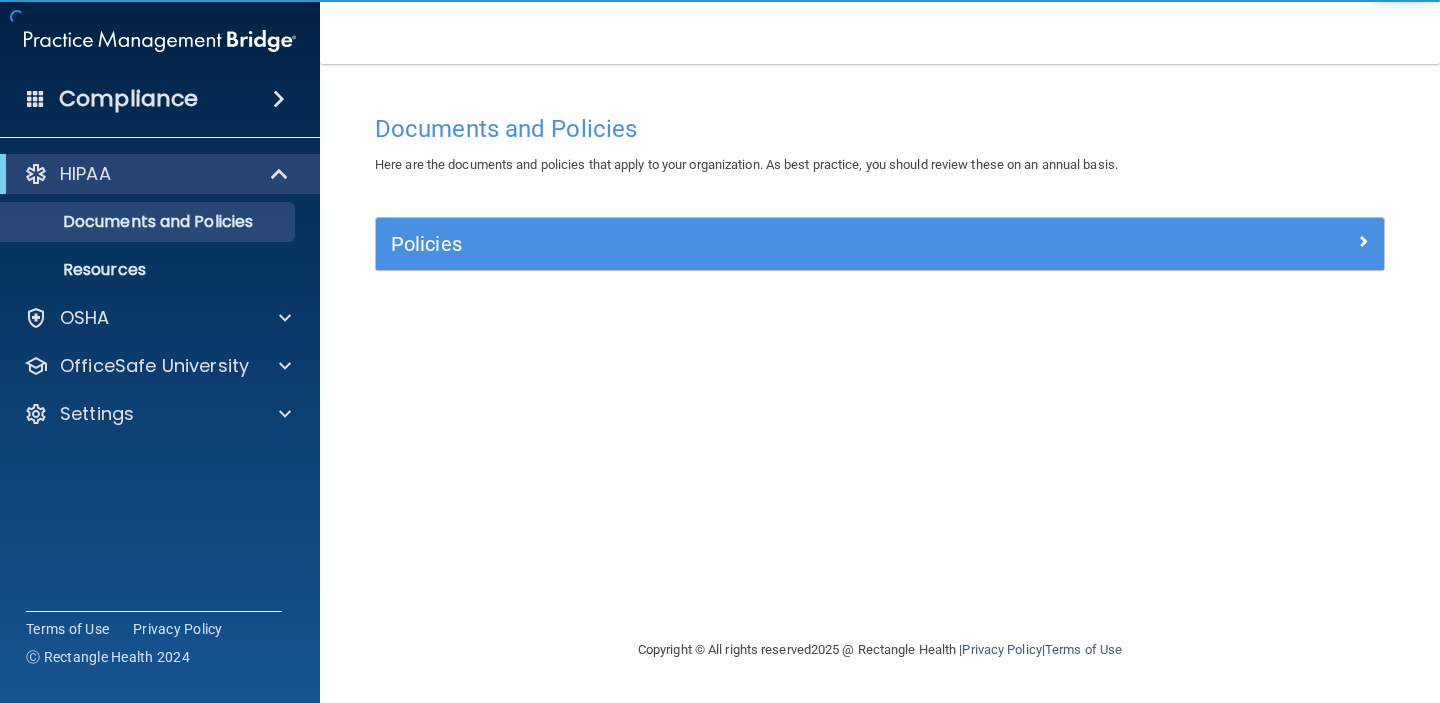 click on "Policies" at bounding box center [880, 244] 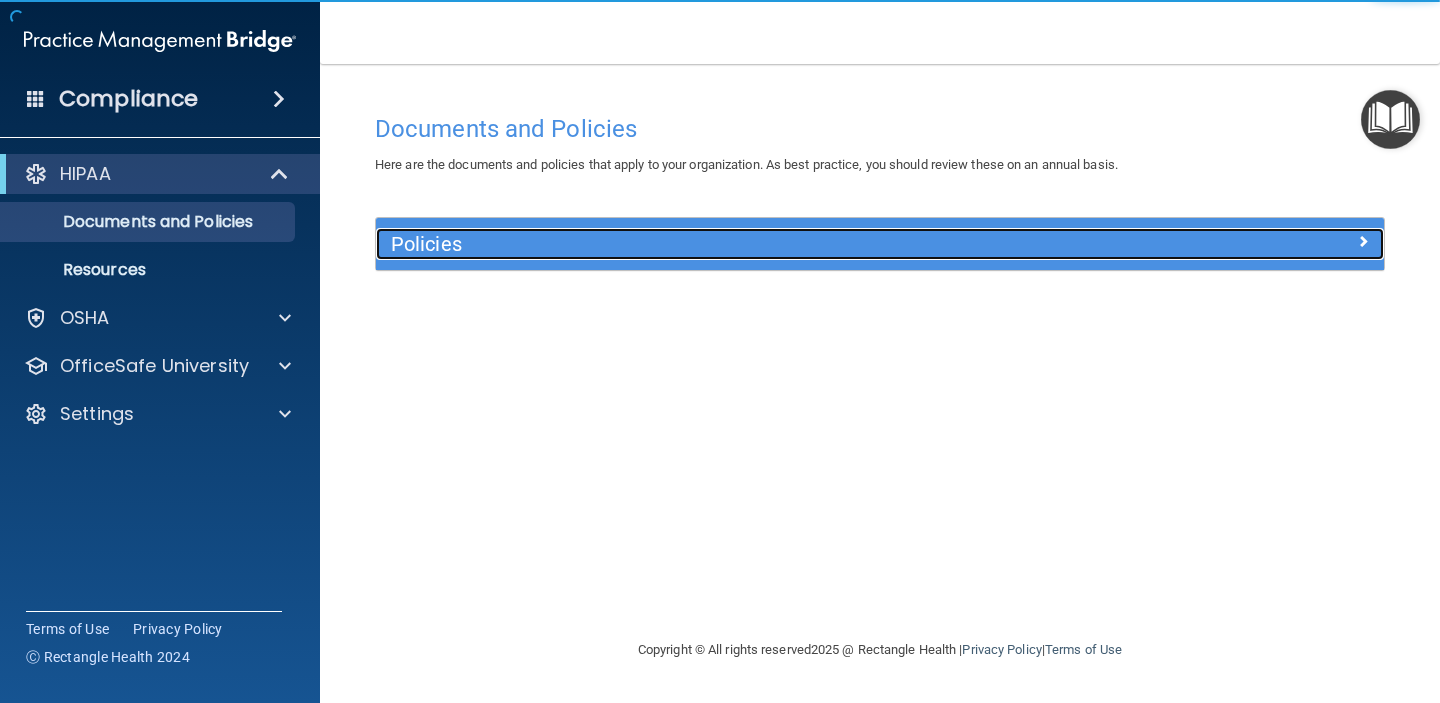 click on "Policies" at bounding box center [754, 244] 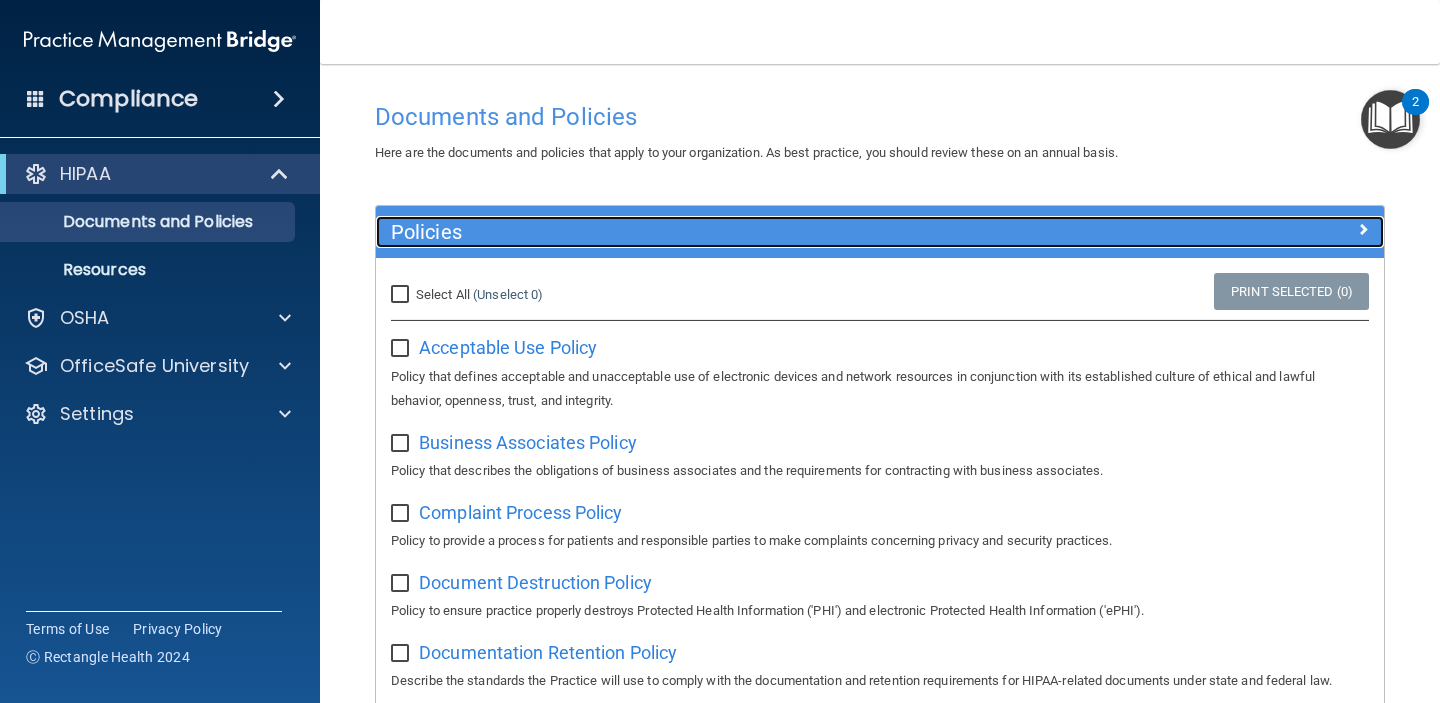 scroll, scrollTop: 0, scrollLeft: 0, axis: both 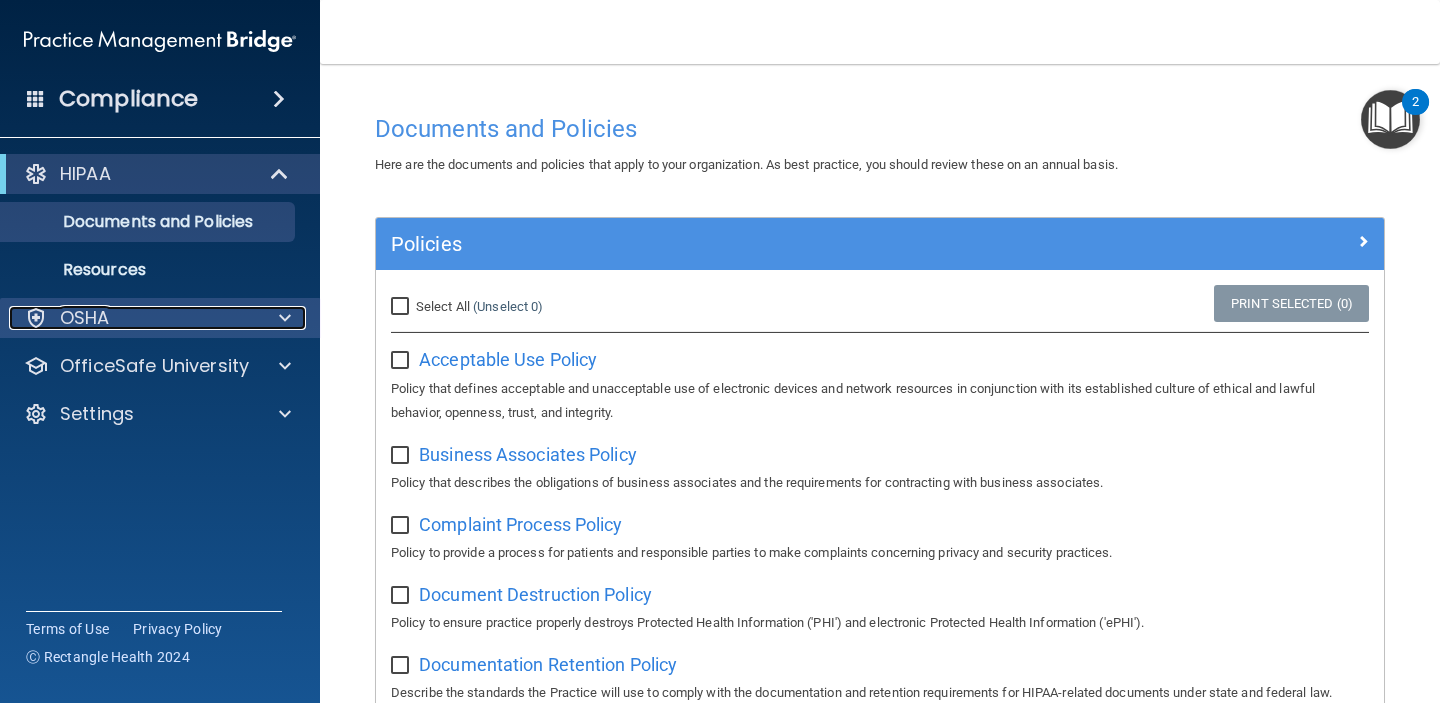 click at bounding box center (285, 318) 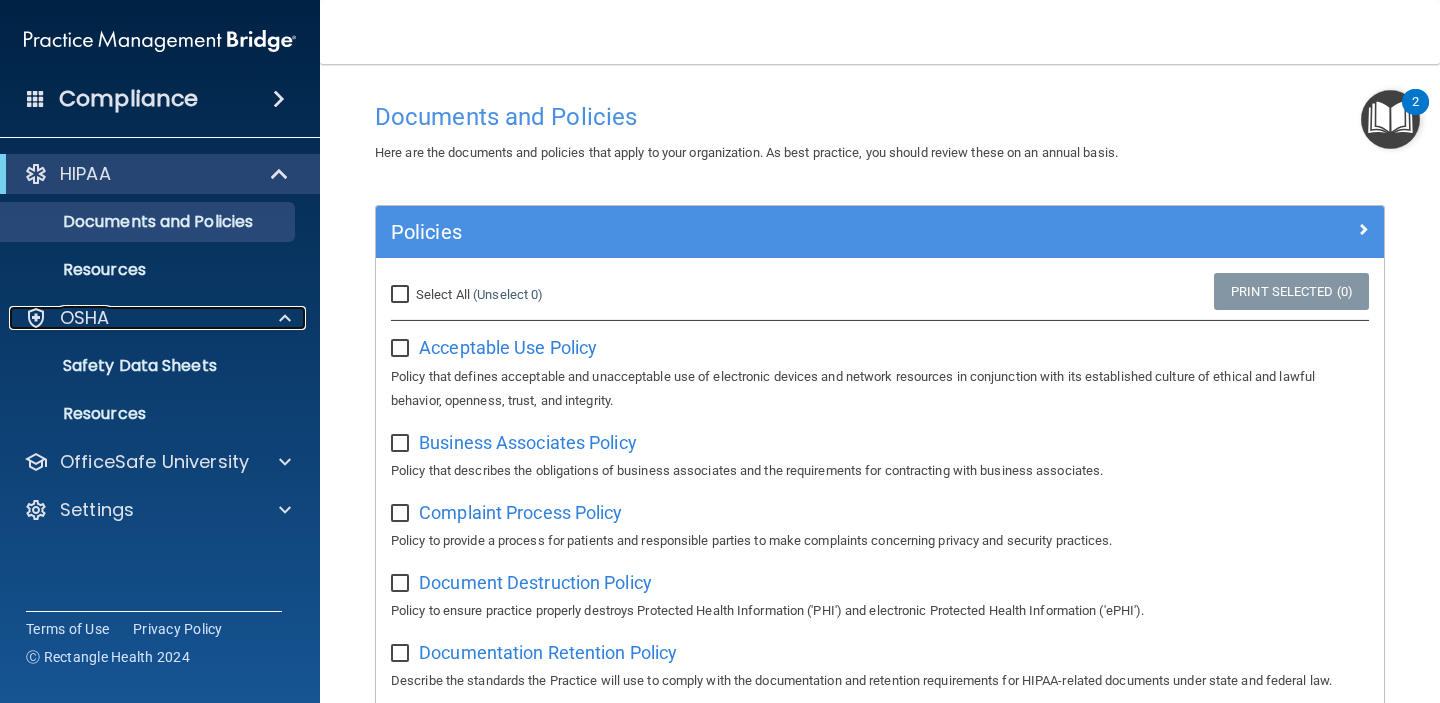 scroll, scrollTop: 0, scrollLeft: 0, axis: both 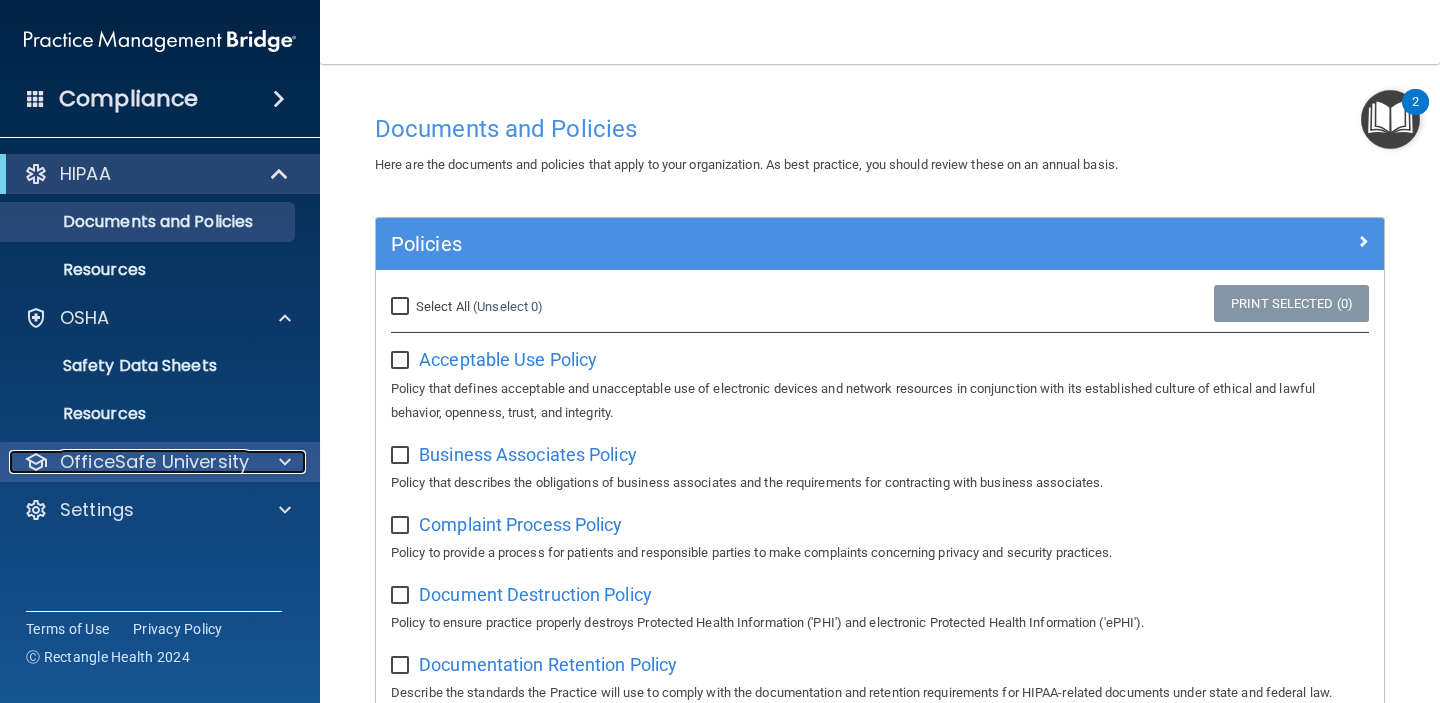 click on "OfficeSafe University" at bounding box center [154, 462] 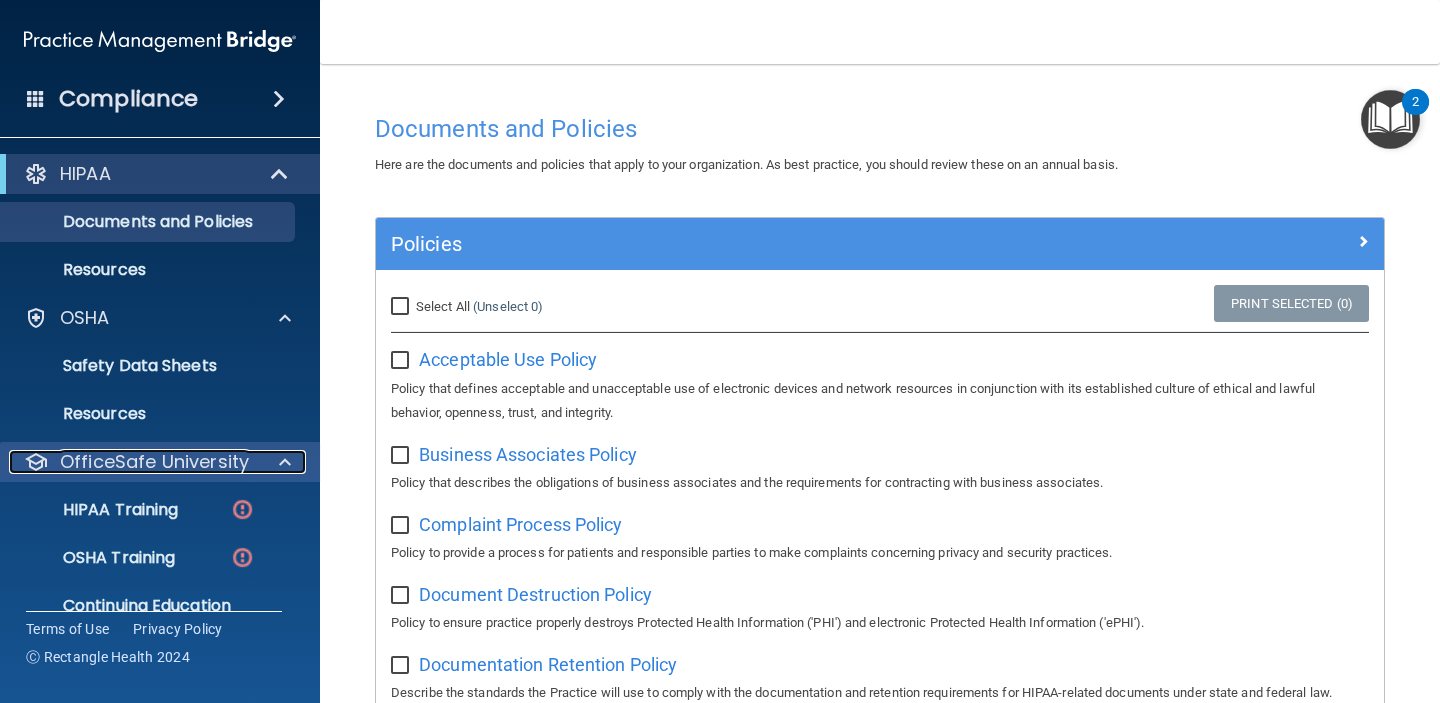 scroll, scrollTop: 79, scrollLeft: 0, axis: vertical 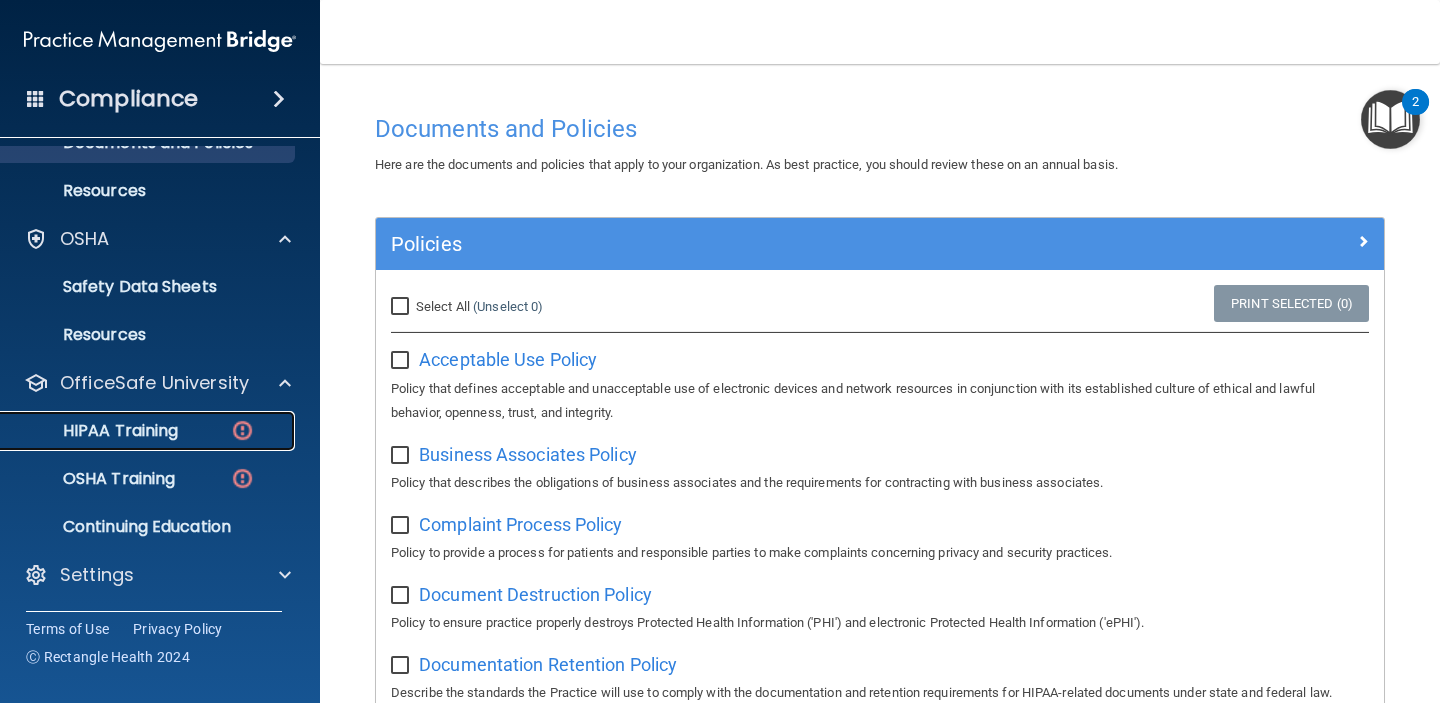 click on "HIPAA Training" at bounding box center [95, 431] 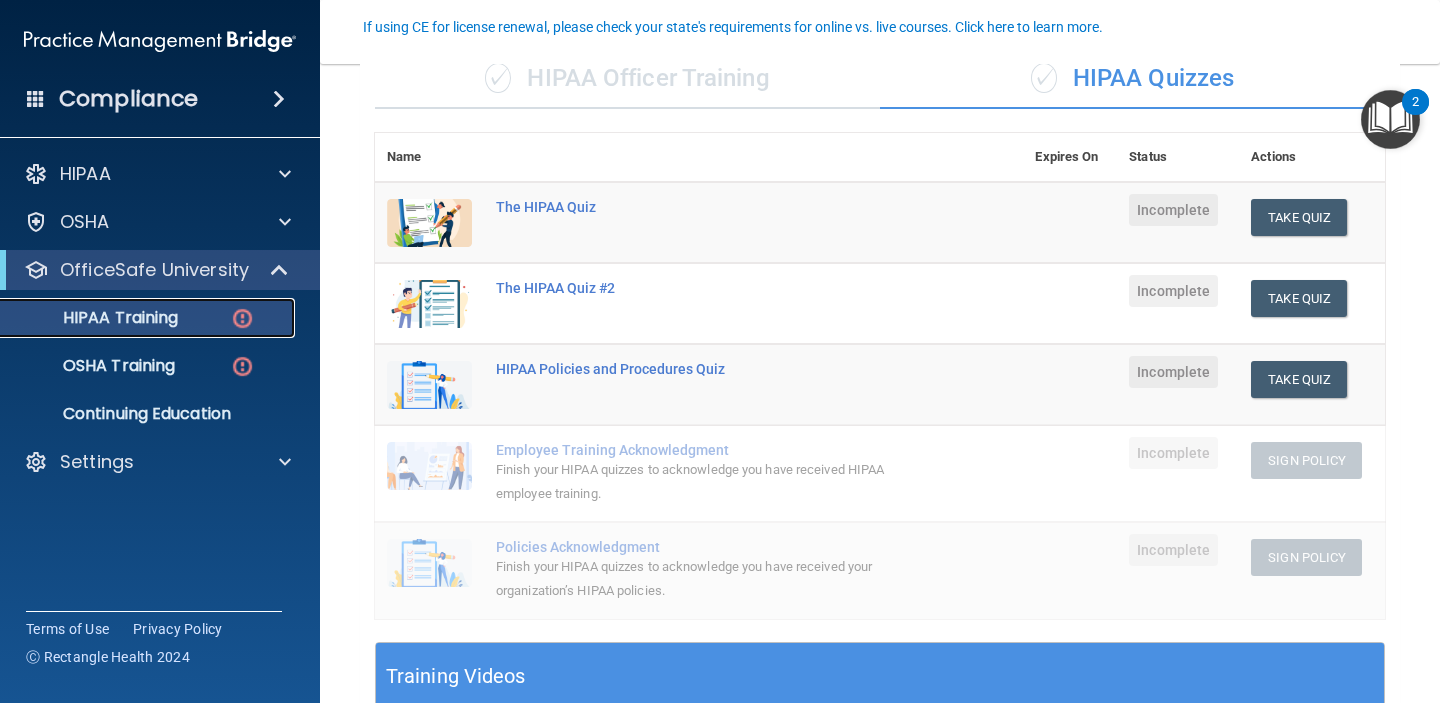scroll, scrollTop: 176, scrollLeft: 0, axis: vertical 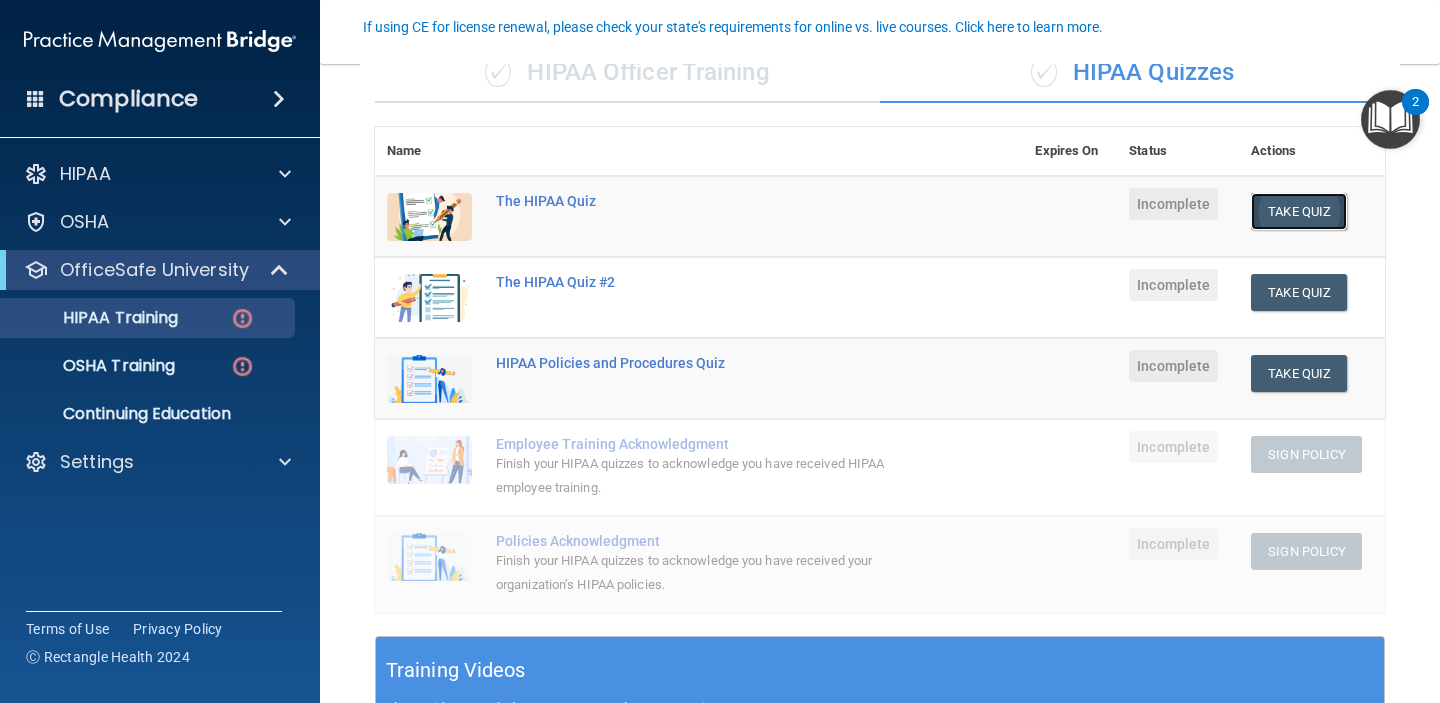 click on "Take Quiz" at bounding box center [1299, 211] 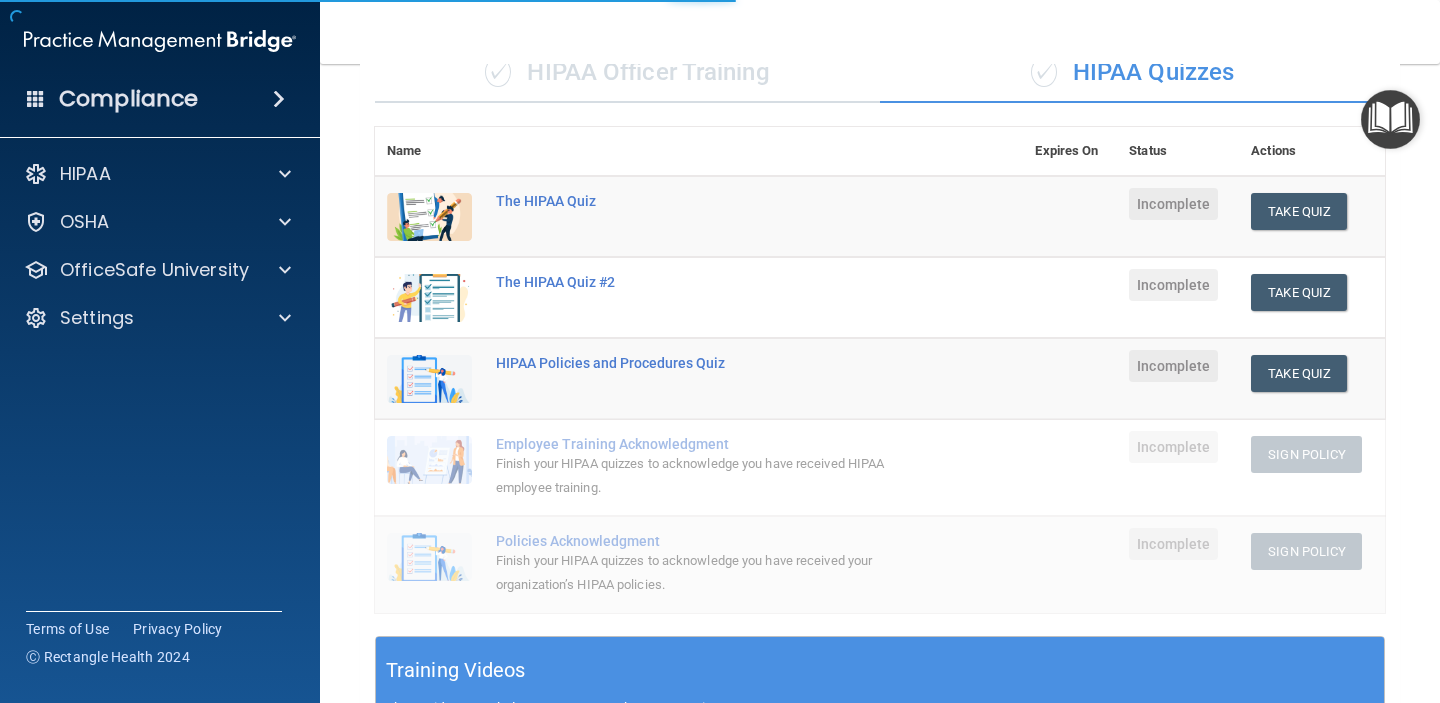 scroll, scrollTop: 0, scrollLeft: 0, axis: both 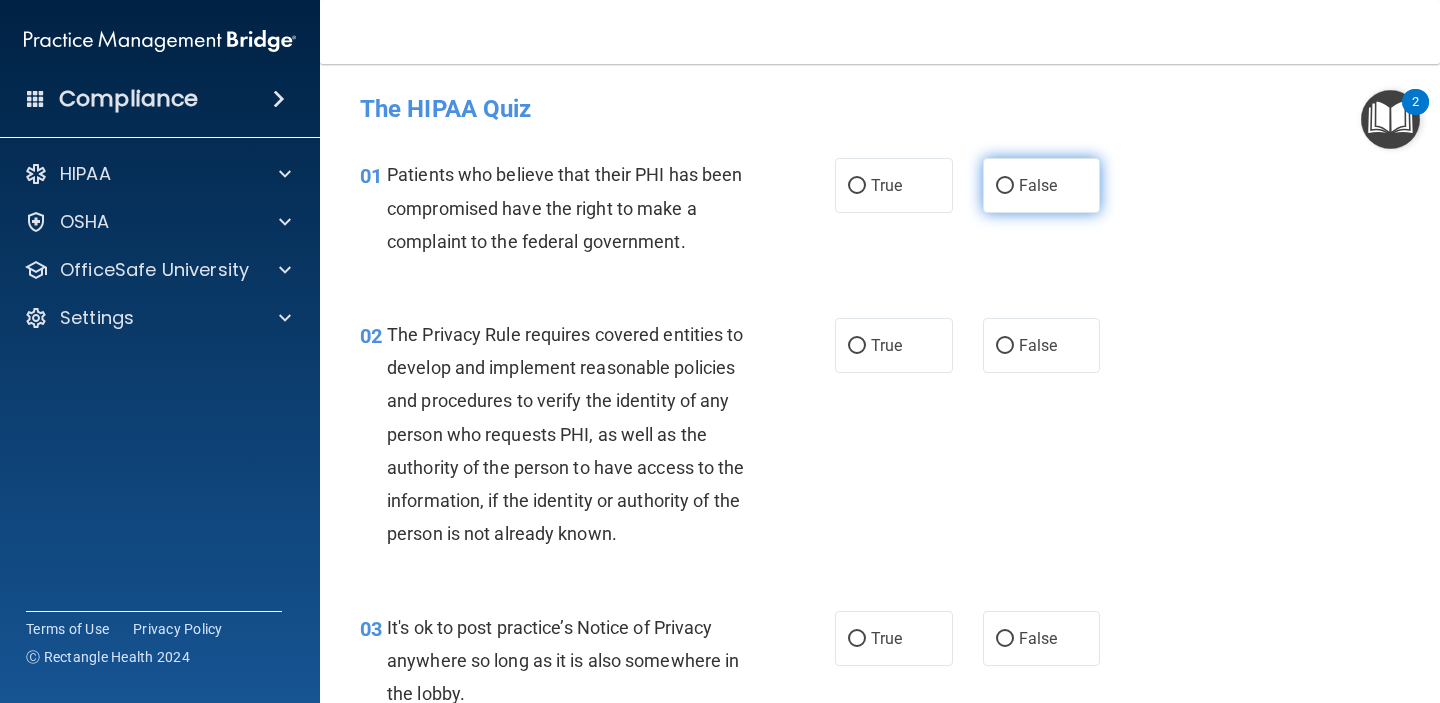 click on "False" at bounding box center [1038, 185] 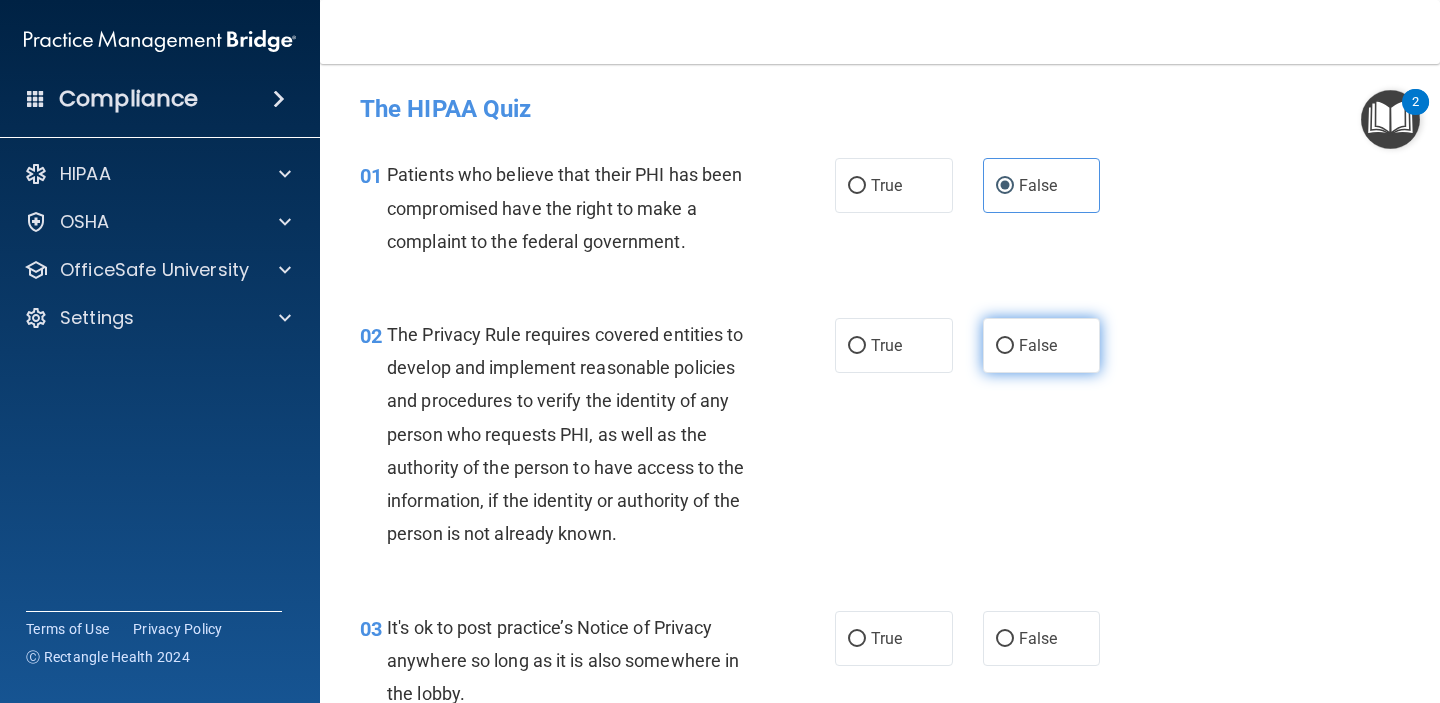 click on "False" at bounding box center (1038, 345) 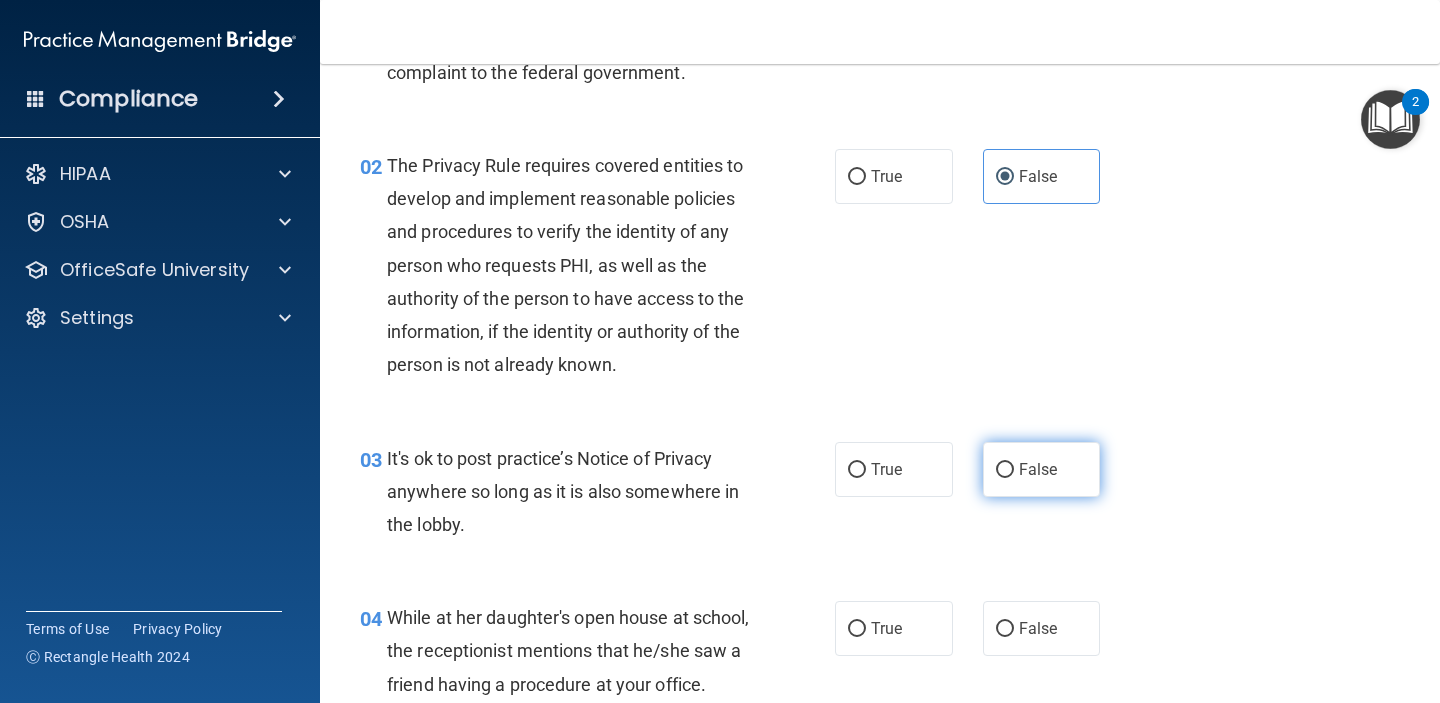 click on "False" at bounding box center (1042, 469) 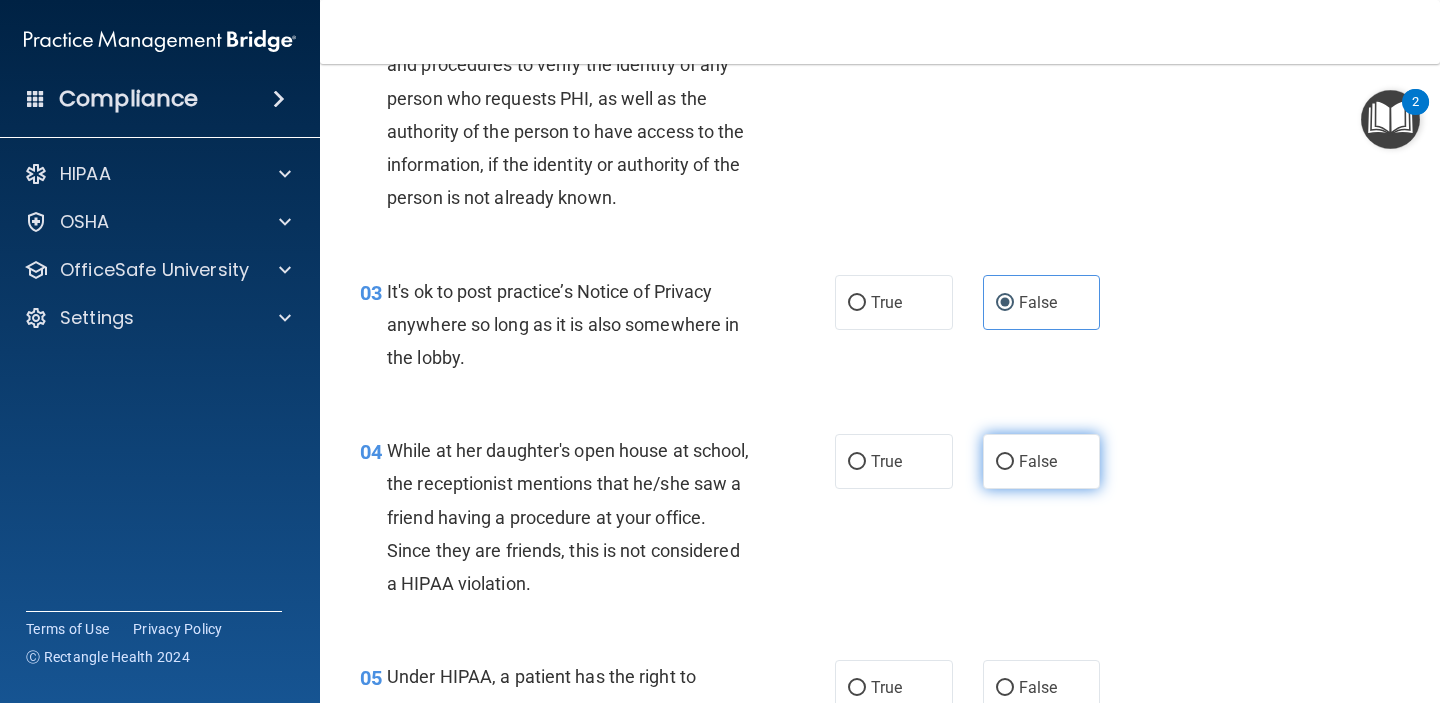 click on "False" at bounding box center (1038, 461) 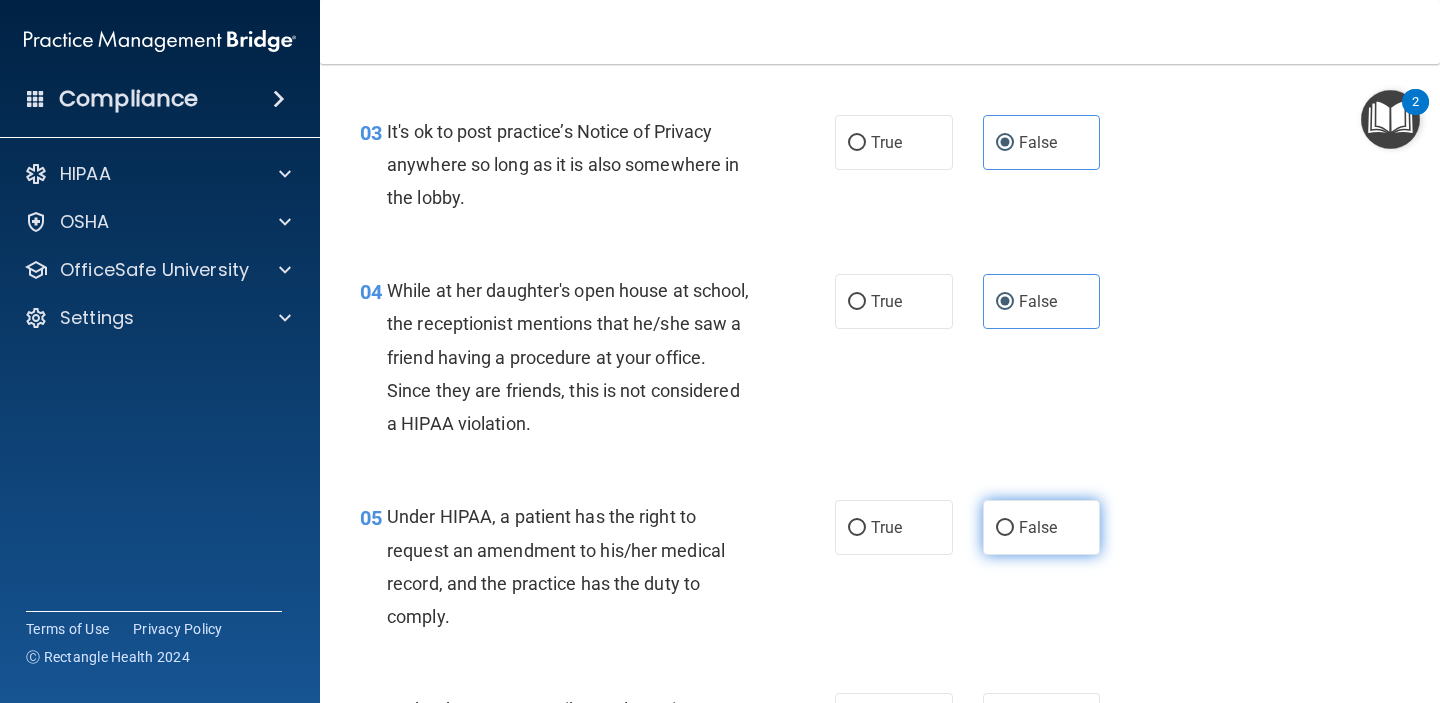 click on "False" at bounding box center [1005, 528] 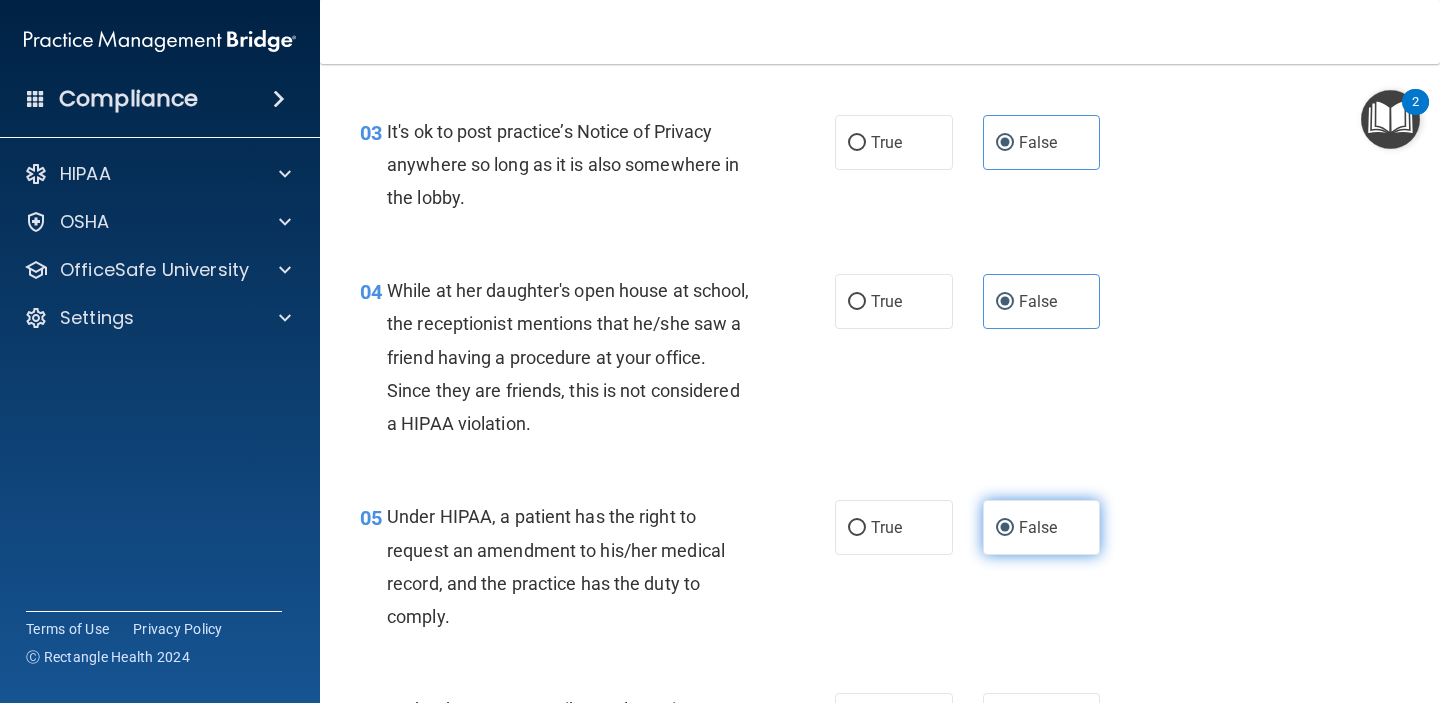 scroll, scrollTop: 742, scrollLeft: 0, axis: vertical 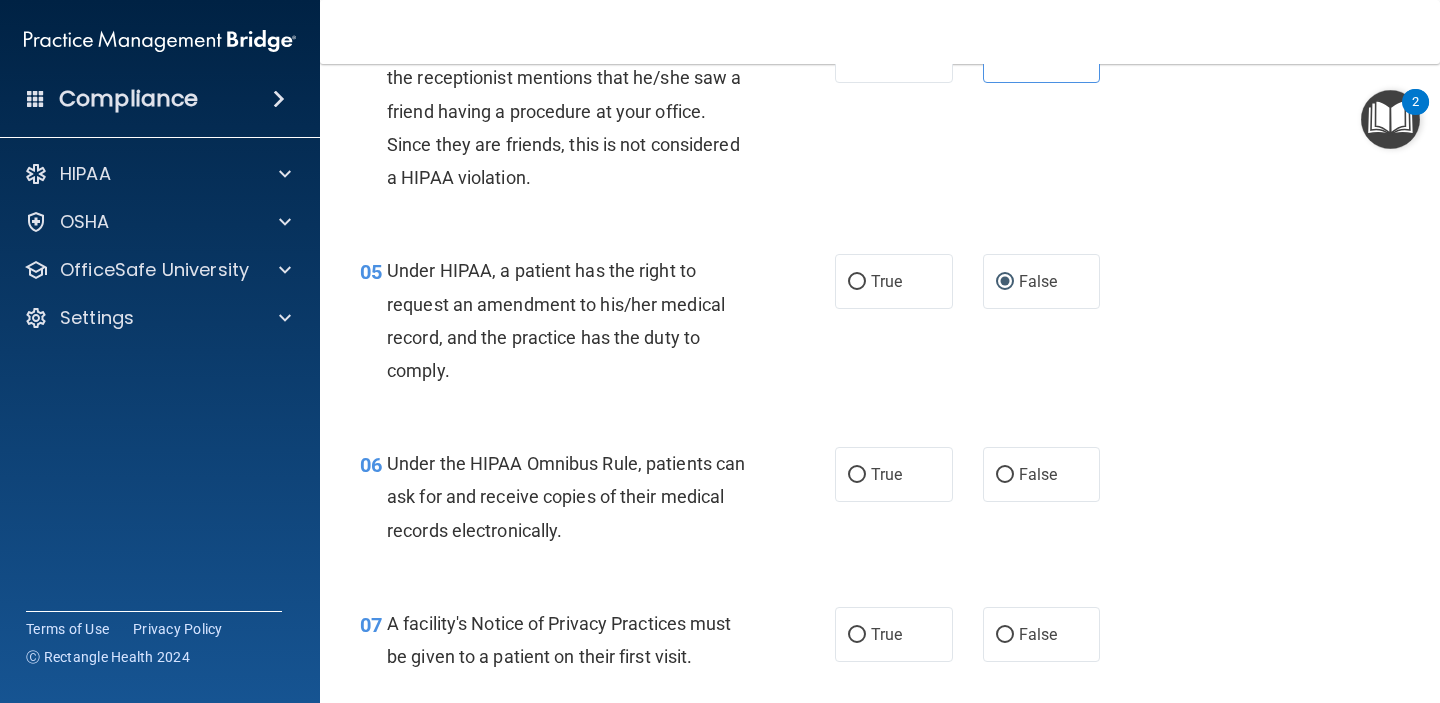 click on "06       Under the HIPAA Omnibus Rule, patients can ask for and receive copies of their medical records electronically.                 True           False" at bounding box center (880, 502) 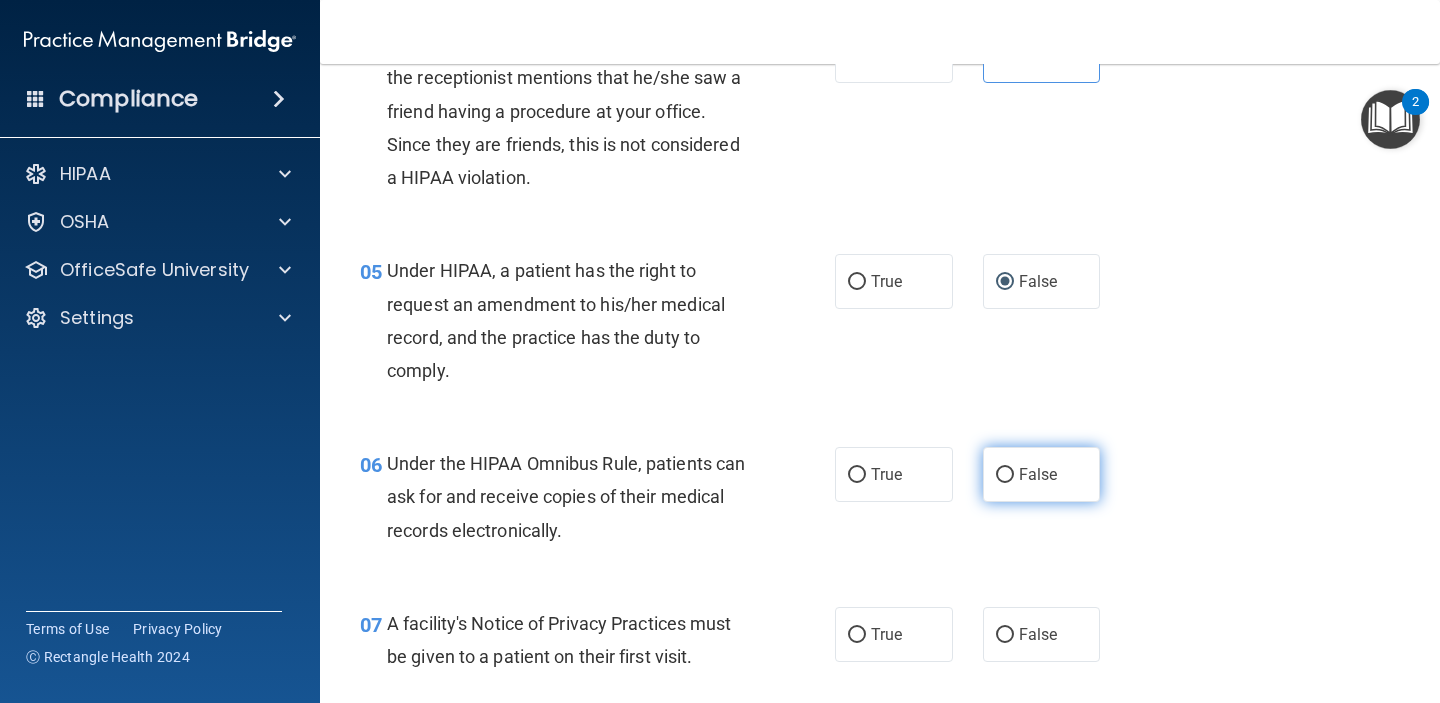 click on "False" at bounding box center [1038, 474] 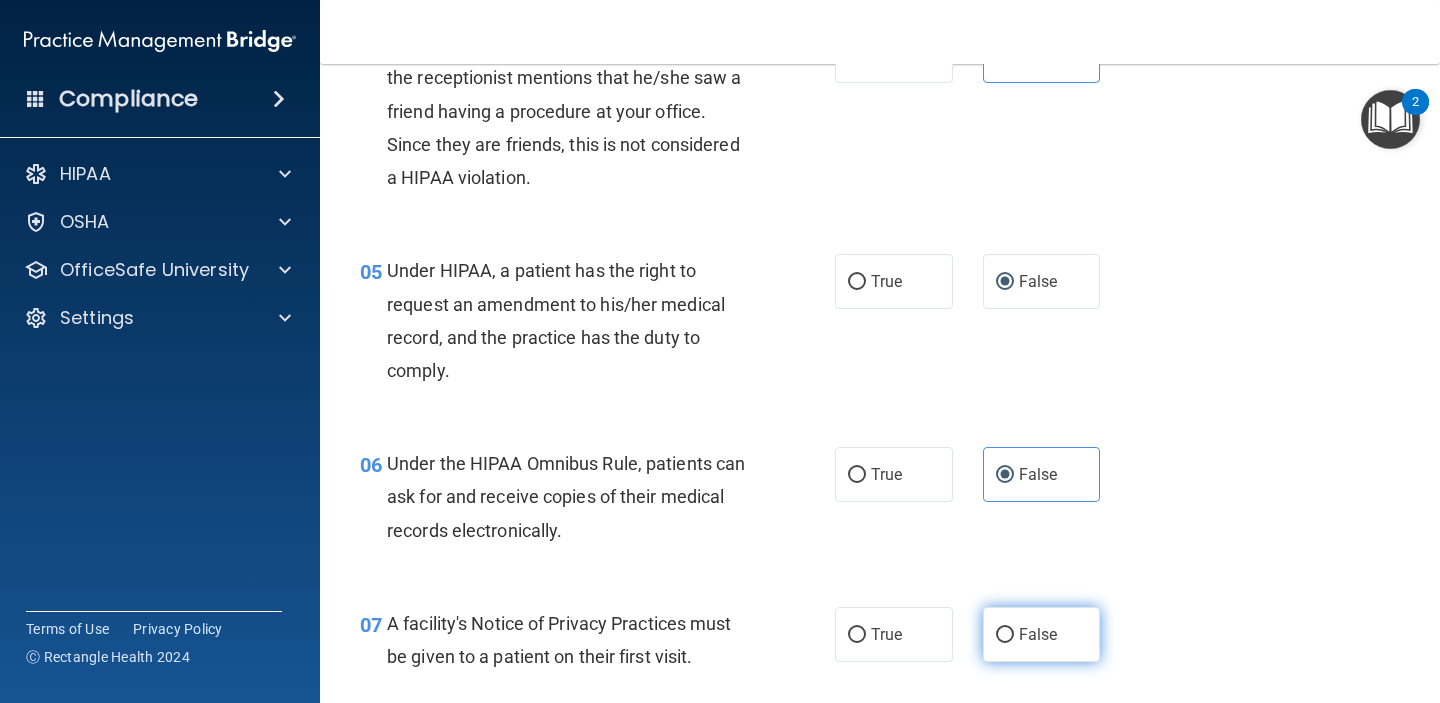 click on "False" at bounding box center (1042, 634) 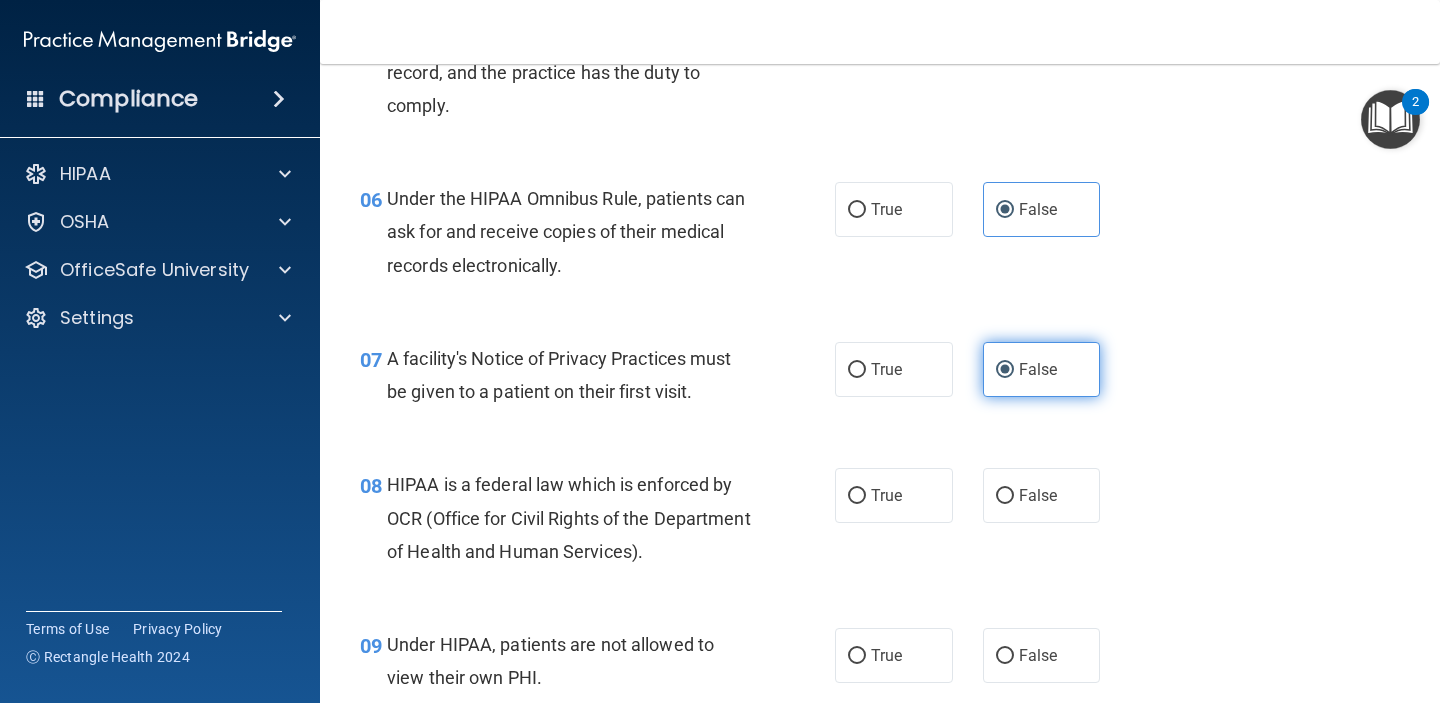scroll, scrollTop: 1008, scrollLeft: 0, axis: vertical 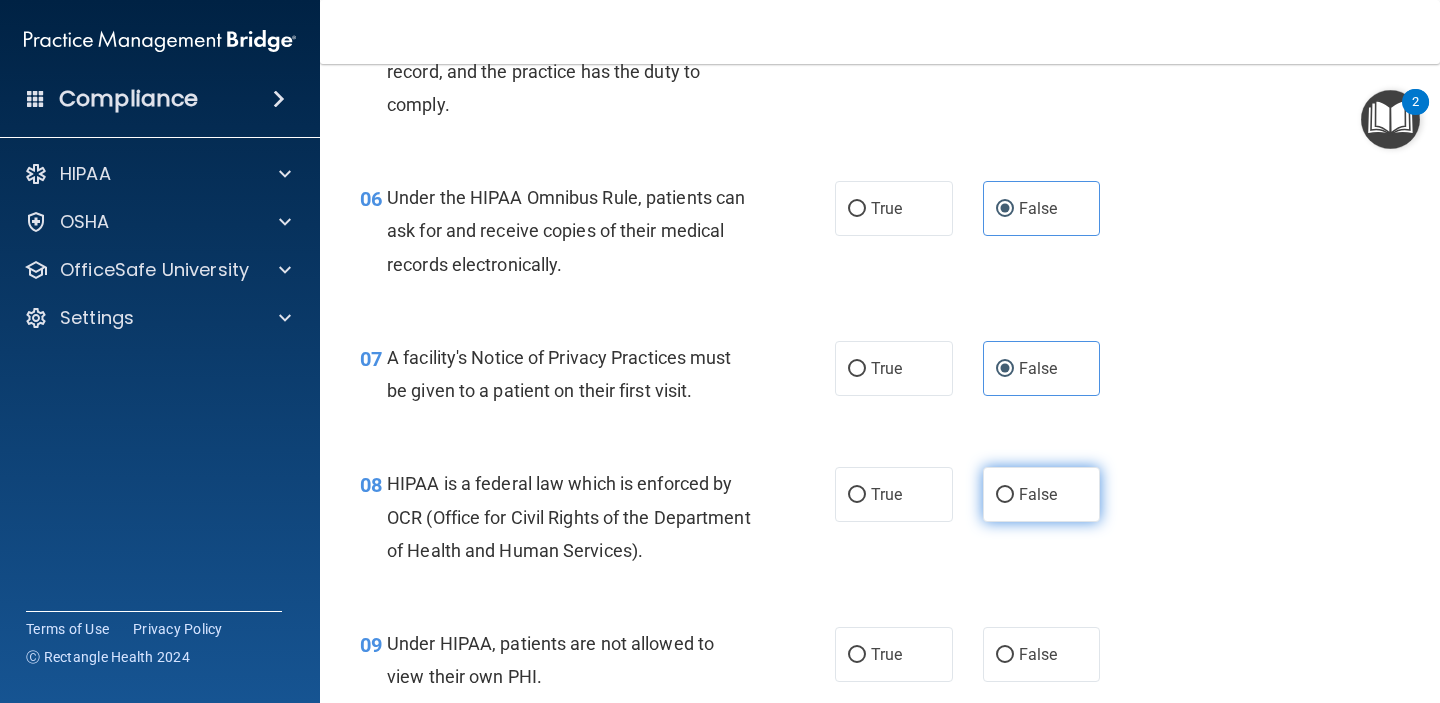 click on "False" at bounding box center [1038, 494] 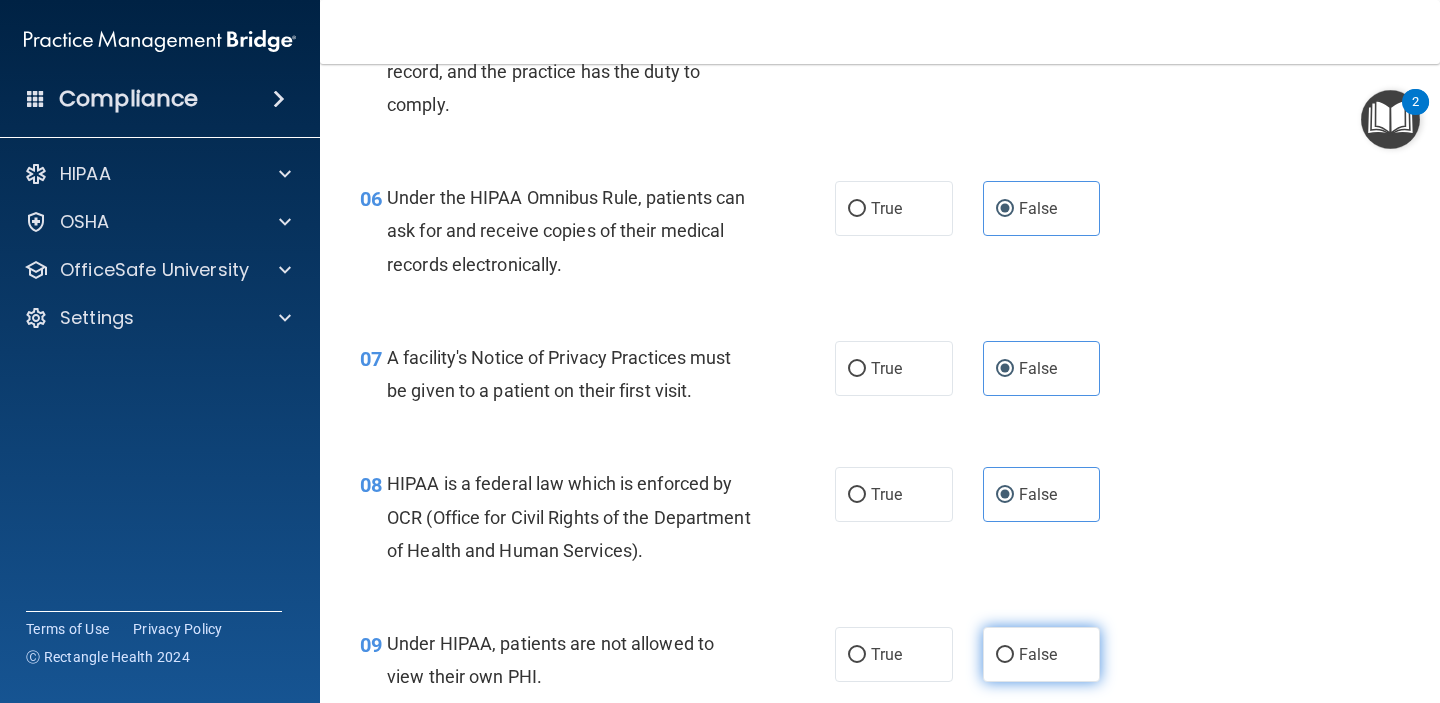 click on "False" at bounding box center [1042, 654] 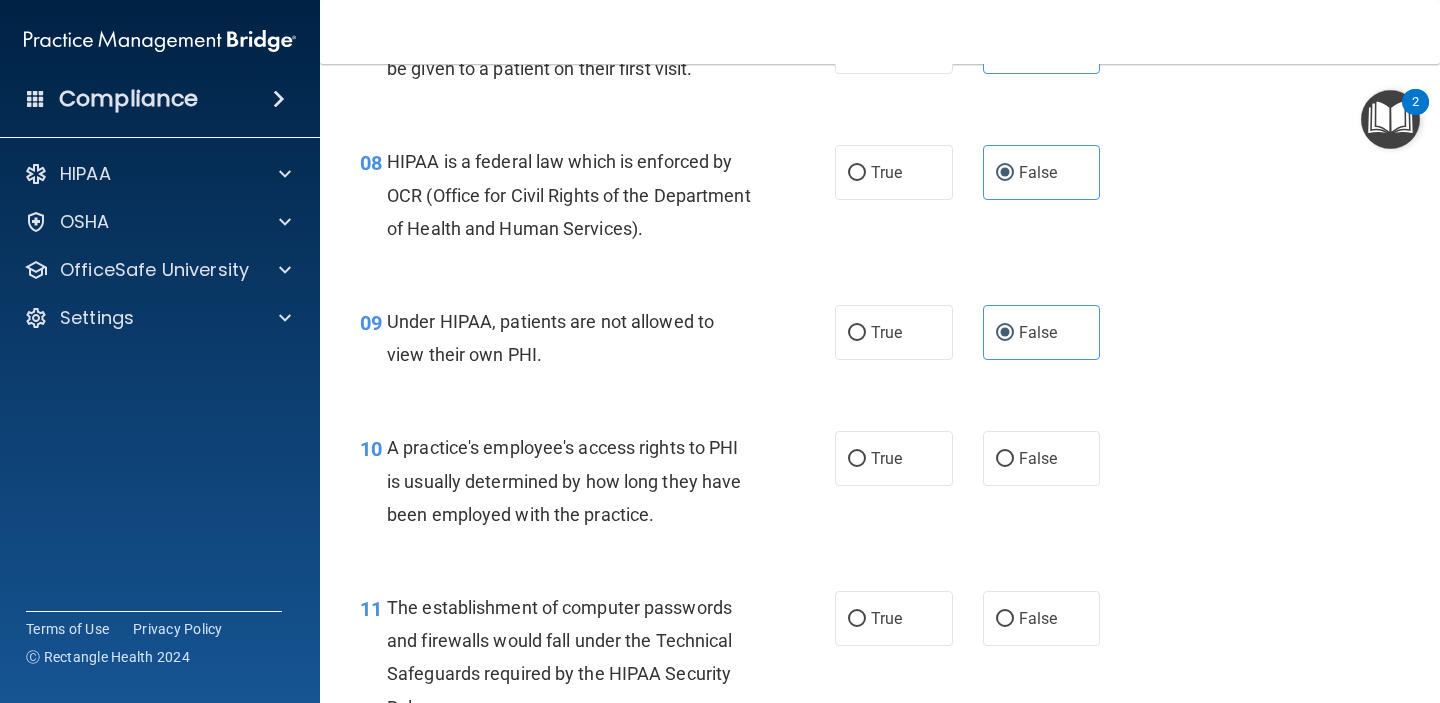 scroll, scrollTop: 1344, scrollLeft: 0, axis: vertical 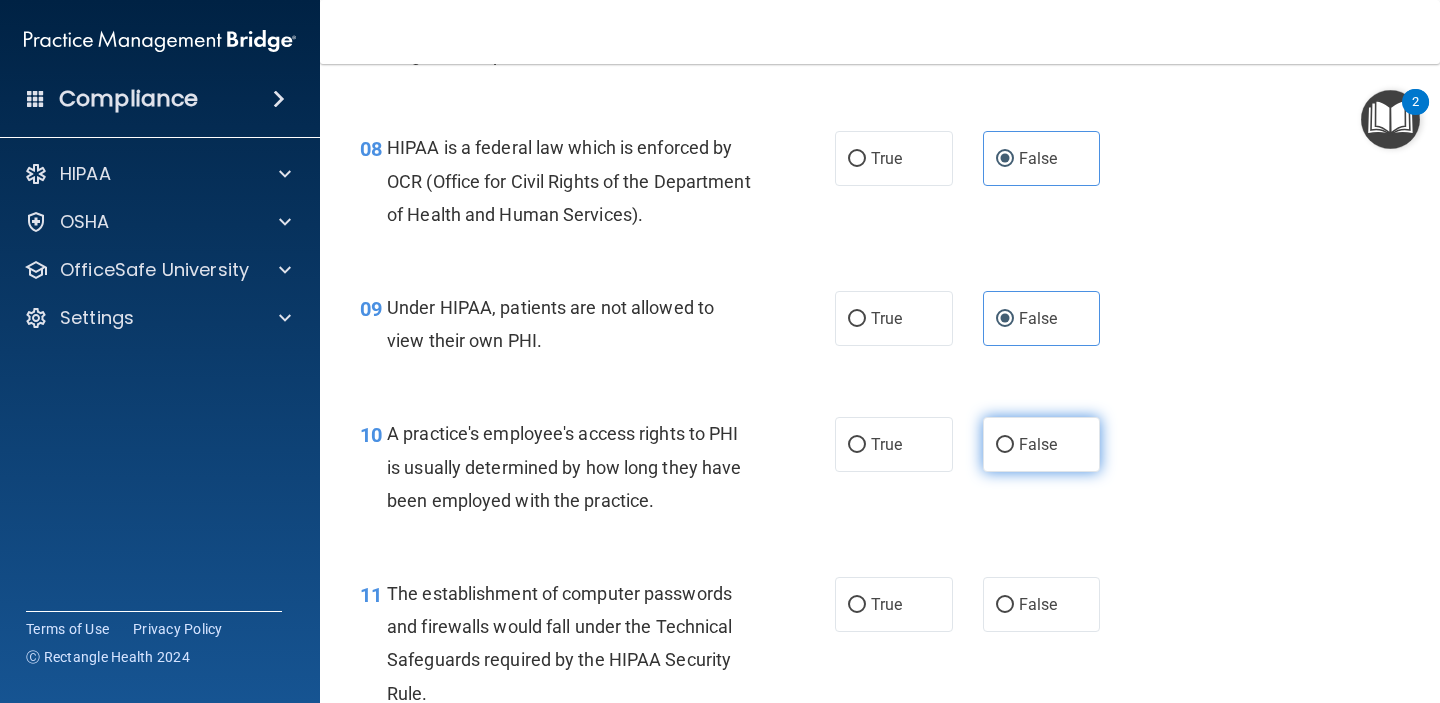click on "False" at bounding box center (1042, 444) 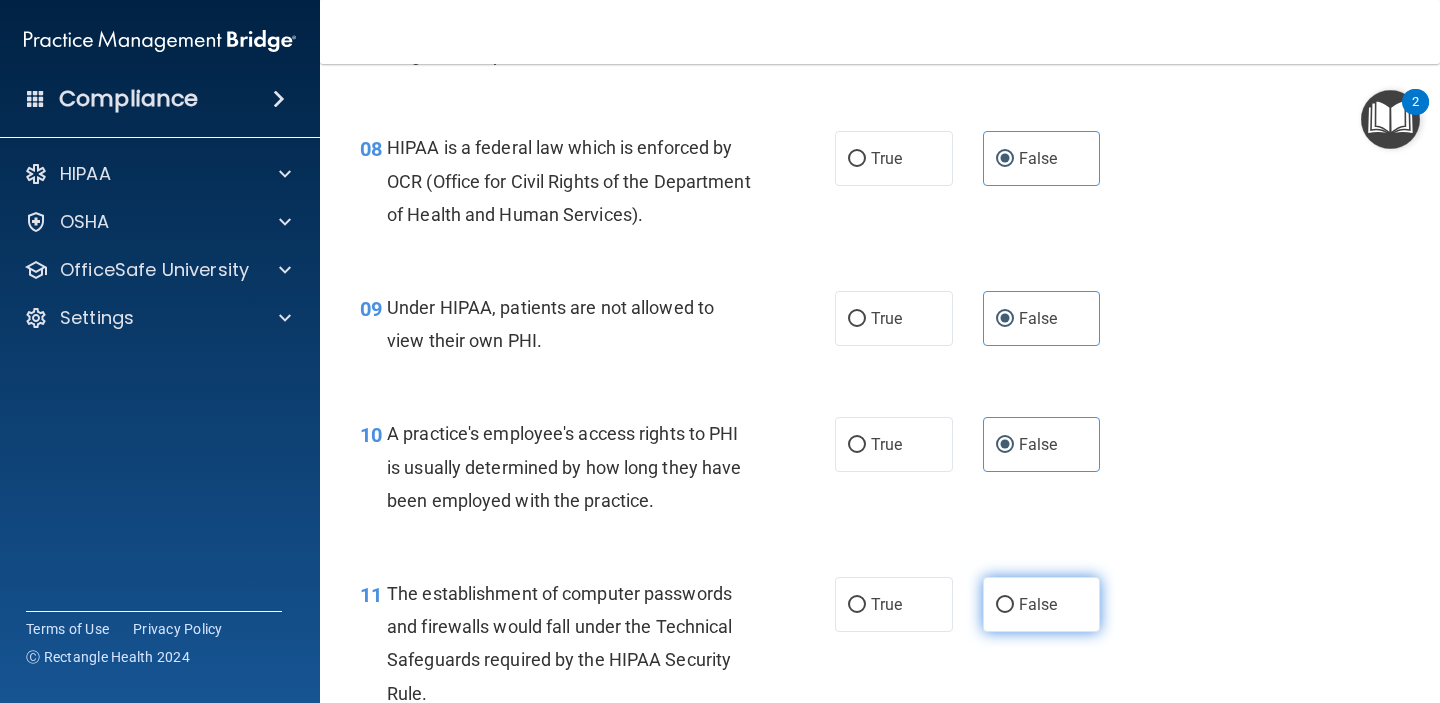 click on "False" at bounding box center [1042, 604] 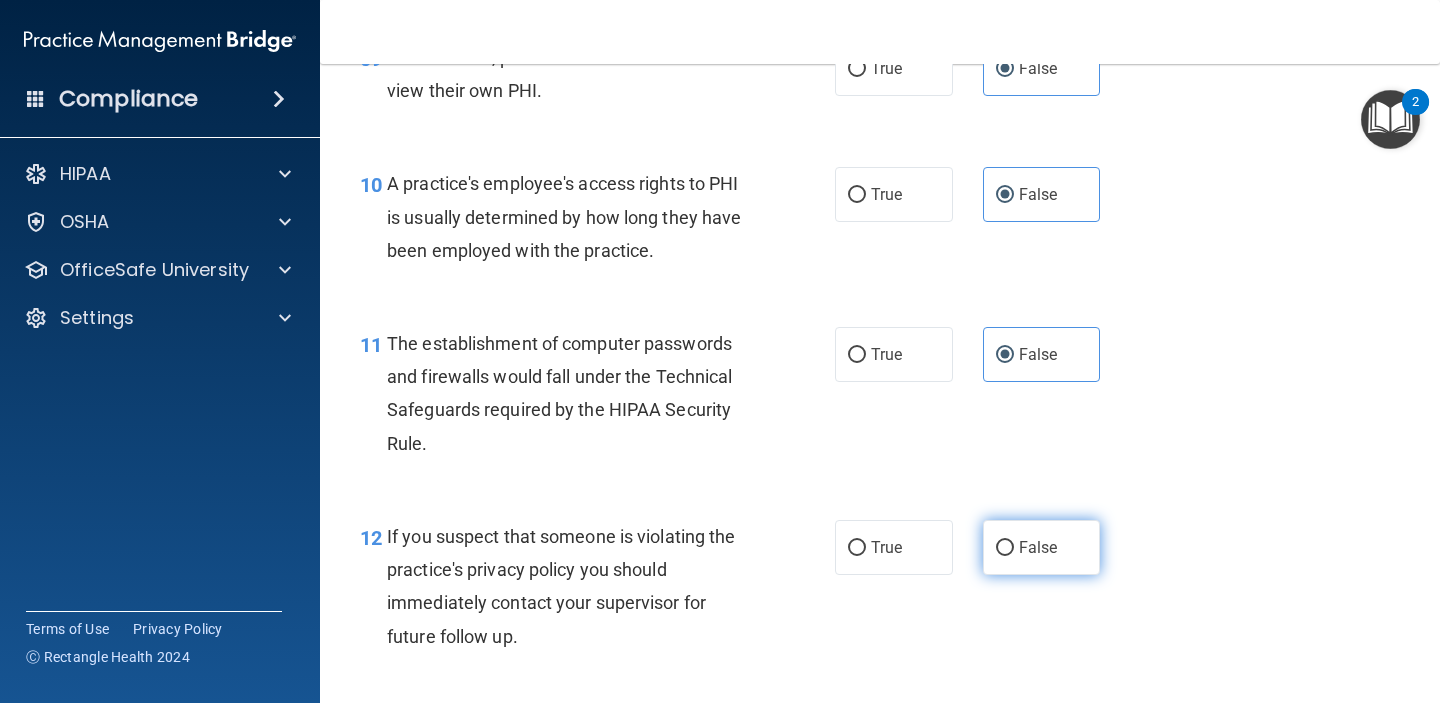 click on "False" at bounding box center (1042, 547) 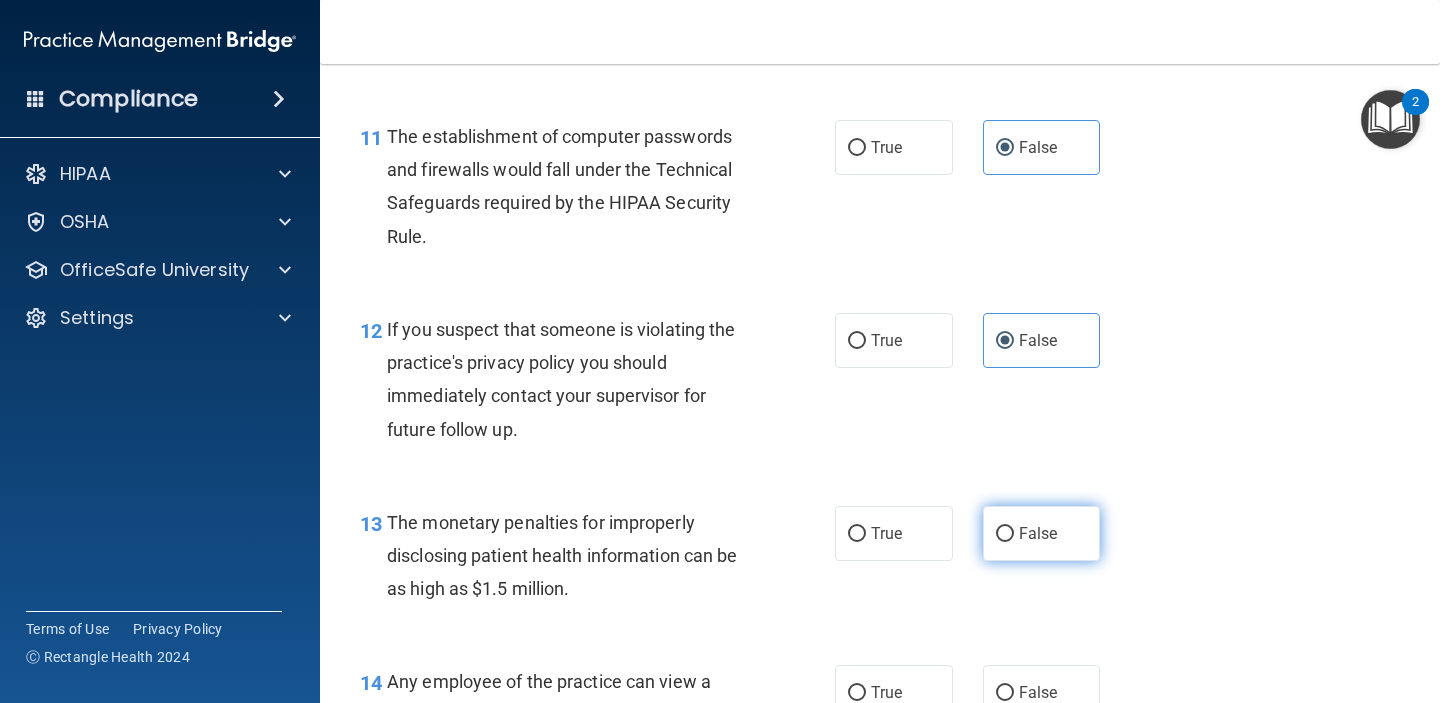 click on "False" at bounding box center [1038, 533] 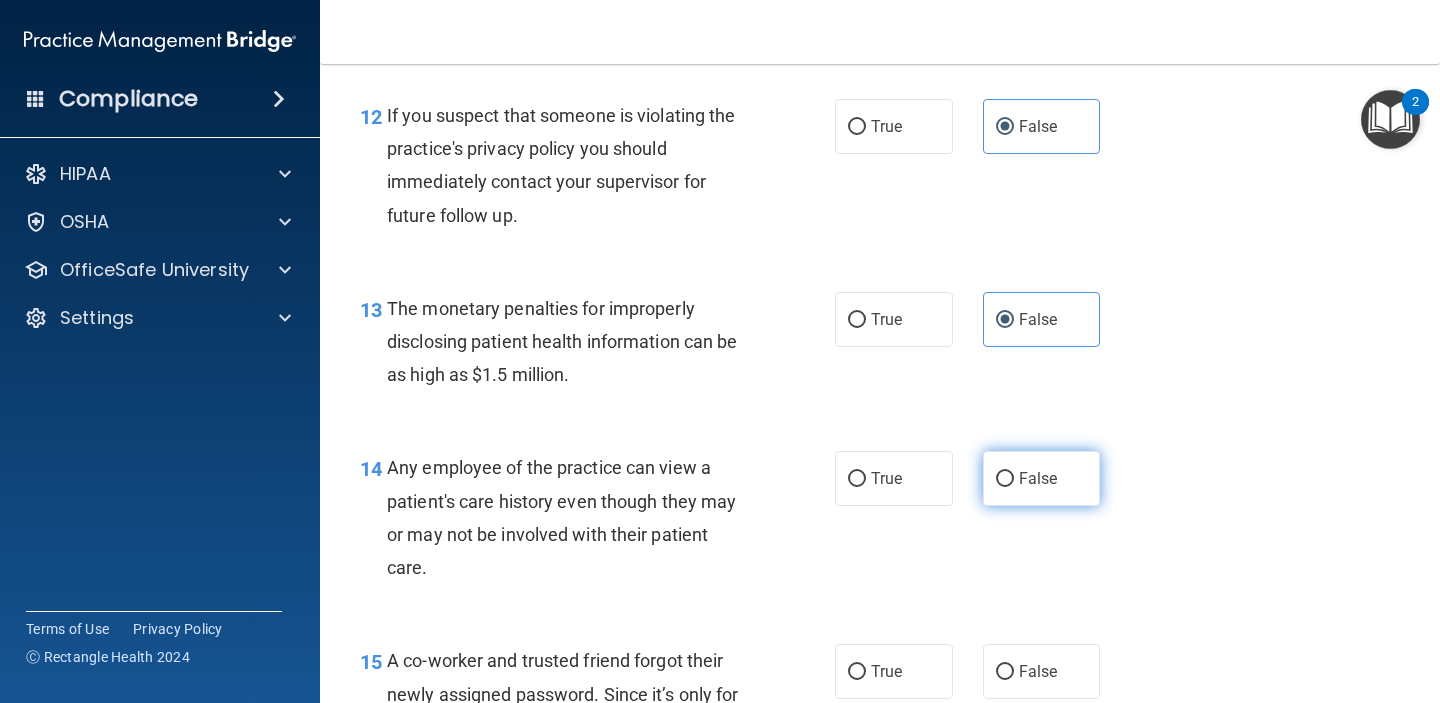 click on "False" at bounding box center (1038, 478) 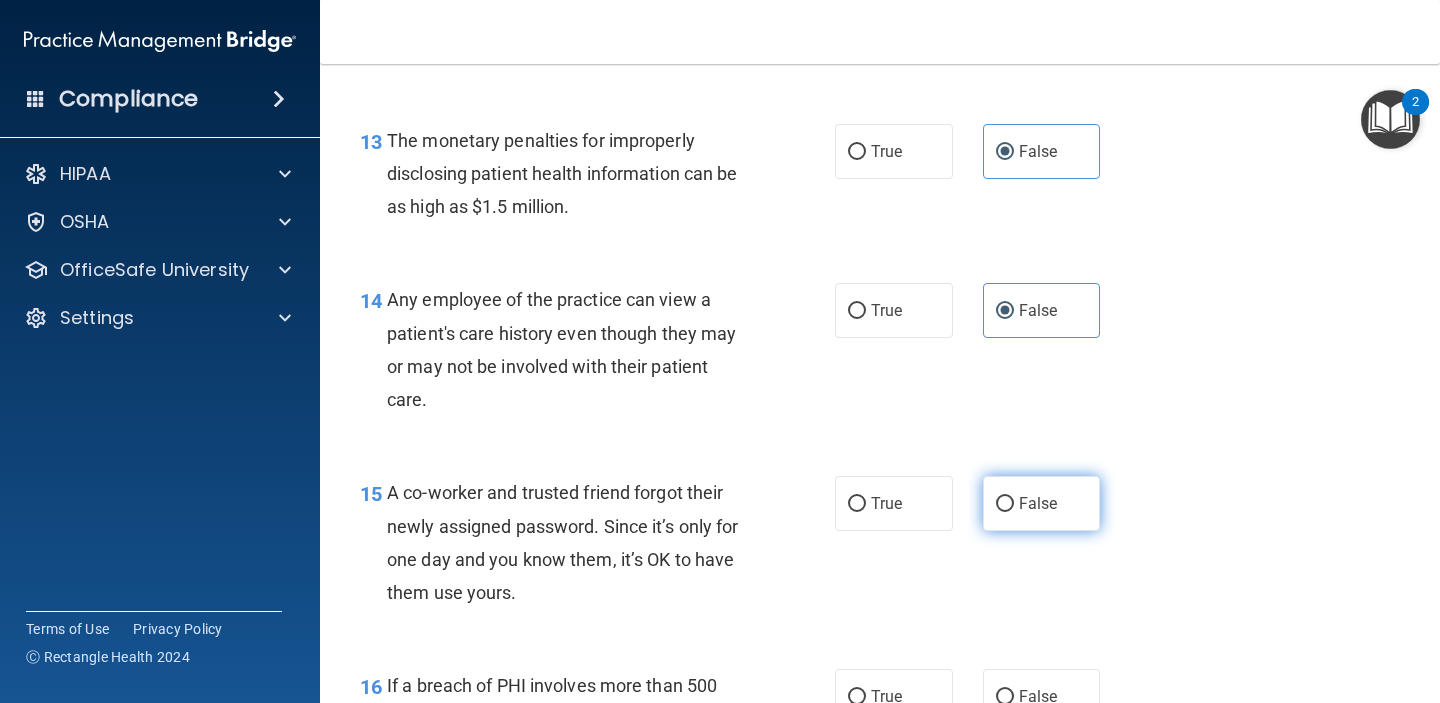 click on "False" at bounding box center [1042, 503] 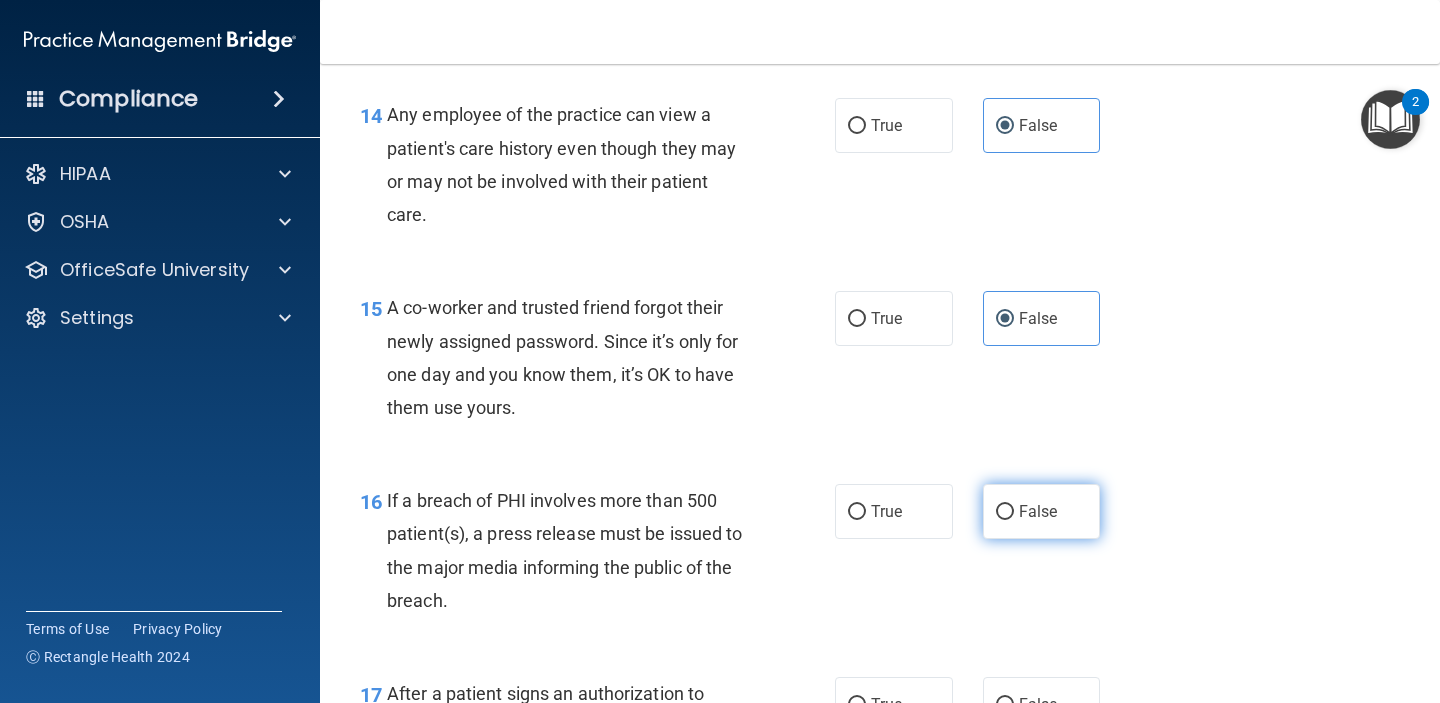 click on "False" at bounding box center (1042, 511) 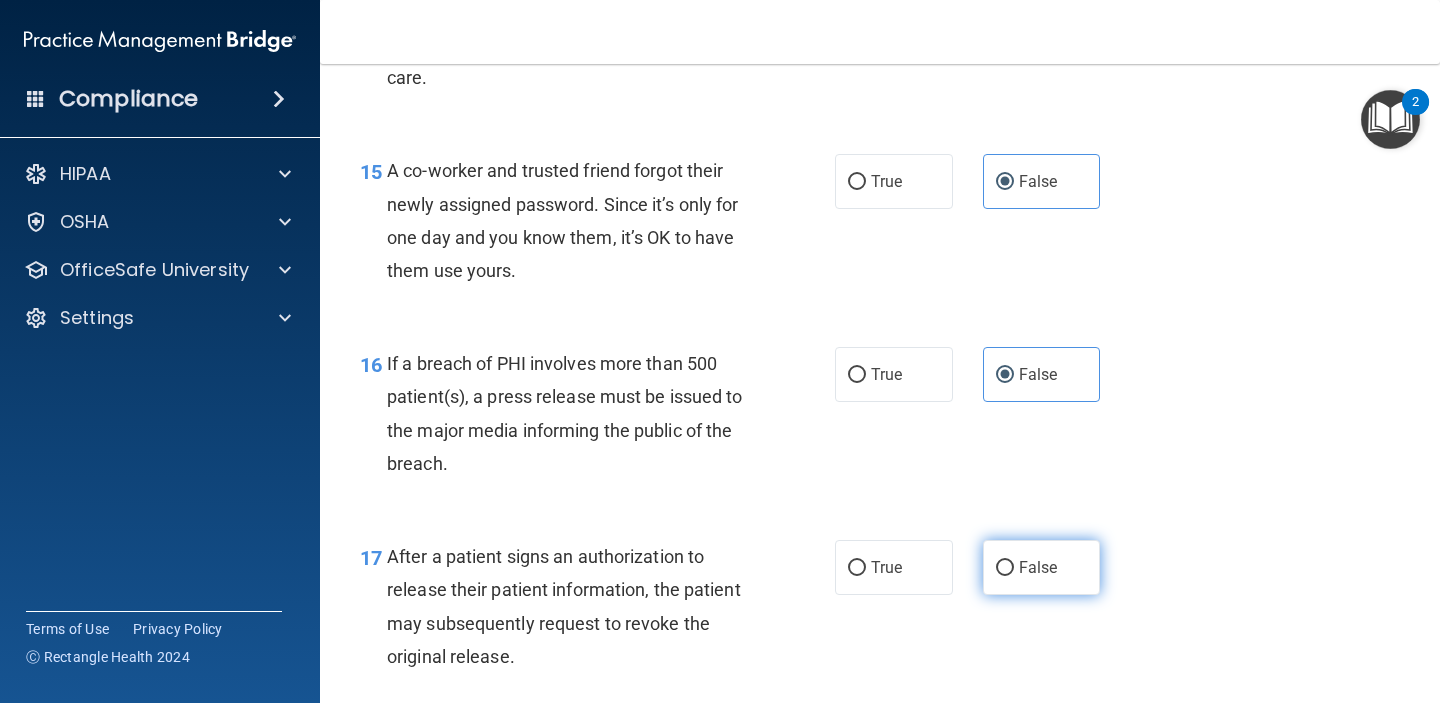 click on "False" at bounding box center [1038, 567] 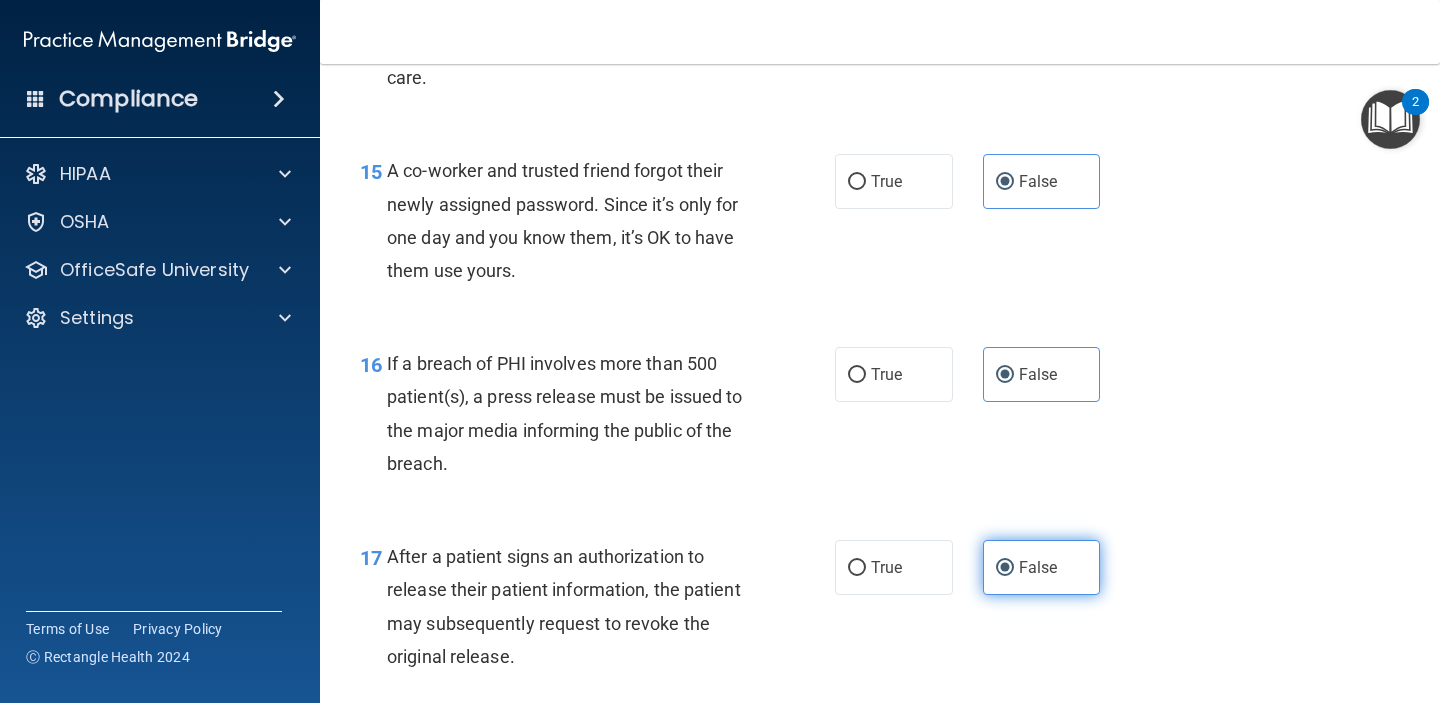 scroll, scrollTop: 2701, scrollLeft: 0, axis: vertical 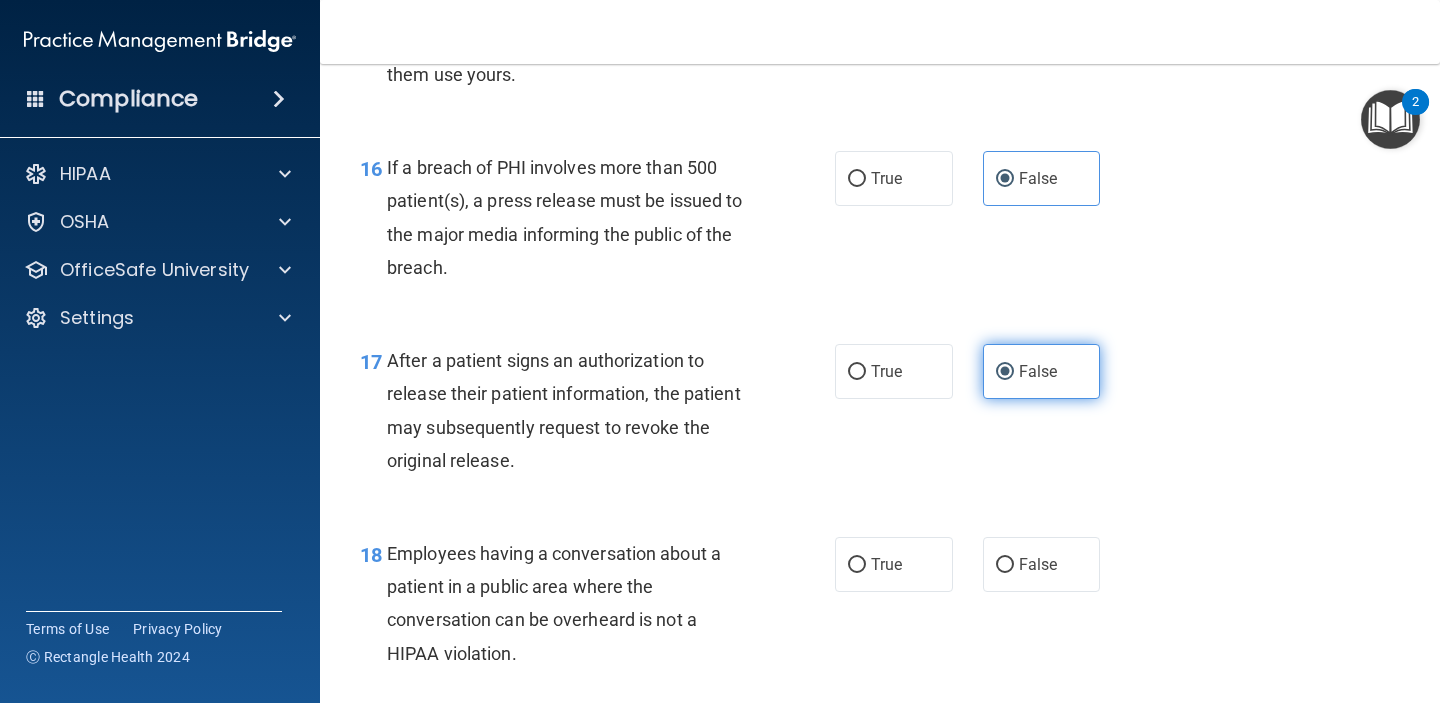 click on "False" at bounding box center [1038, 564] 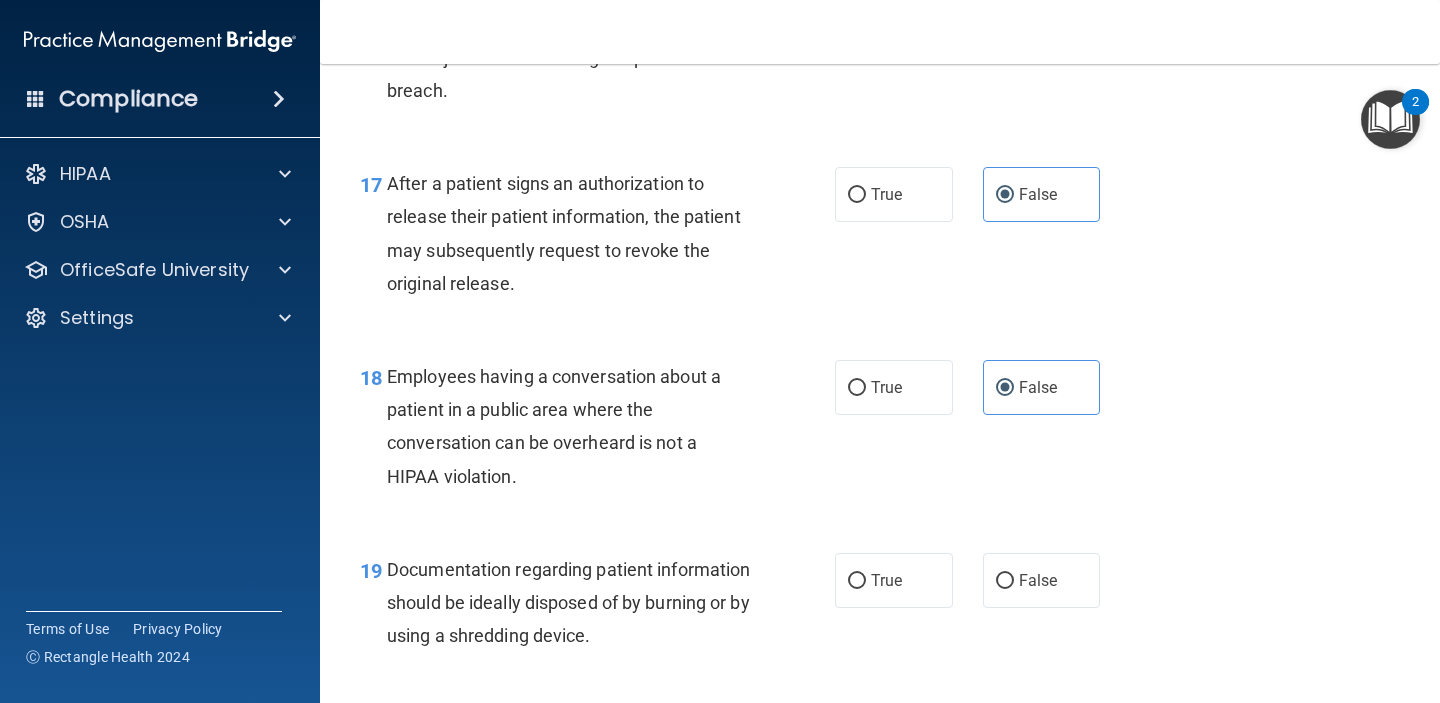 scroll, scrollTop: 2885, scrollLeft: 0, axis: vertical 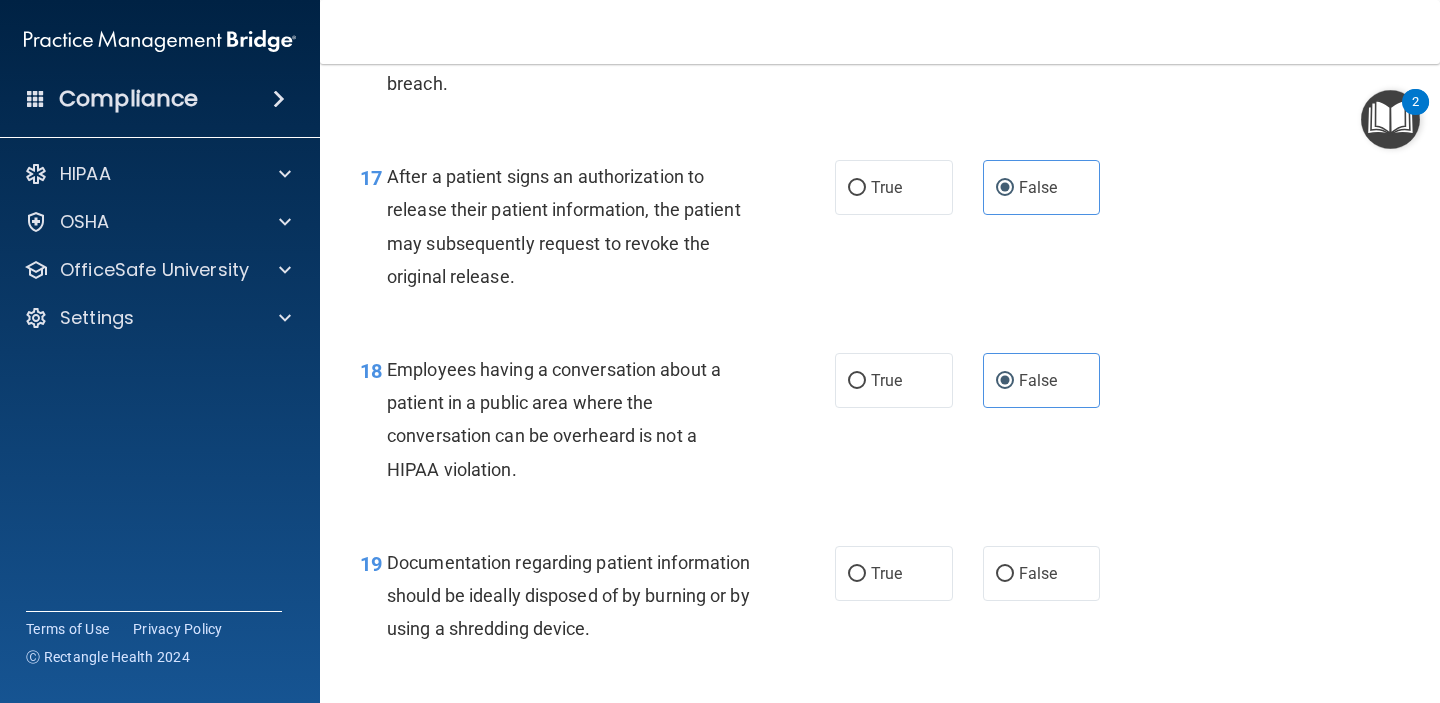 click on "19       Documentation regarding patient information should be ideally disposed of by burning or by using a shredding device.                 True           False" at bounding box center [880, 601] 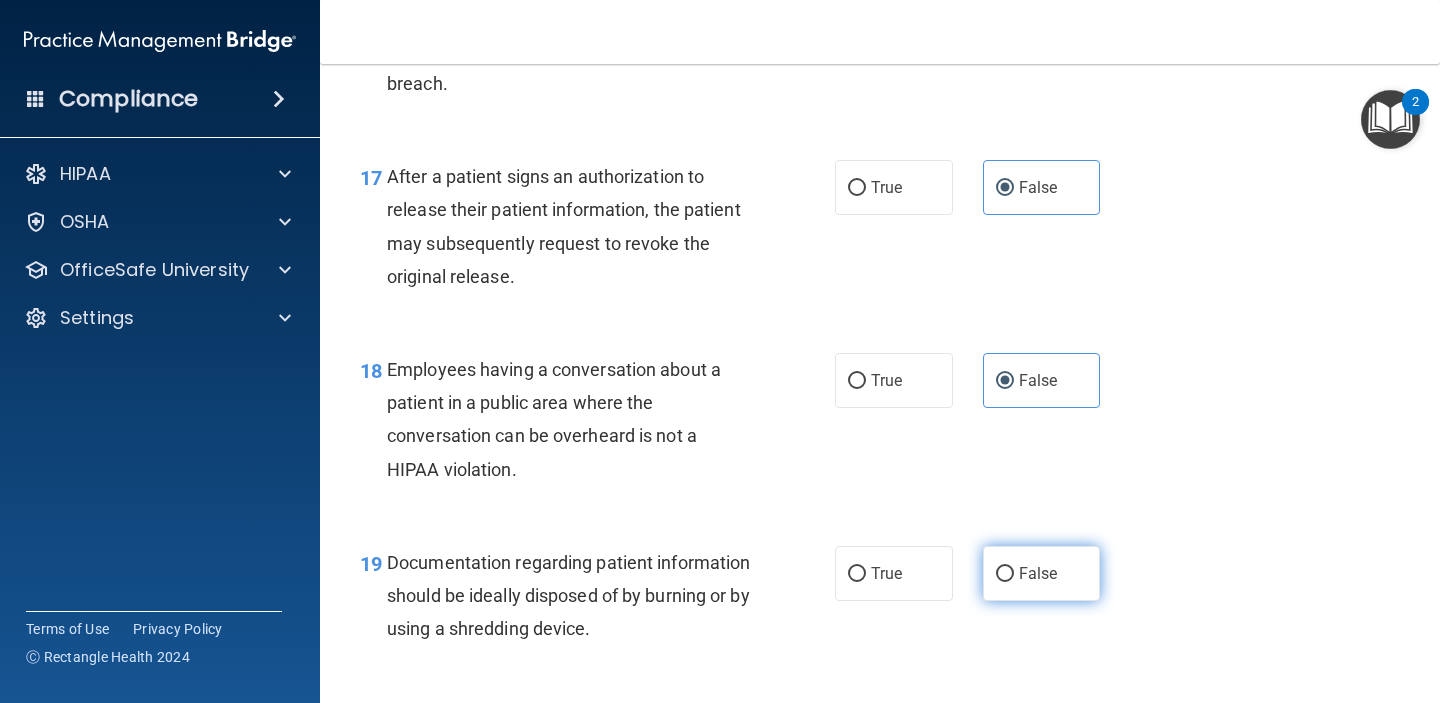 click on "False" at bounding box center (1038, 573) 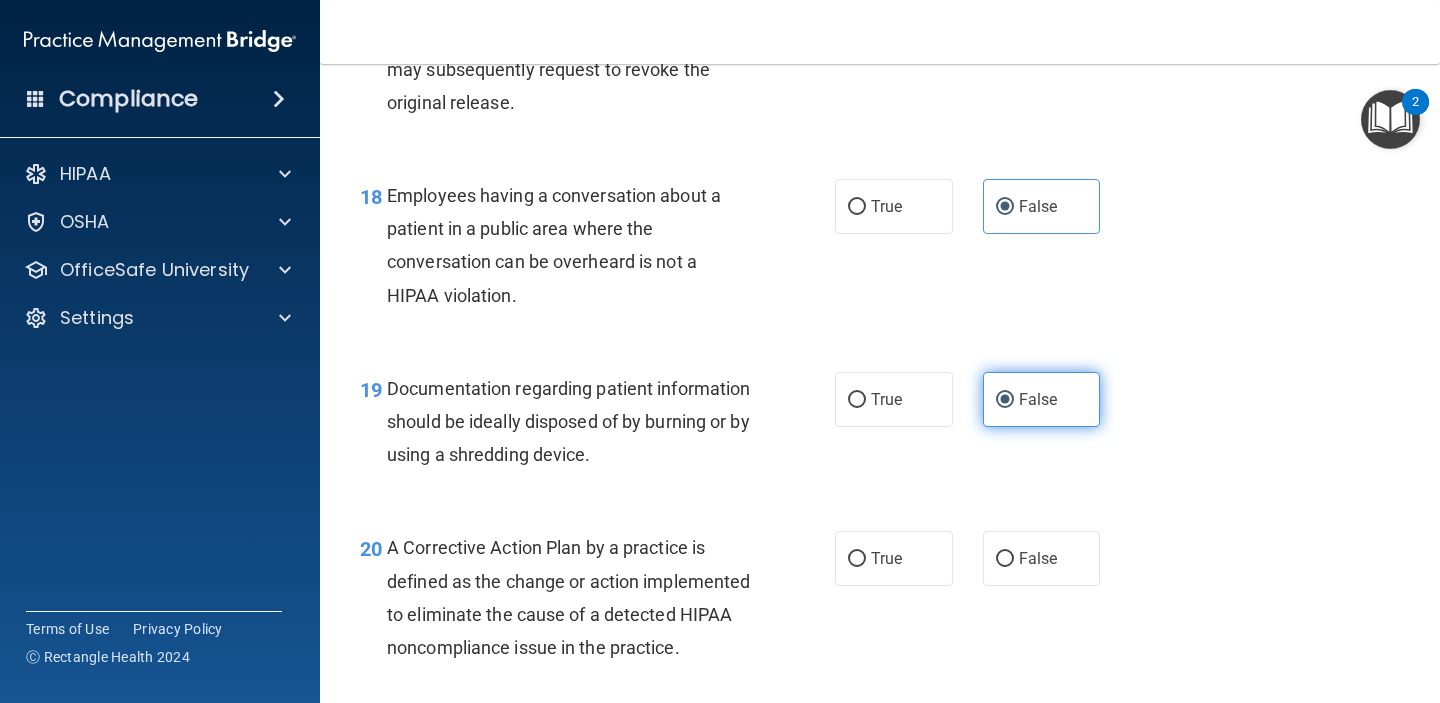 click on "False" at bounding box center [1038, 558] 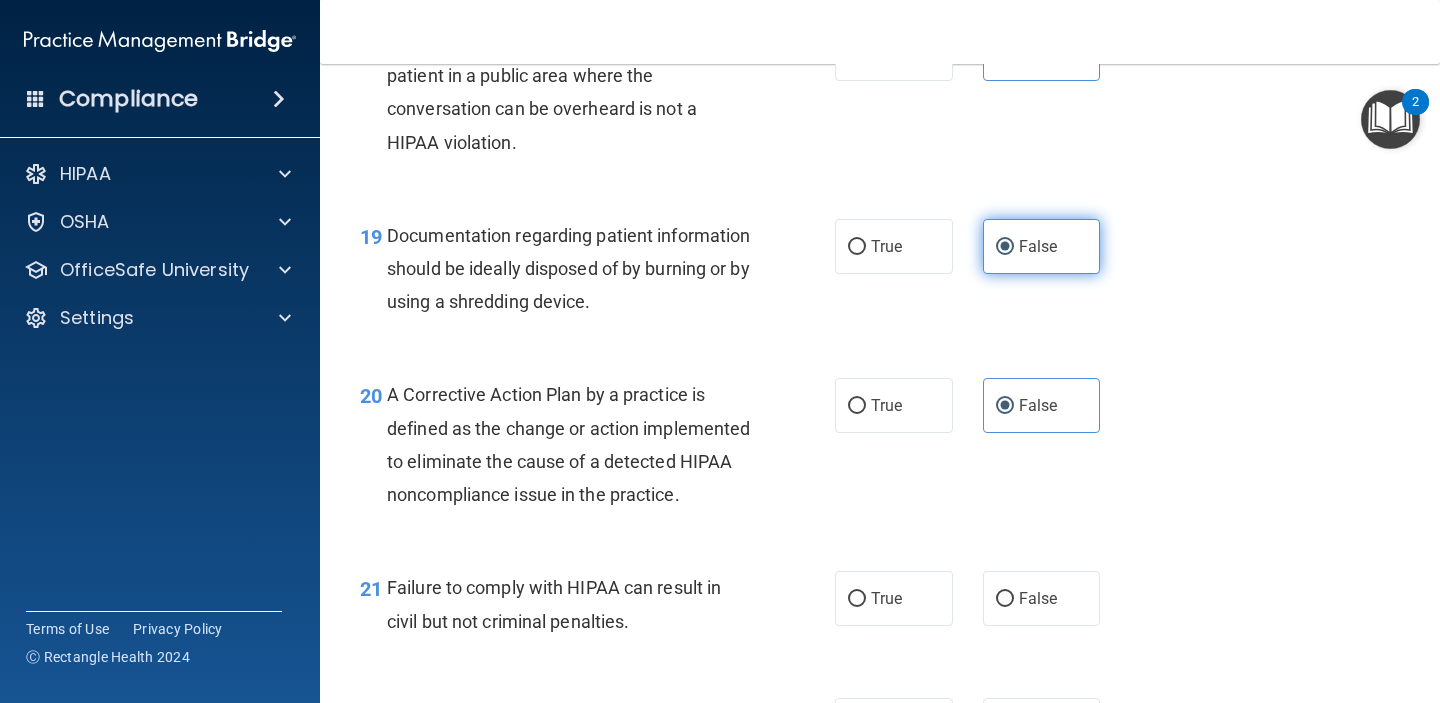 scroll, scrollTop: 3360, scrollLeft: 0, axis: vertical 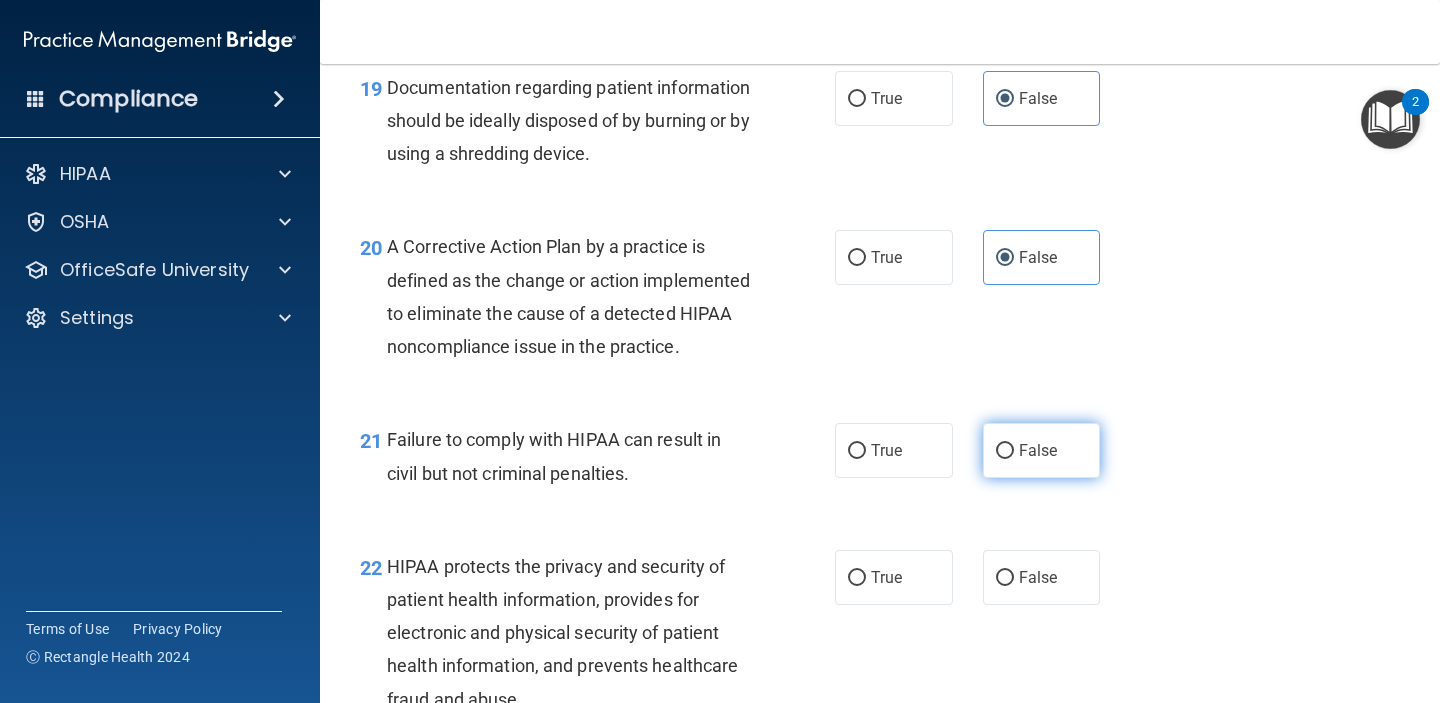 click on "False" at bounding box center (1042, 450) 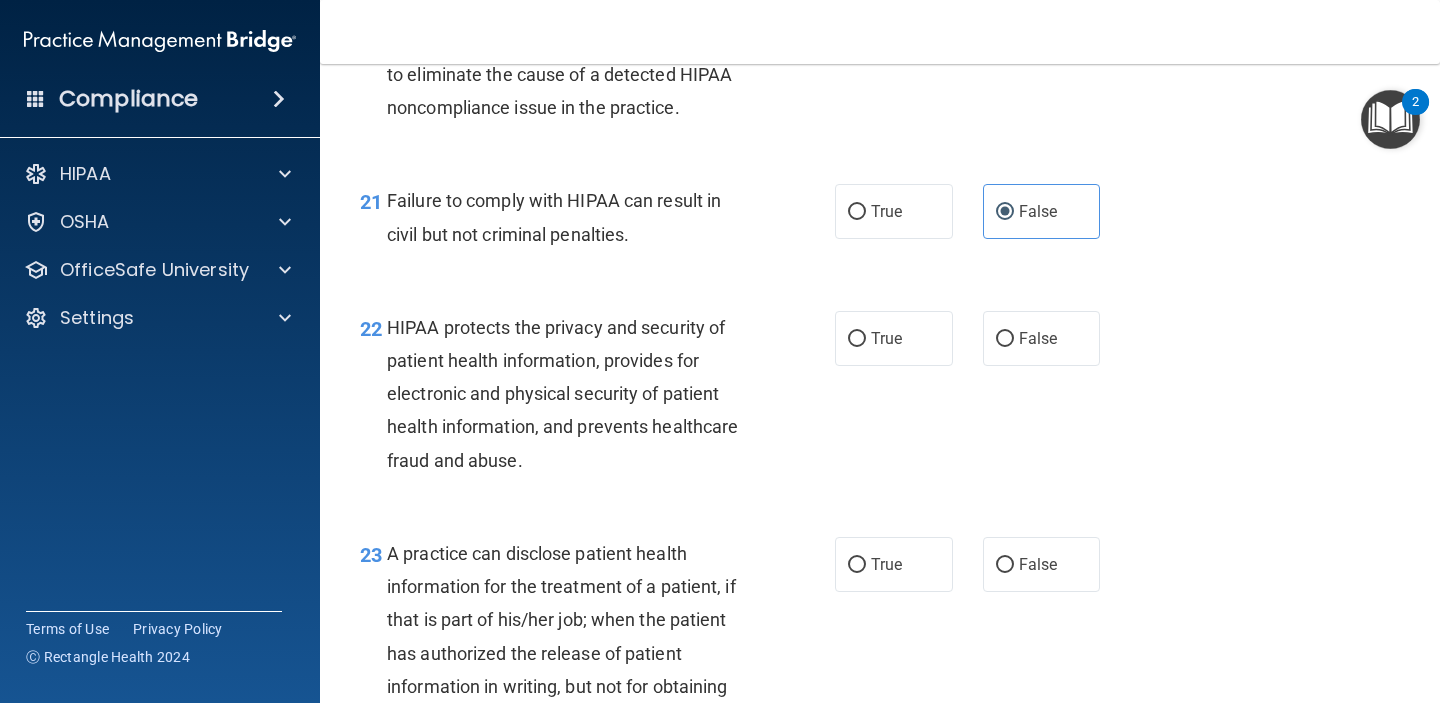 scroll, scrollTop: 3650, scrollLeft: 0, axis: vertical 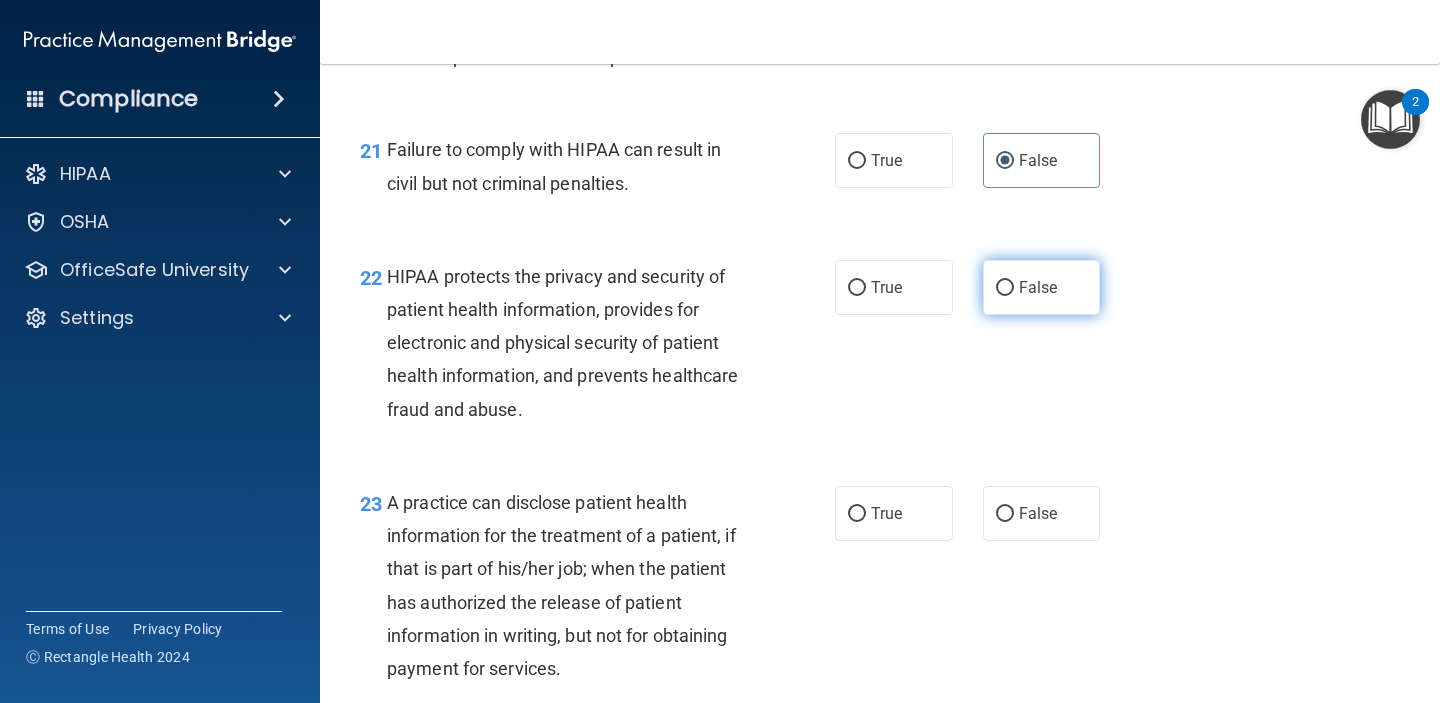 click on "False" at bounding box center [1038, 287] 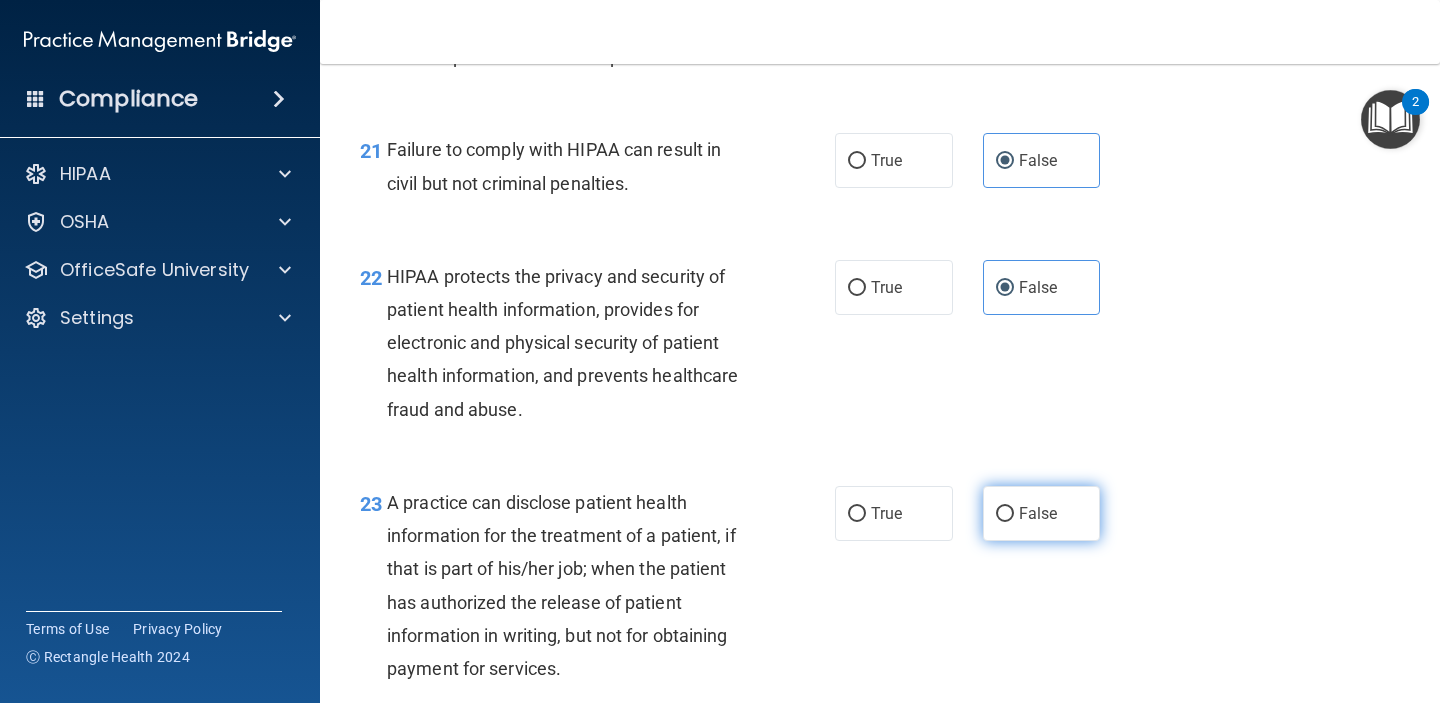 click on "False" at bounding box center [1038, 513] 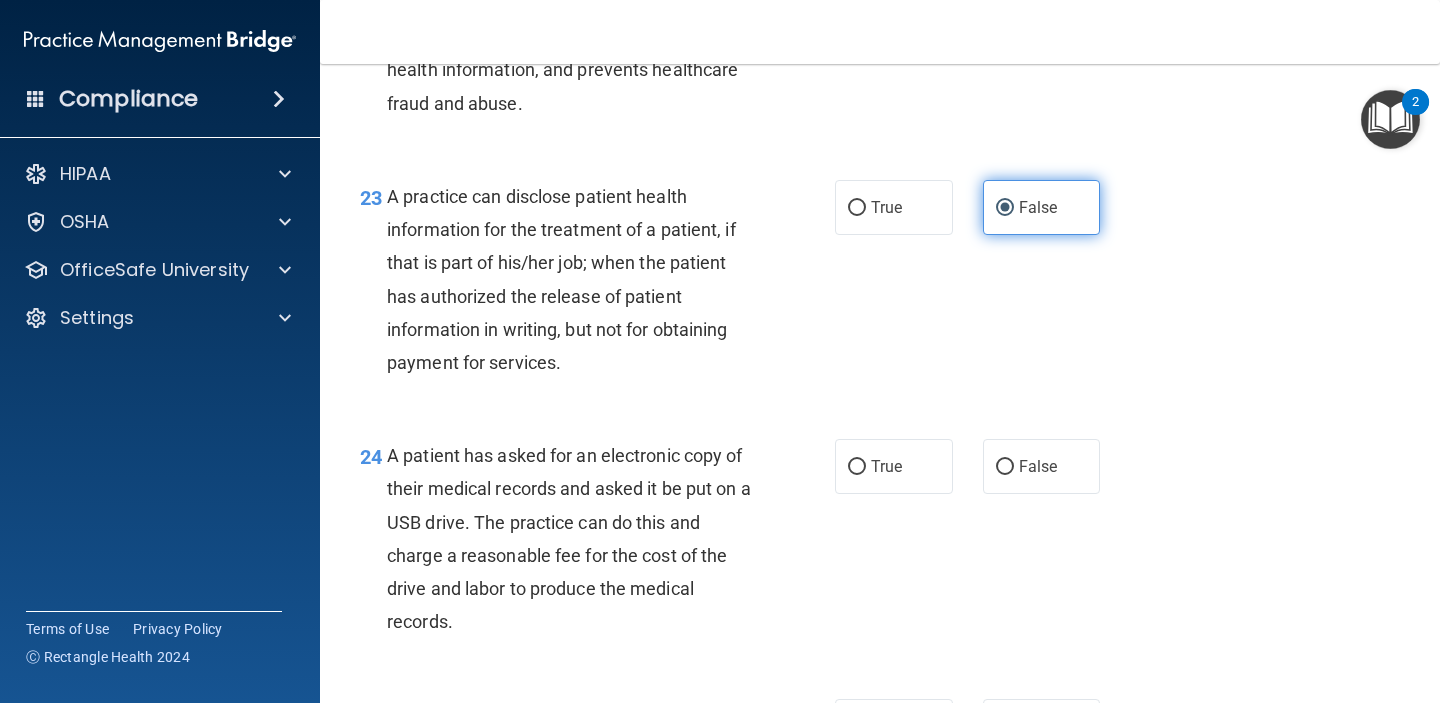 scroll, scrollTop: 3962, scrollLeft: 0, axis: vertical 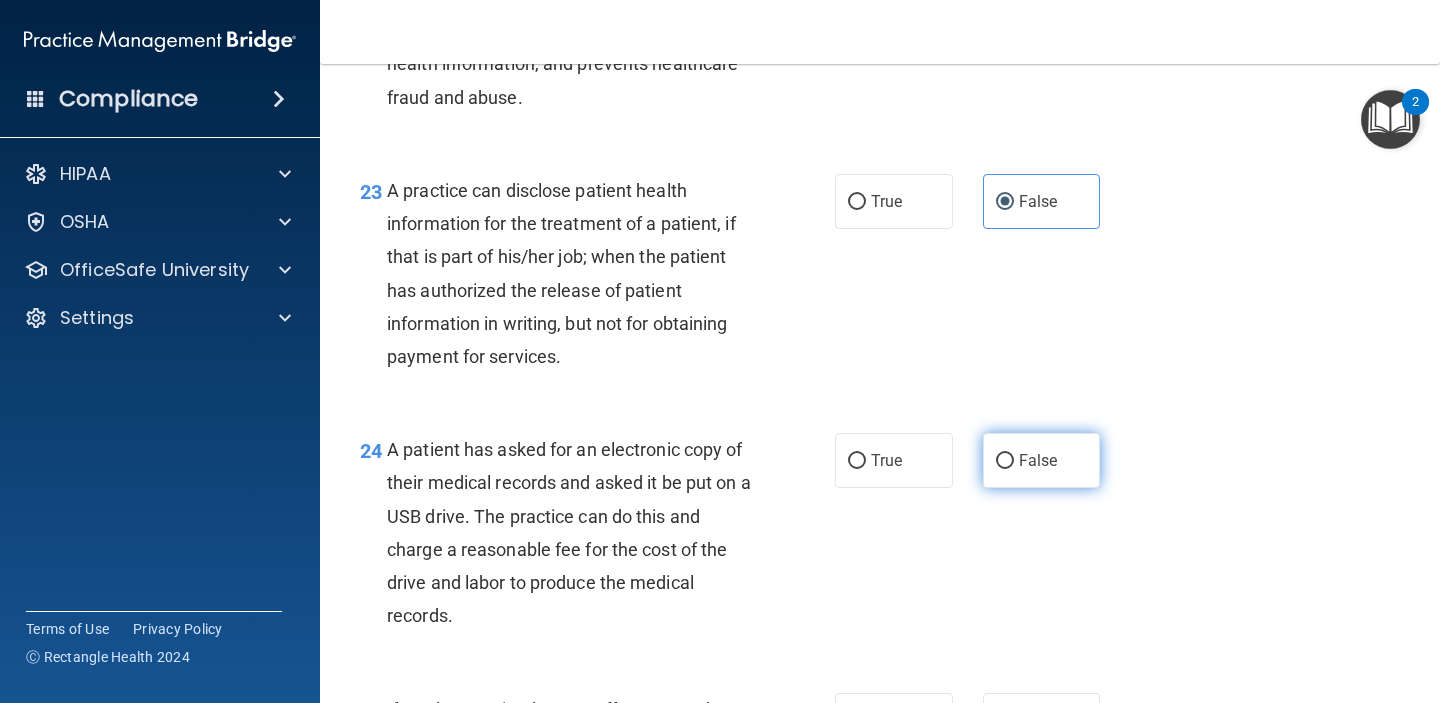 click on "False" at bounding box center (1042, 460) 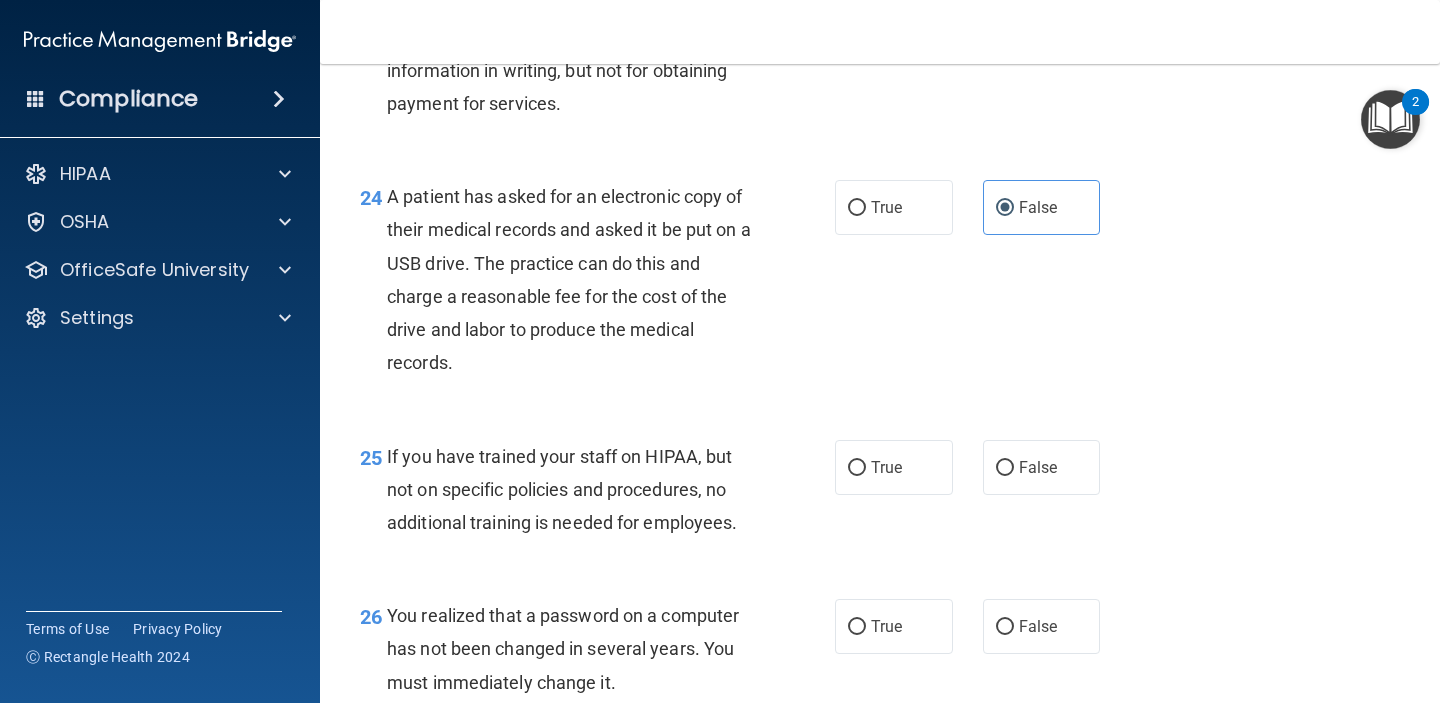 scroll, scrollTop: 4225, scrollLeft: 0, axis: vertical 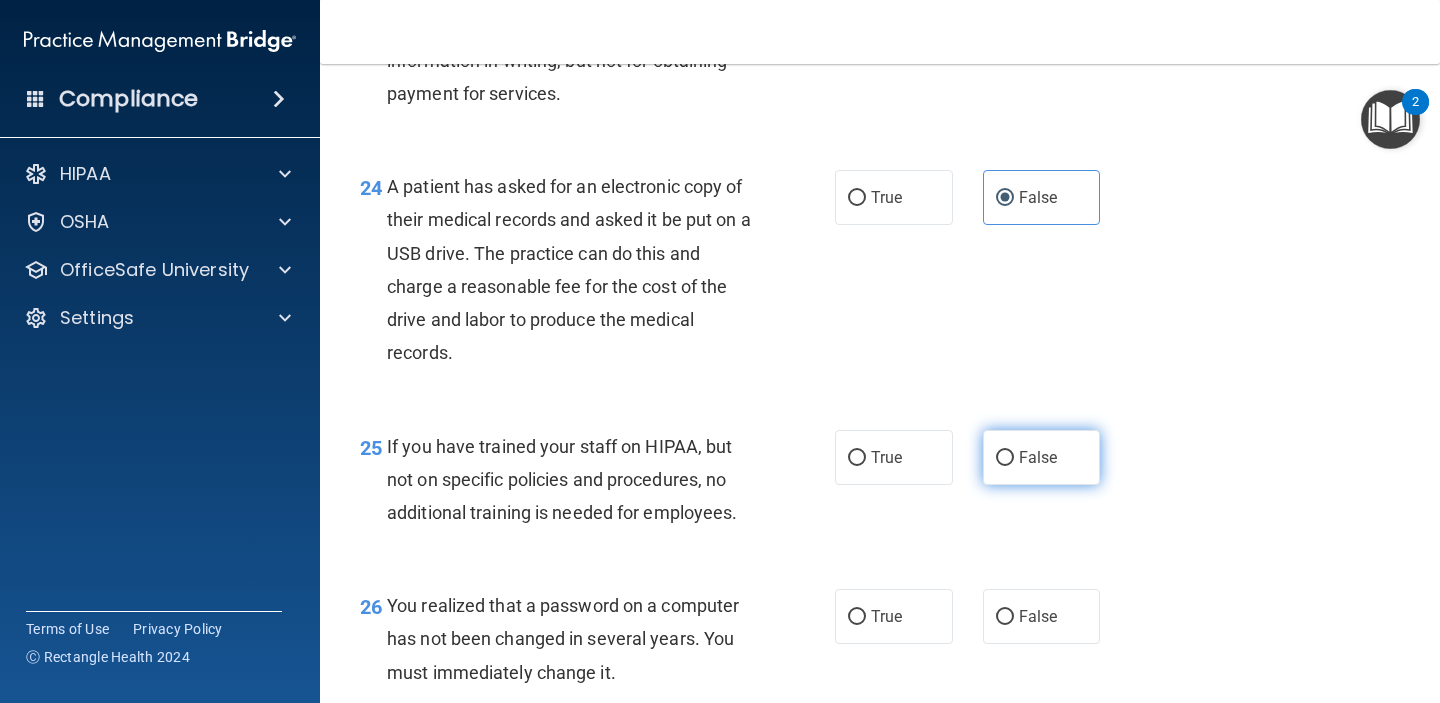 click on "False" at bounding box center [1038, 457] 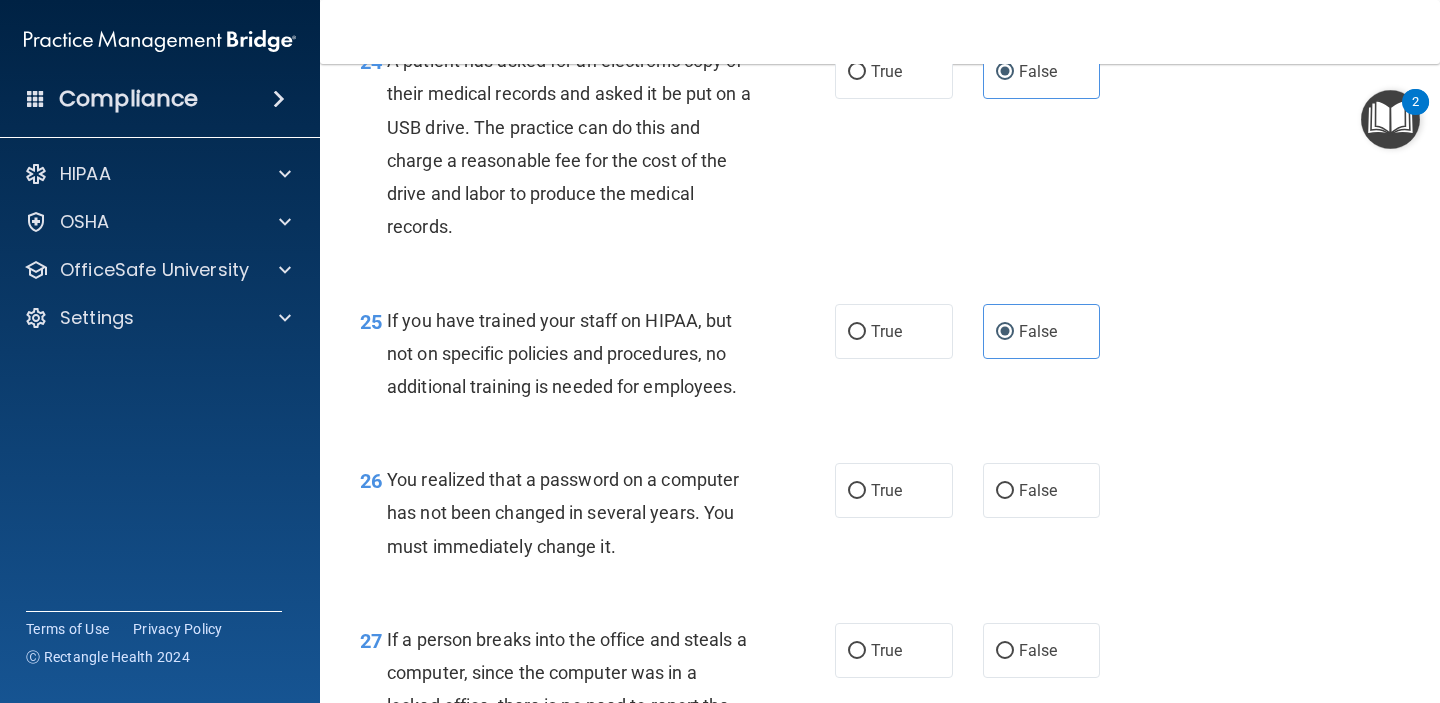 scroll, scrollTop: 4363, scrollLeft: 0, axis: vertical 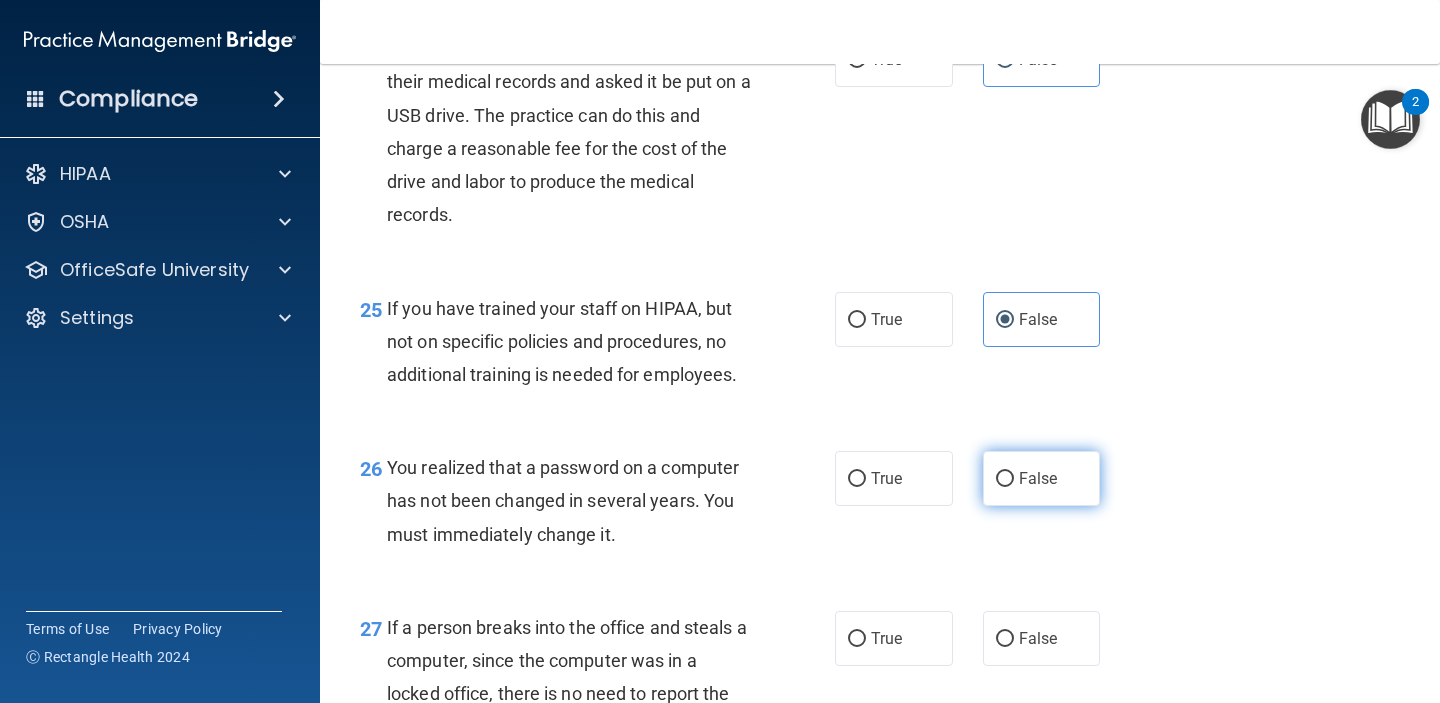 click on "False" at bounding box center (1038, 478) 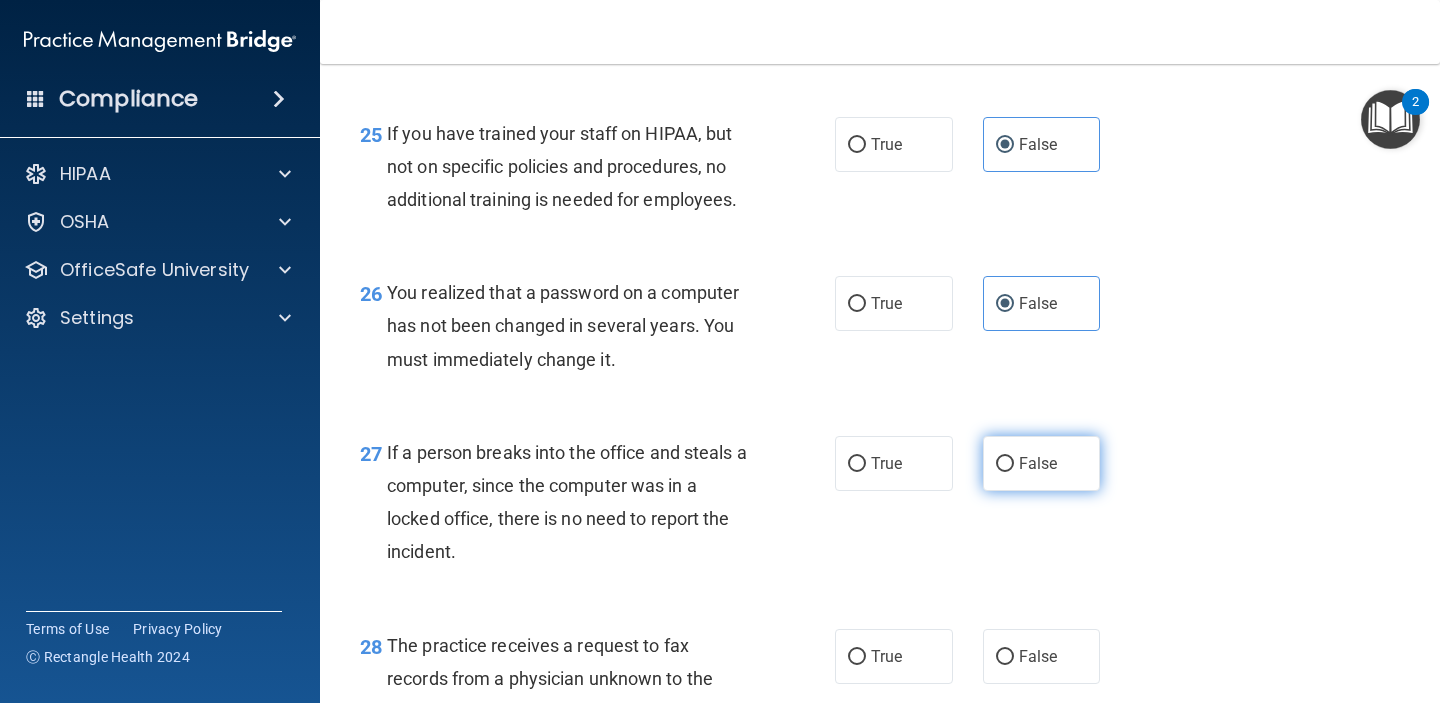 click on "False" at bounding box center [1038, 463] 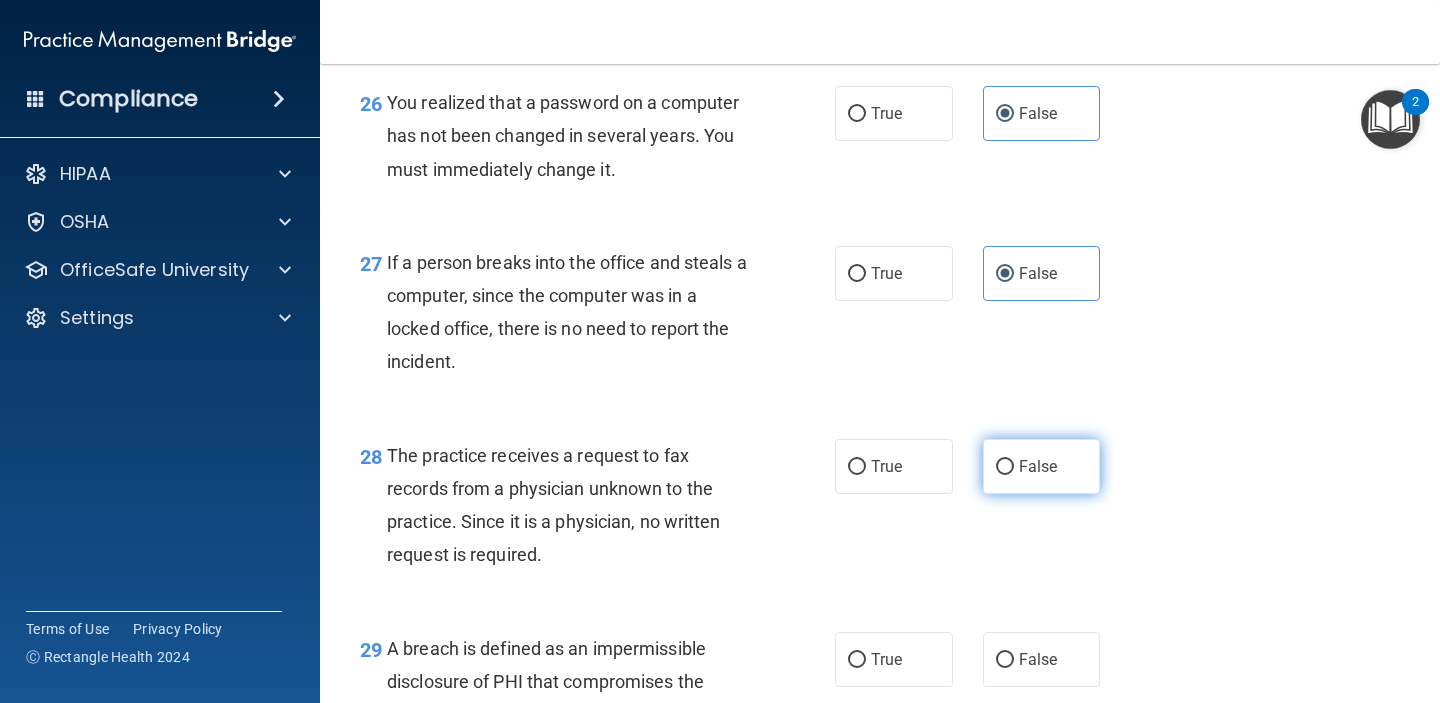 click on "False" at bounding box center [1038, 466] 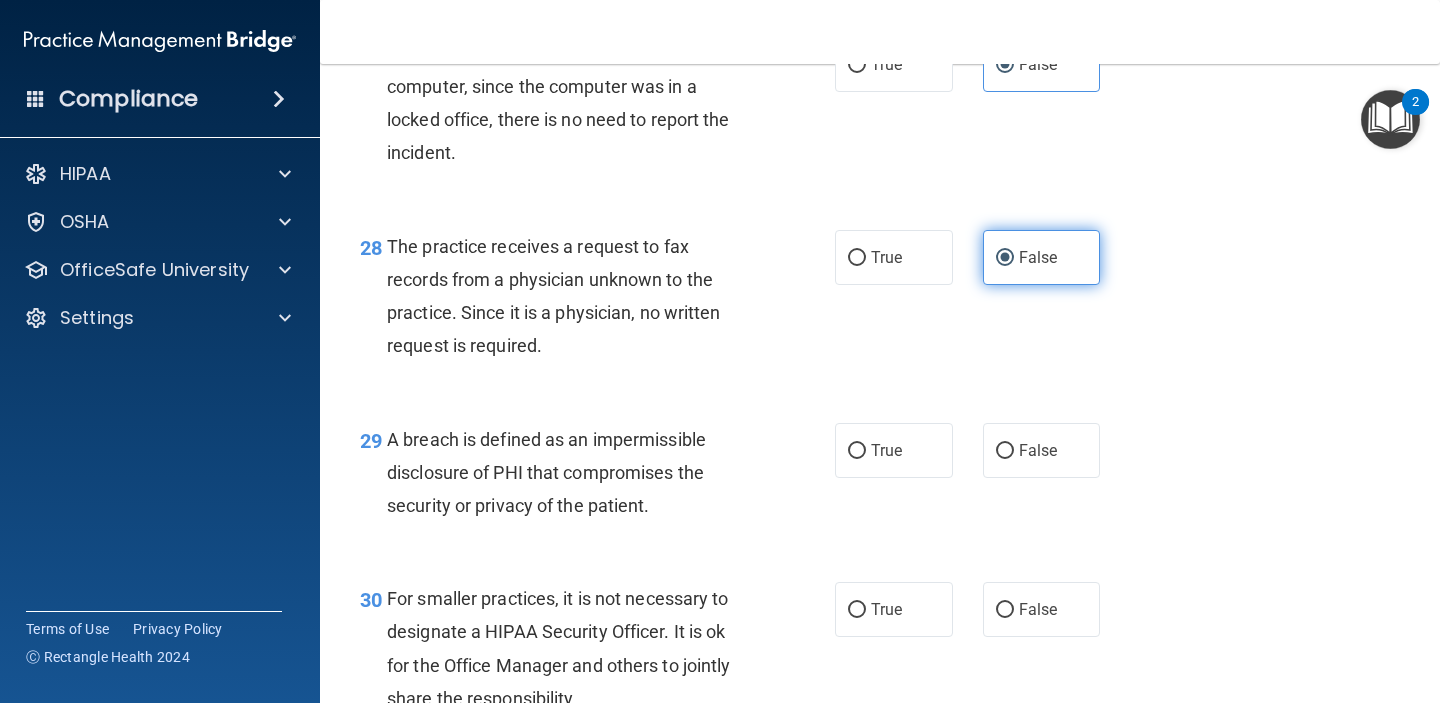 click on "False" at bounding box center (1042, 450) 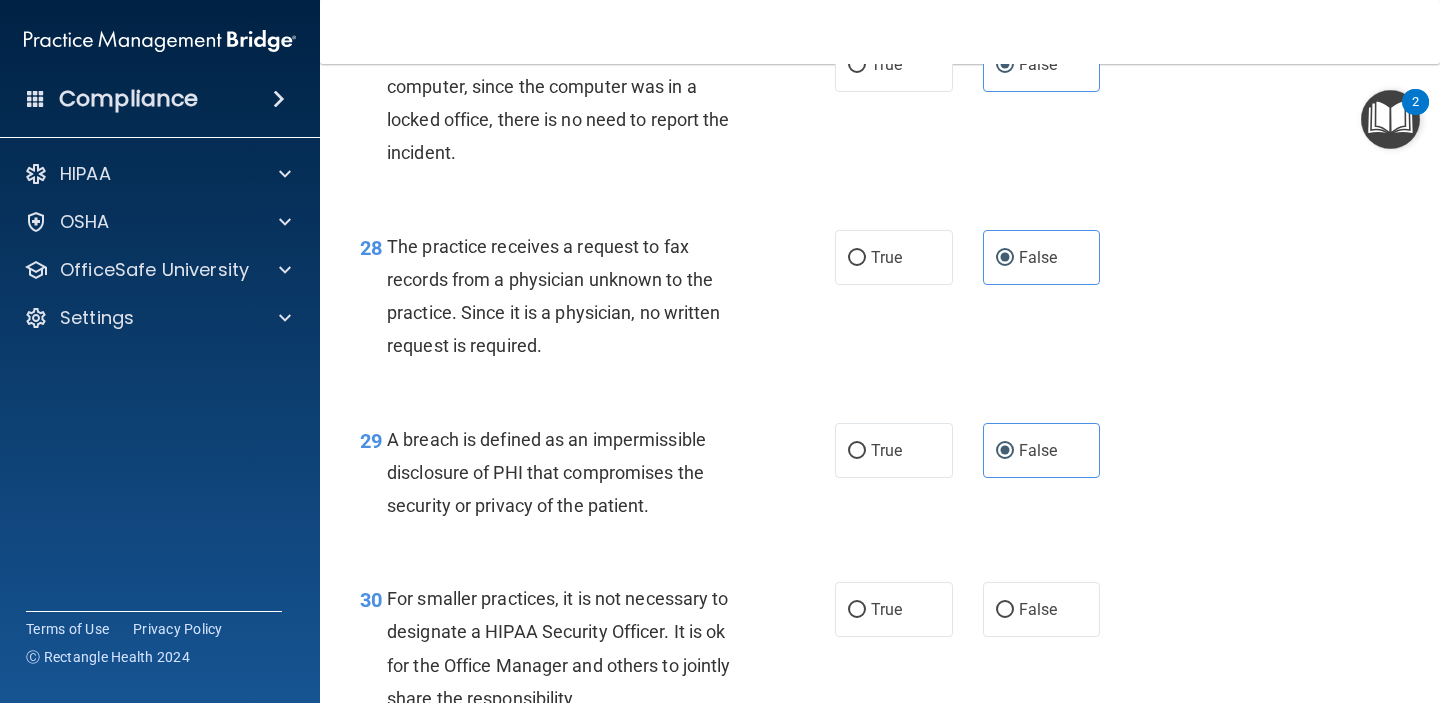 scroll, scrollTop: 5074, scrollLeft: 0, axis: vertical 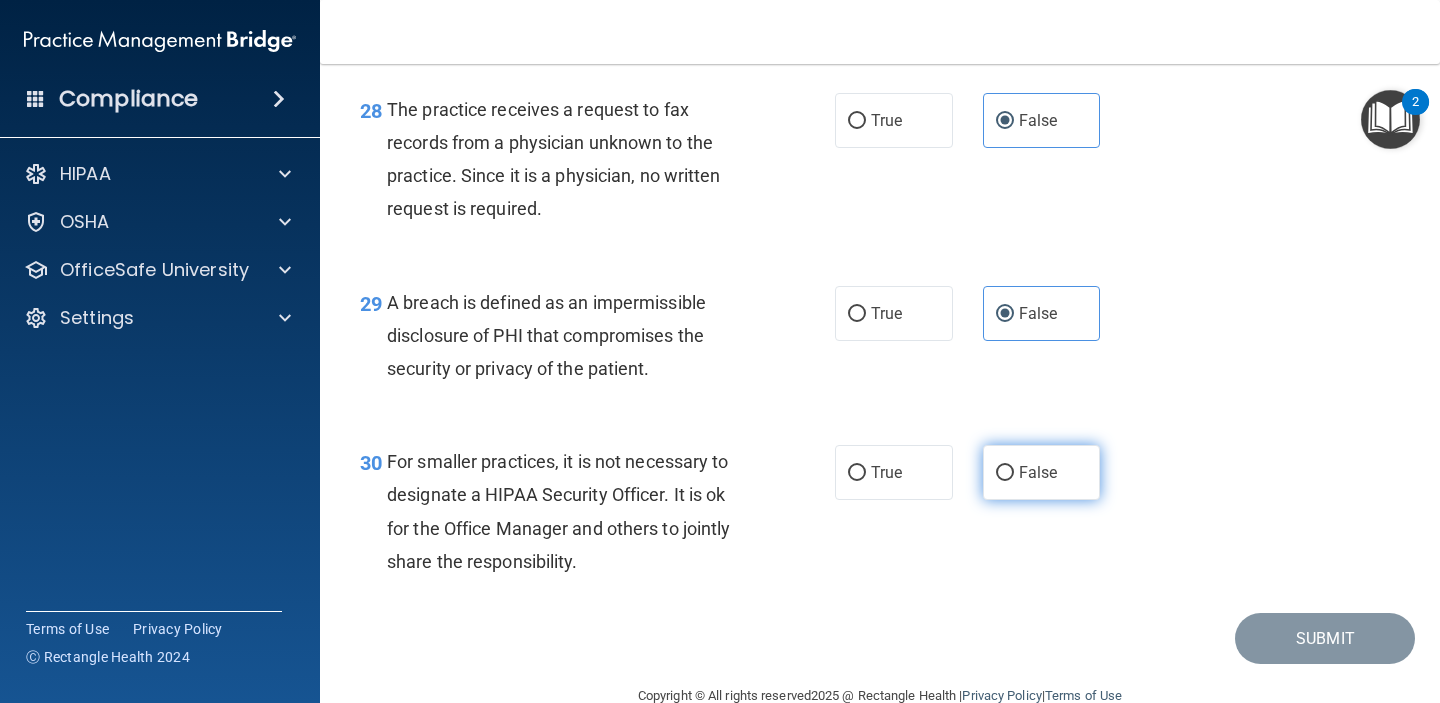 click on "False" at bounding box center [1005, 473] 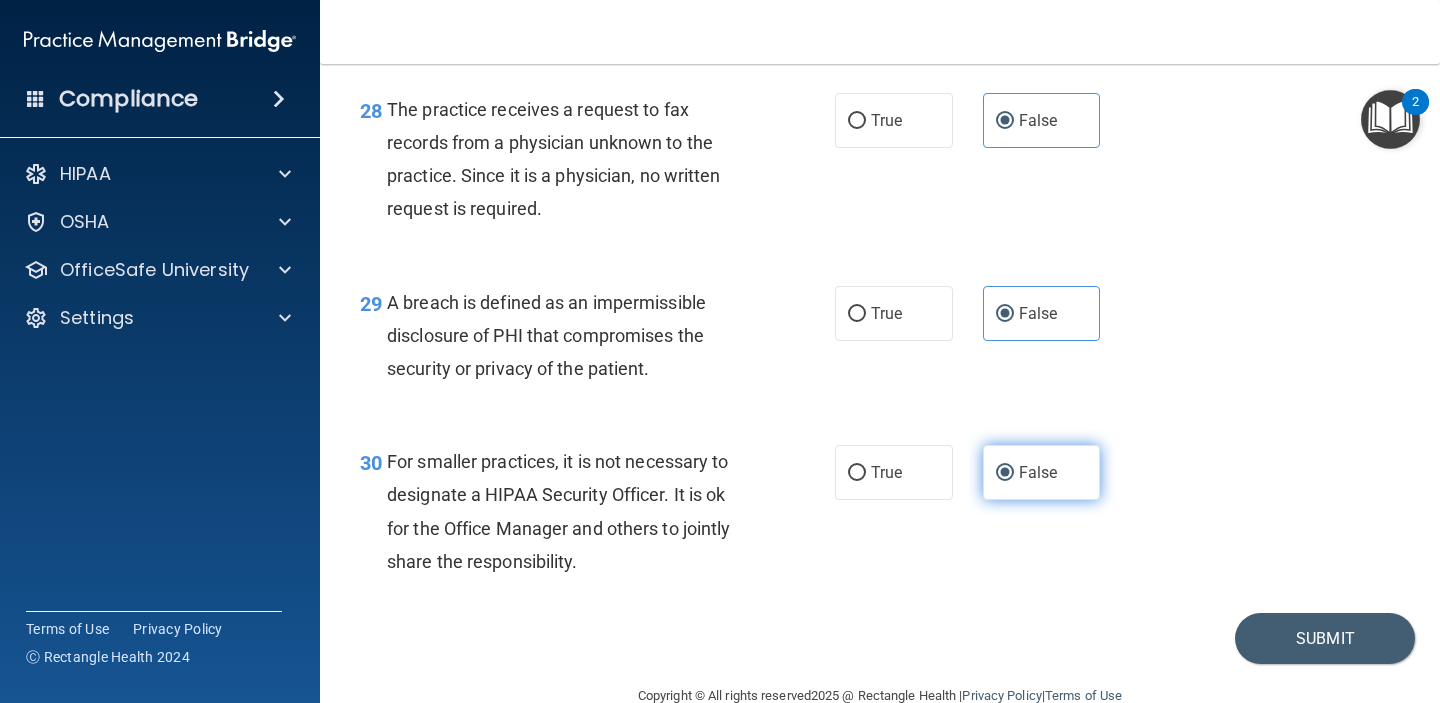 scroll, scrollTop: 5149, scrollLeft: 0, axis: vertical 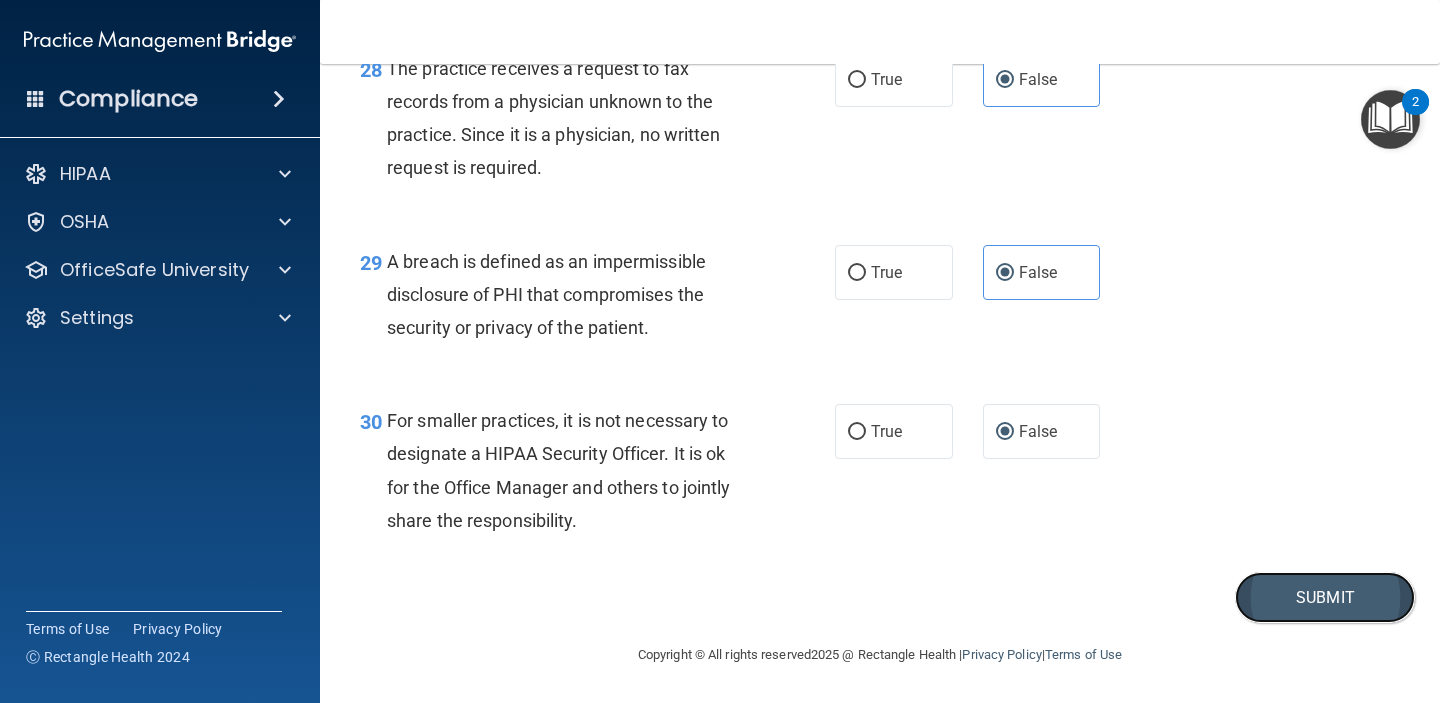 click on "Submit" at bounding box center (1325, 597) 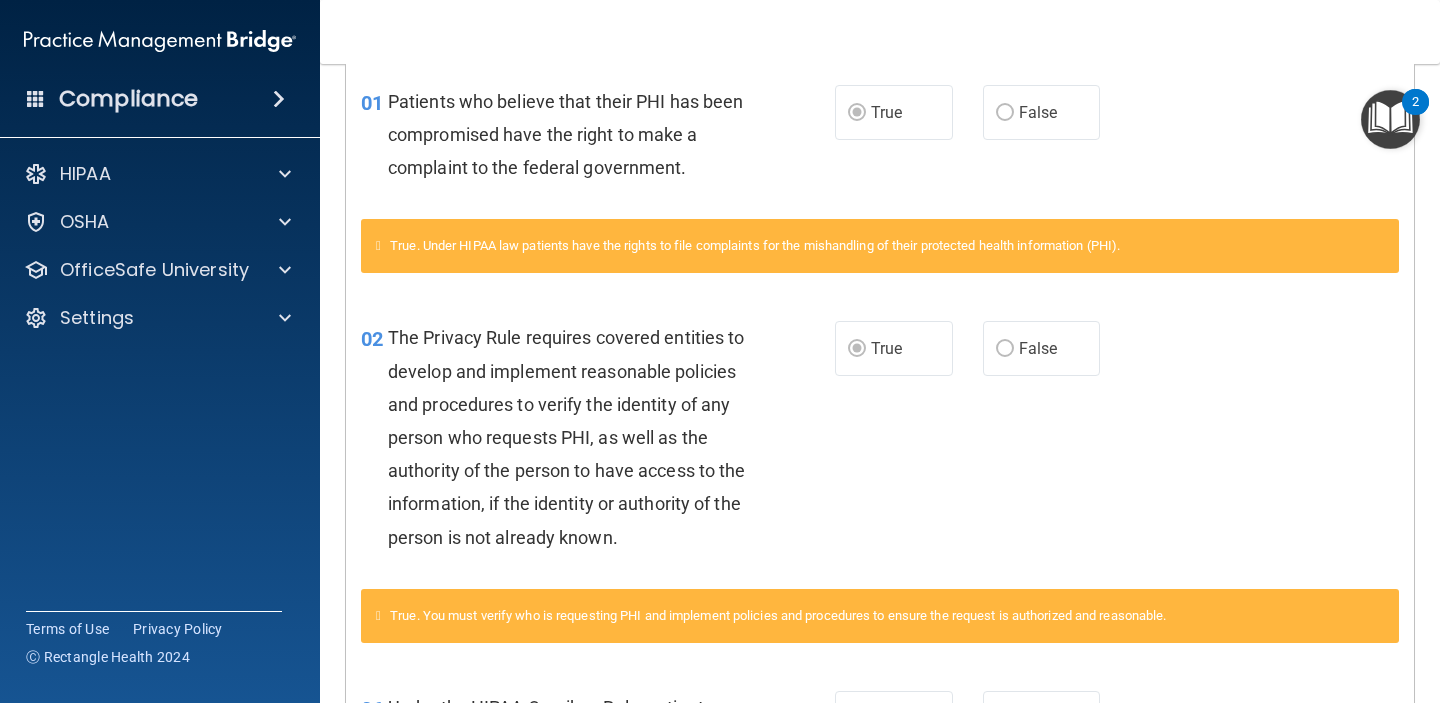scroll, scrollTop: 0, scrollLeft: 0, axis: both 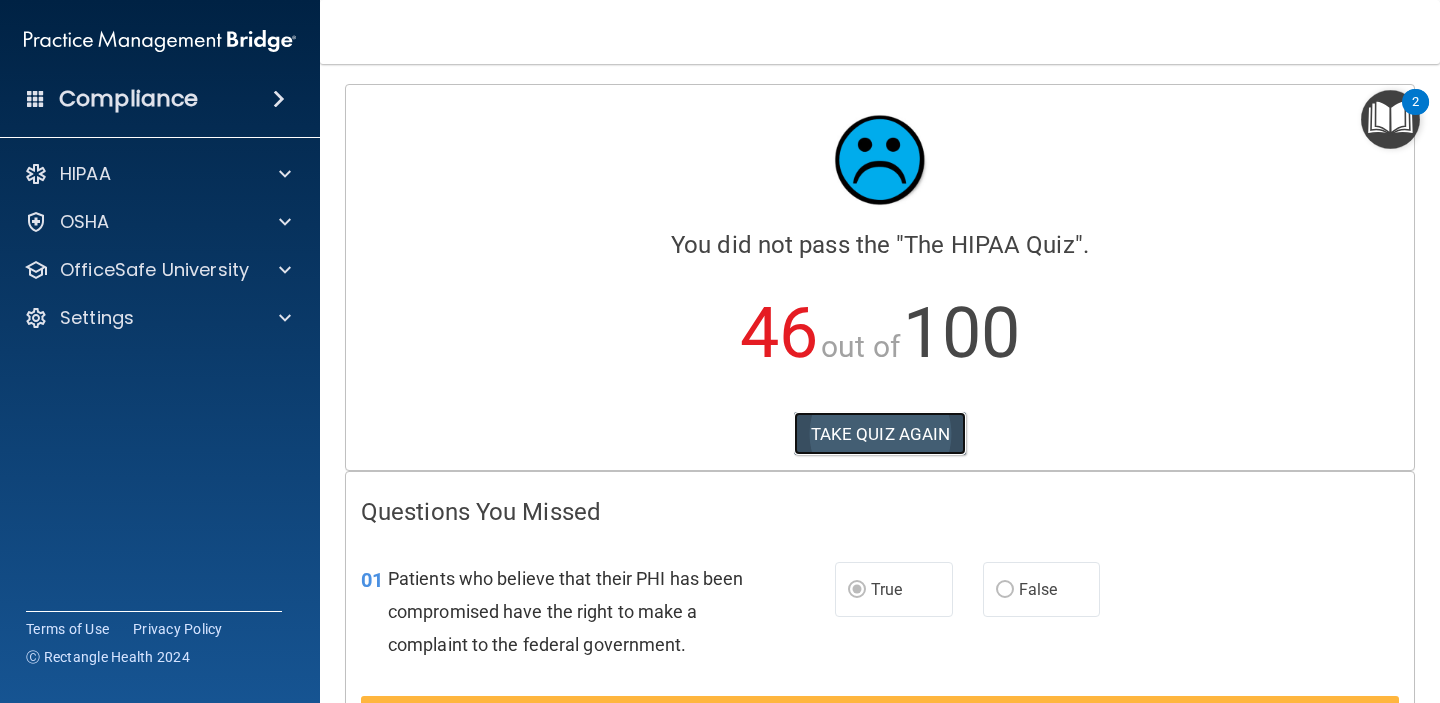 click on "TAKE QUIZ AGAIN" at bounding box center [880, 434] 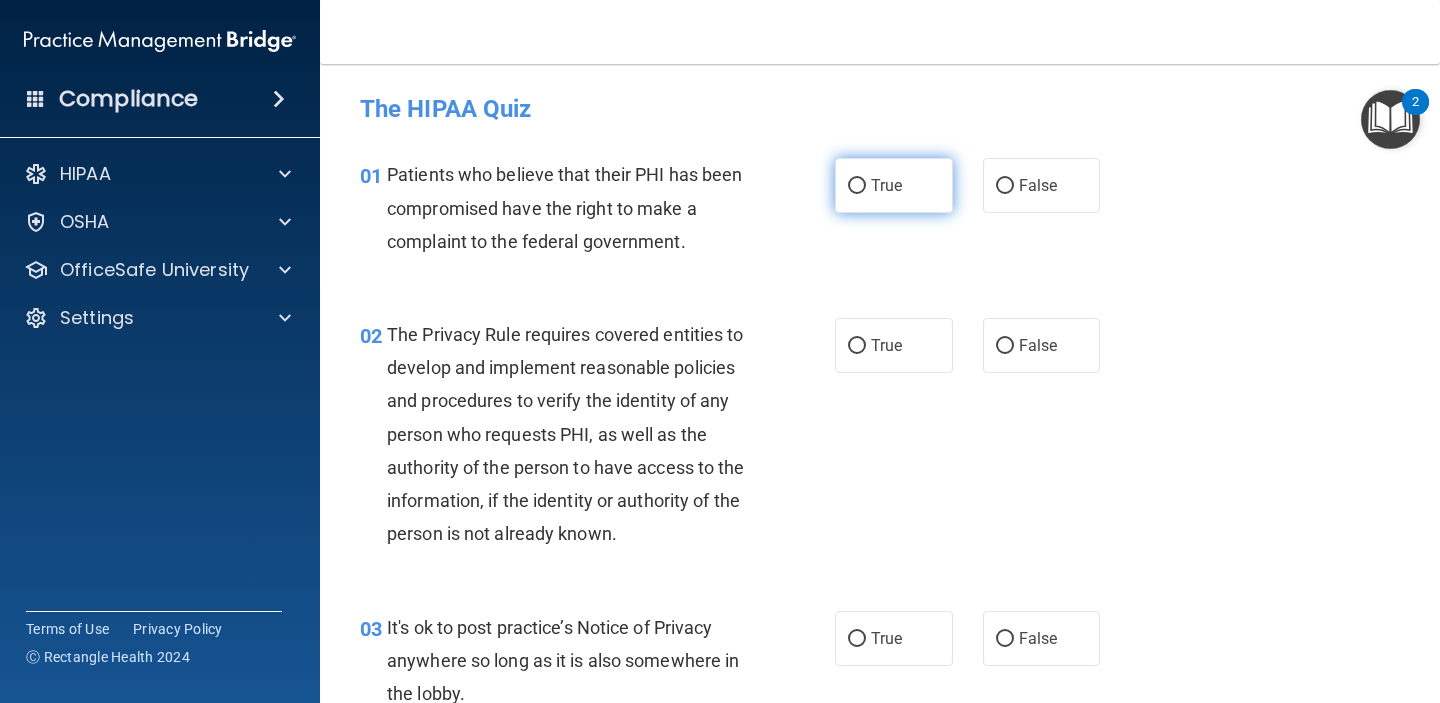 click on "True" at bounding box center (894, 185) 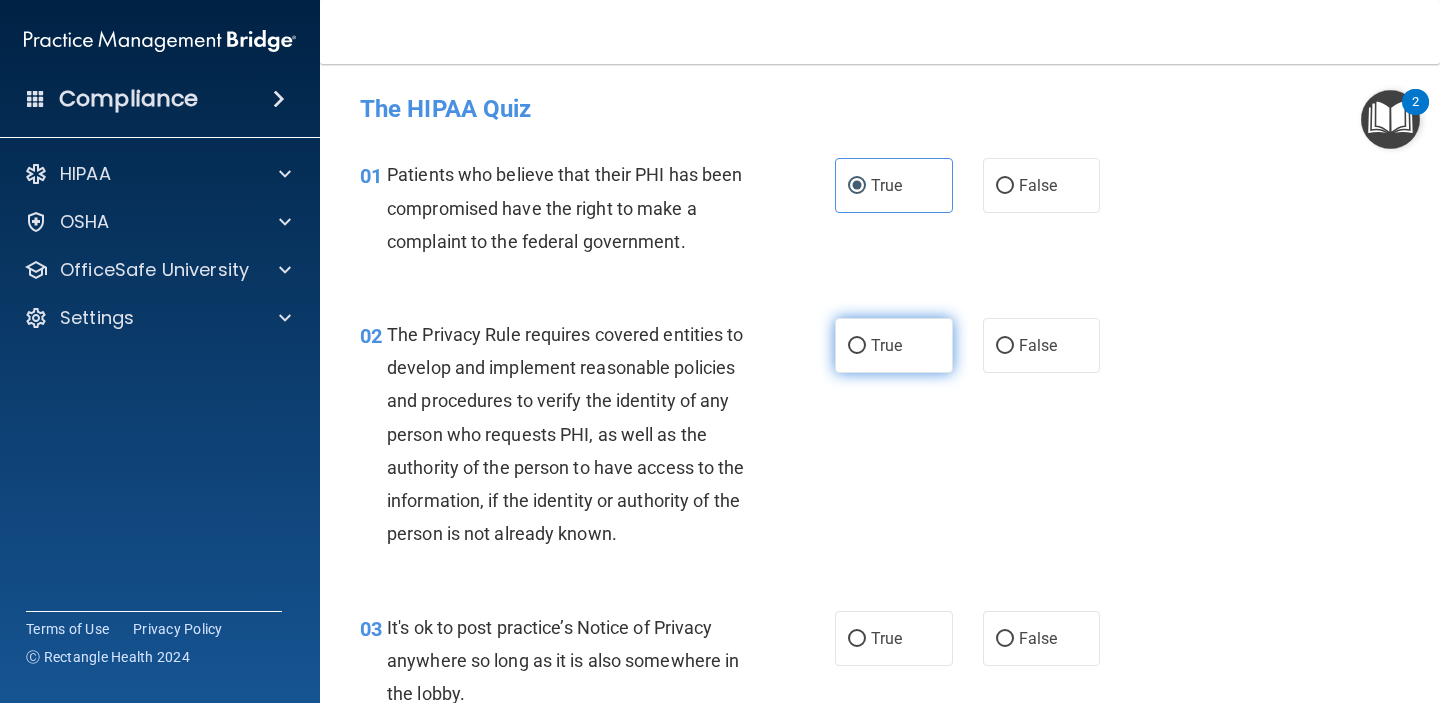 click on "True" at bounding box center (894, 345) 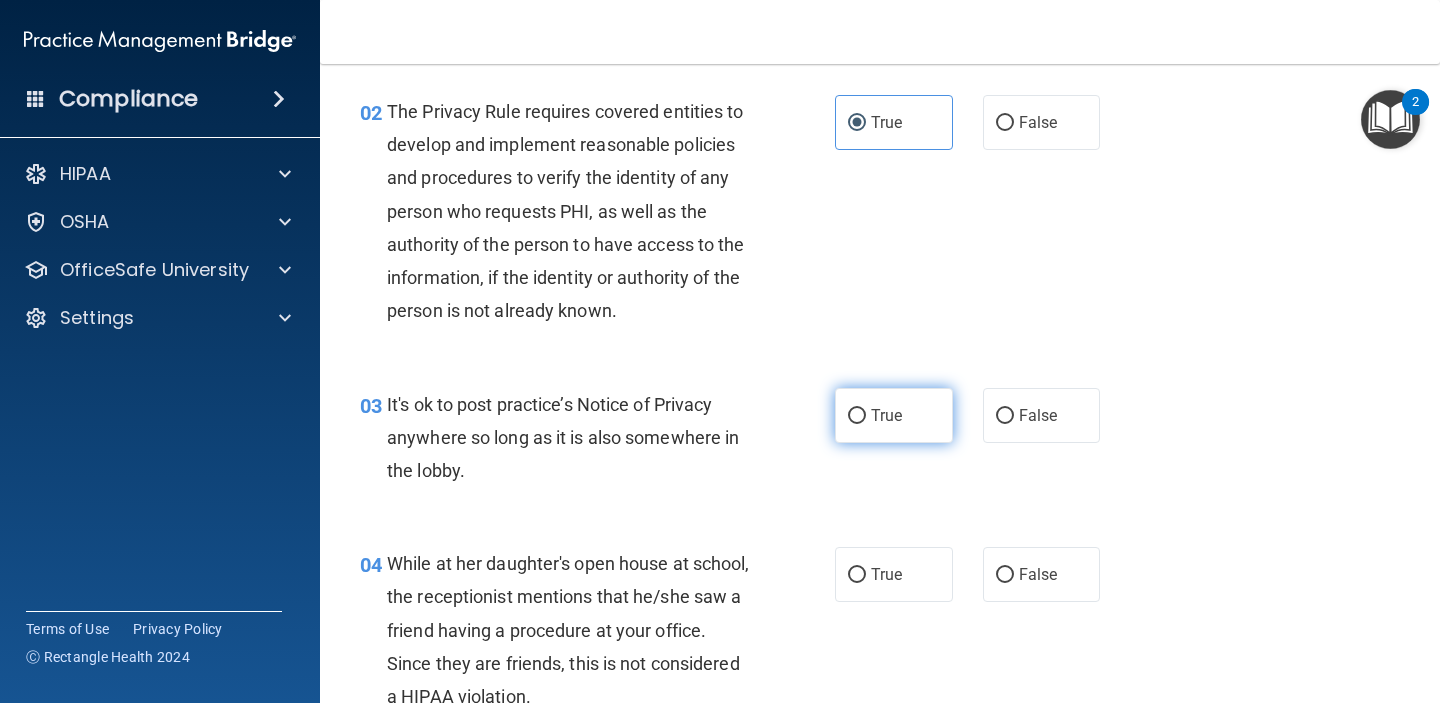 click on "True" at bounding box center [894, 415] 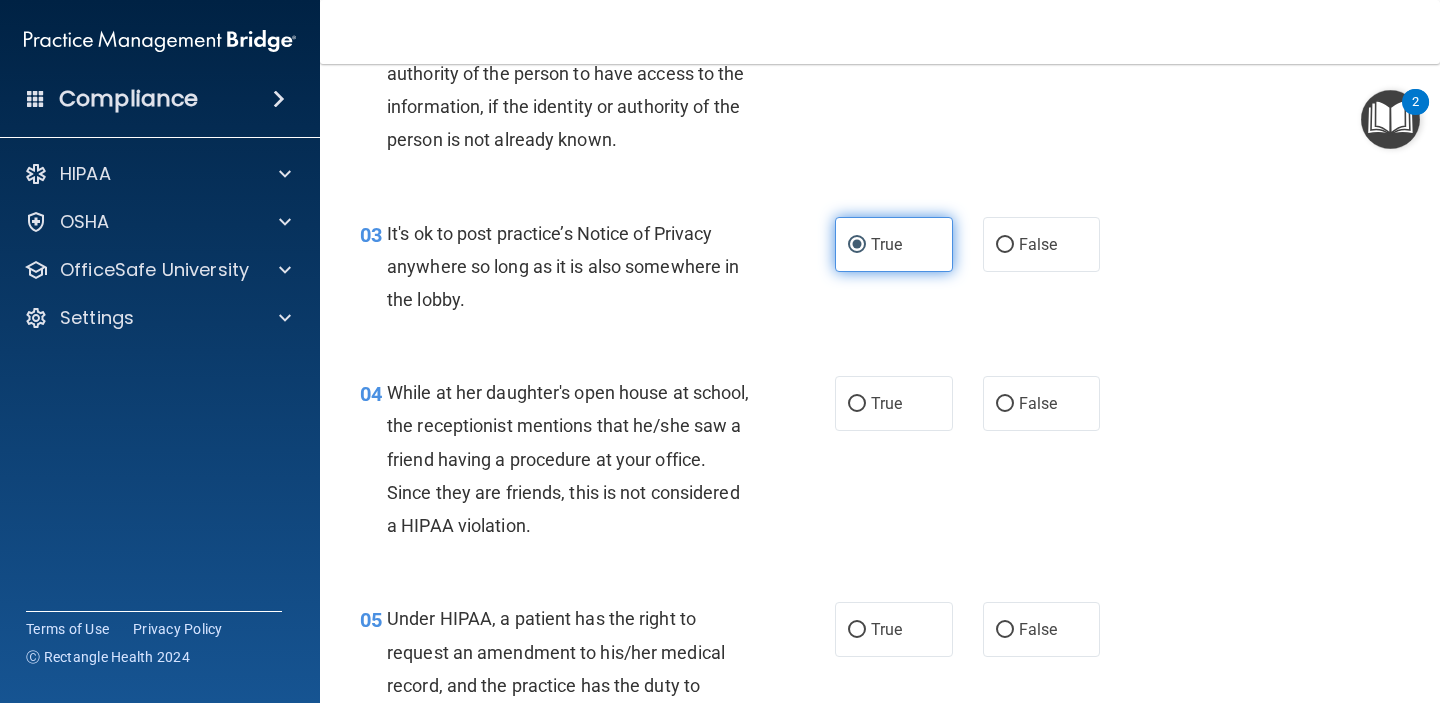 click on "True" at bounding box center [886, 403] 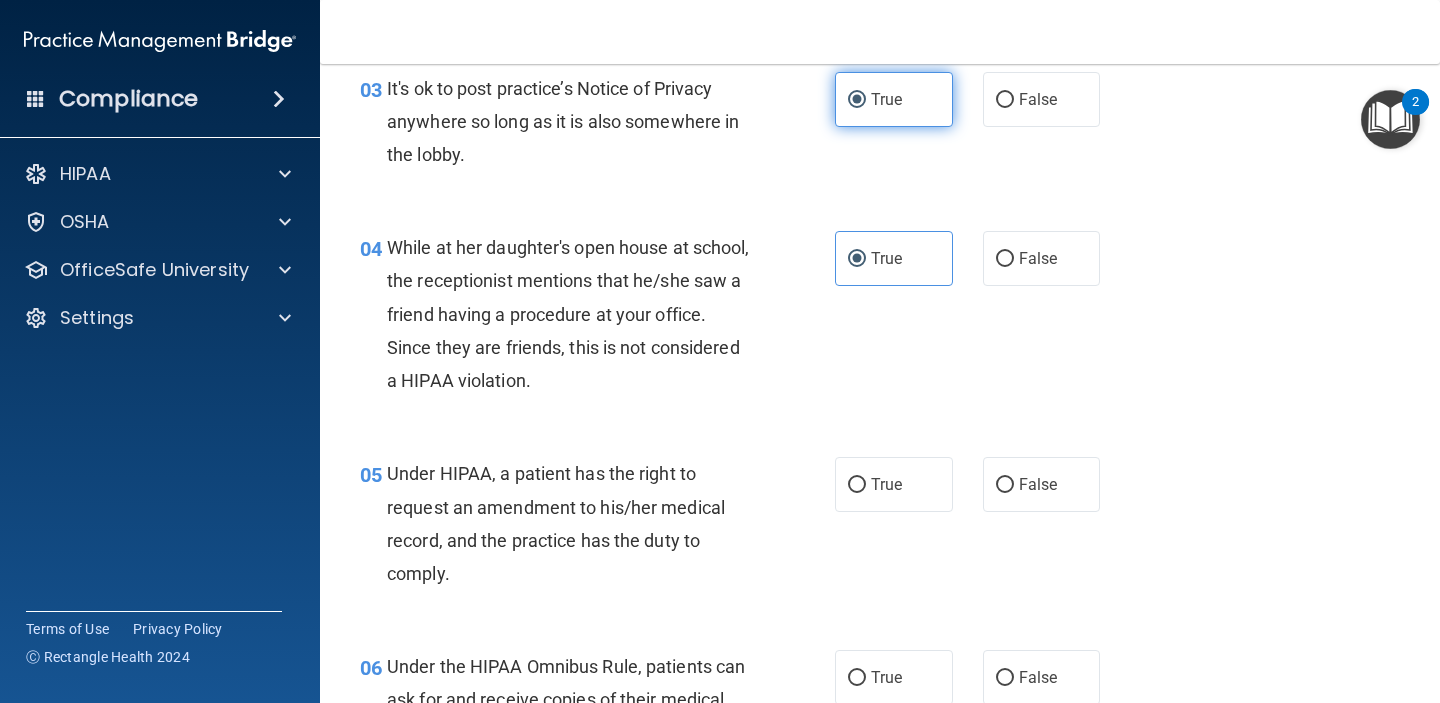 scroll, scrollTop: 541, scrollLeft: 0, axis: vertical 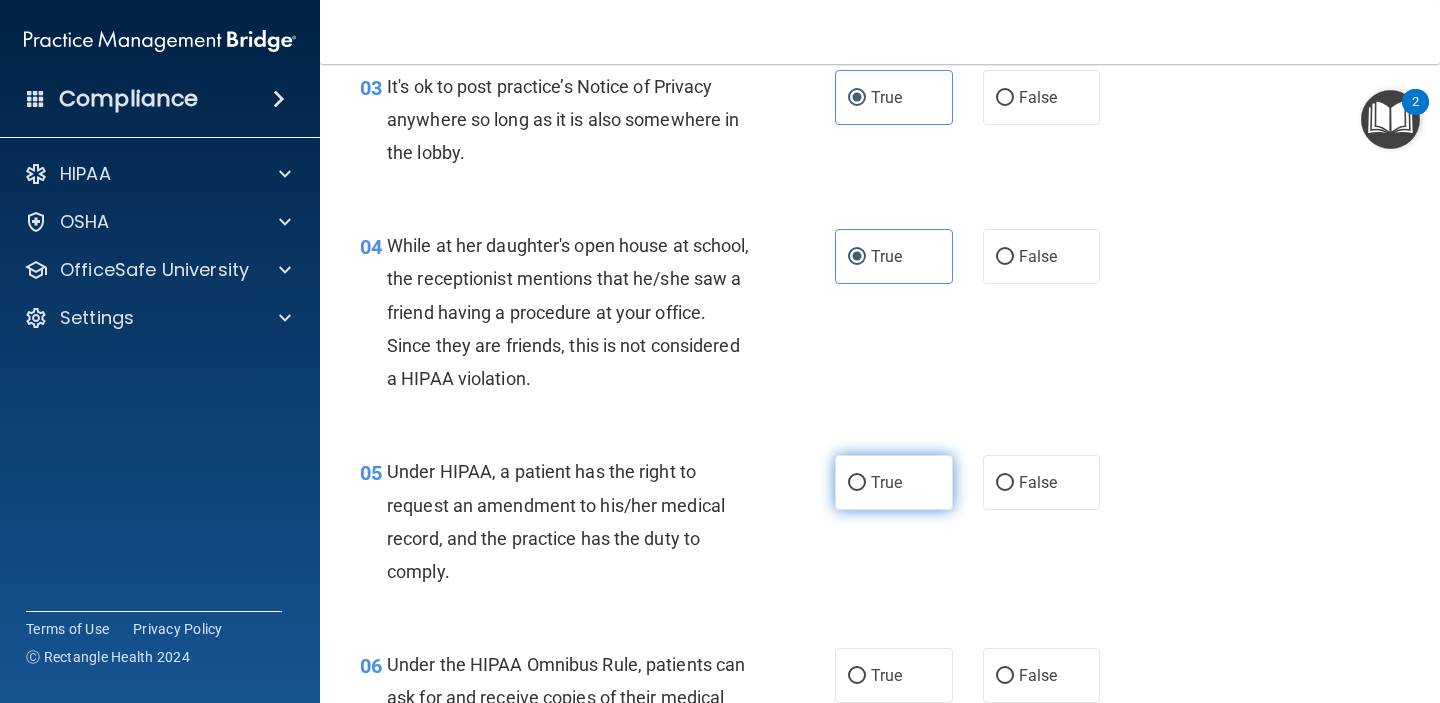 click on "True" at bounding box center [894, 482] 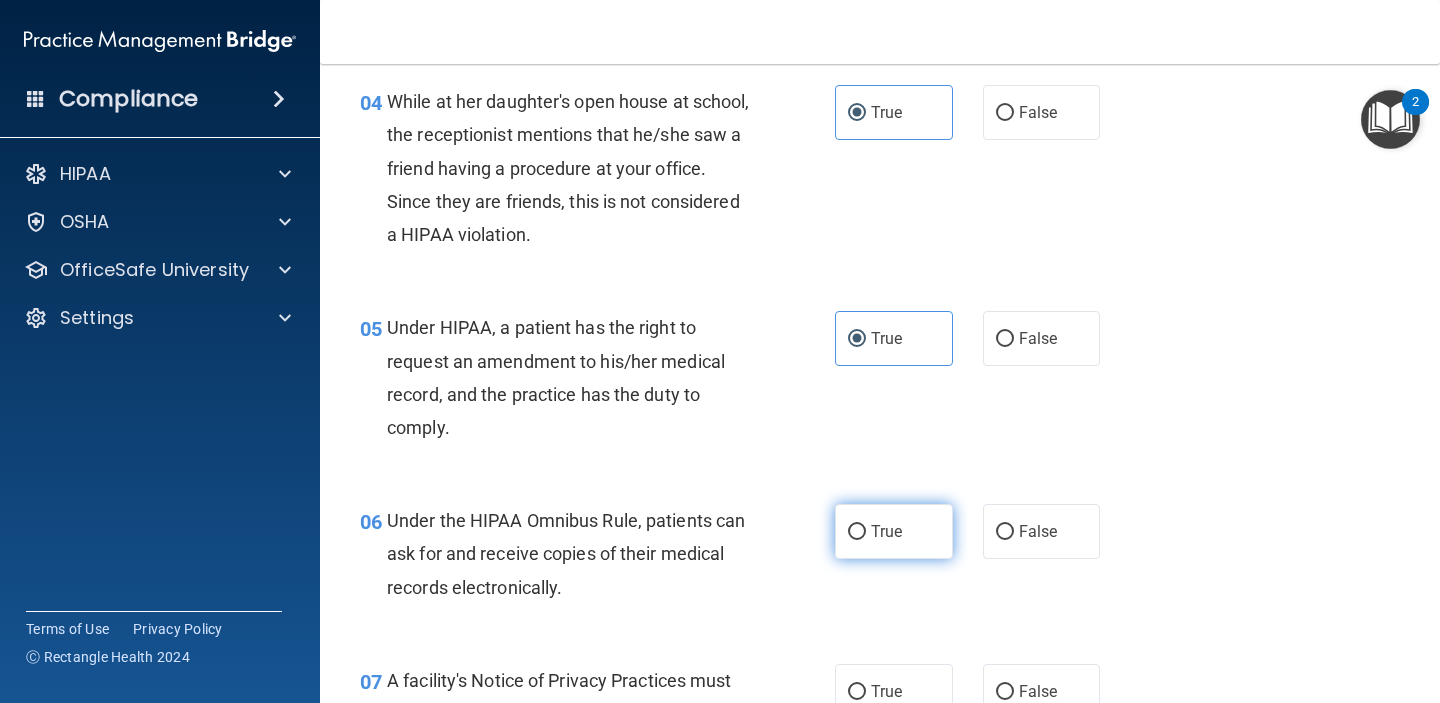 click on "True" at bounding box center [886, 531] 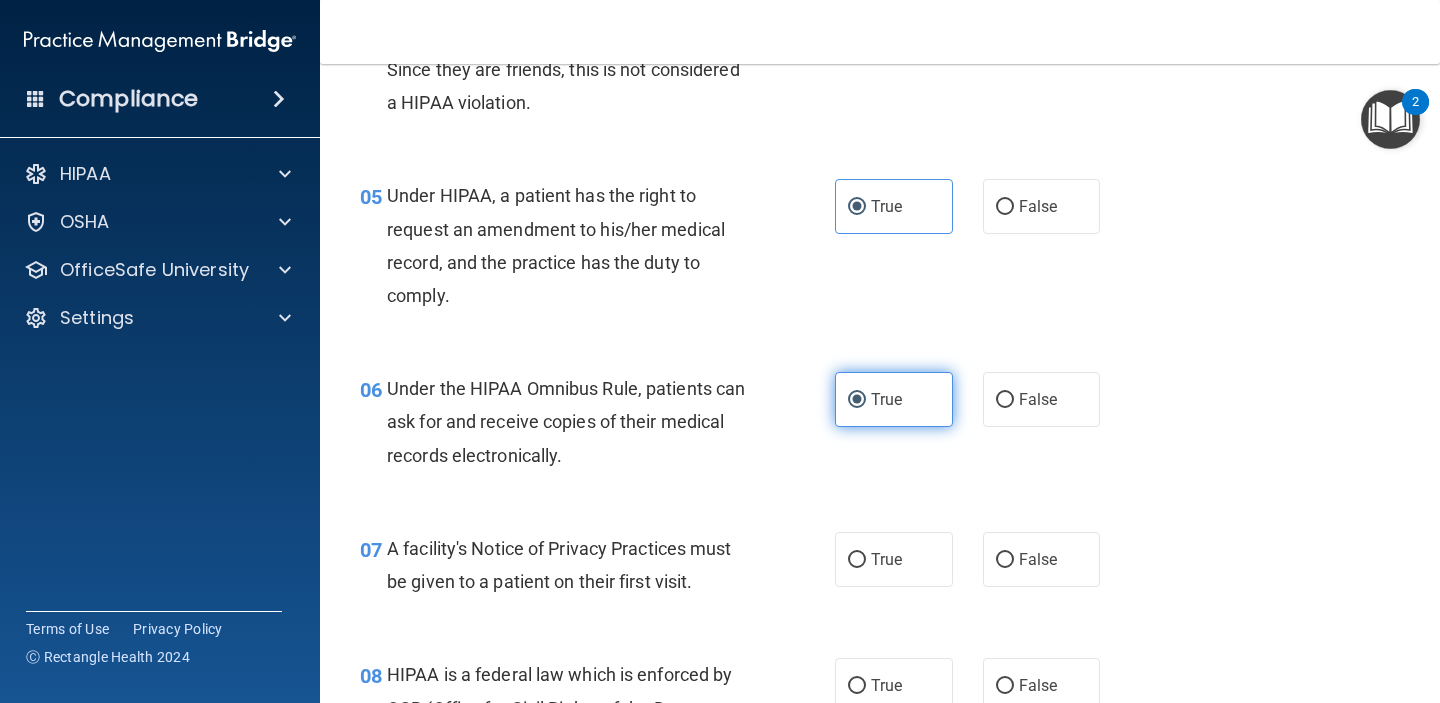 click on "True" at bounding box center (857, 560) 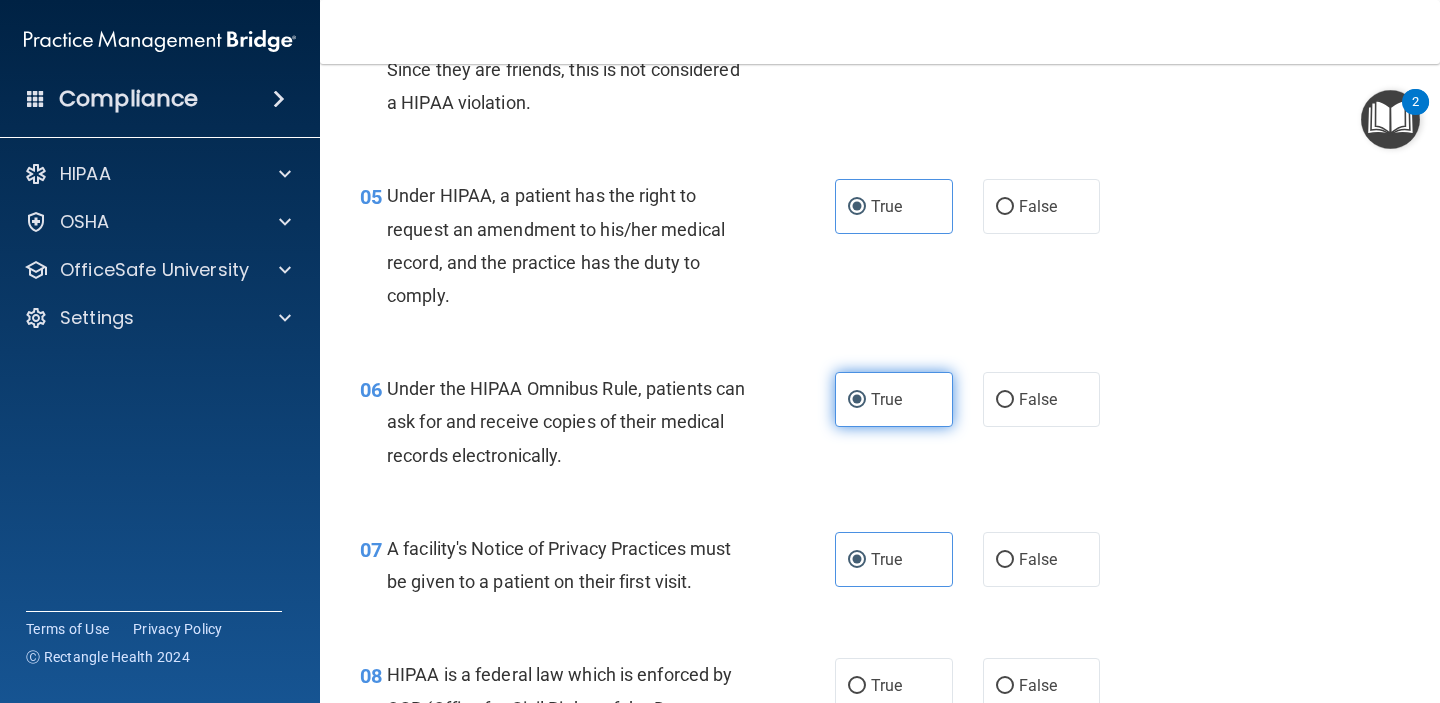 scroll, scrollTop: 1056, scrollLeft: 0, axis: vertical 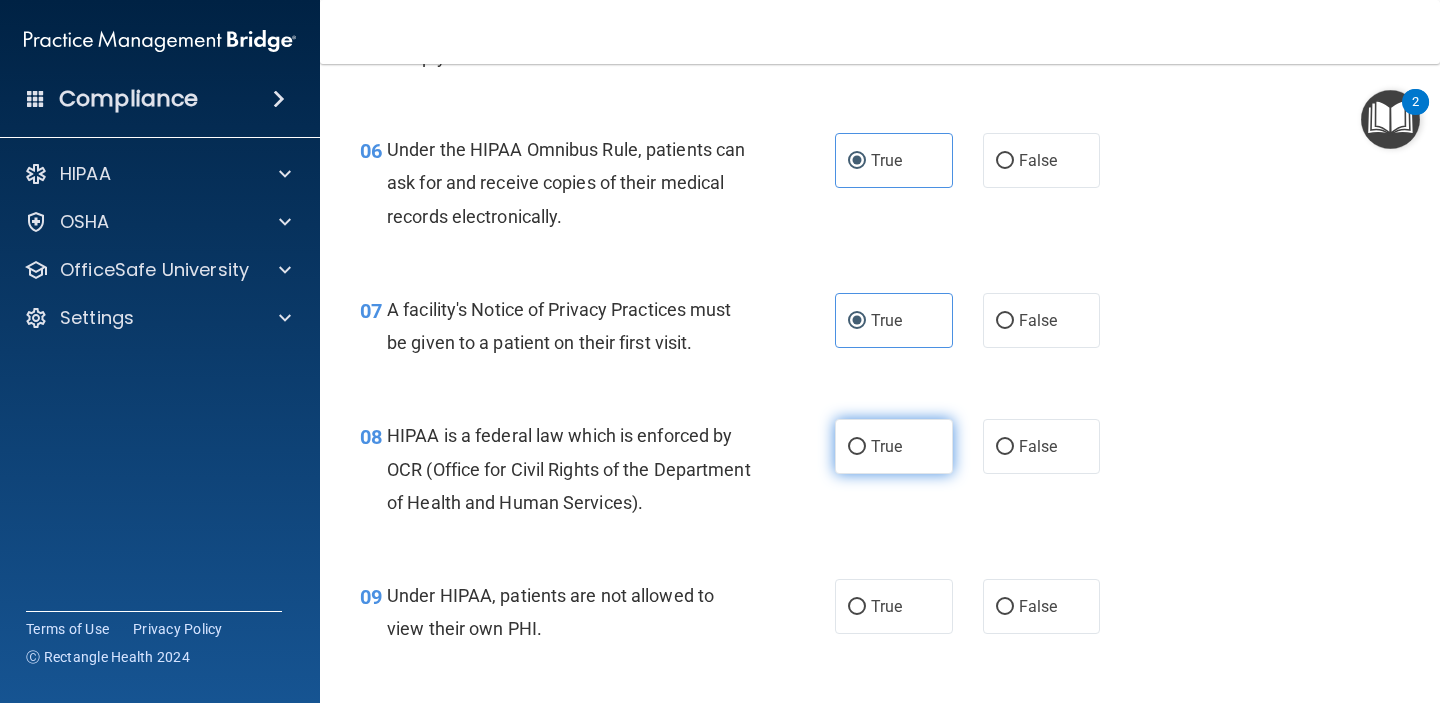click on "True" at bounding box center (886, 446) 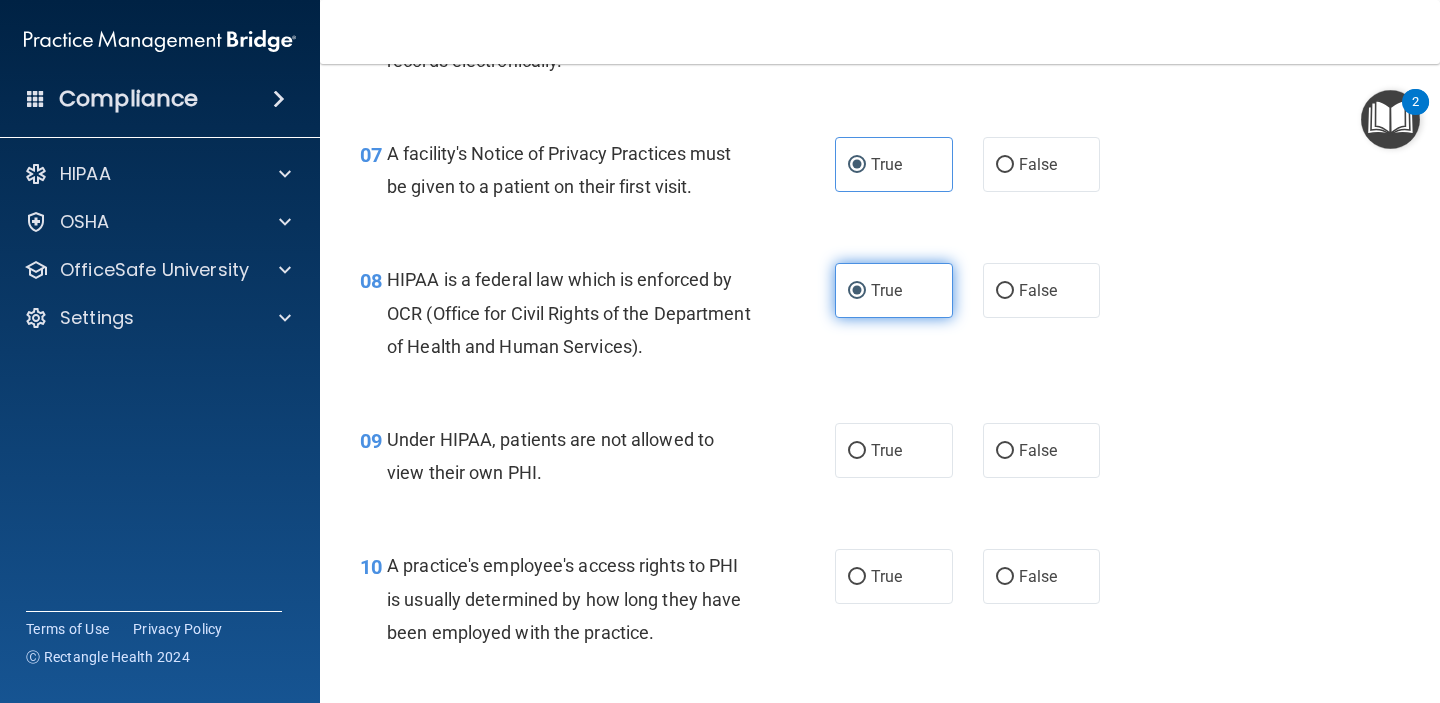 click on "True" at bounding box center (886, 450) 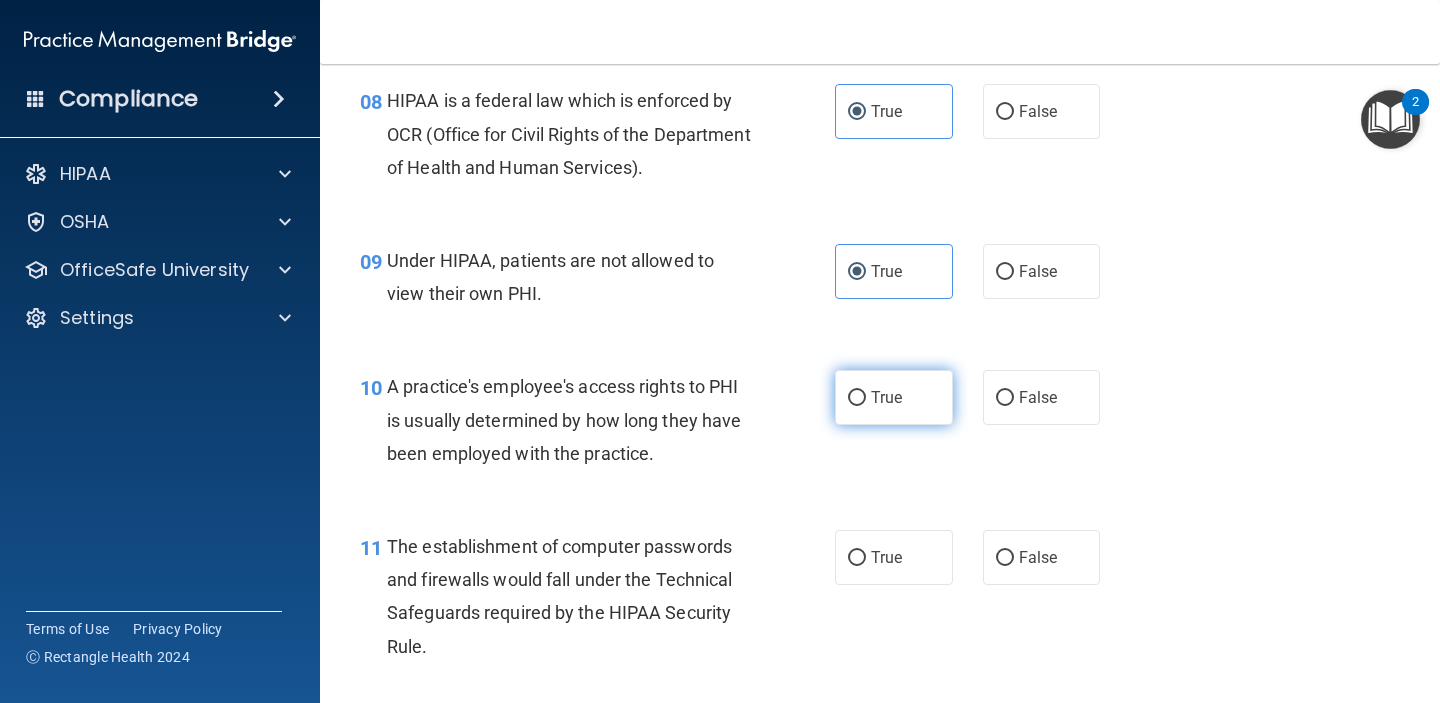 click on "True" at bounding box center [894, 397] 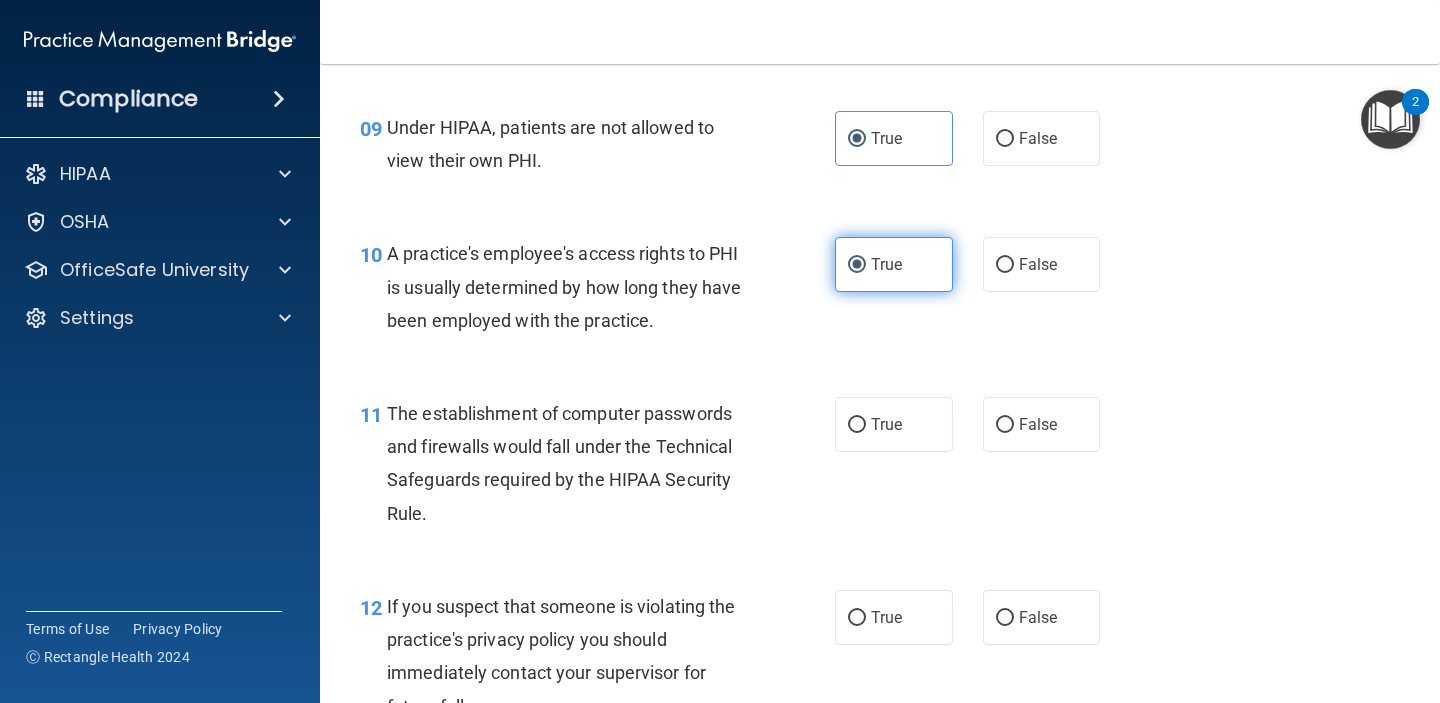 click on "True" at bounding box center [886, 424] 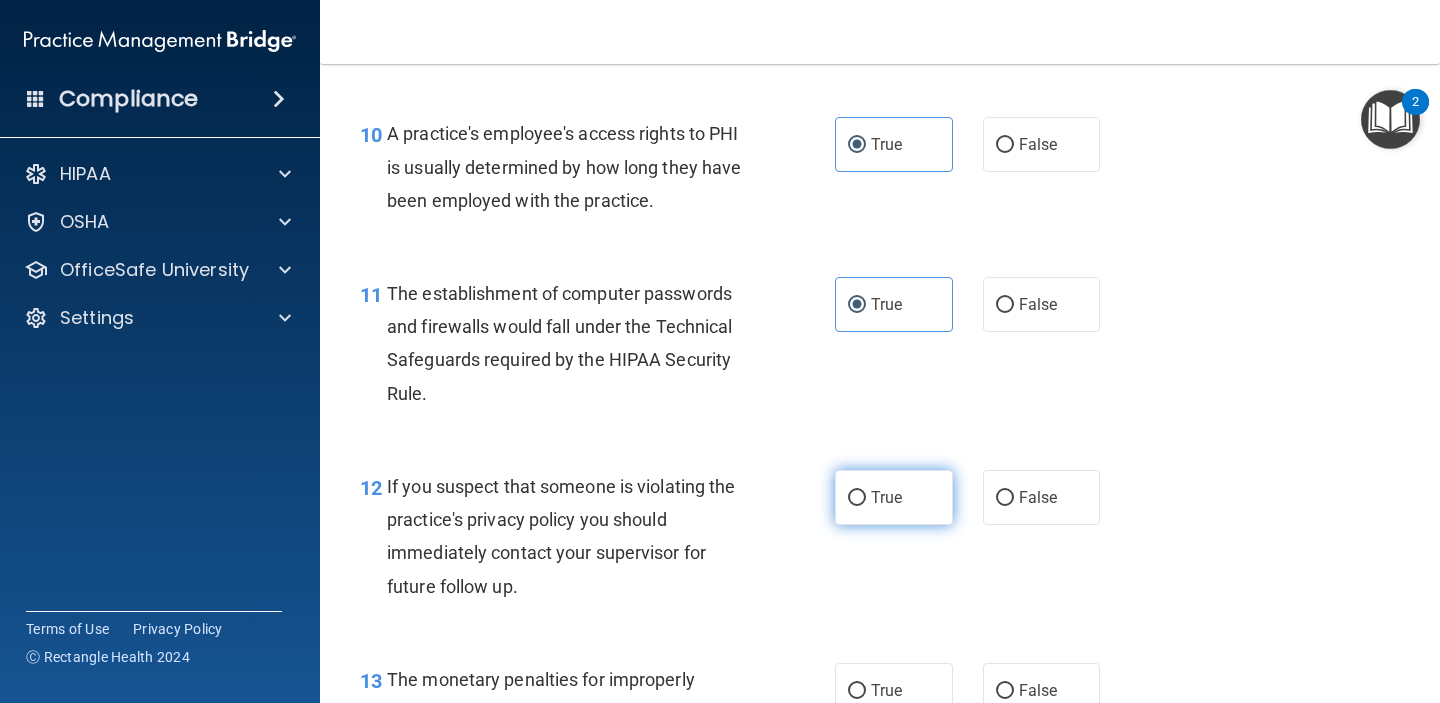 click on "True" at bounding box center (894, 497) 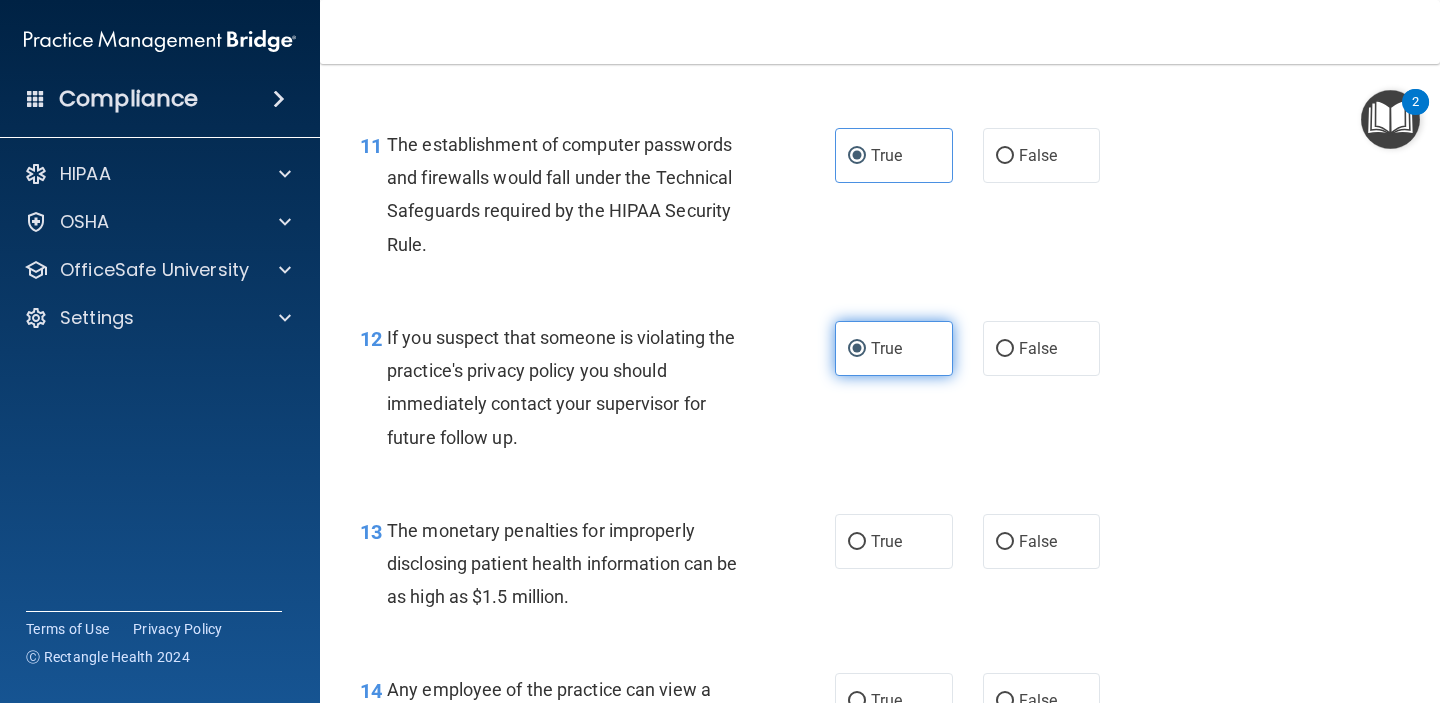 click on "True" at bounding box center (894, 541) 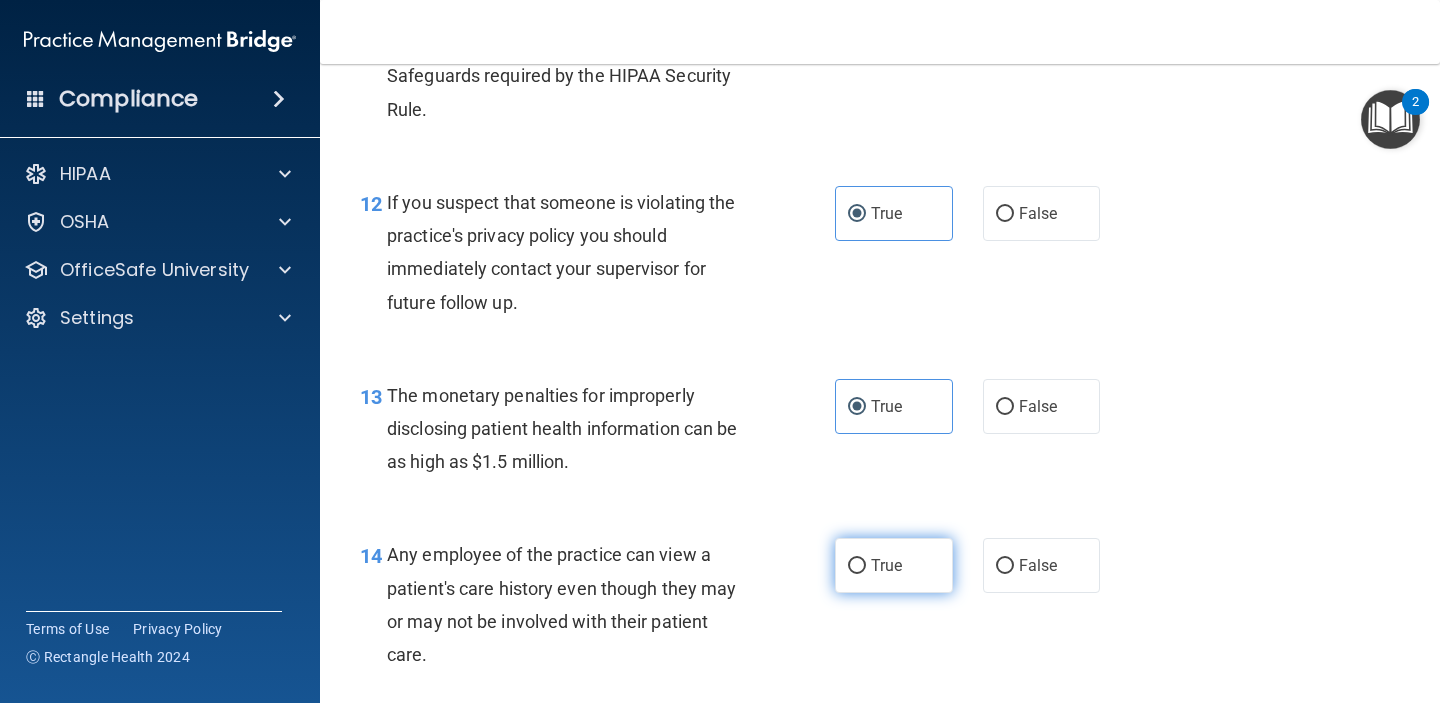 click on "True" at bounding box center (886, 565) 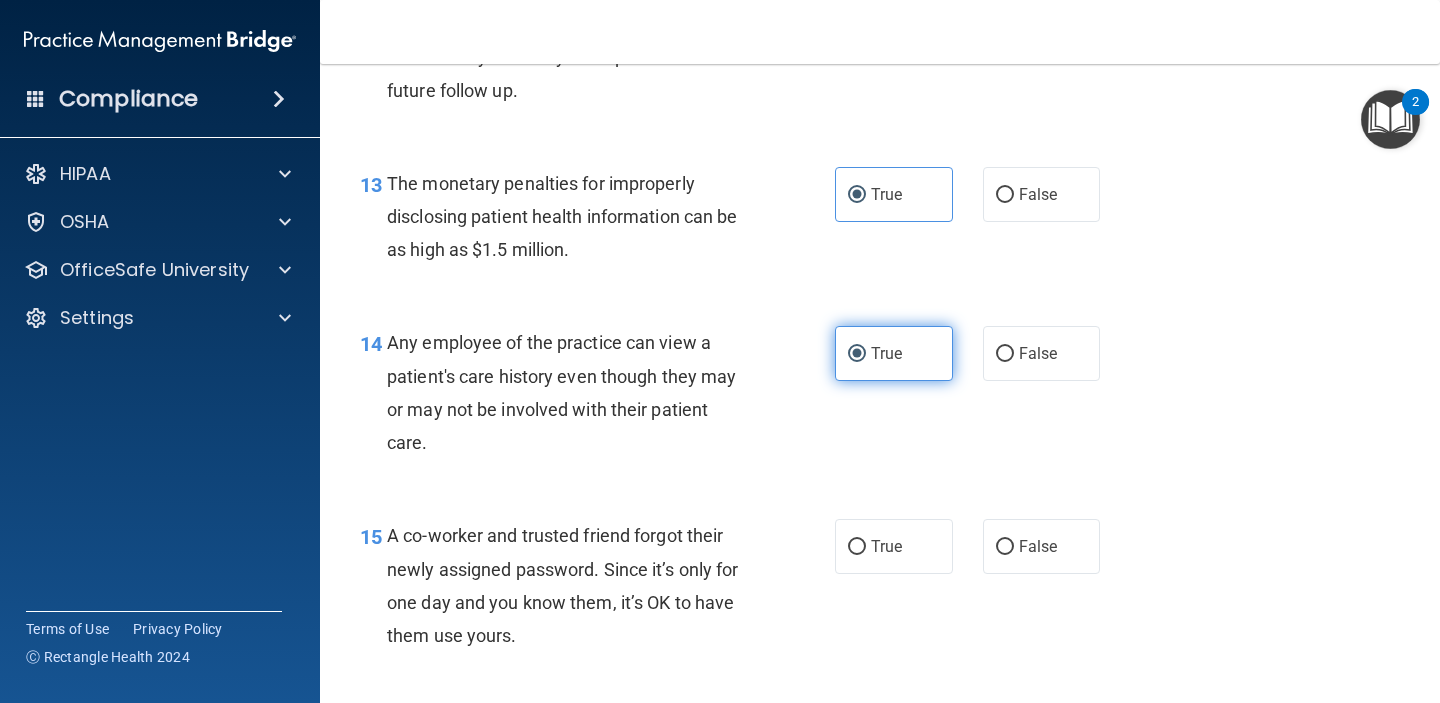 click on "True" at bounding box center (894, 546) 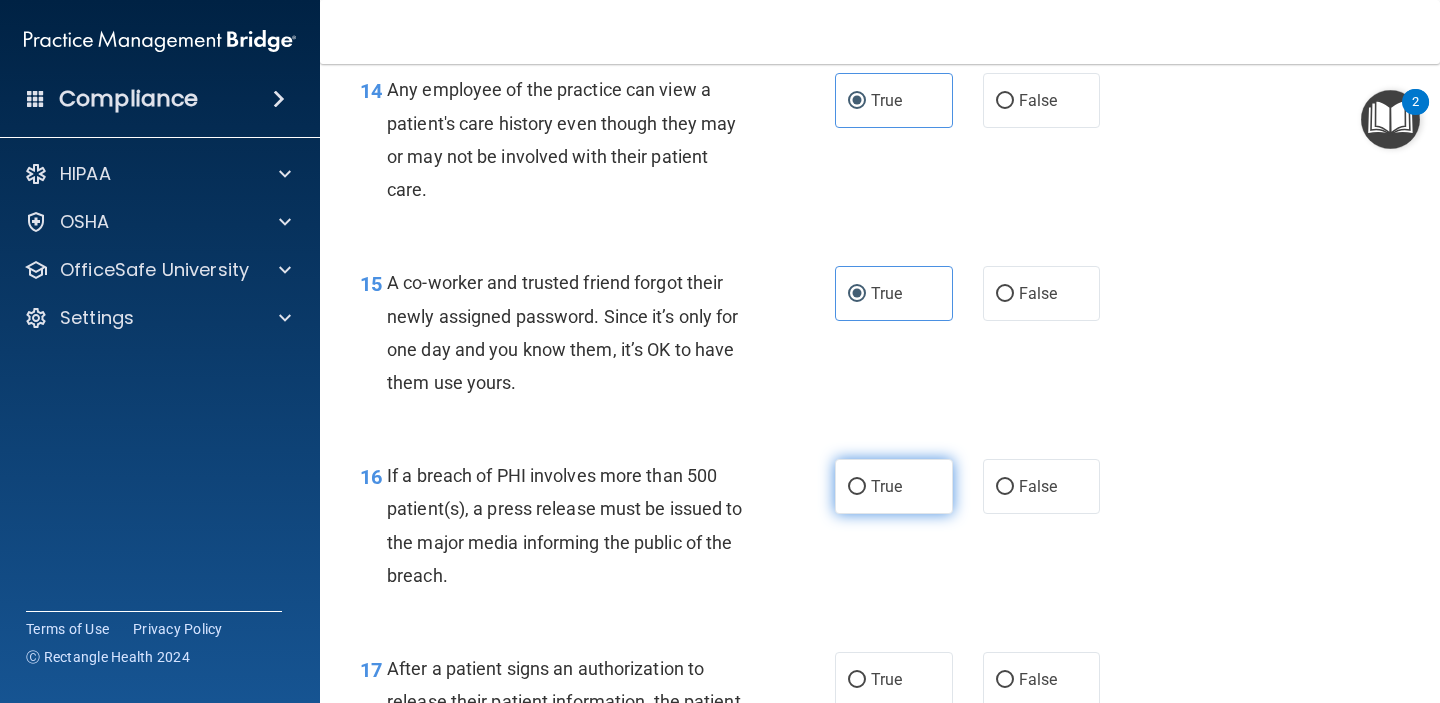 click on "True" at bounding box center [886, 486] 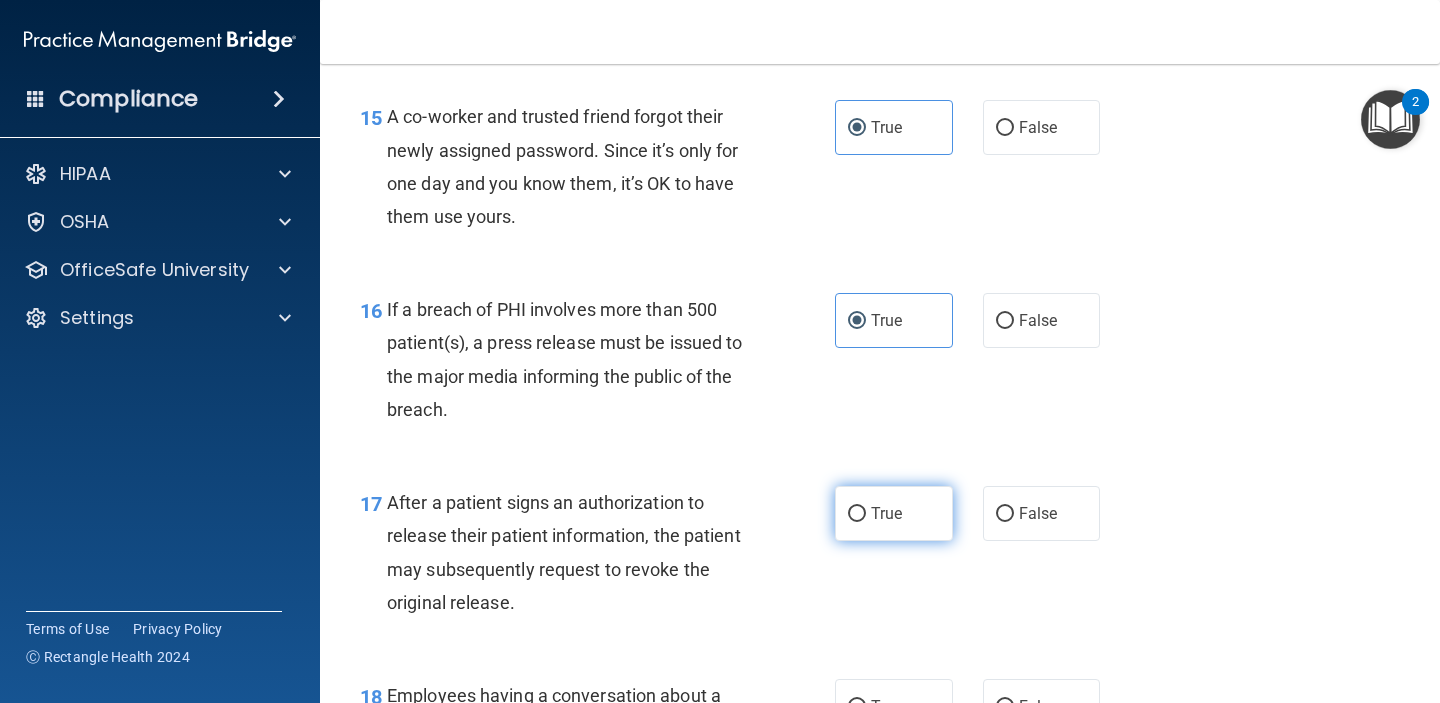click on "True" at bounding box center (894, 513) 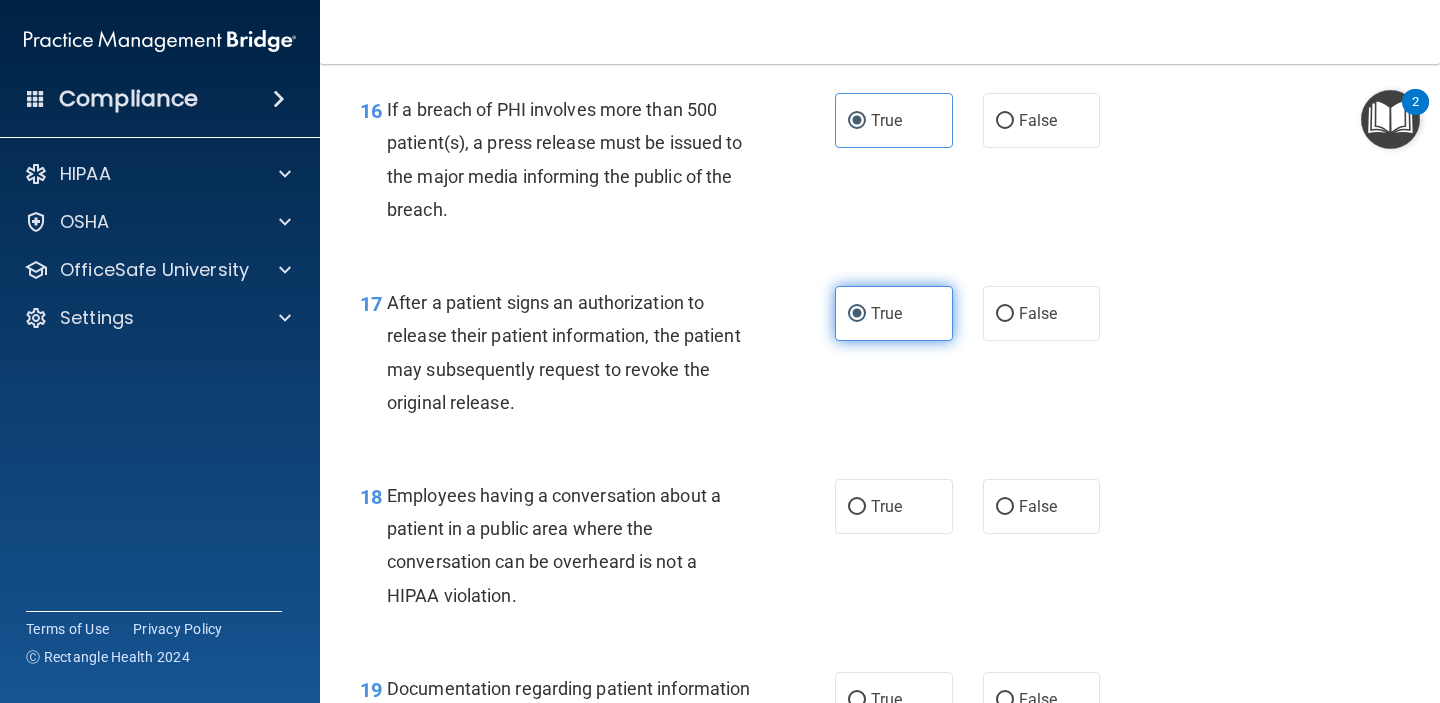 scroll, scrollTop: 2842, scrollLeft: 0, axis: vertical 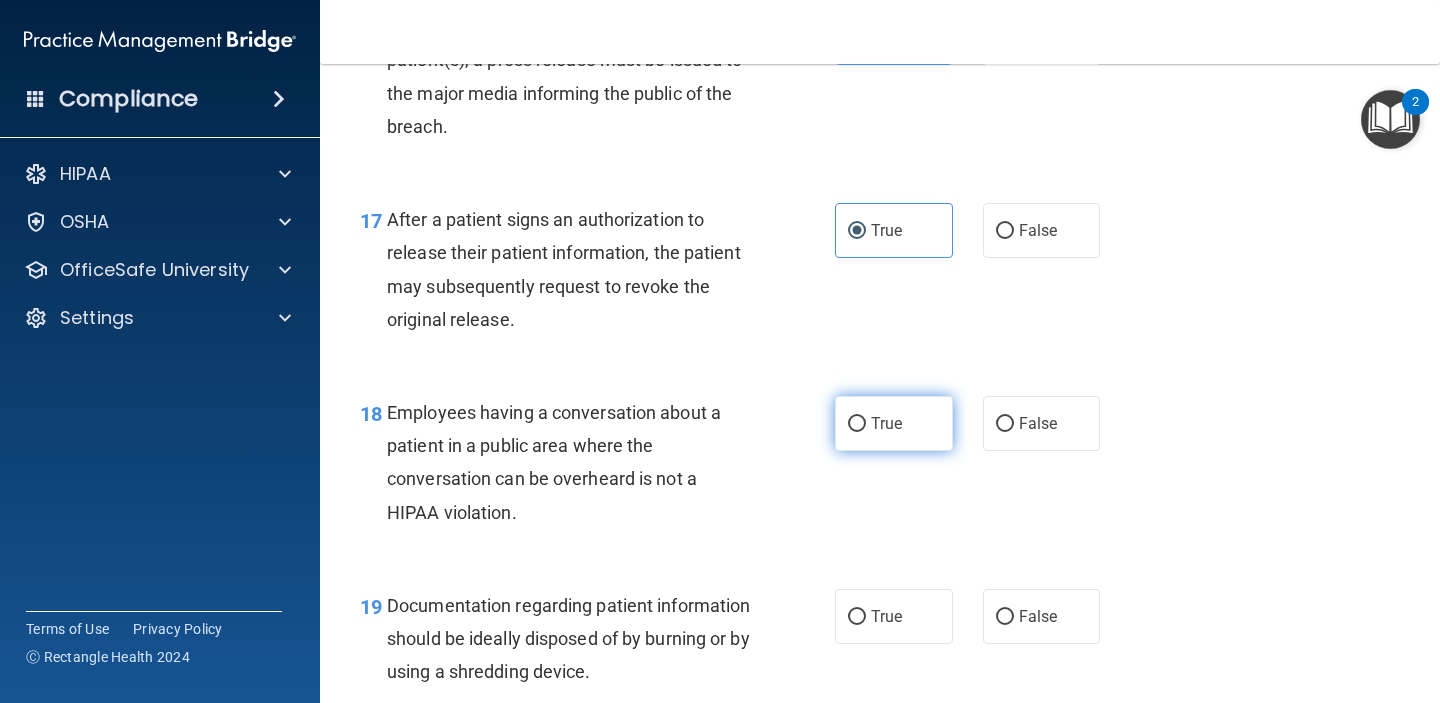 click on "True" at bounding box center (886, 423) 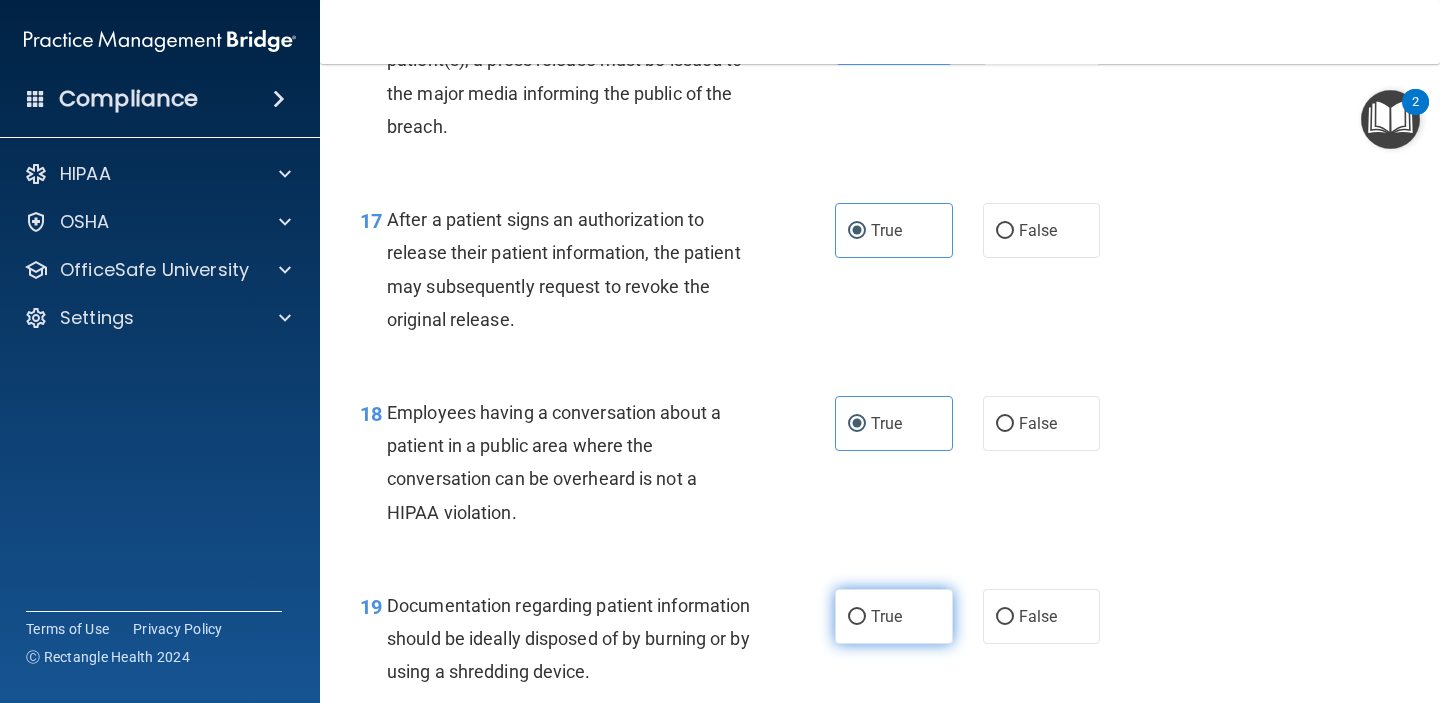 click on "True" at bounding box center [894, 616] 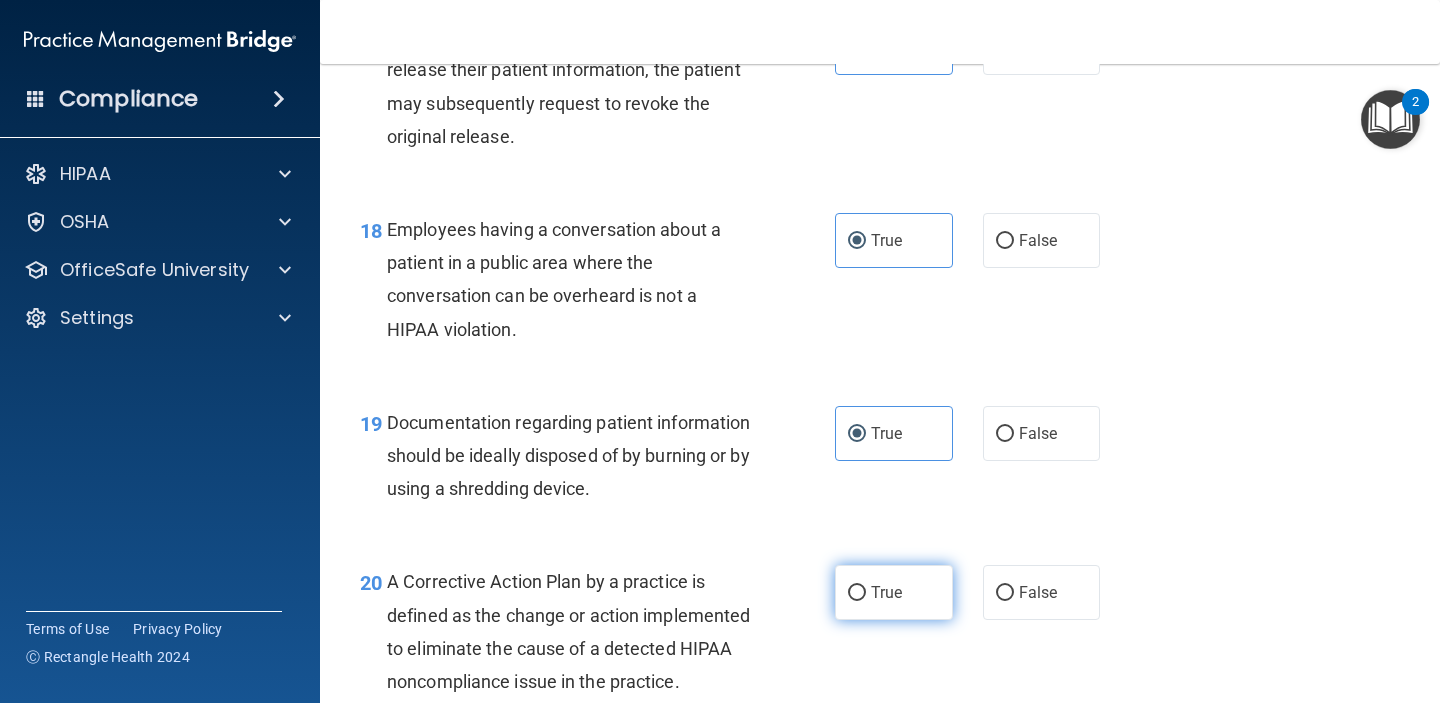 click on "True" at bounding box center [894, 592] 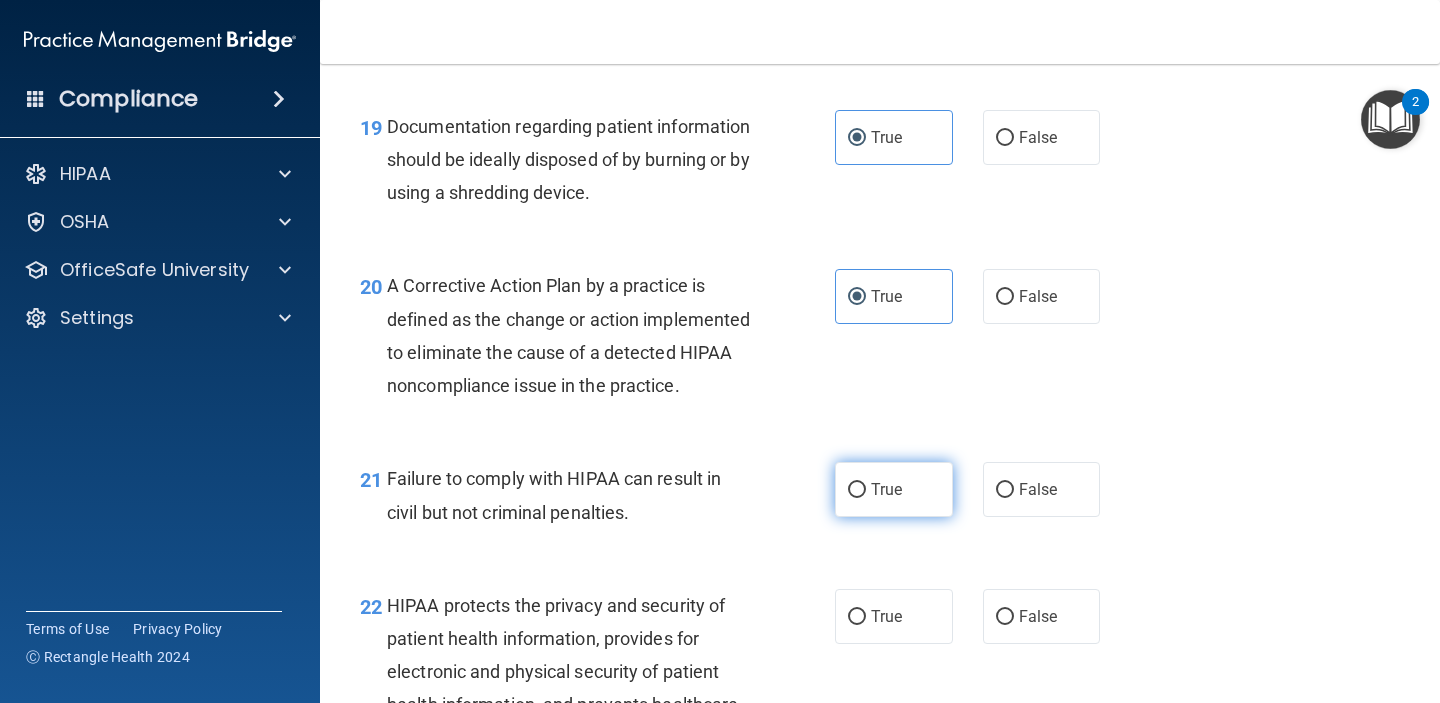 click on "True" at bounding box center (894, 489) 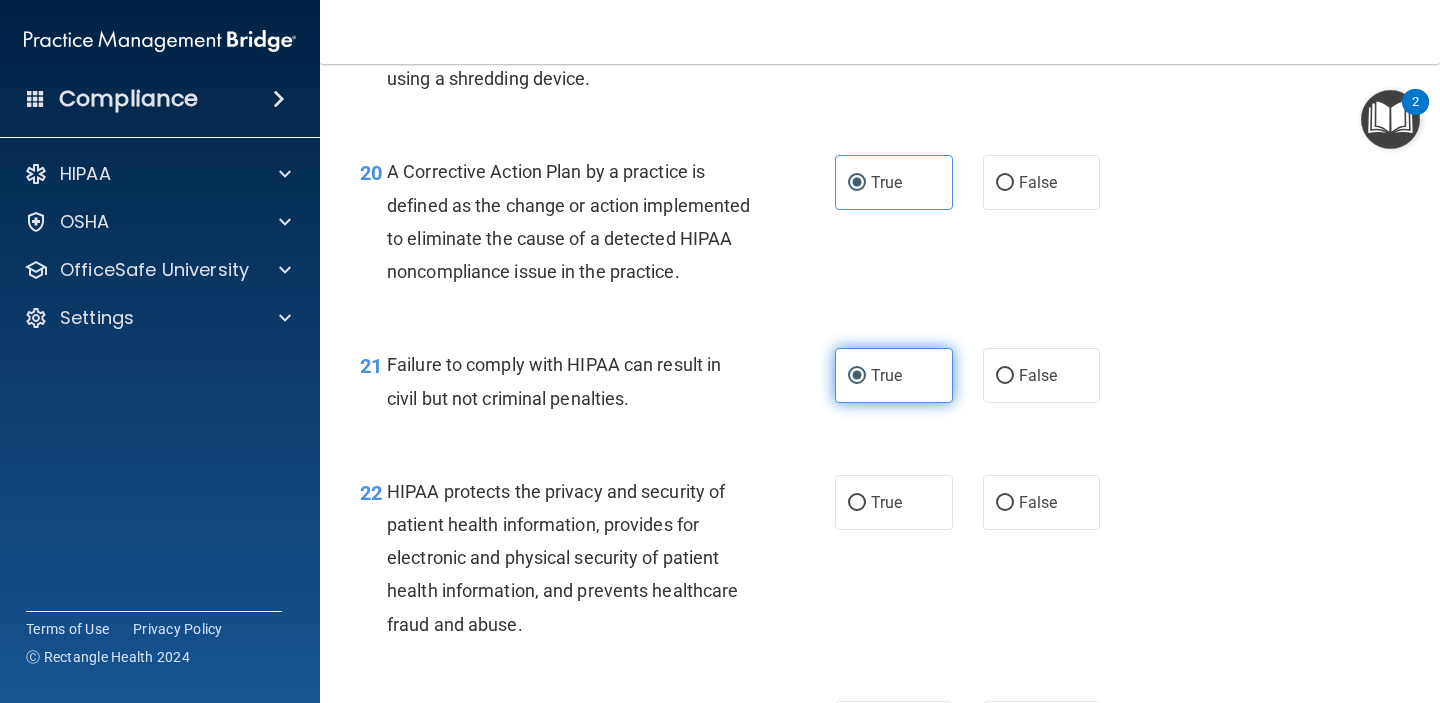 click on "True" at bounding box center (894, 502) 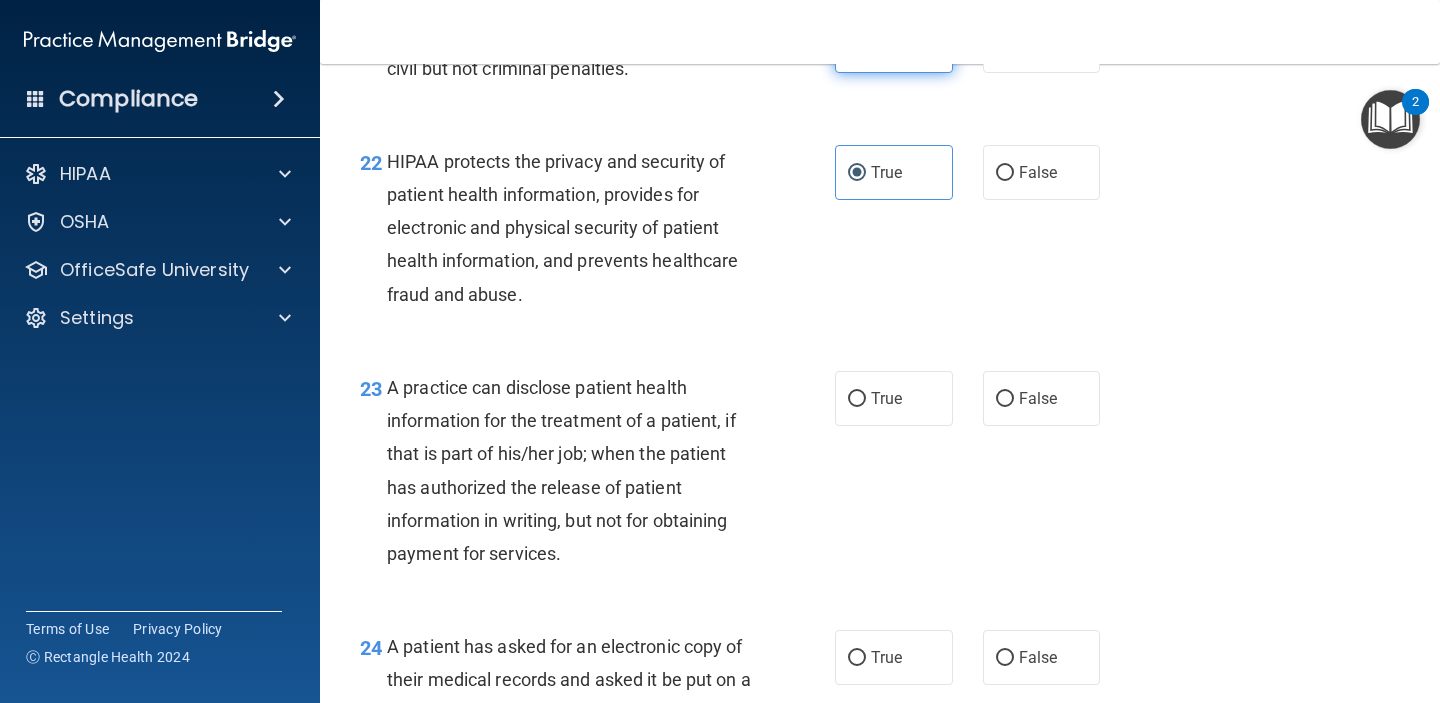 scroll, scrollTop: 3852, scrollLeft: 0, axis: vertical 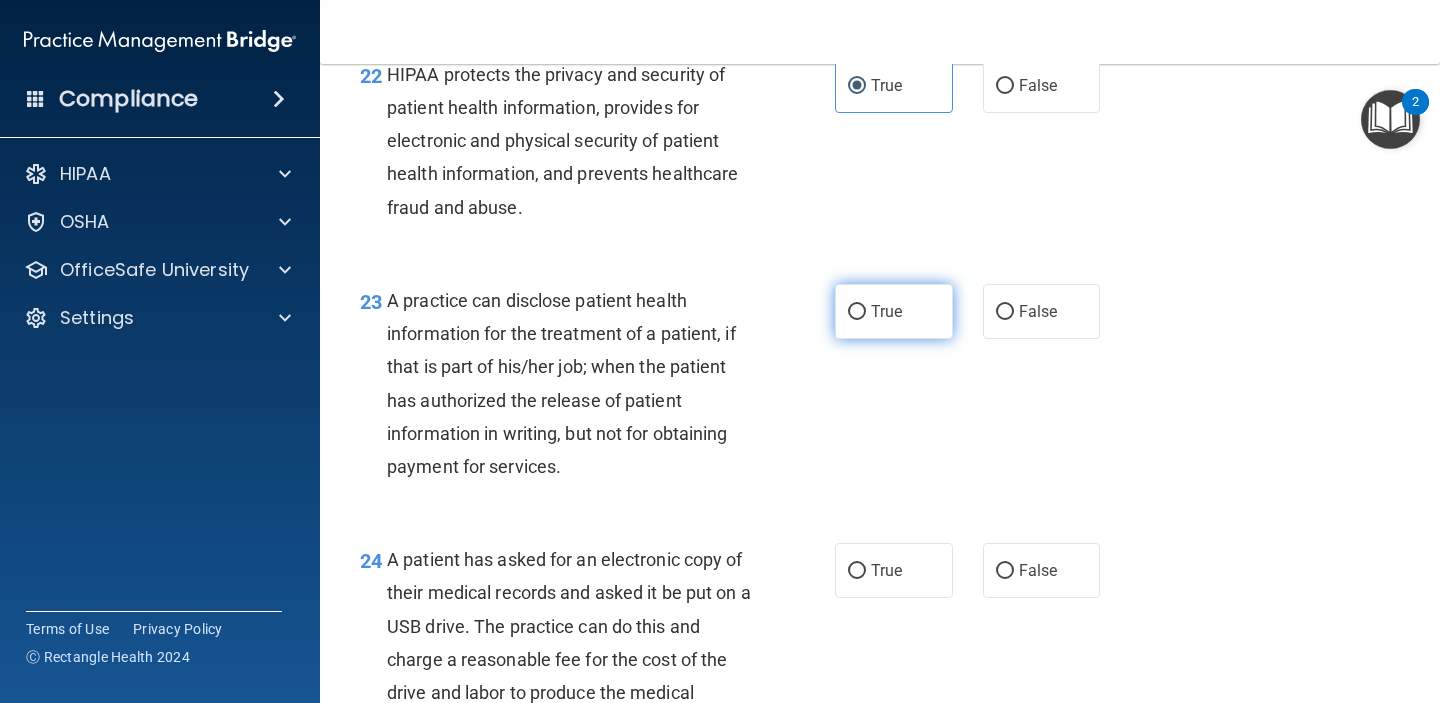 click on "True" at bounding box center [886, 311] 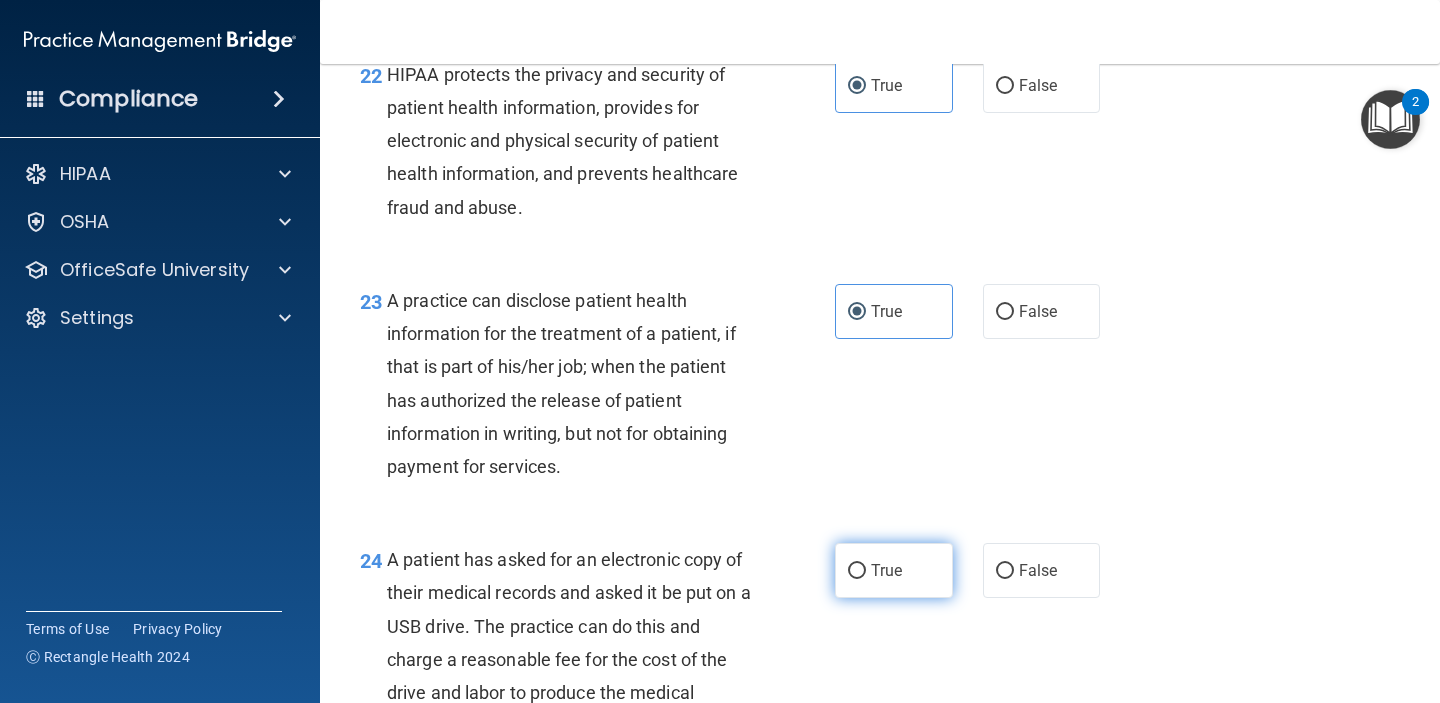 click on "True" at bounding box center (886, 570) 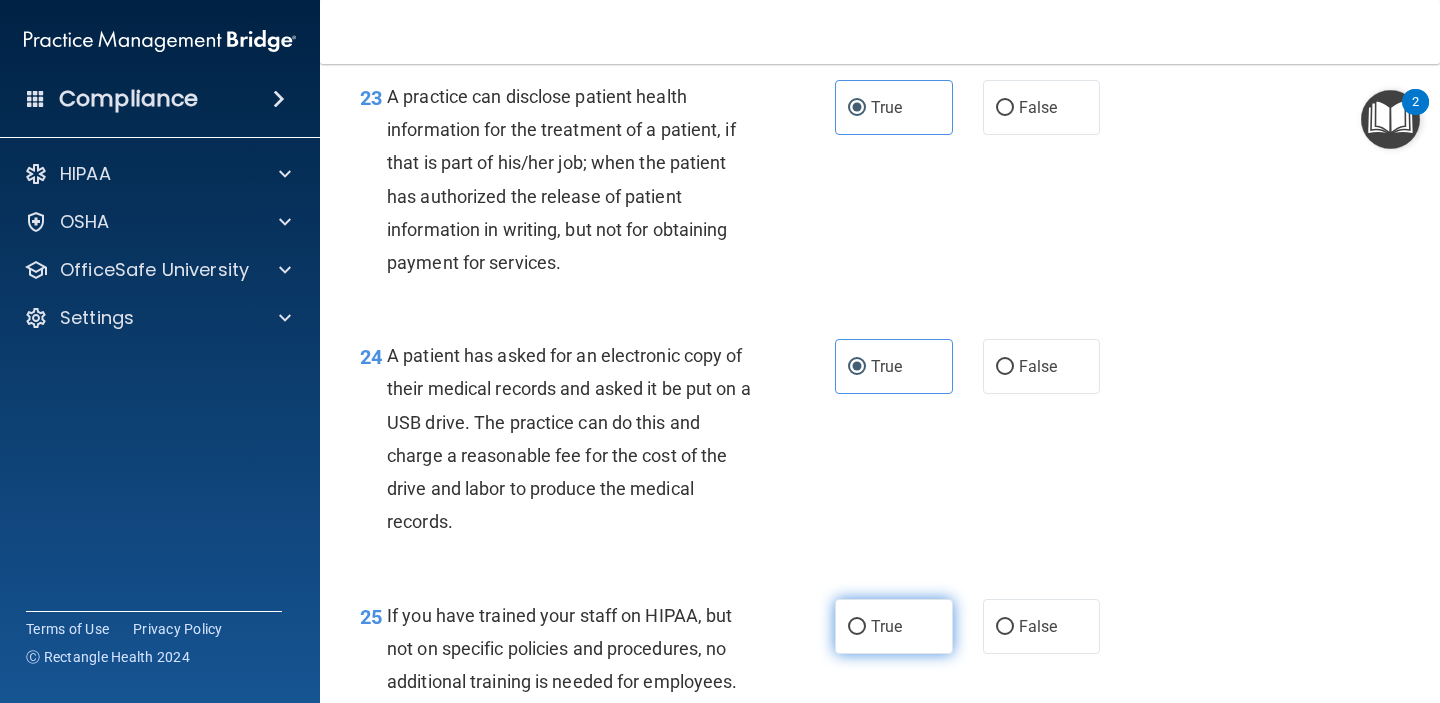 click on "True" at bounding box center (886, 626) 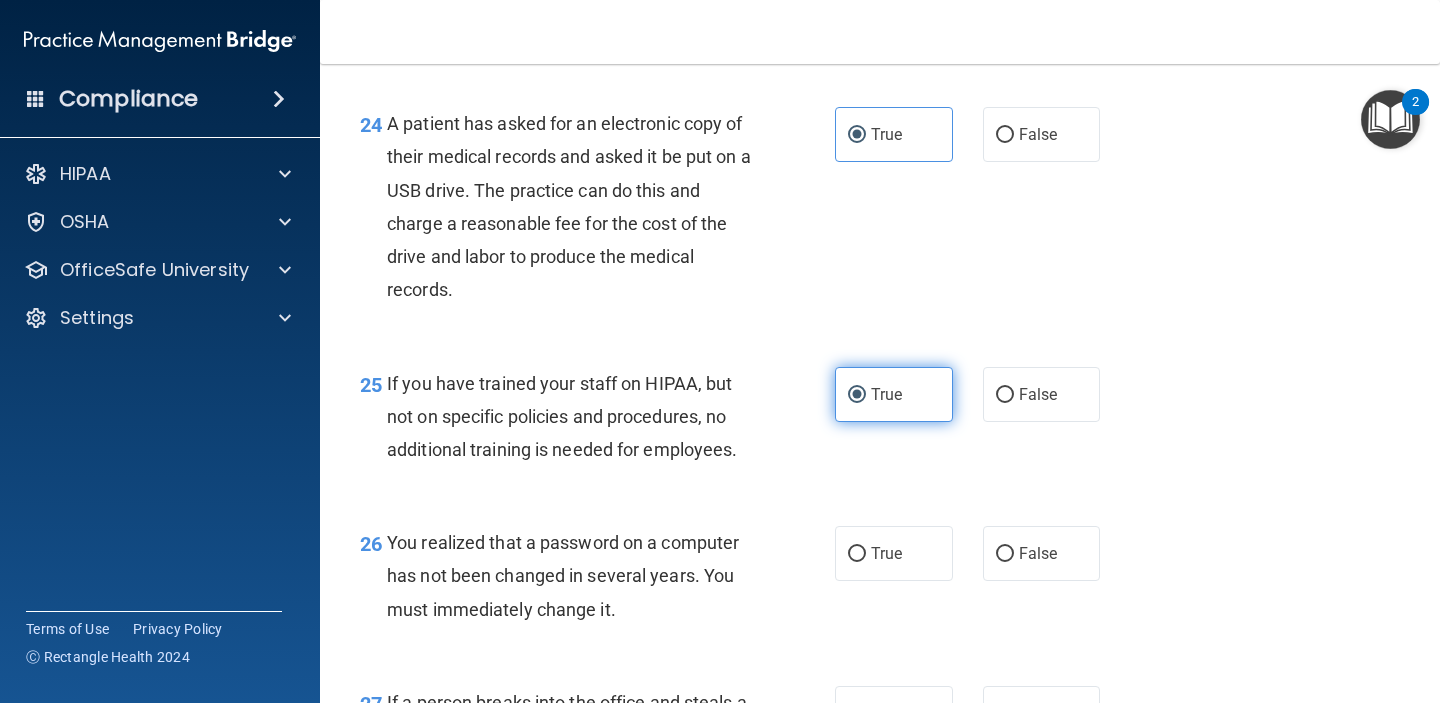 scroll, scrollTop: 4358, scrollLeft: 0, axis: vertical 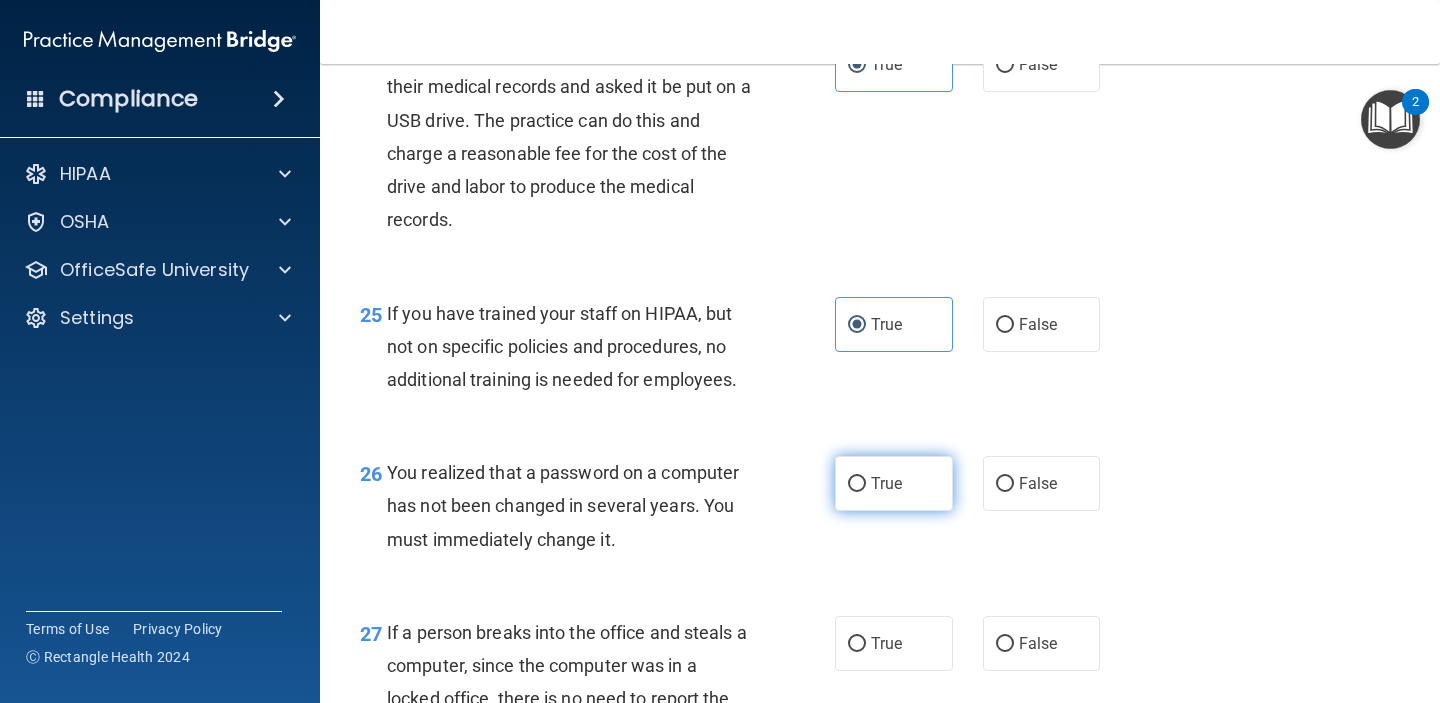 click on "True" at bounding box center [894, 483] 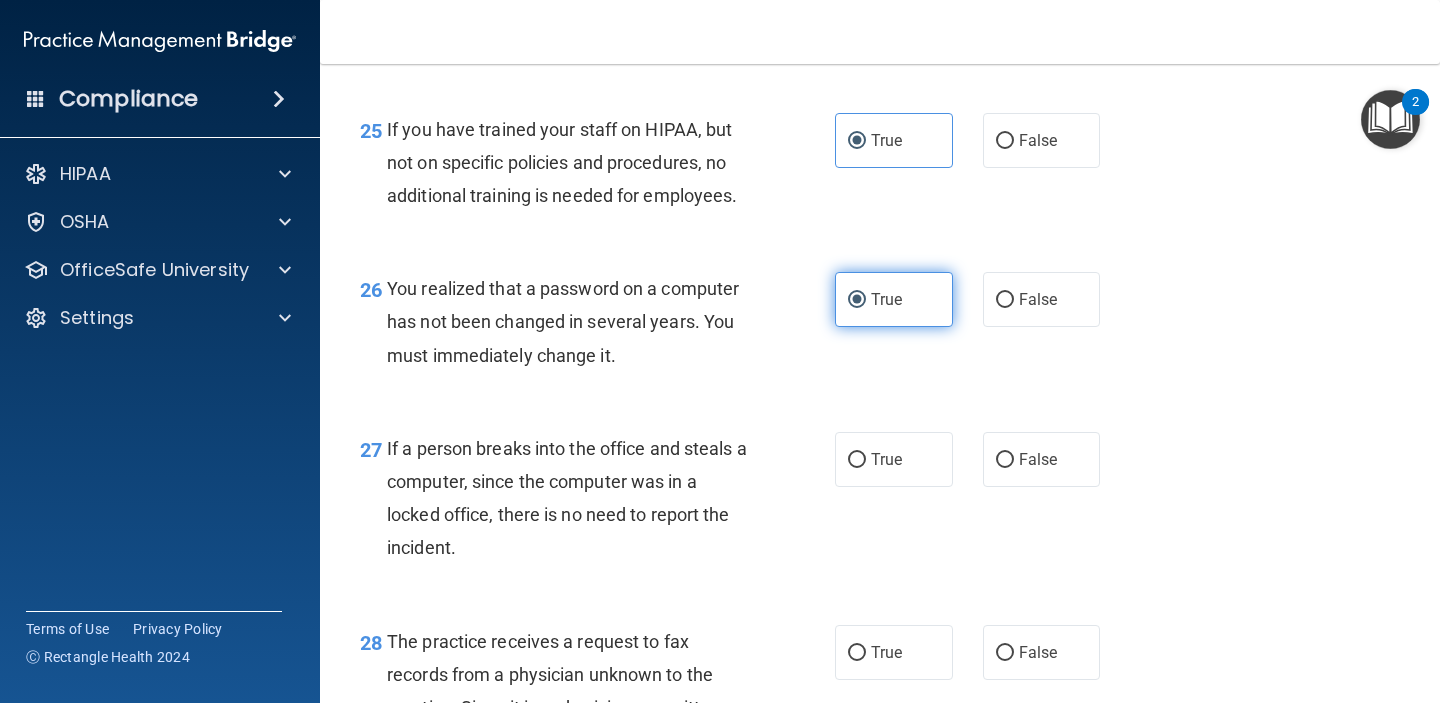 click on "True" at bounding box center (894, 459) 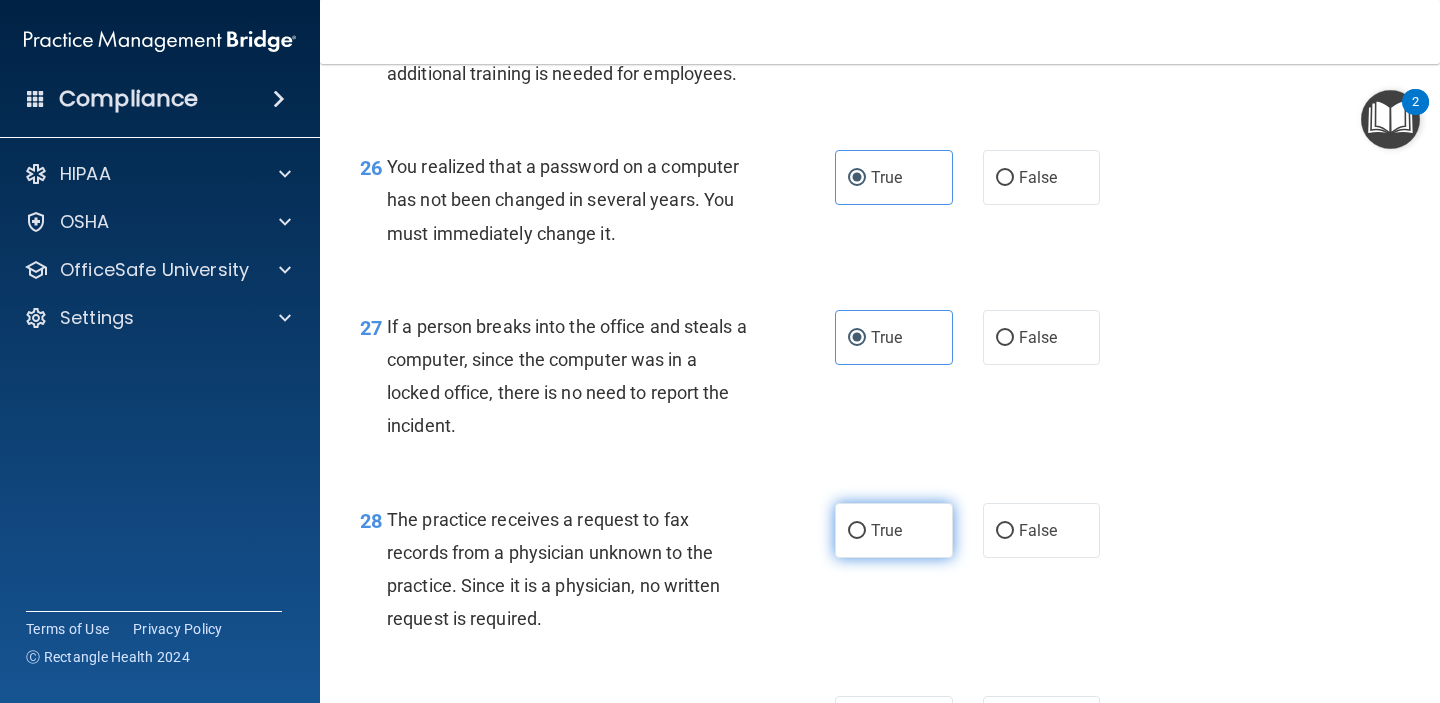 click on "True" at bounding box center [894, 530] 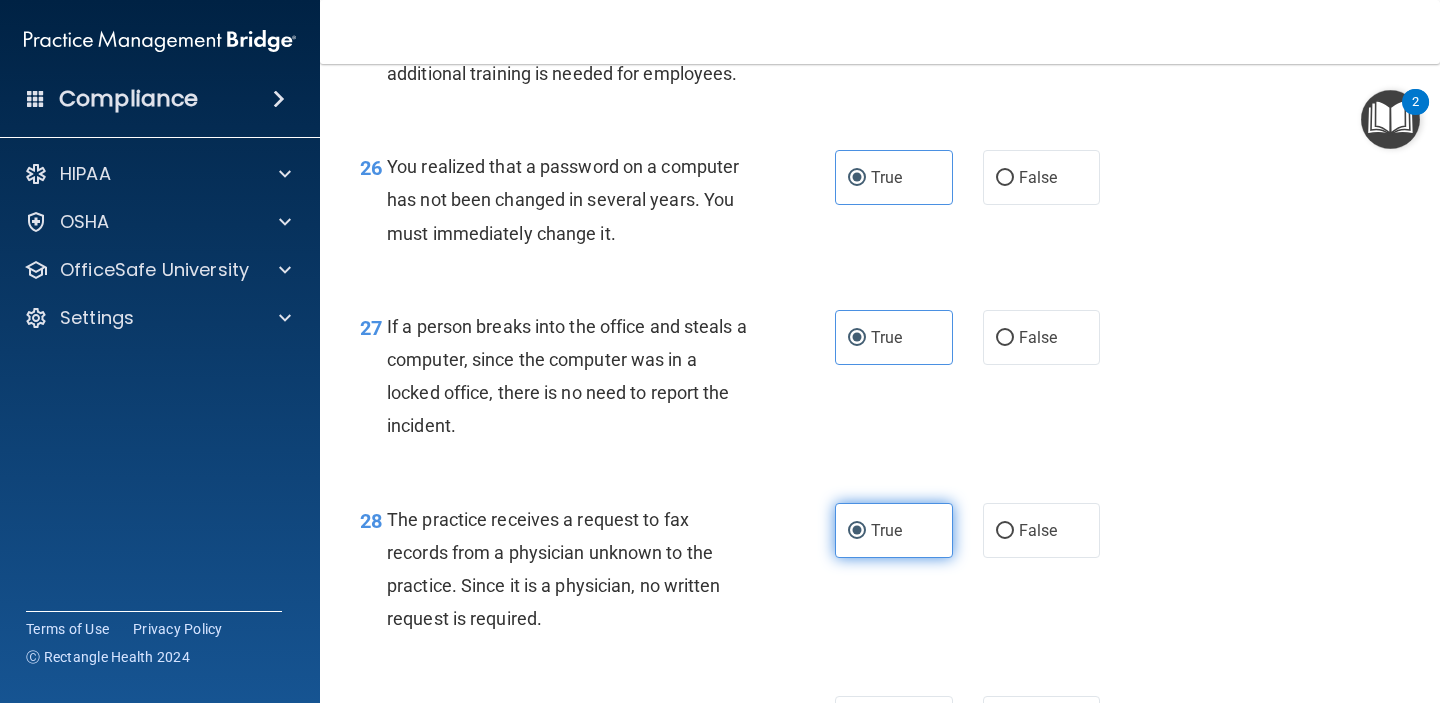 scroll, scrollTop: 5002, scrollLeft: 0, axis: vertical 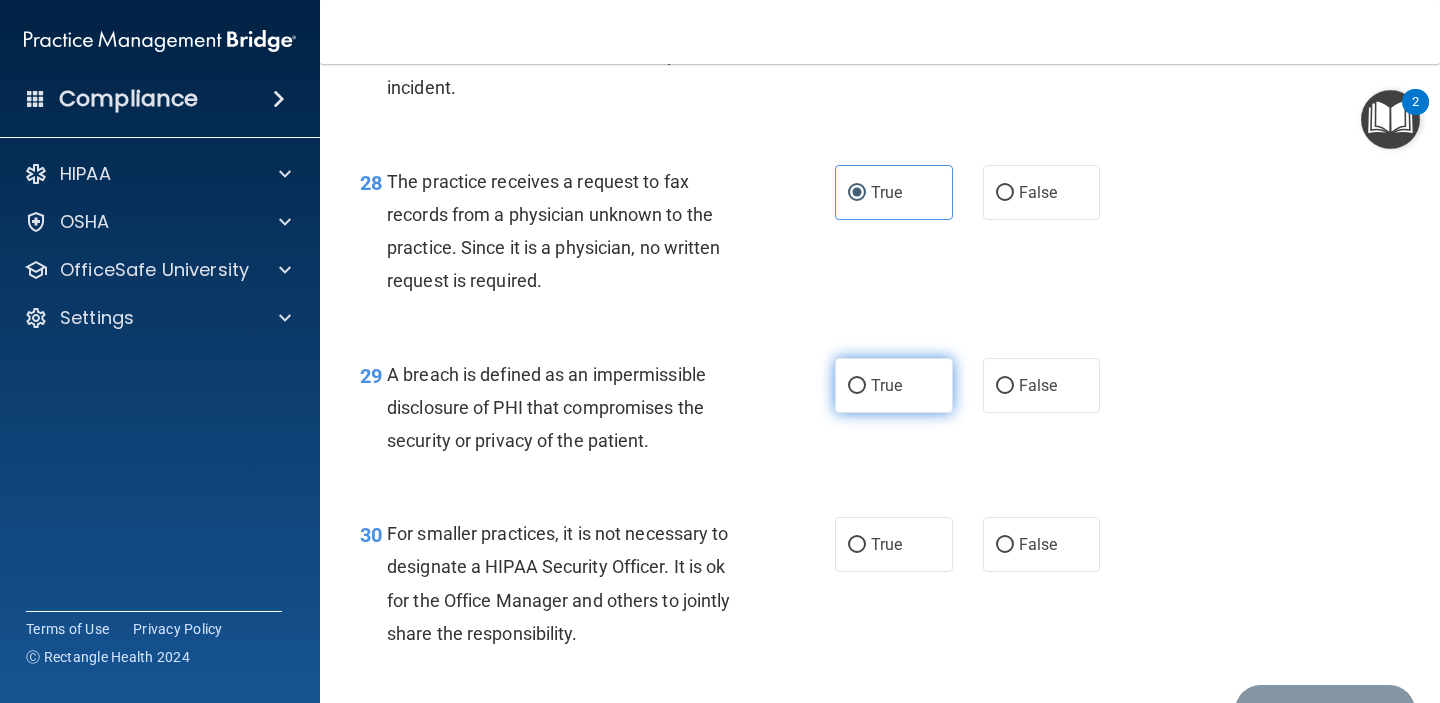click on "True" at bounding box center [894, 385] 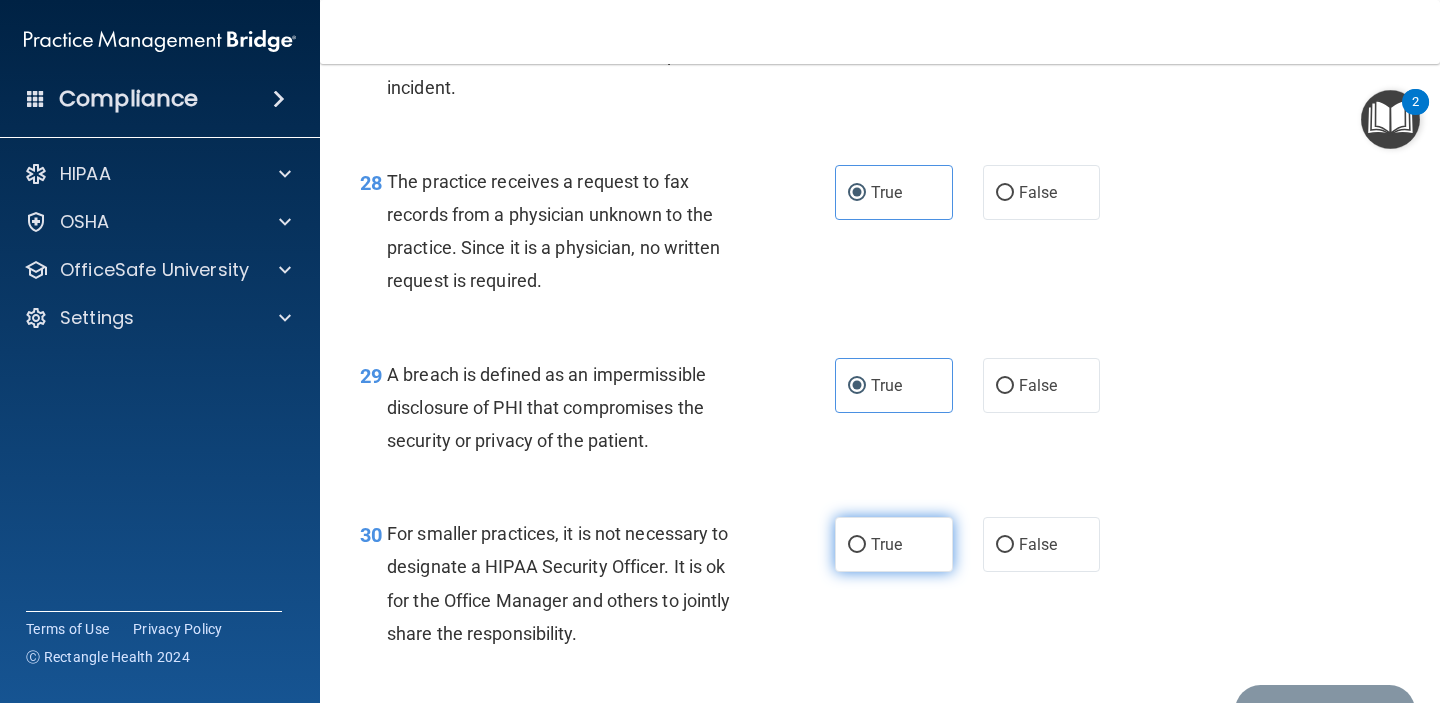 click on "True" at bounding box center (894, 544) 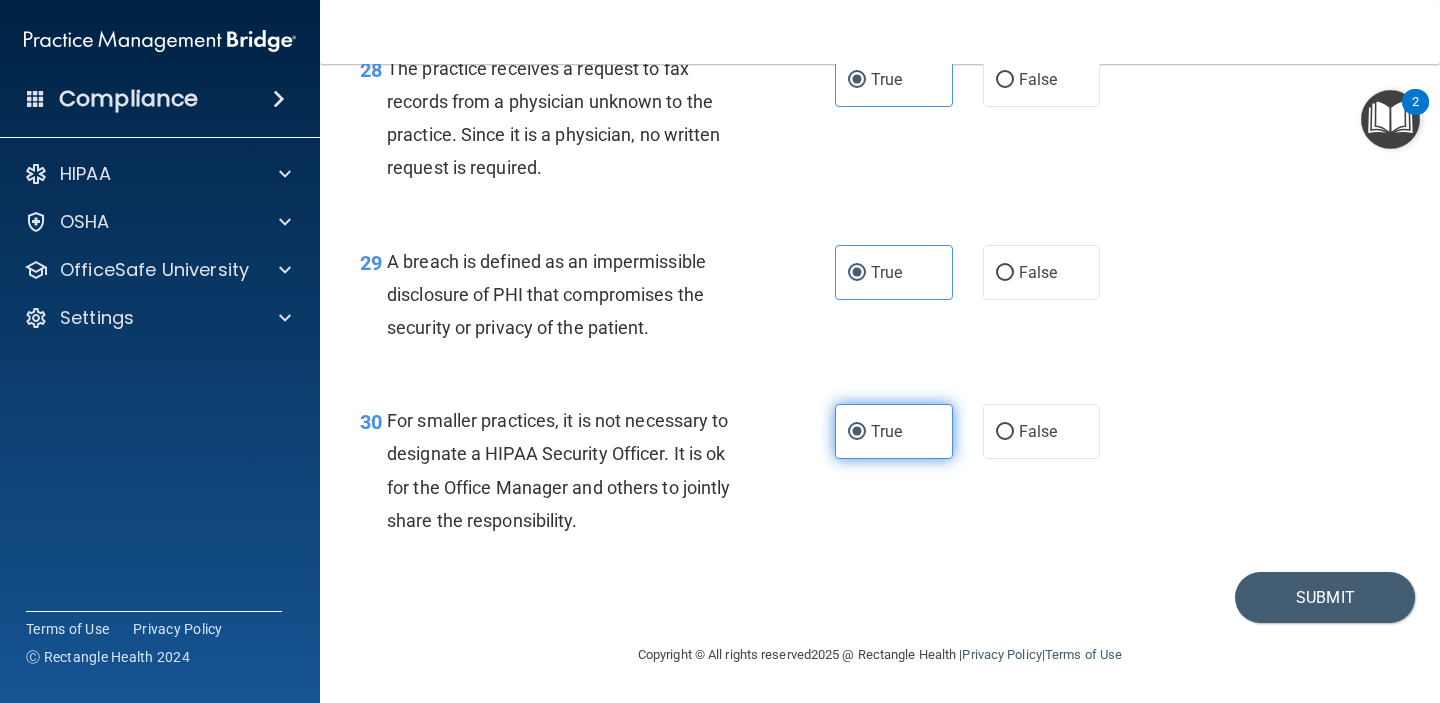 scroll, scrollTop: 5149, scrollLeft: 0, axis: vertical 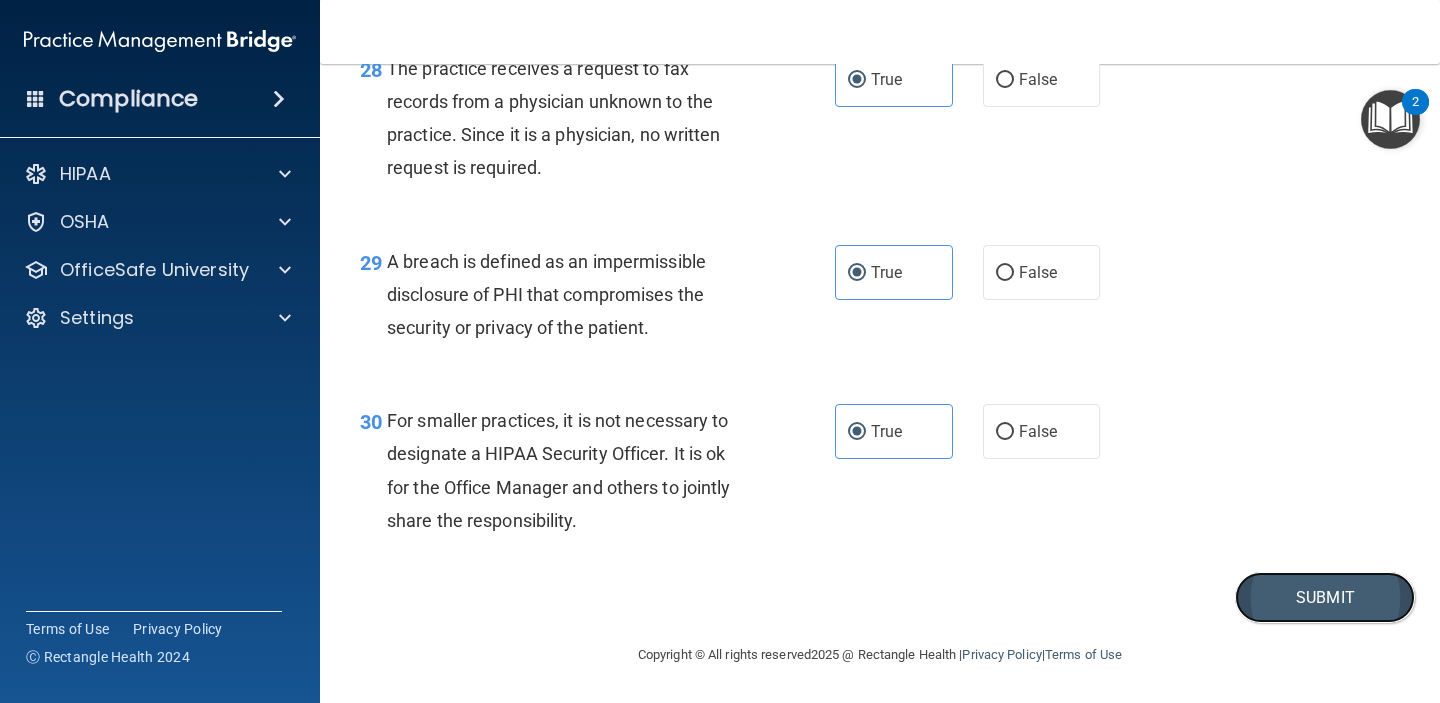 click on "Submit" at bounding box center [1325, 597] 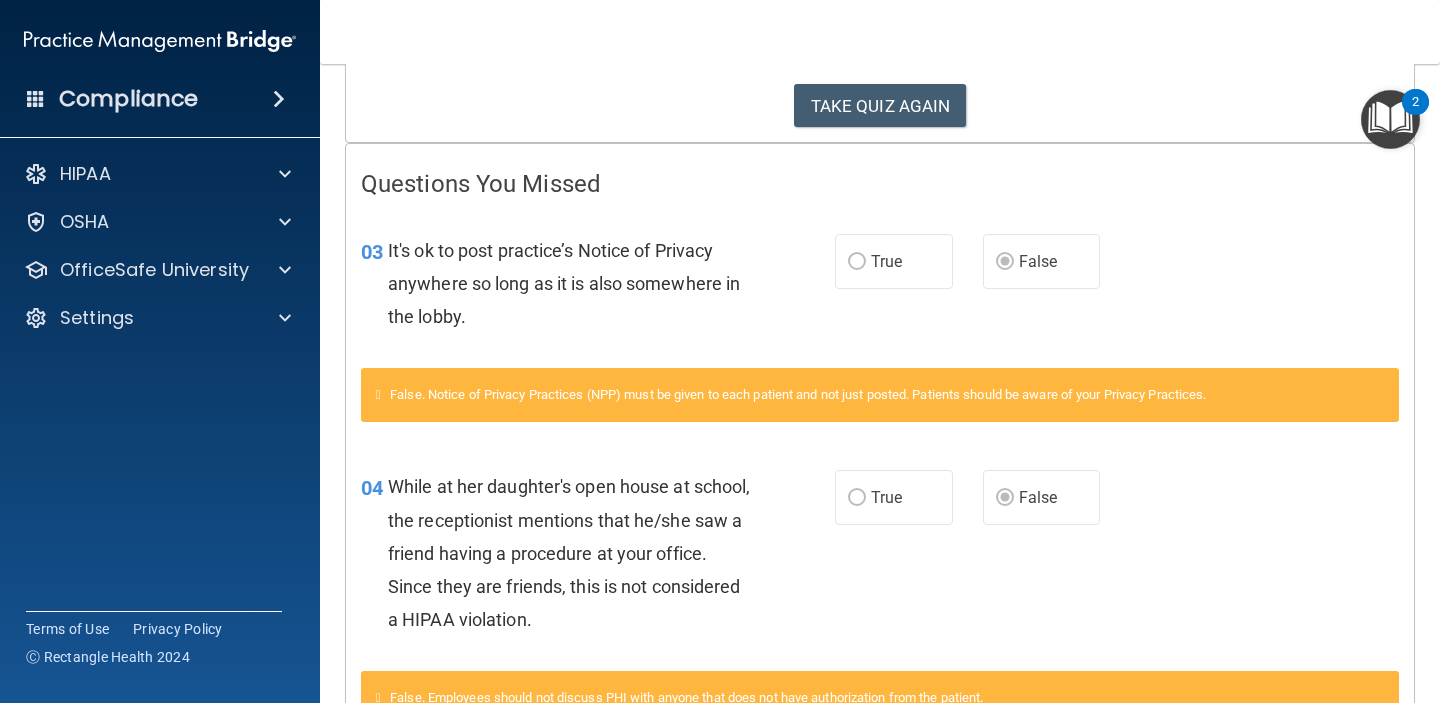 scroll, scrollTop: 0, scrollLeft: 0, axis: both 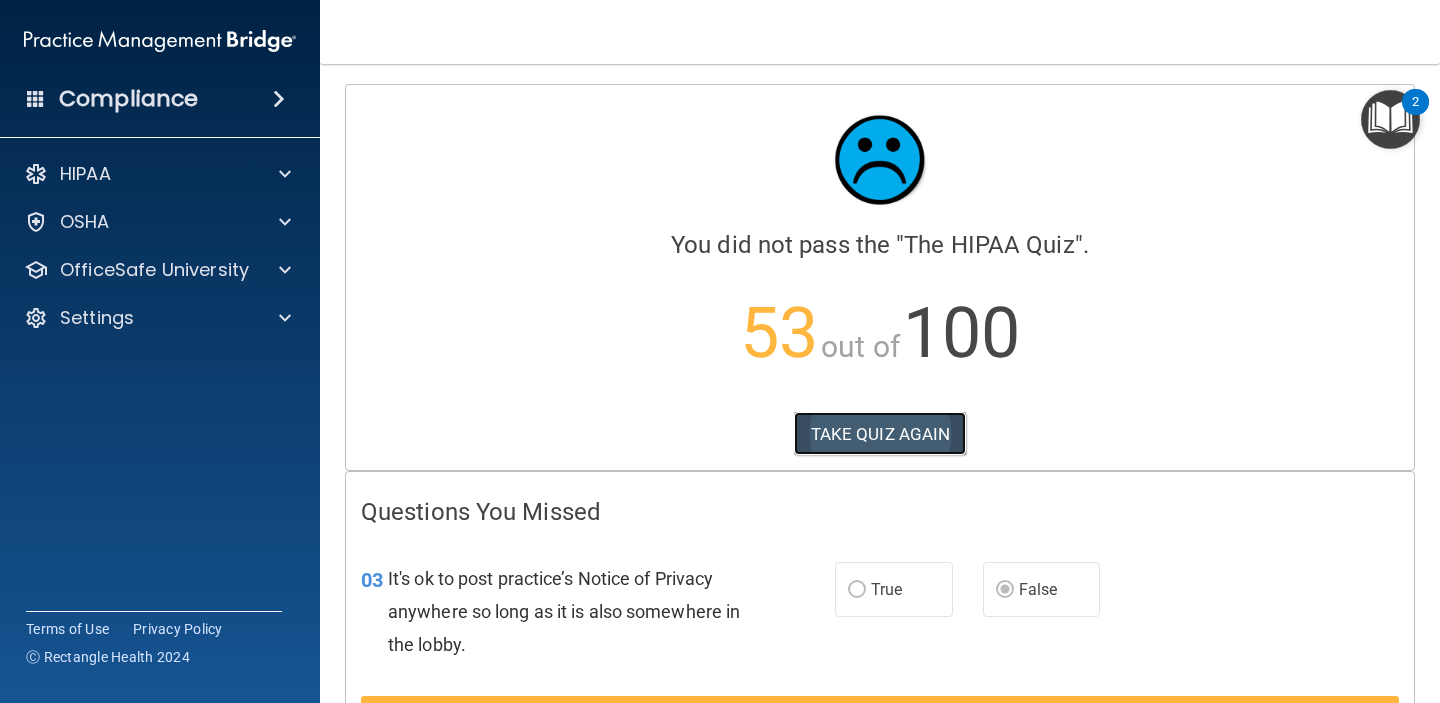click on "TAKE QUIZ AGAIN" at bounding box center (880, 434) 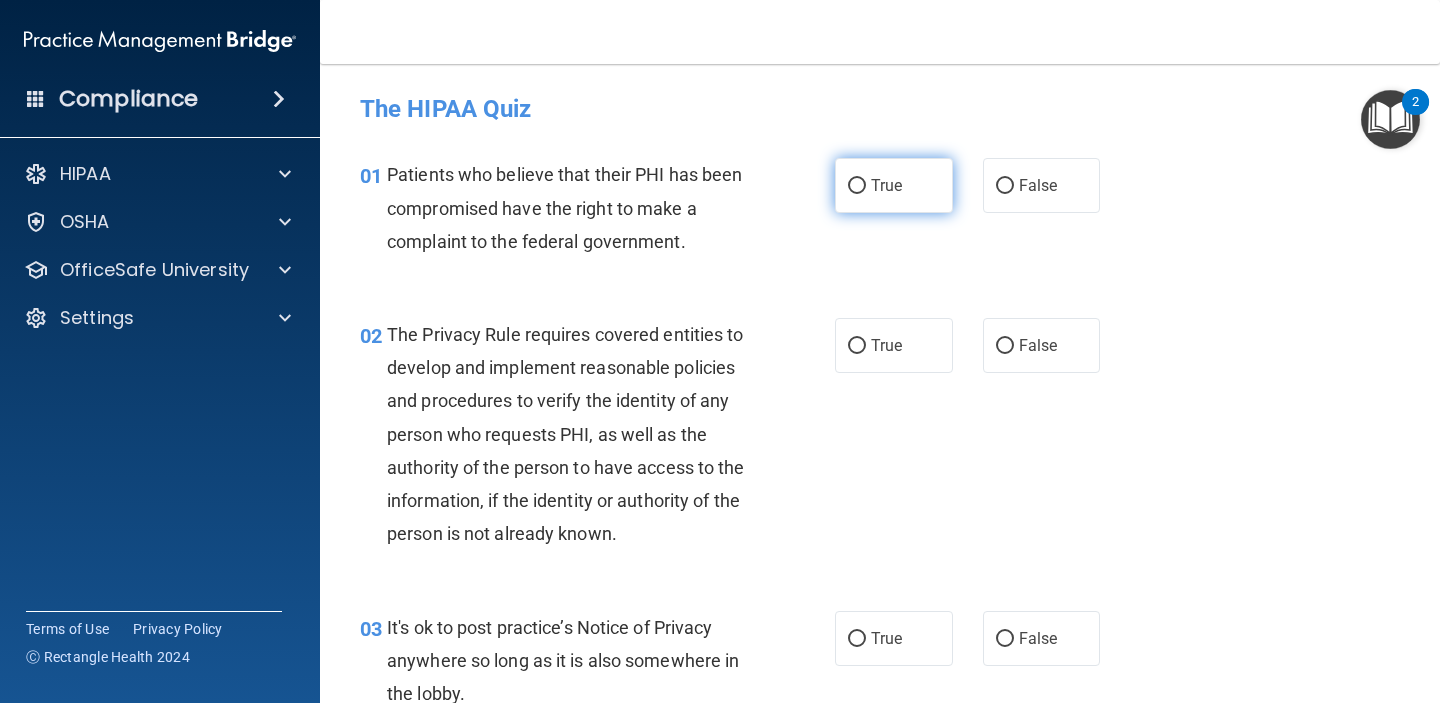 click on "True" at bounding box center [894, 185] 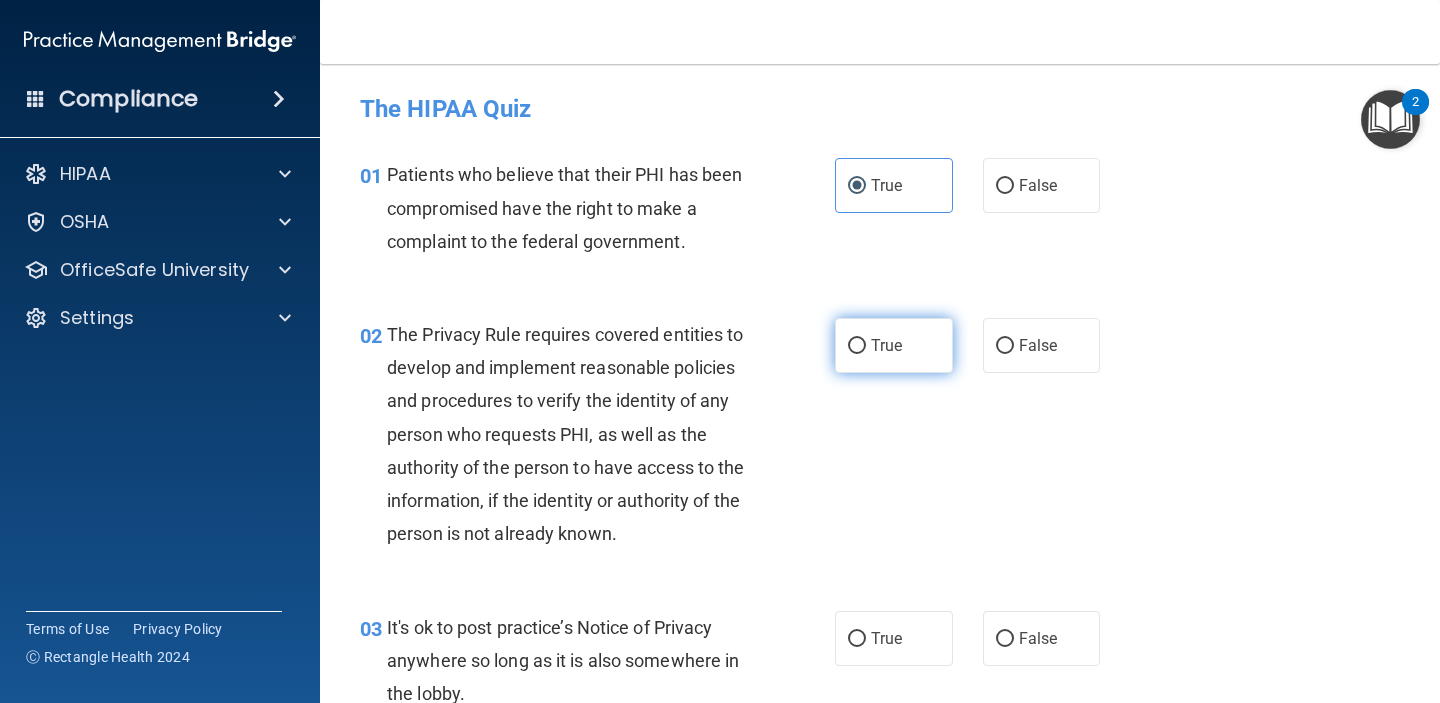 click on "True" at bounding box center [886, 345] 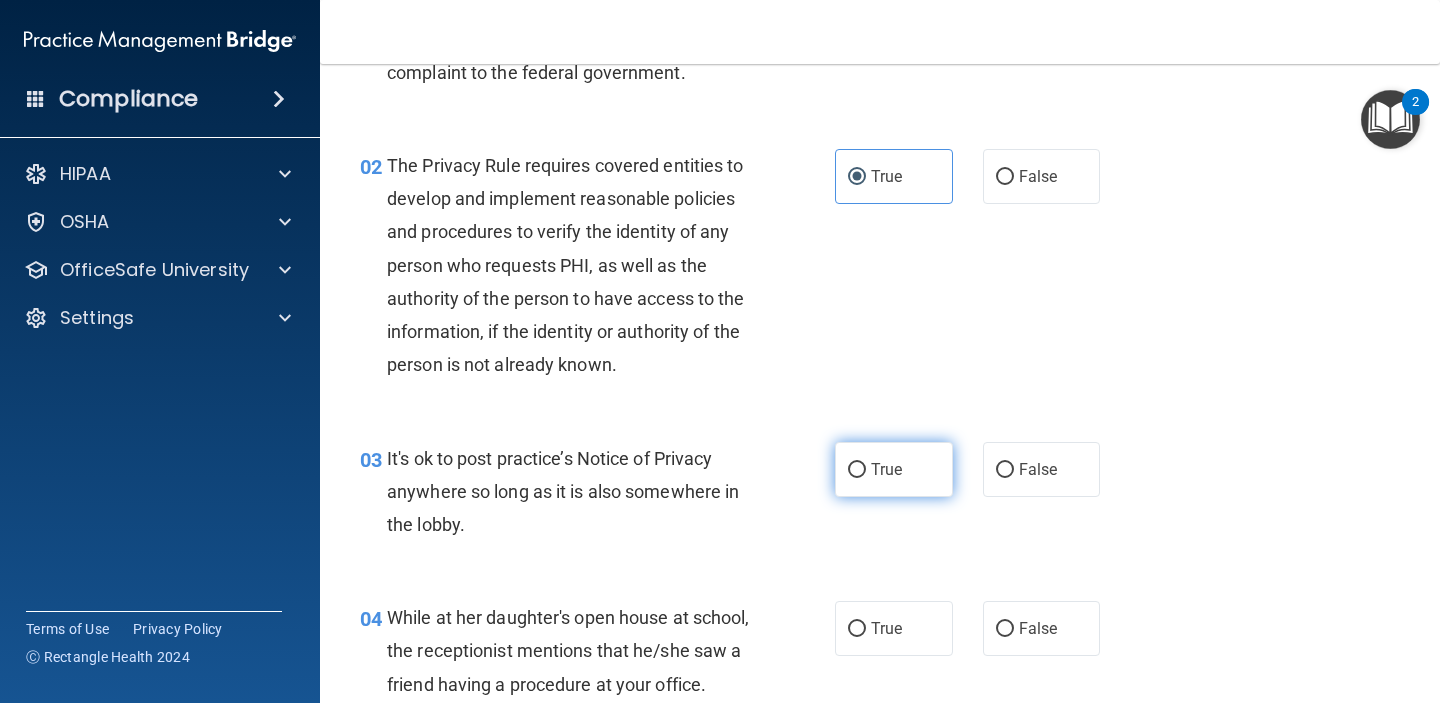 click on "True" at bounding box center (894, 469) 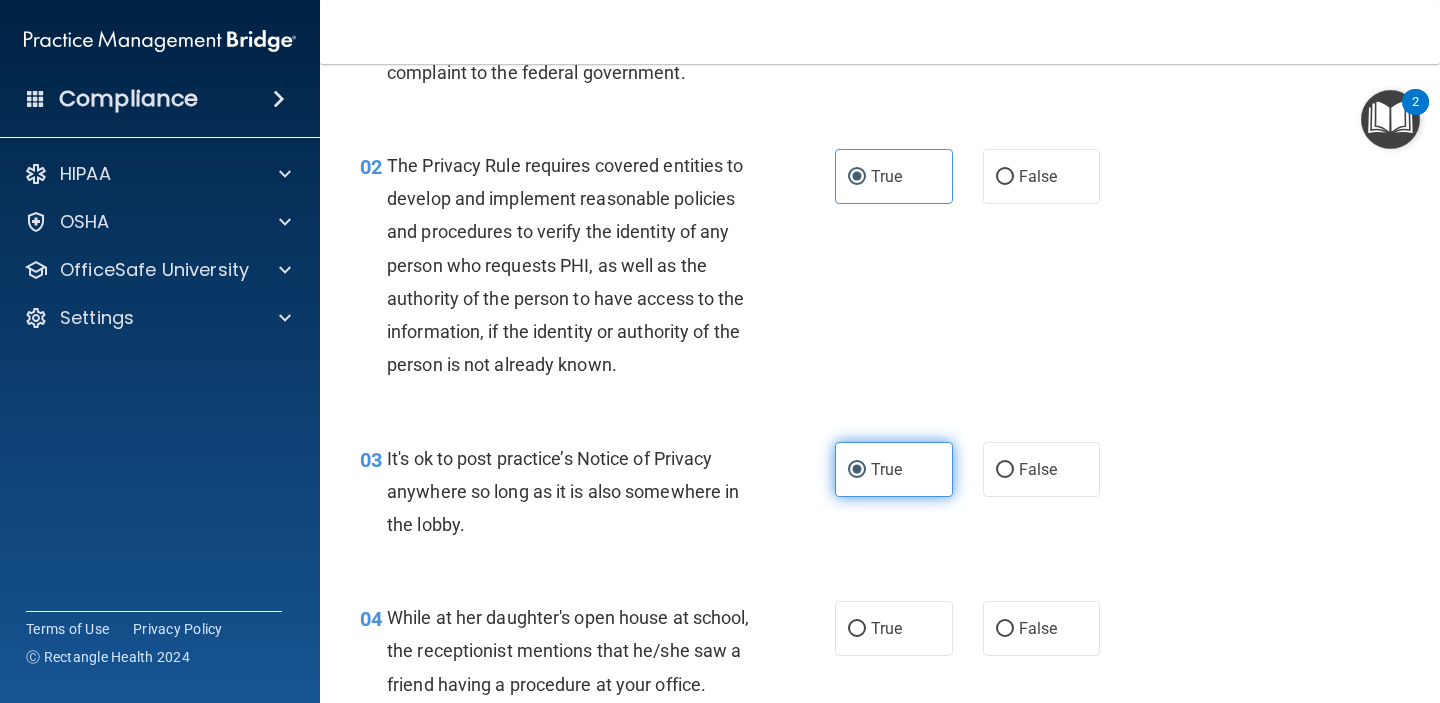 scroll, scrollTop: 426, scrollLeft: 0, axis: vertical 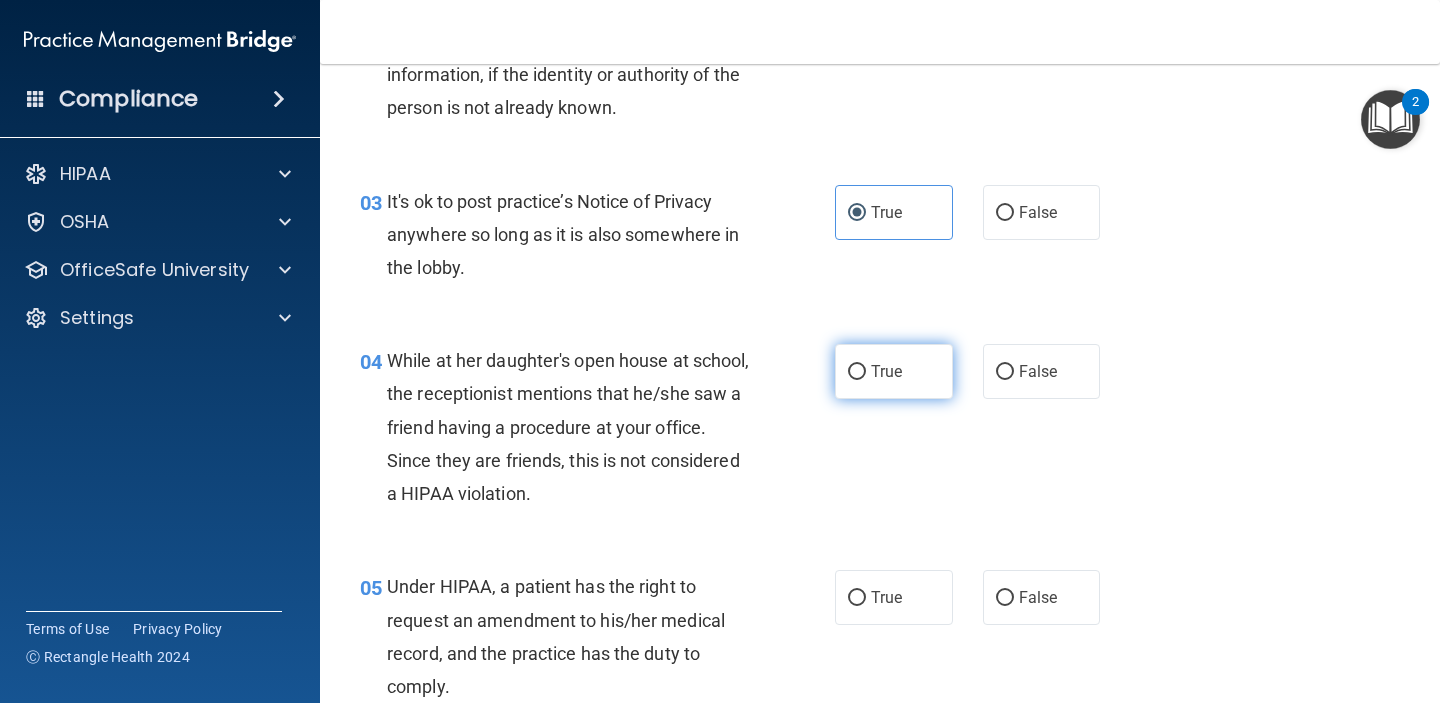 click on "True" at bounding box center [886, 371] 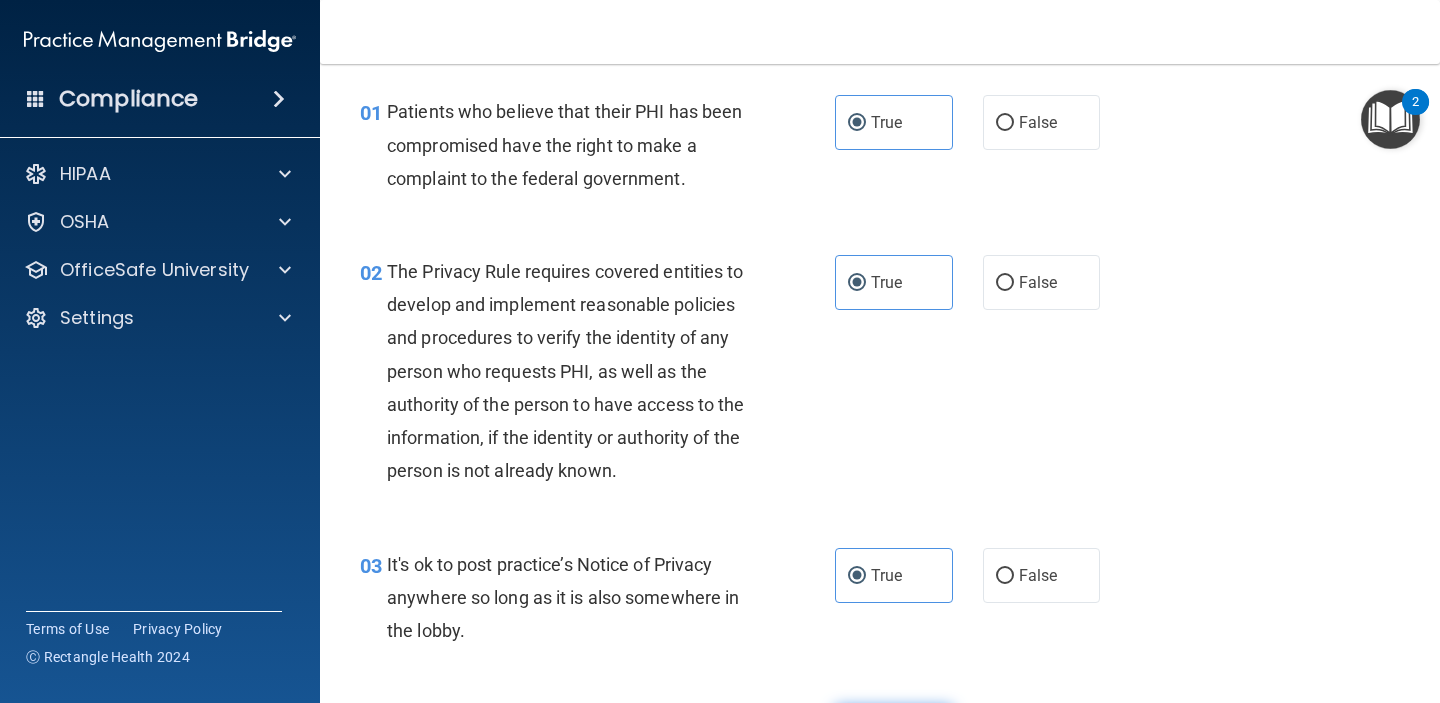 scroll, scrollTop: 18, scrollLeft: 0, axis: vertical 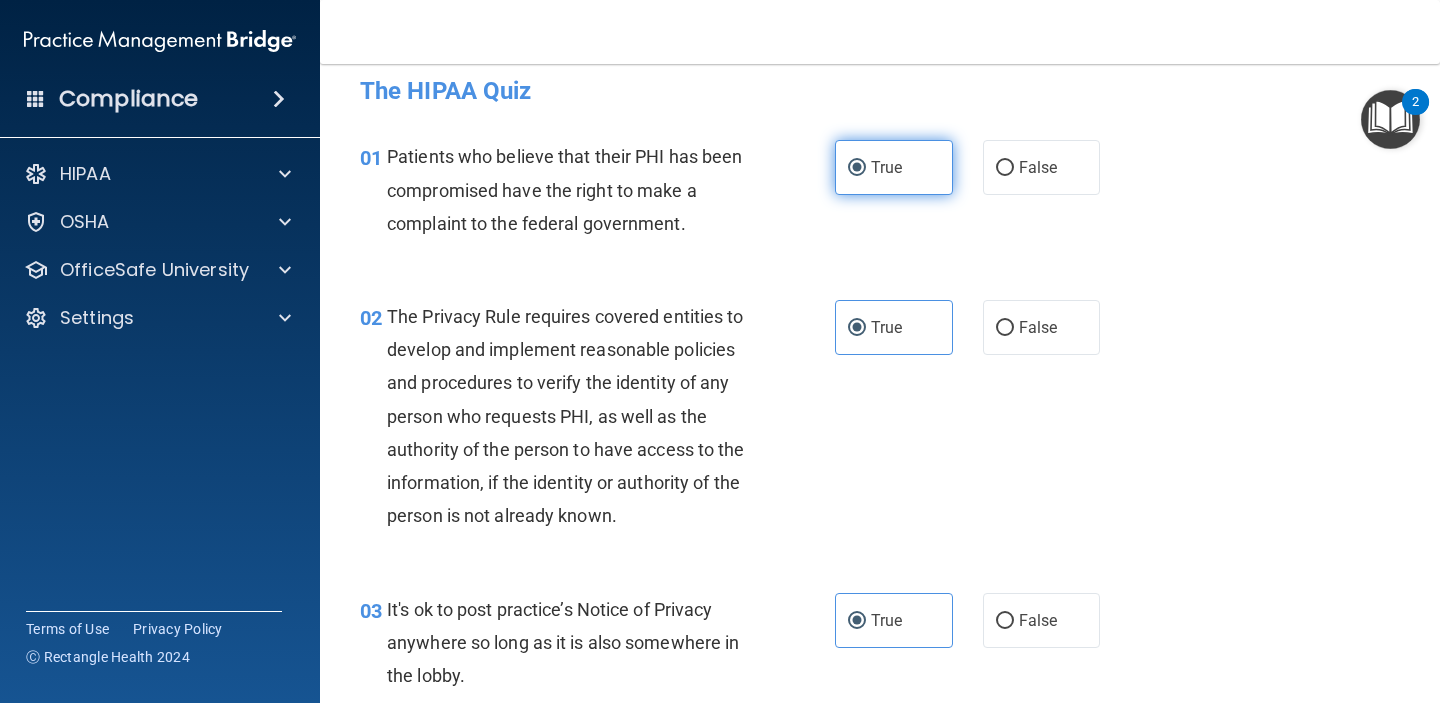 click on "True" at bounding box center [894, 167] 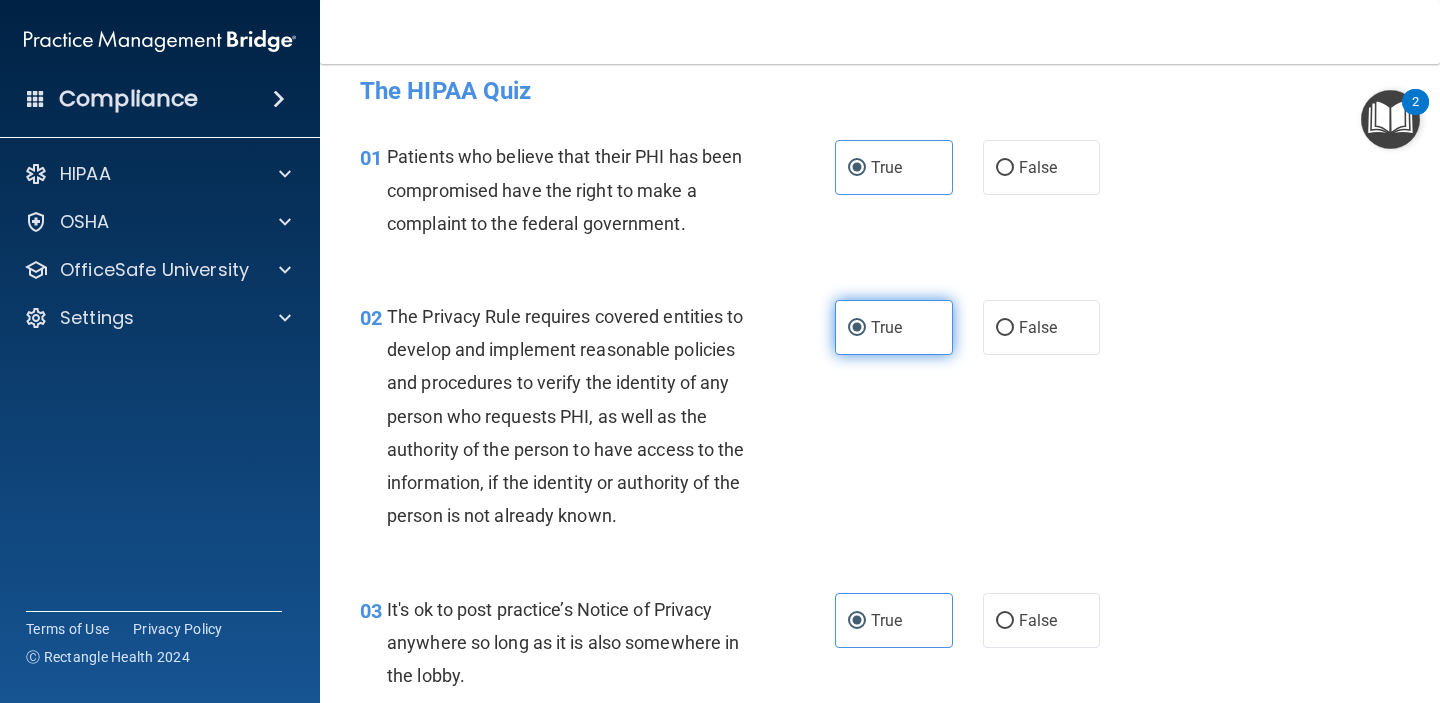 click on "True" at bounding box center [894, 327] 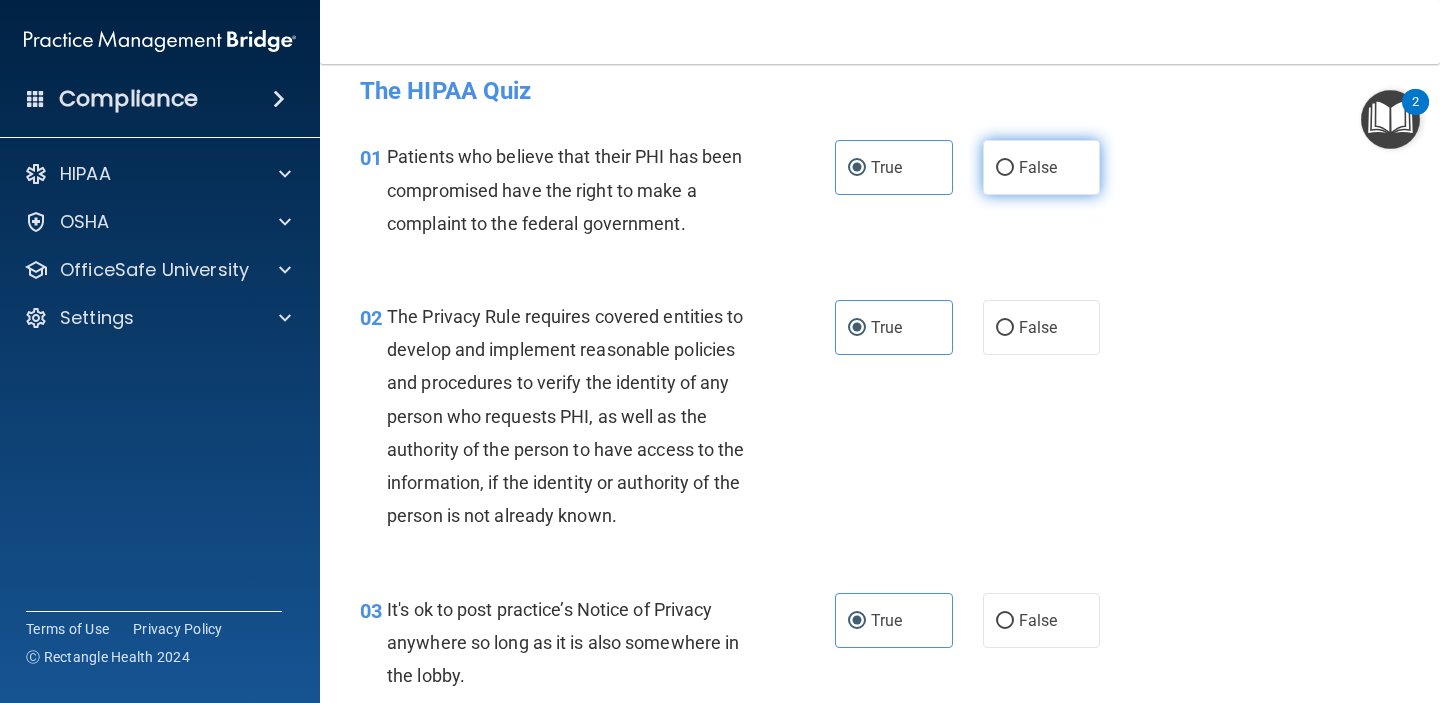 click on "False" at bounding box center (1042, 167) 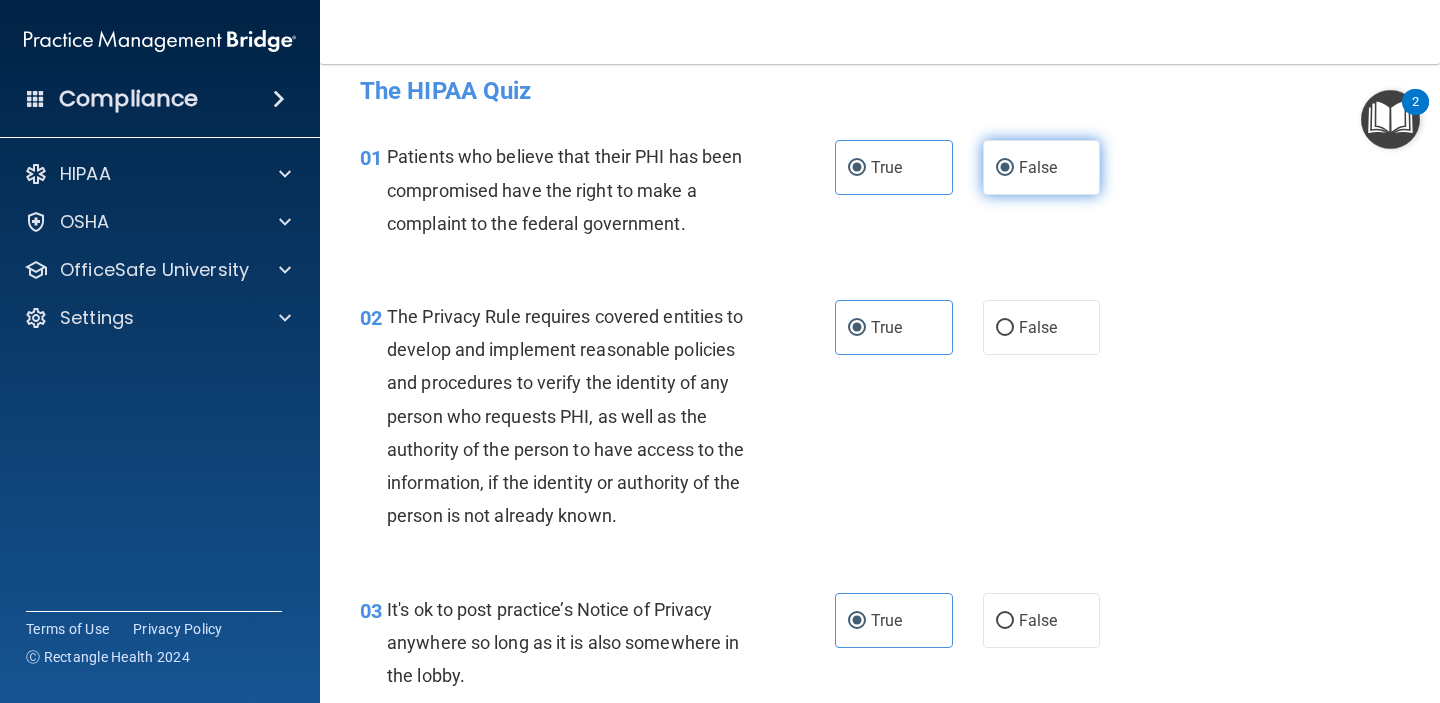 radio on "false" 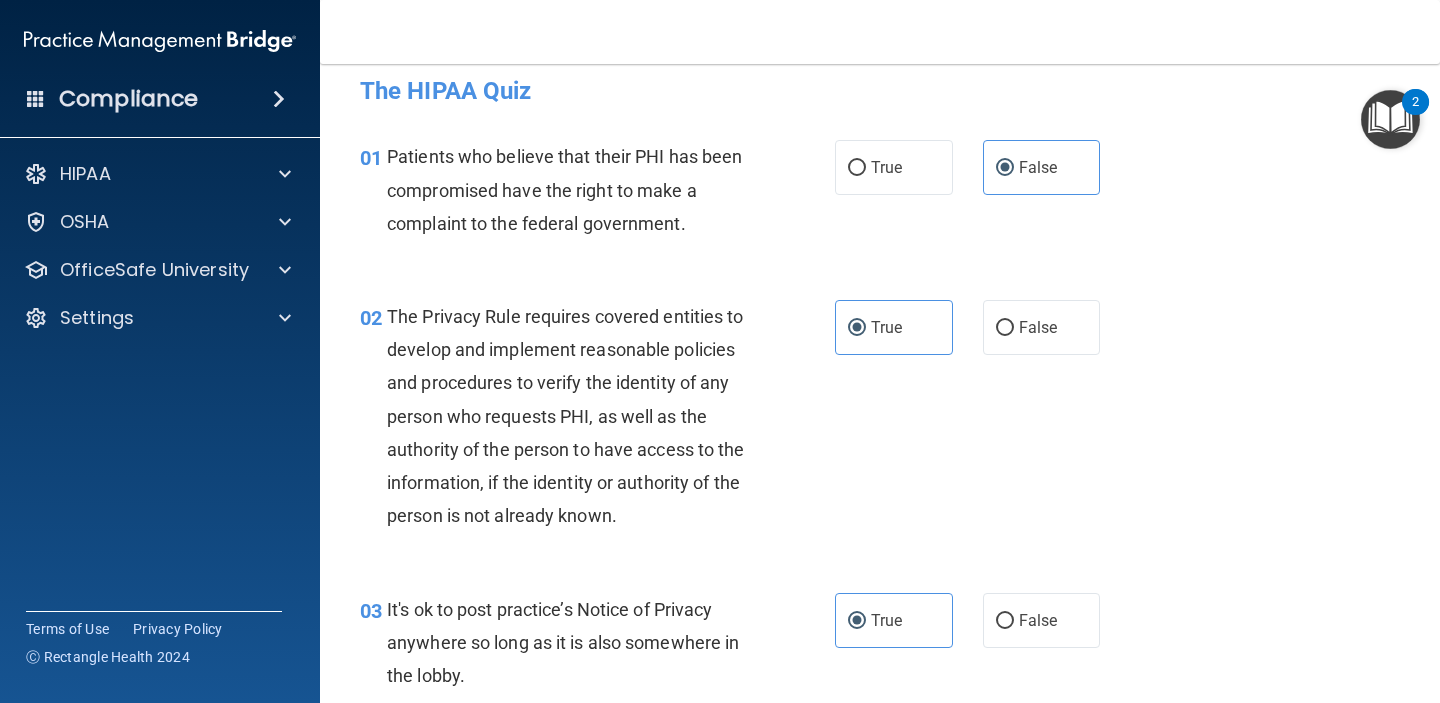 click on "02       The Privacy Rule requires covered entities to develop and implement reasonable policies and procedures to verify the identity of any person who requests PHI, as well as the authority of the person to have access to the information, if the identity or authority of the person is not already known.                 True           False" at bounding box center (880, 421) 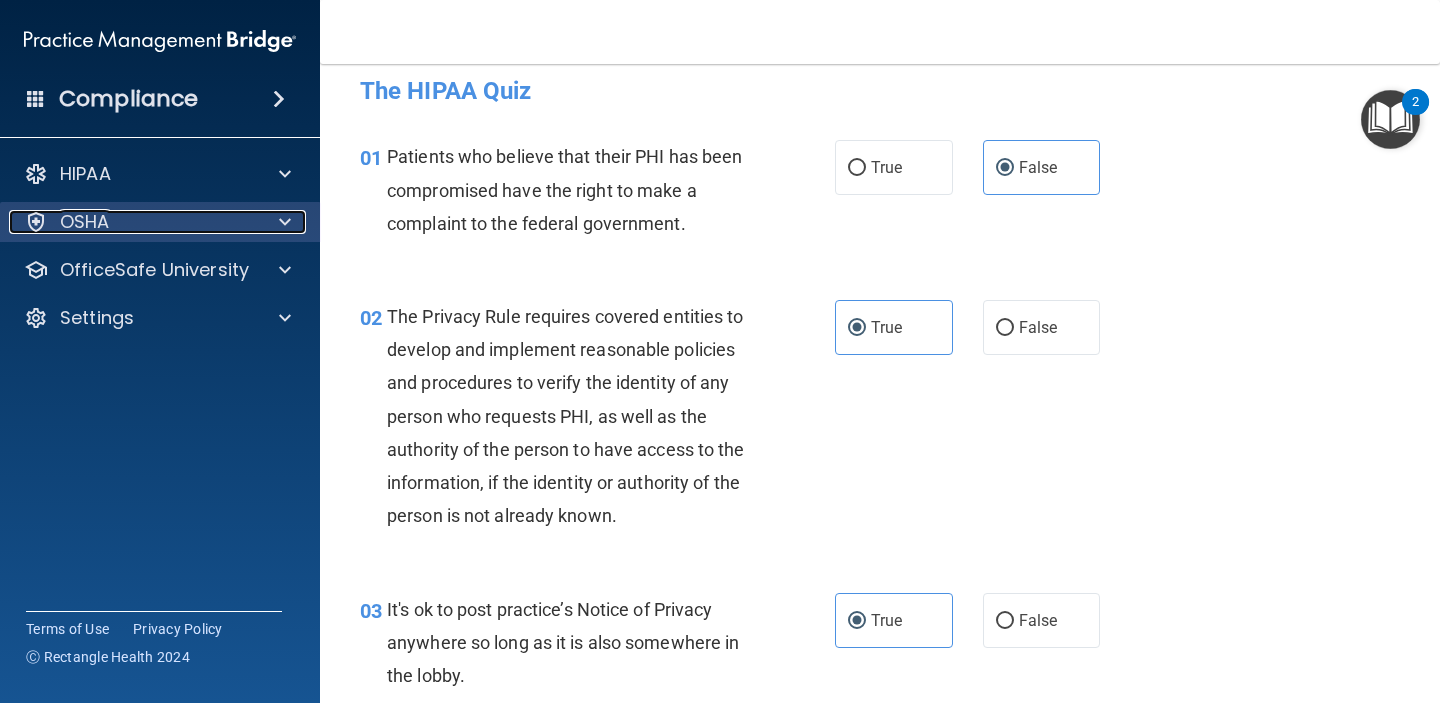 click at bounding box center [285, 222] 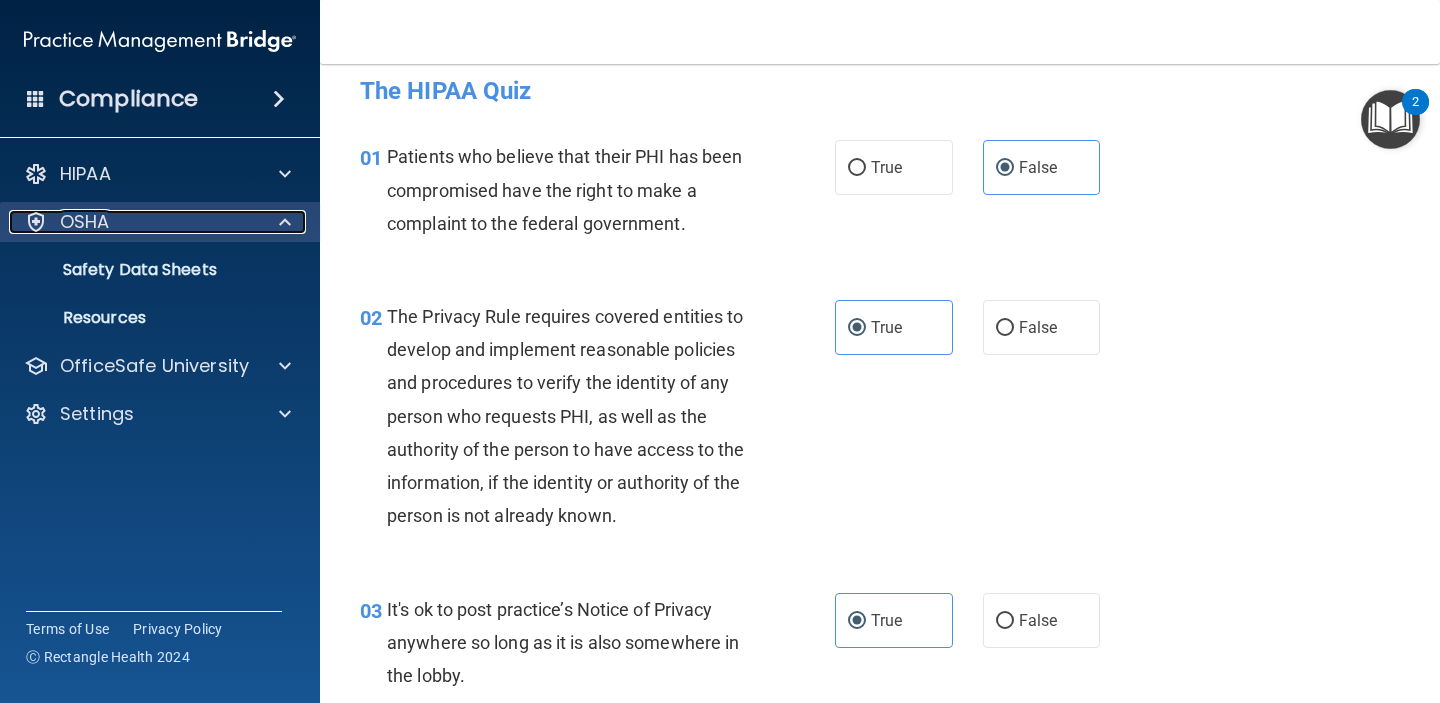 click at bounding box center (282, 222) 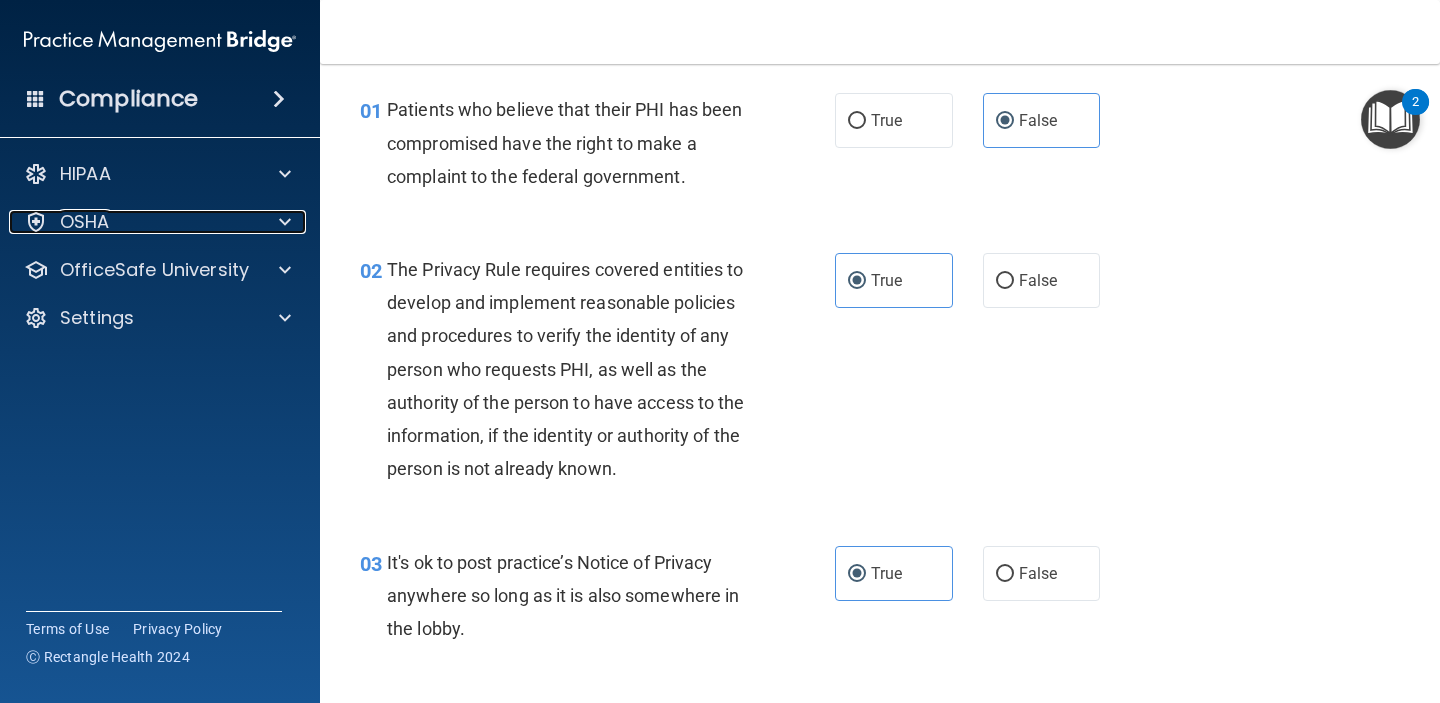 scroll, scrollTop: 108, scrollLeft: 0, axis: vertical 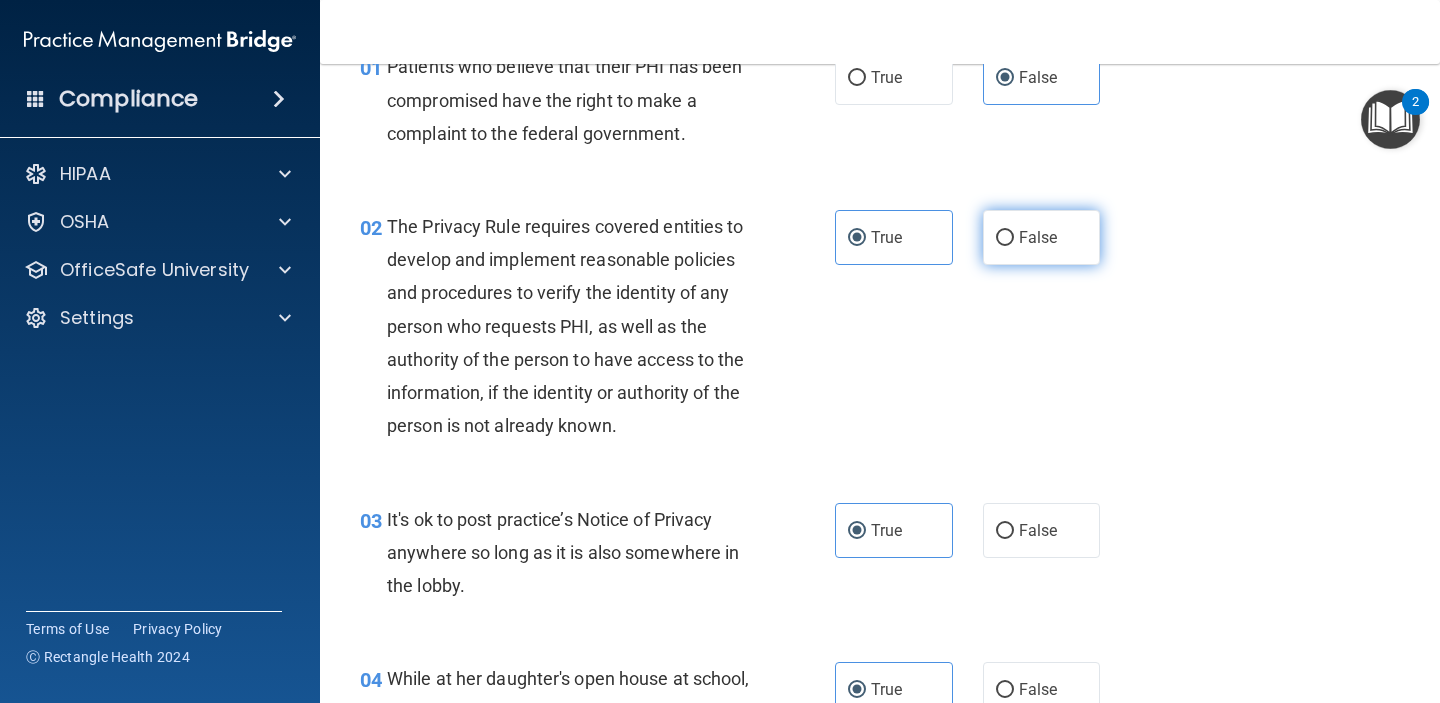 click on "False" at bounding box center (1038, 237) 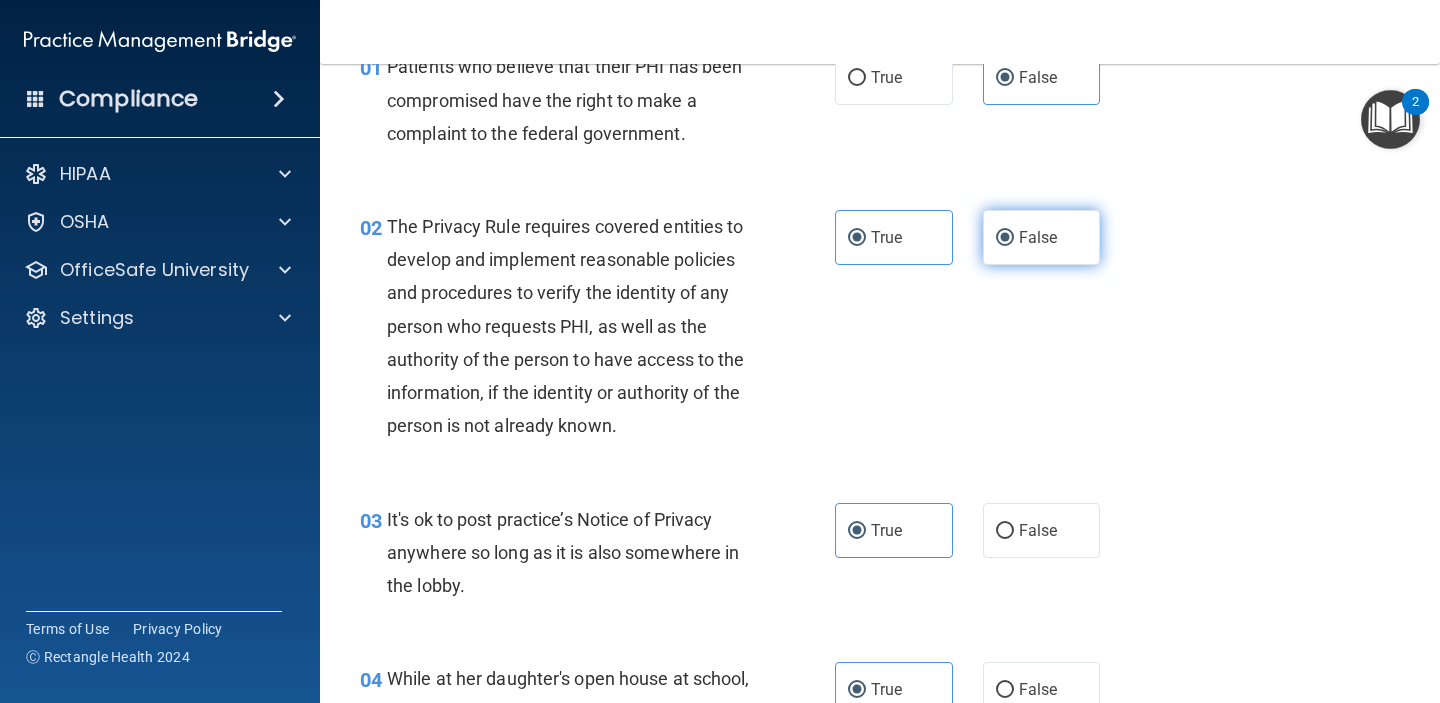 radio on "false" 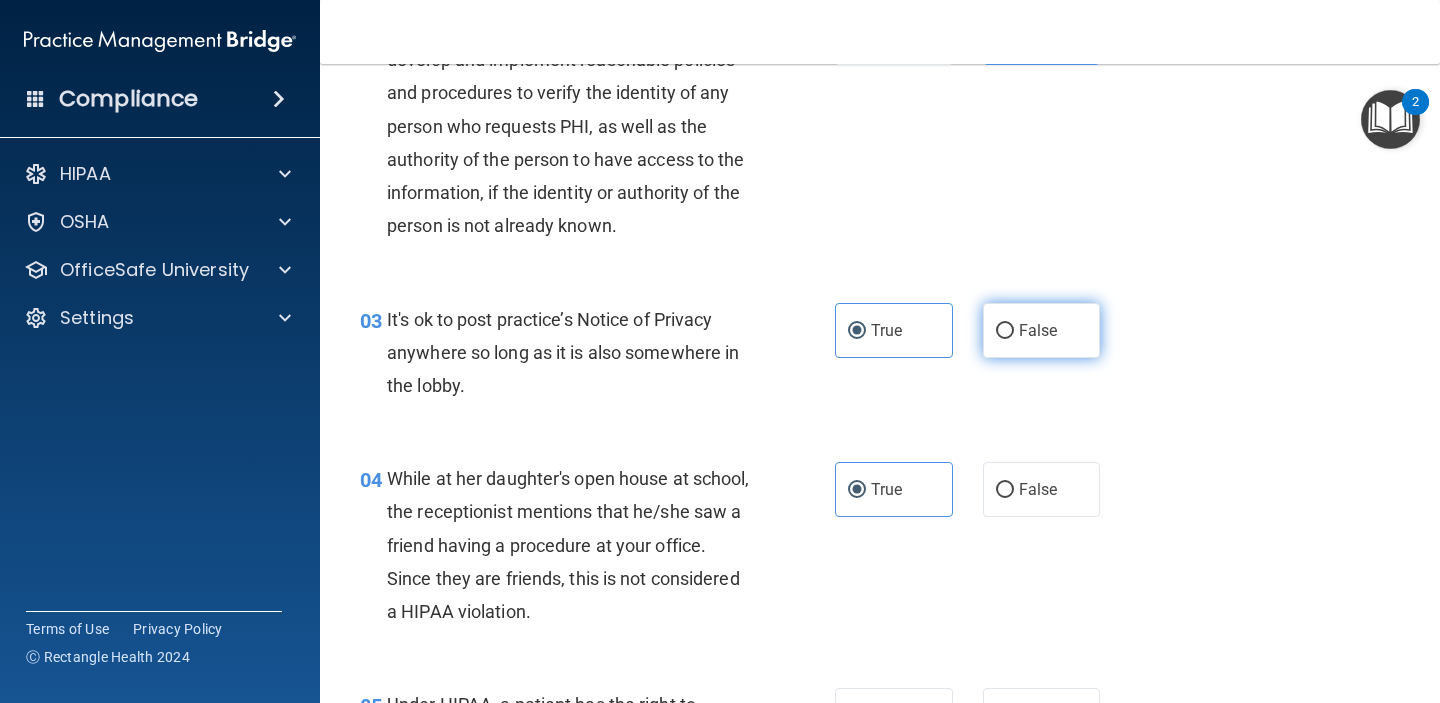 scroll, scrollTop: 310, scrollLeft: 0, axis: vertical 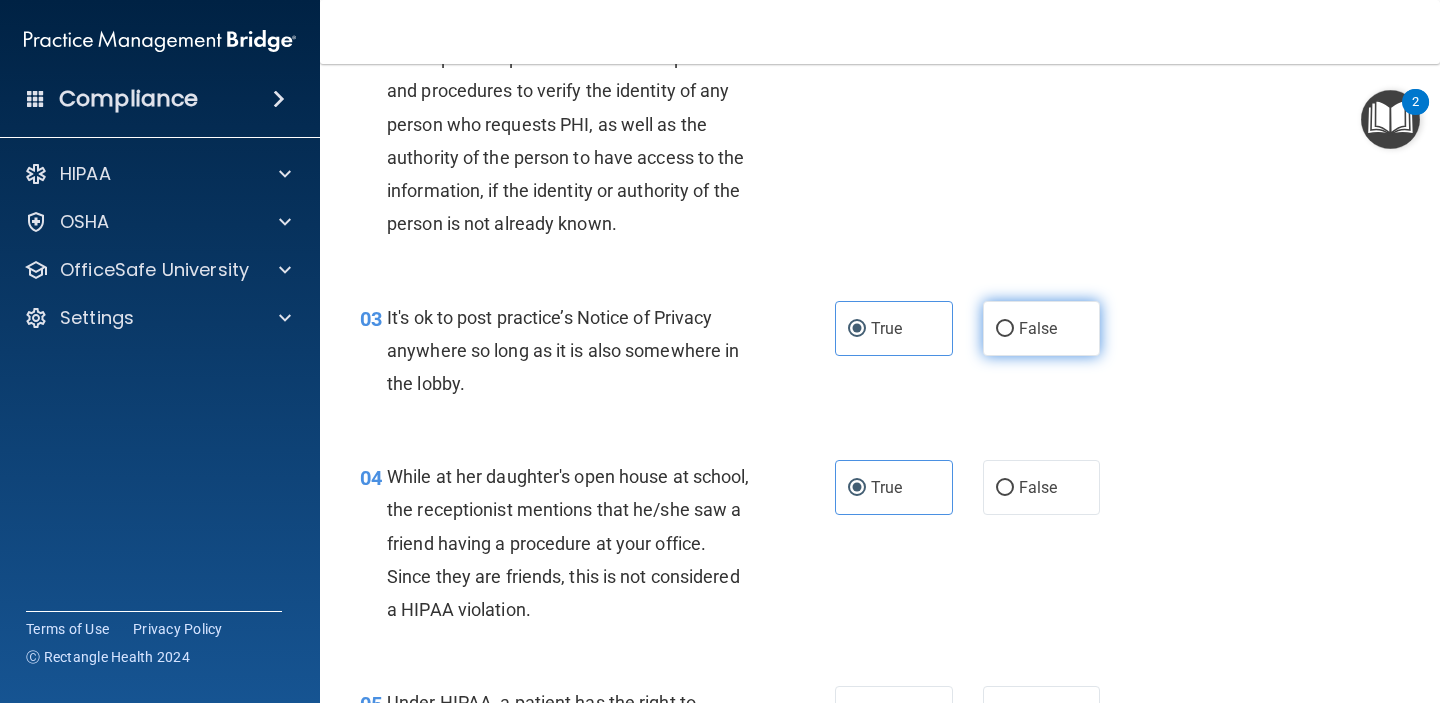 click on "False" at bounding box center (1042, 328) 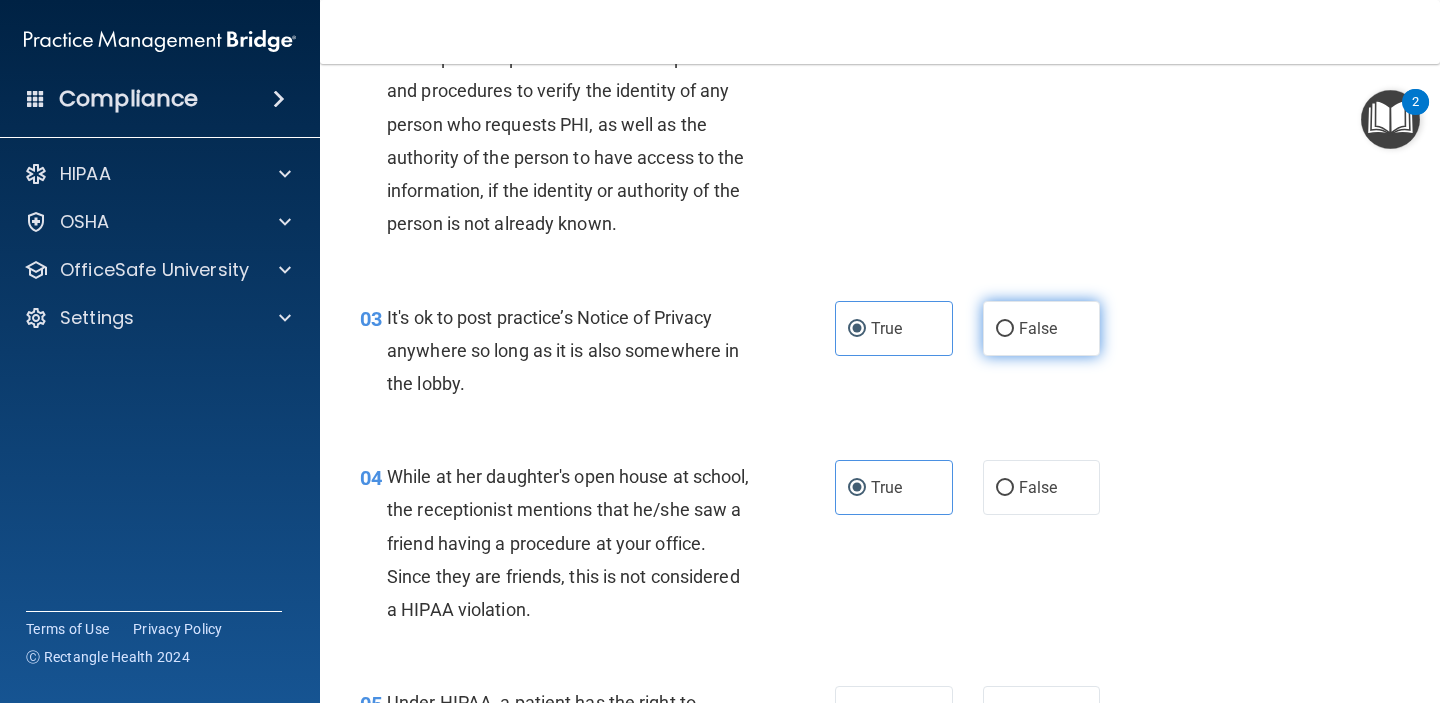 radio on "true" 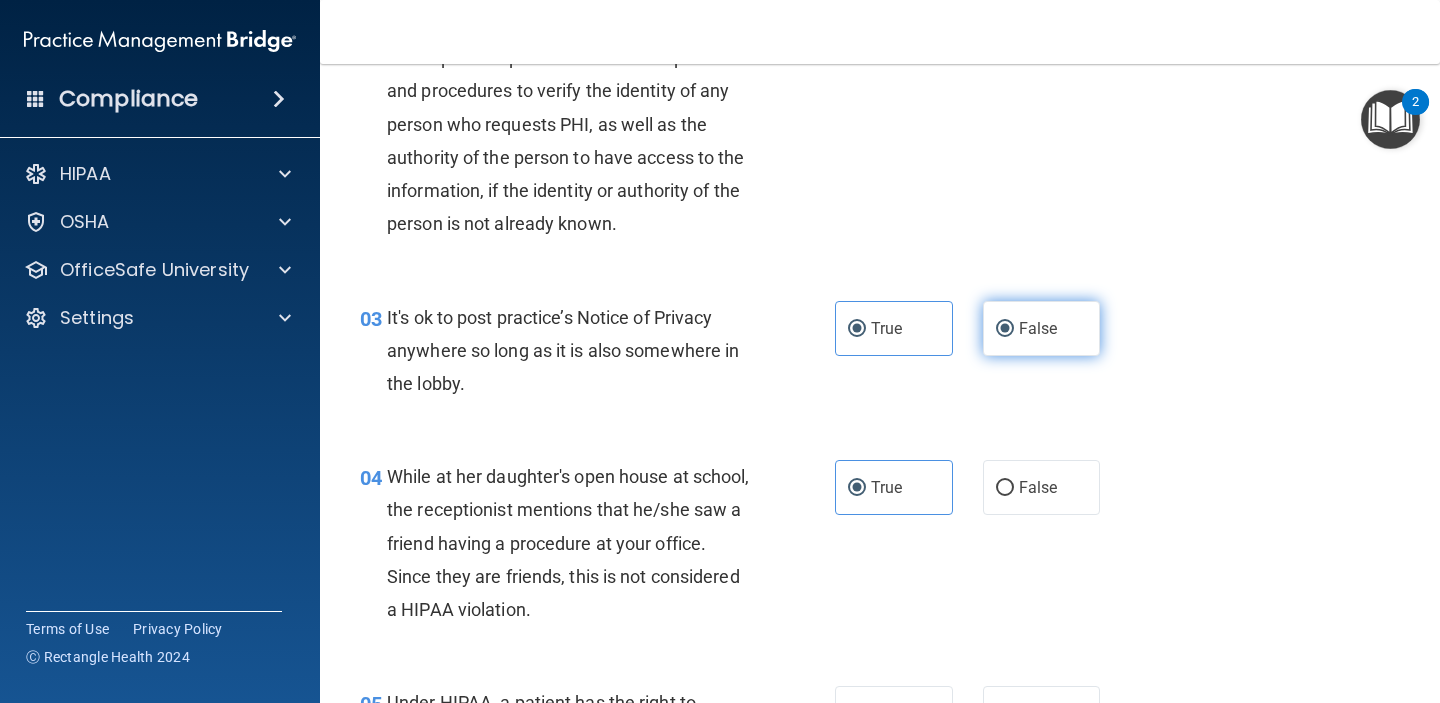 radio on "false" 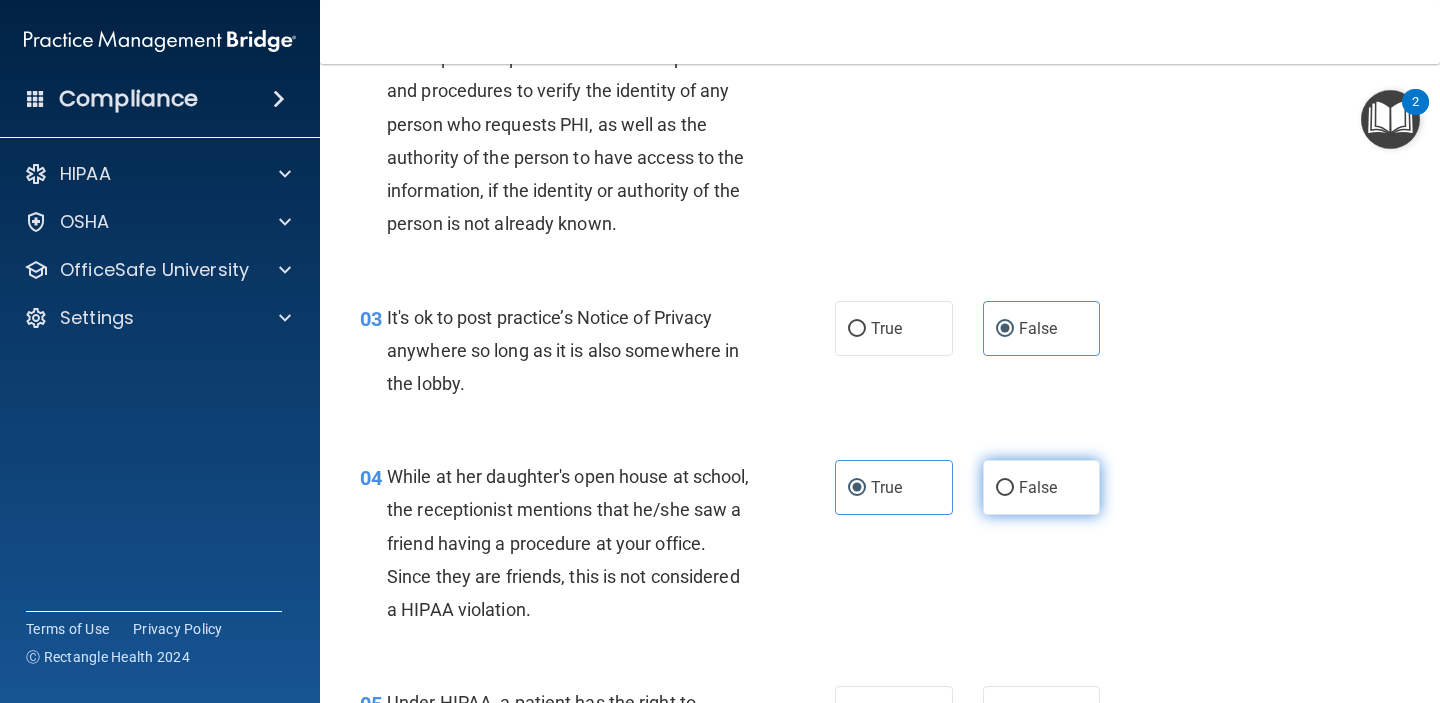 click on "False" at bounding box center (1042, 487) 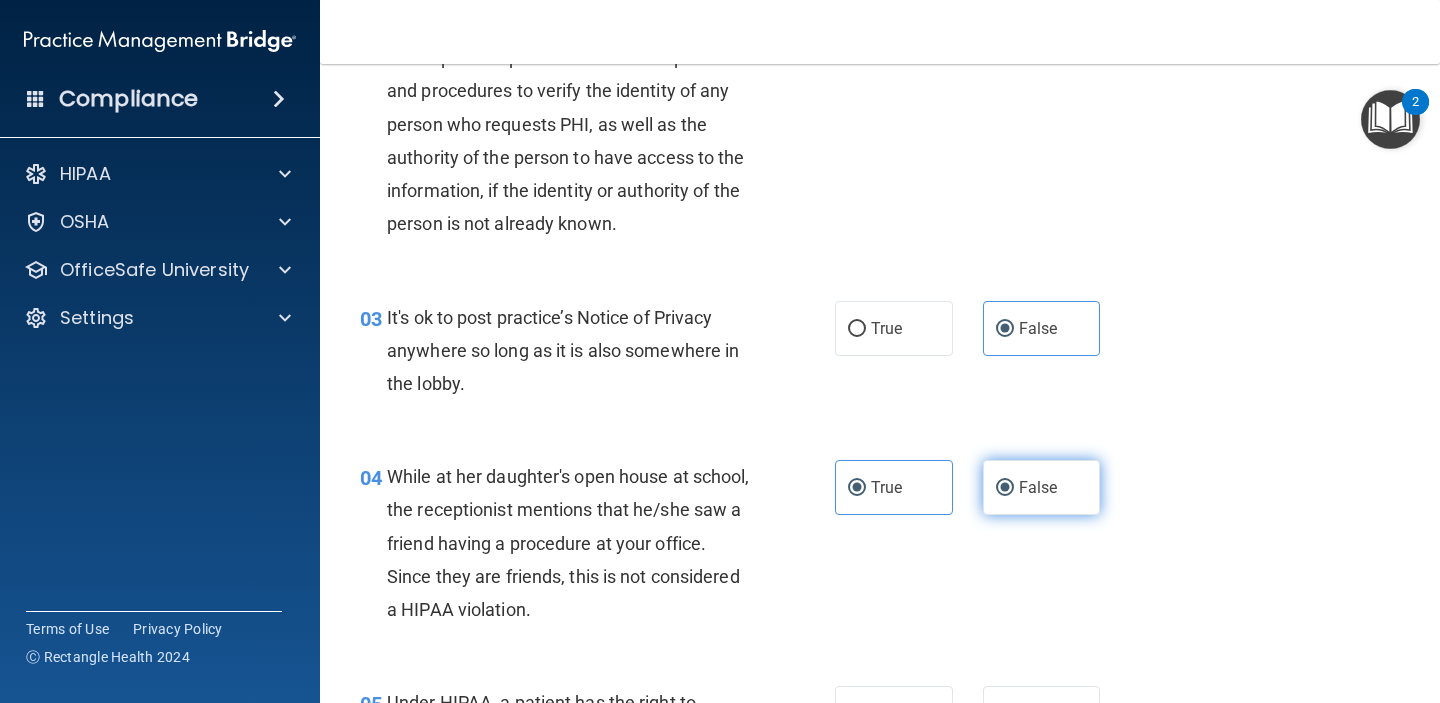 radio on "false" 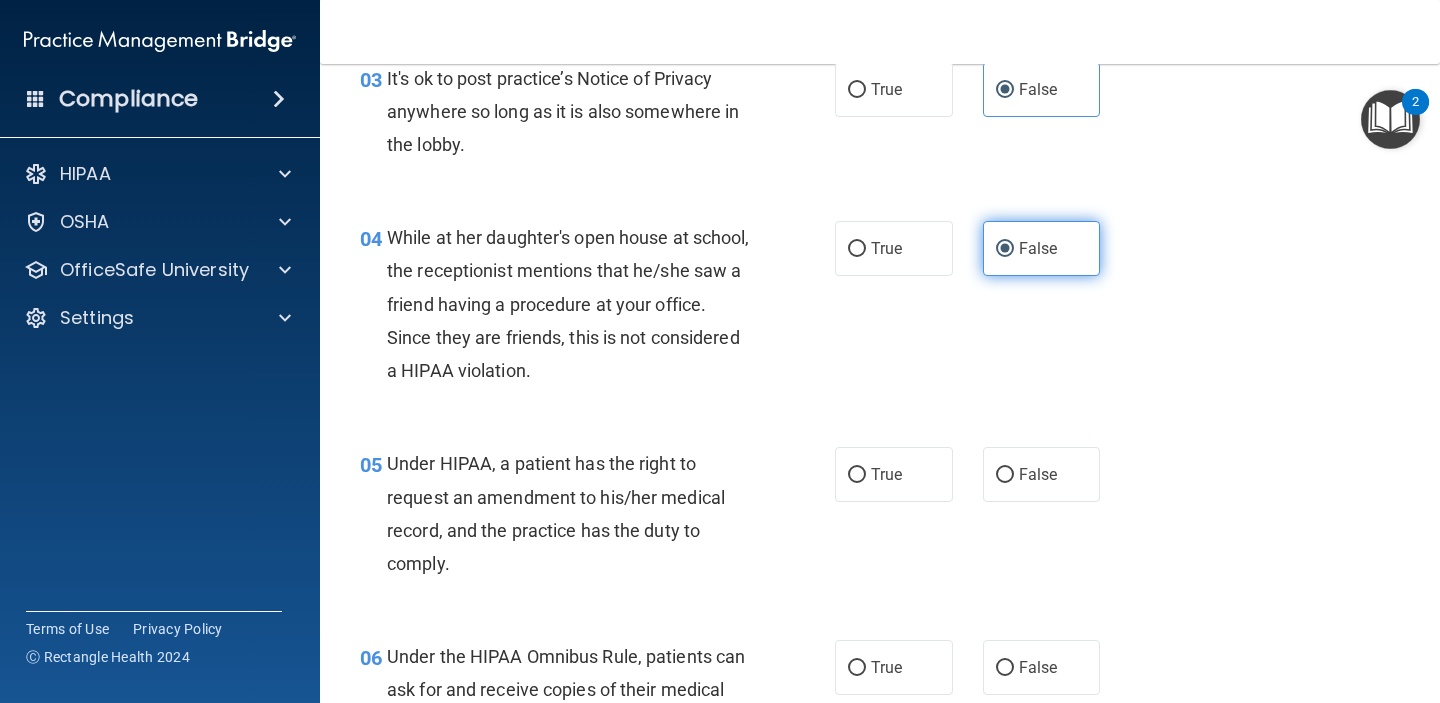 click on "False" at bounding box center [1038, 474] 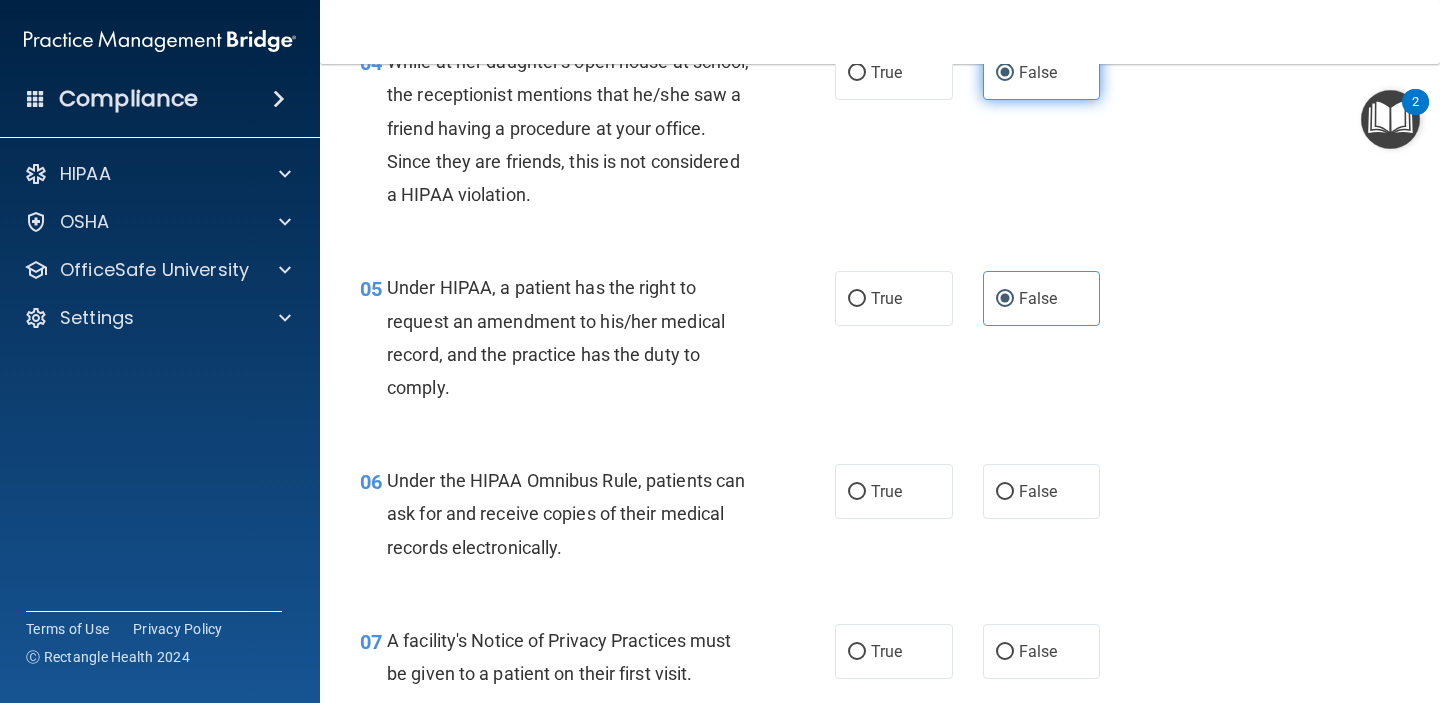 click on "False" at bounding box center (1042, 491) 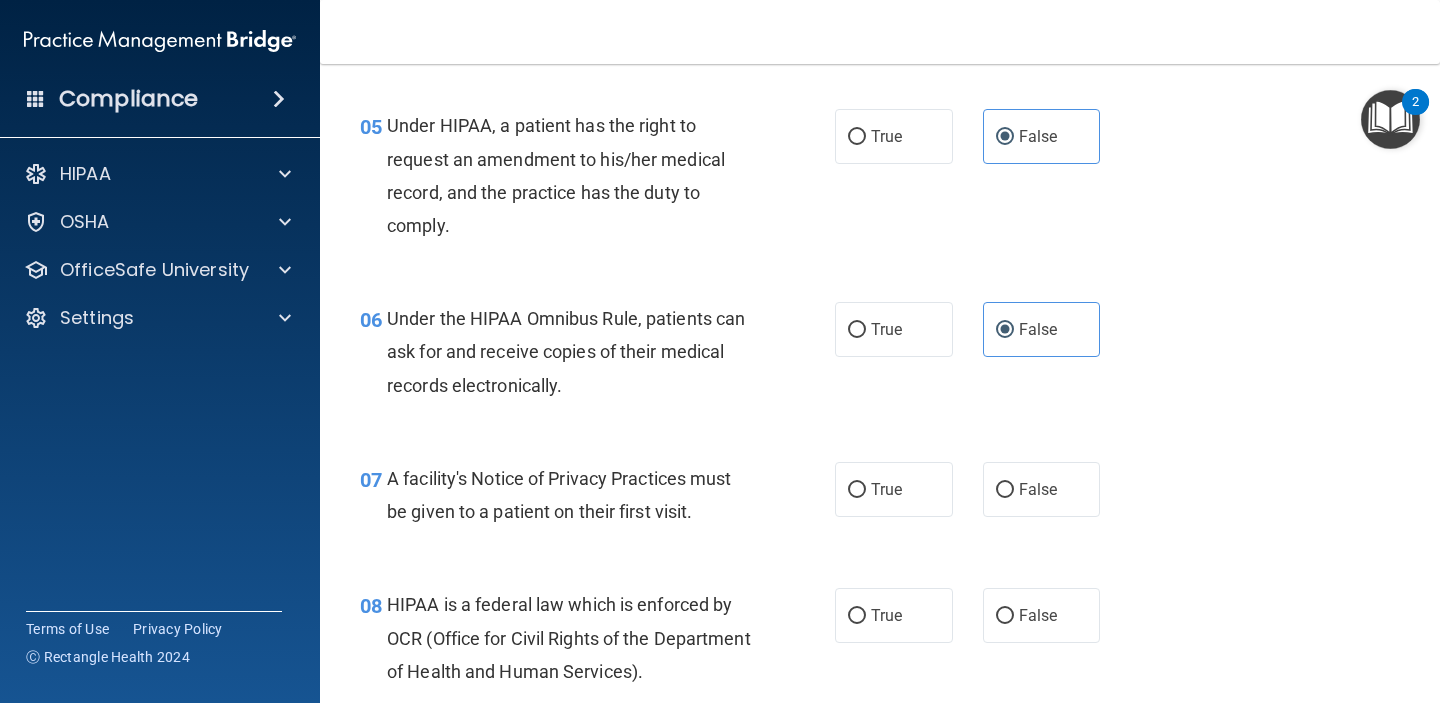 click on "False" at bounding box center (1042, 489) 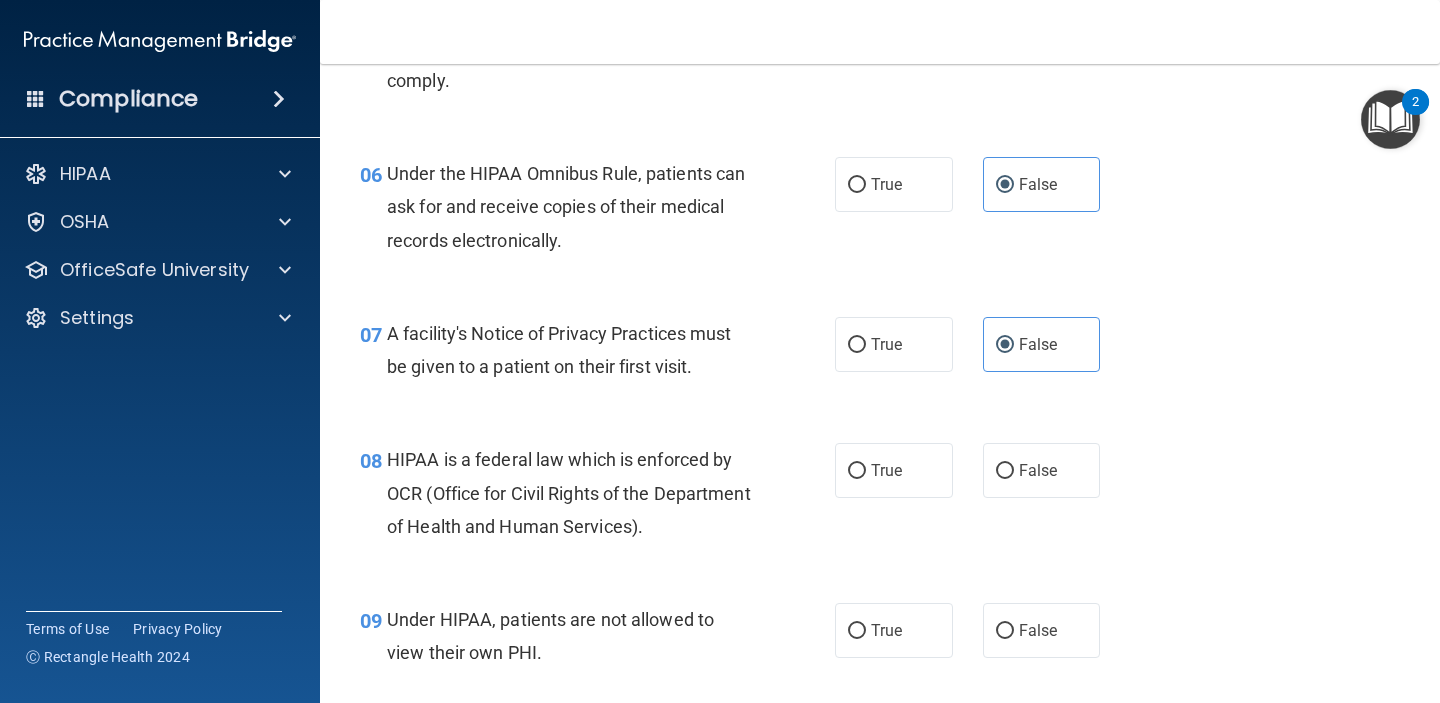 click on "False" at bounding box center (1038, 470) 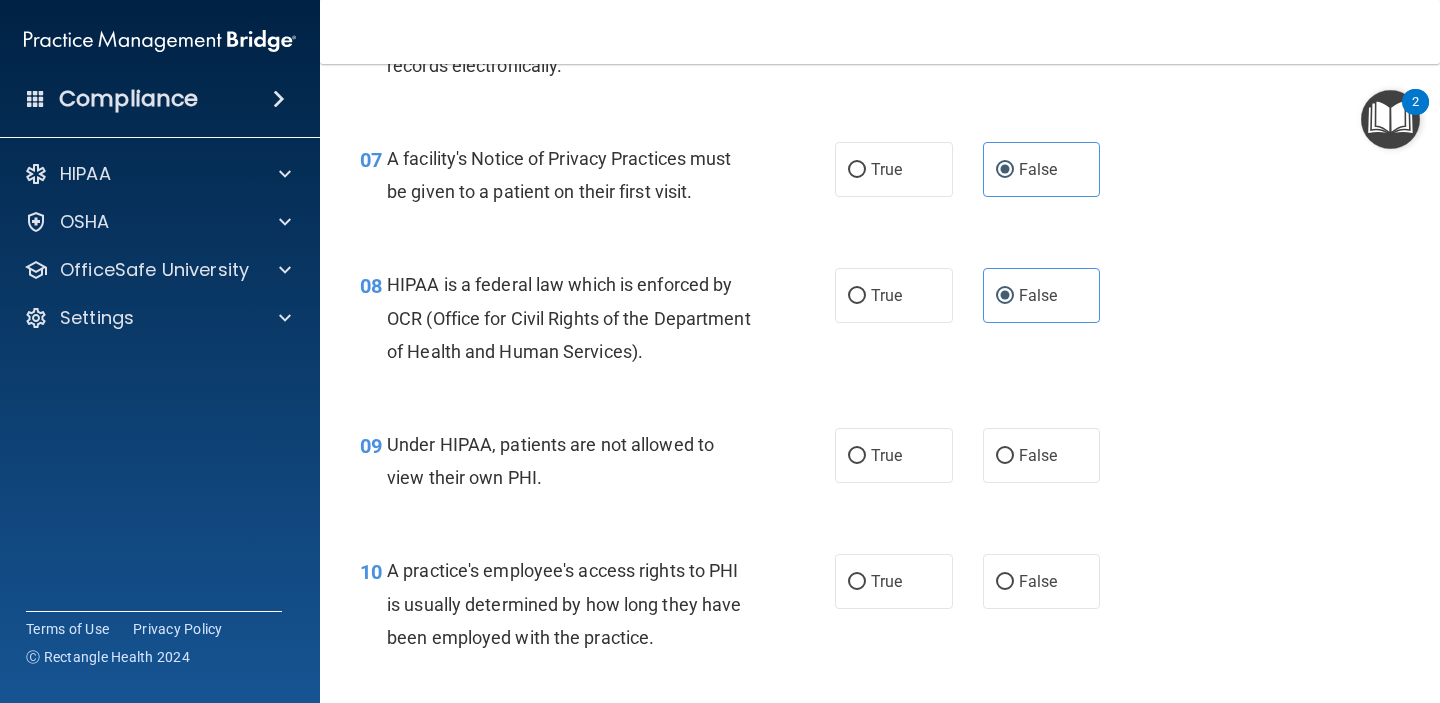click on "False" at bounding box center (1042, 455) 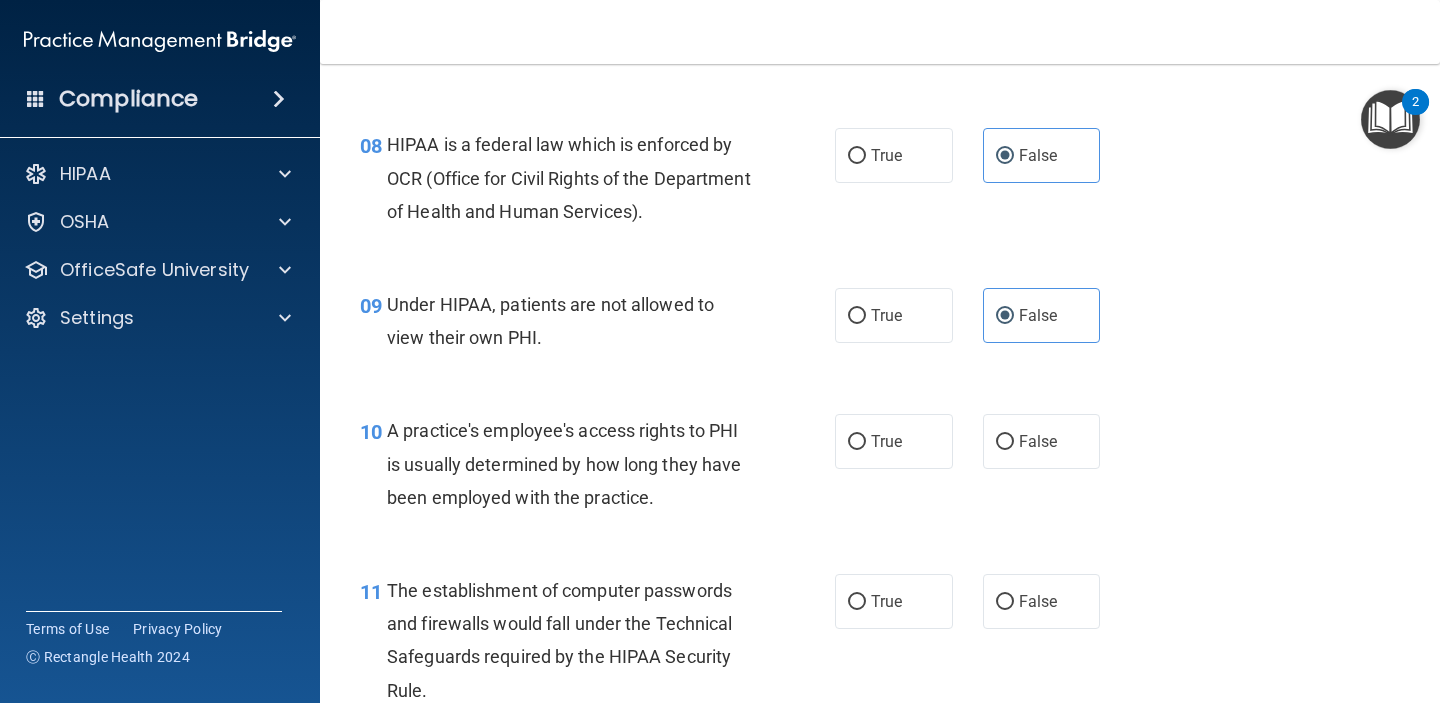 scroll, scrollTop: 1352, scrollLeft: 0, axis: vertical 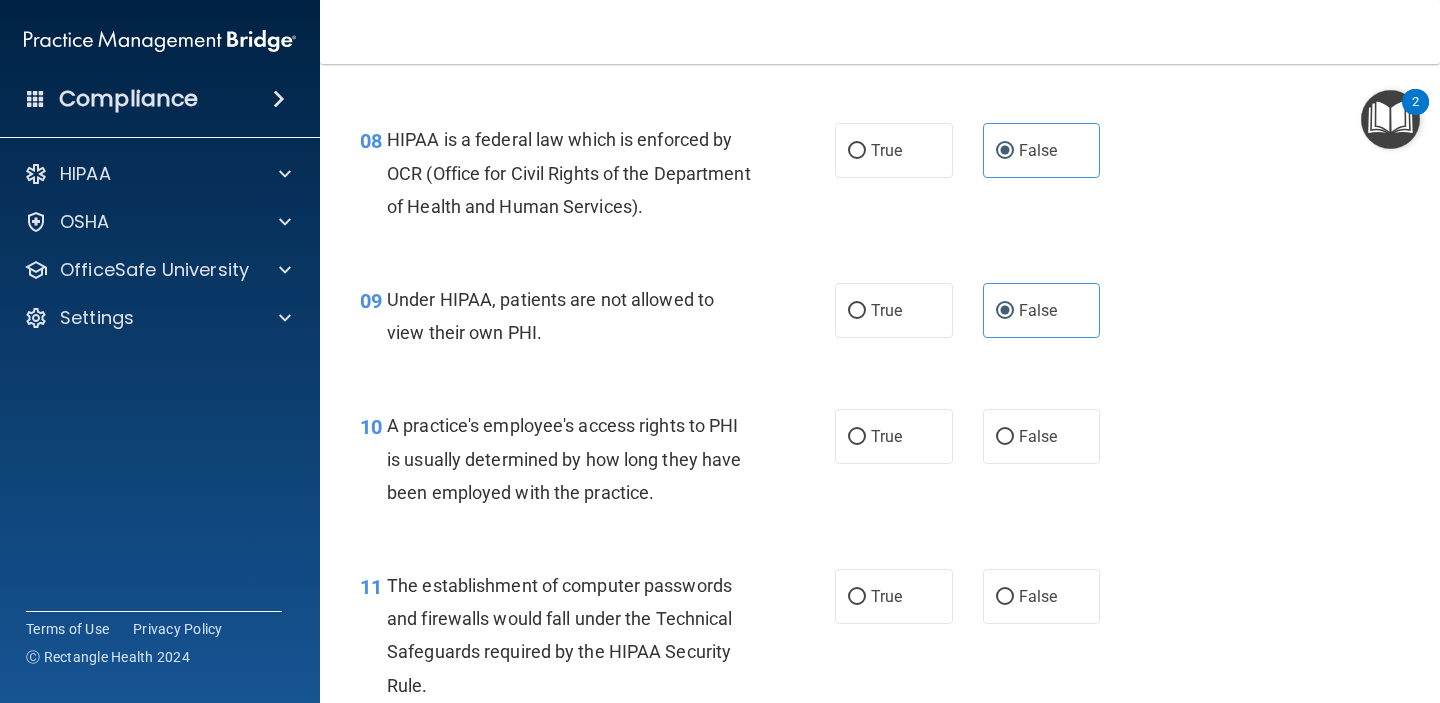 click on "10       A practice's employee's access rights to PHI is usually determined by how long they have been employed with the practice.                 True           False" at bounding box center (880, 464) 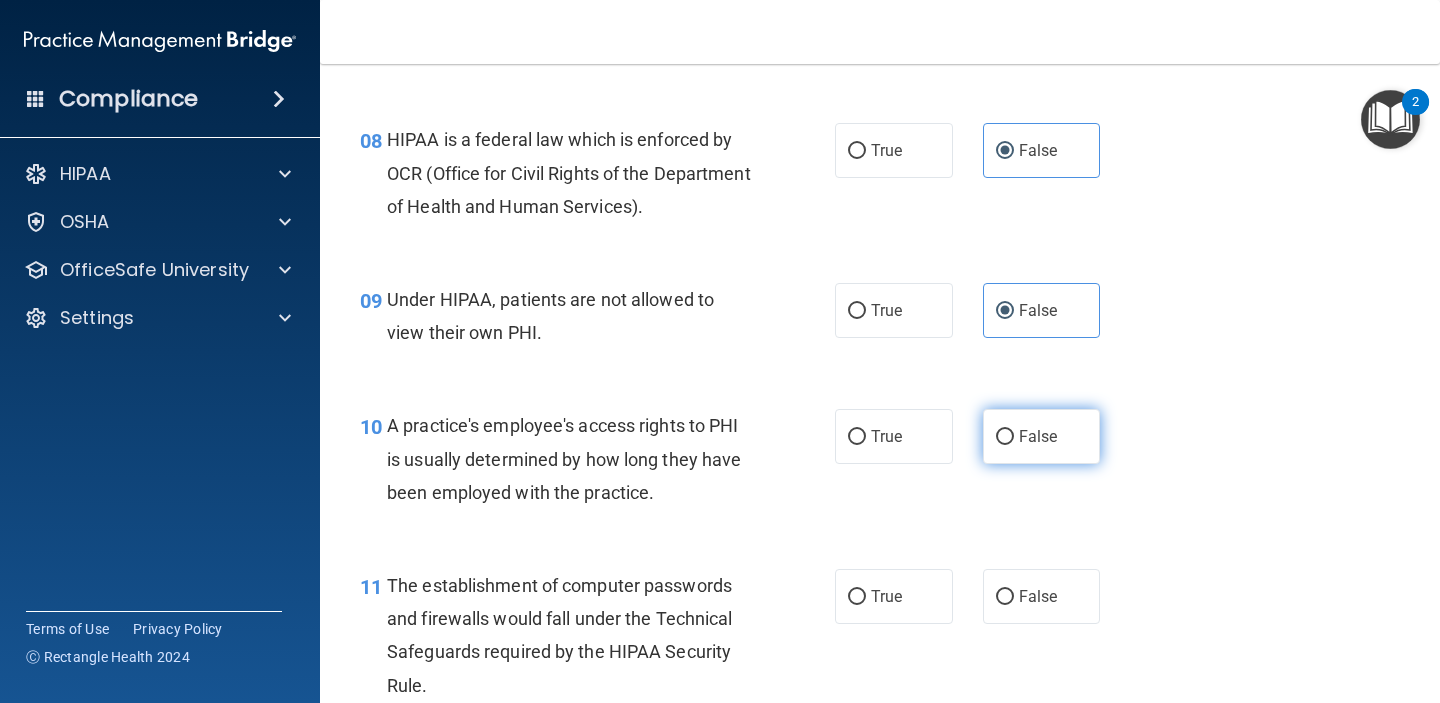click on "False" at bounding box center [1042, 436] 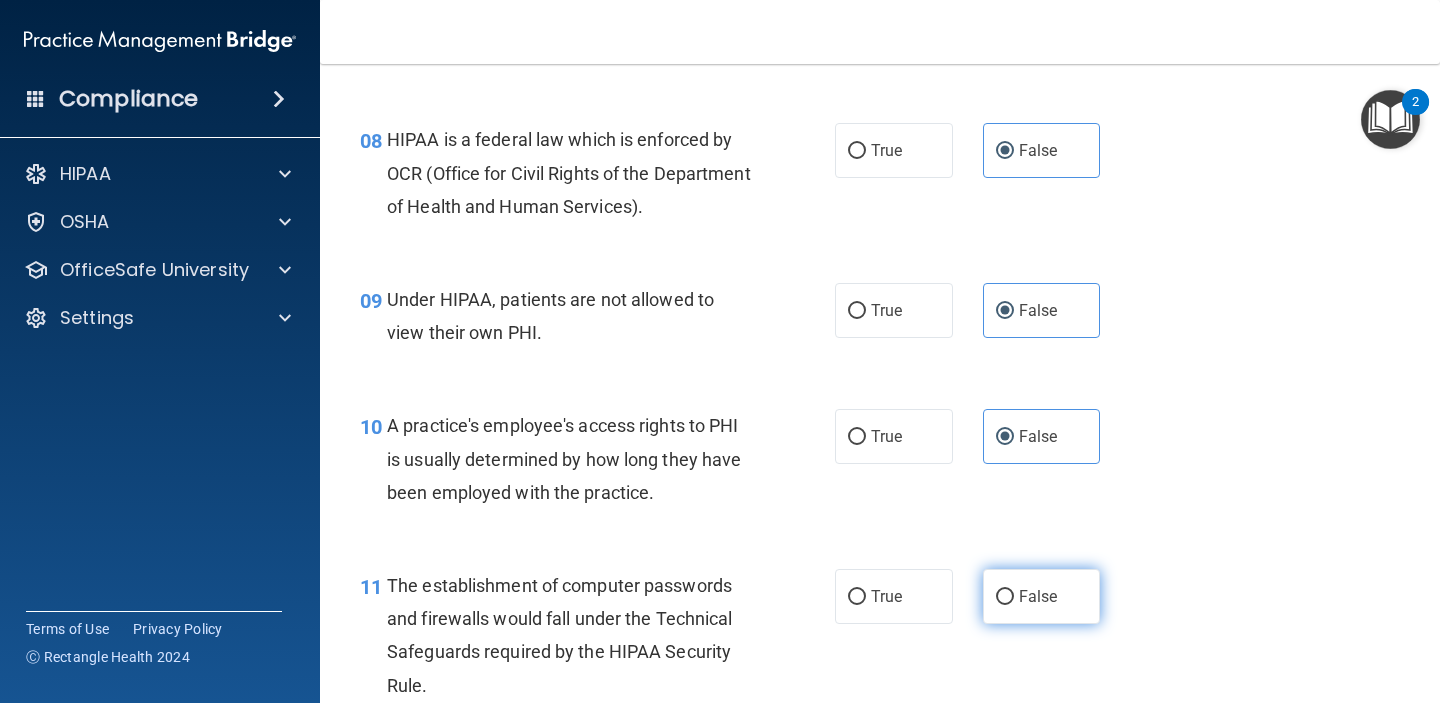 scroll, scrollTop: 1454, scrollLeft: 0, axis: vertical 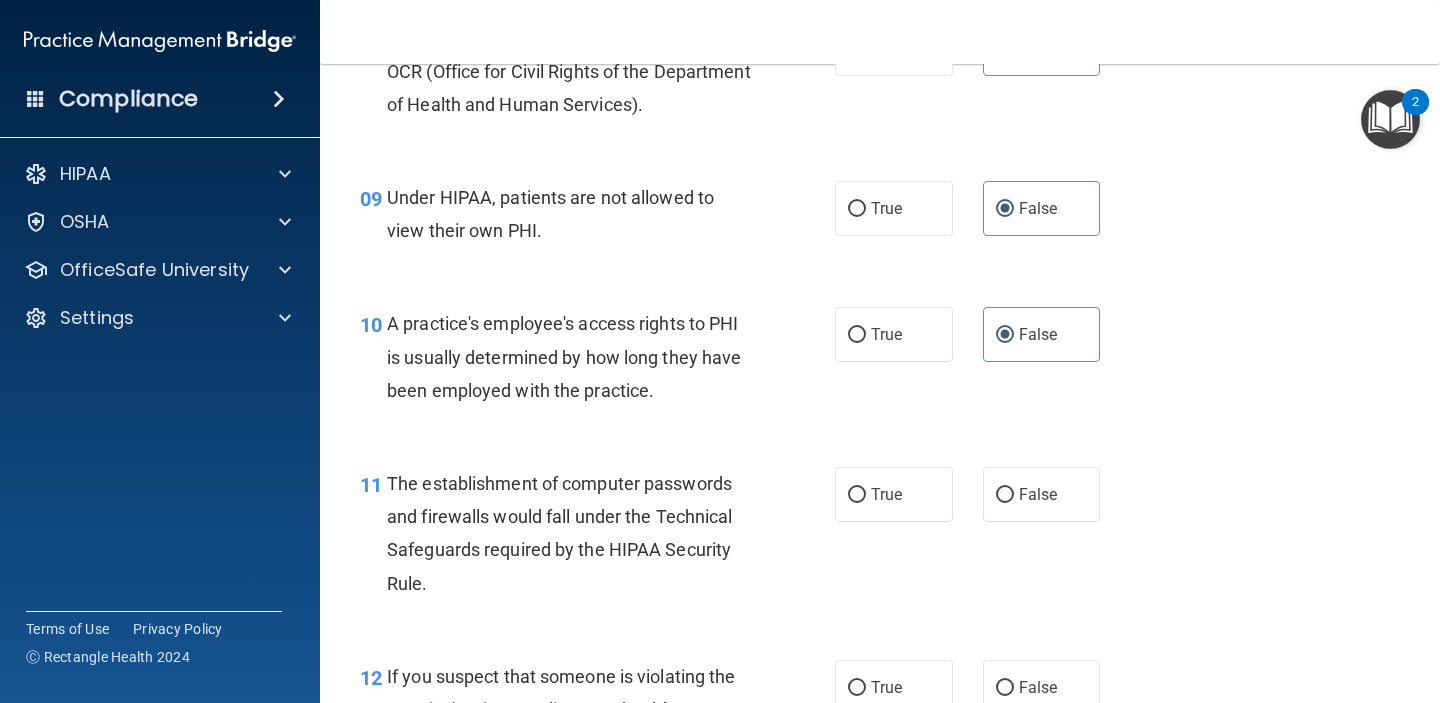click on "11       The establishment of computer passwords and firewalls would fall under the Technical Safeguards required by the HIPAA Security Rule.                 True           False" at bounding box center (880, 538) 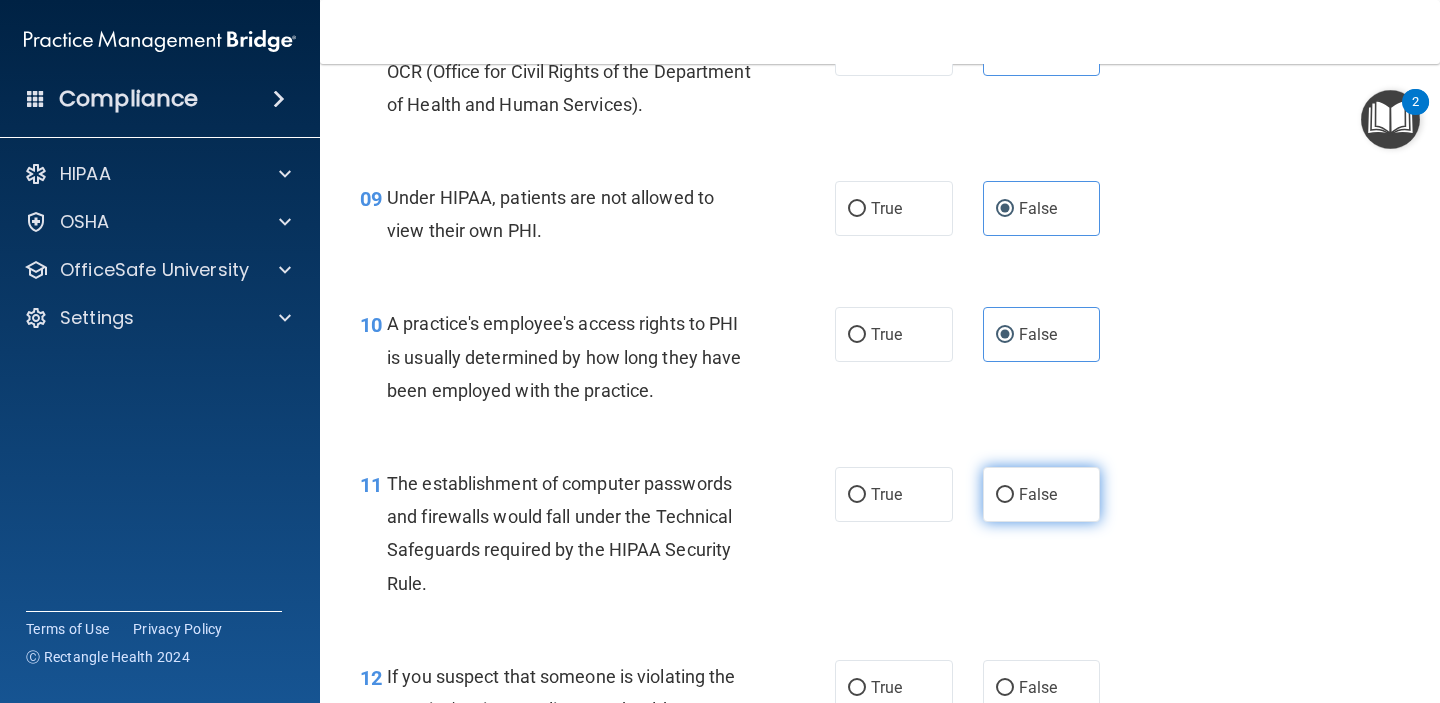 click on "False" at bounding box center (1038, 494) 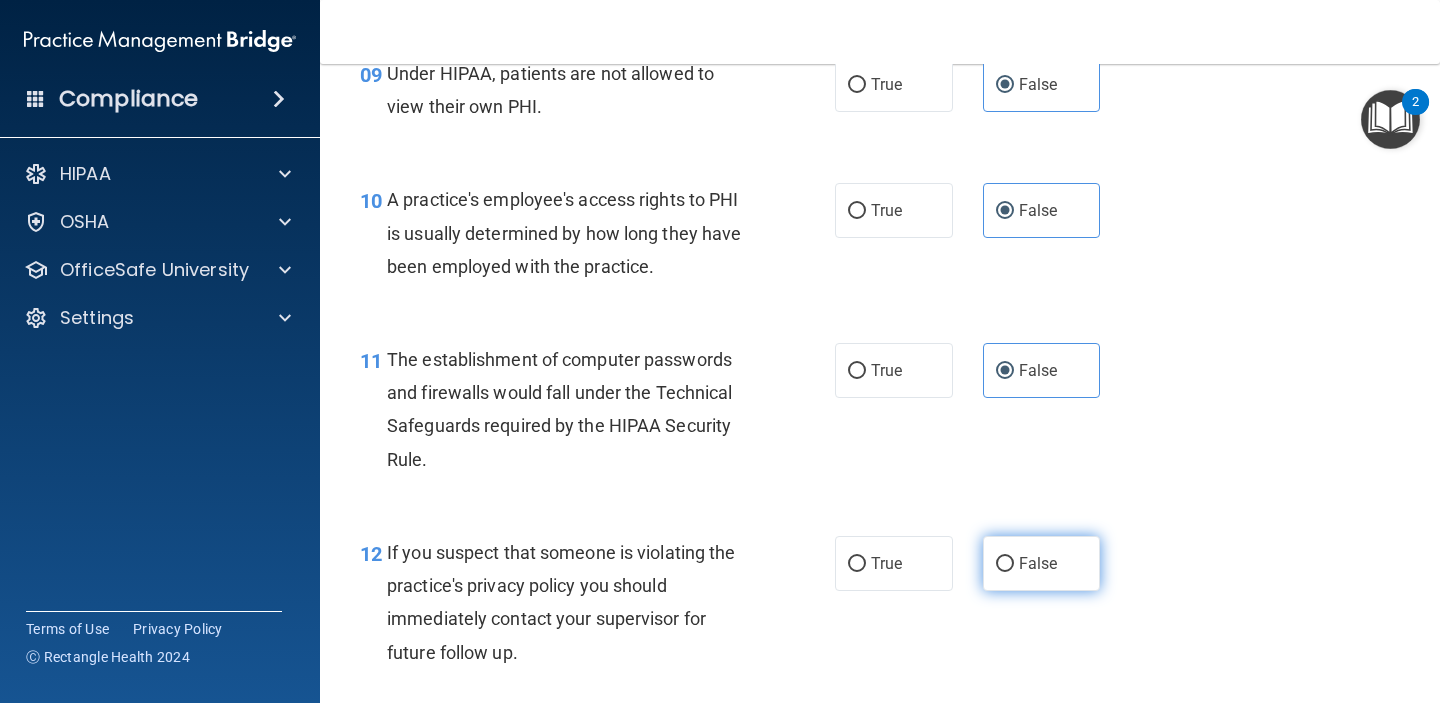 click on "False" at bounding box center [1042, 563] 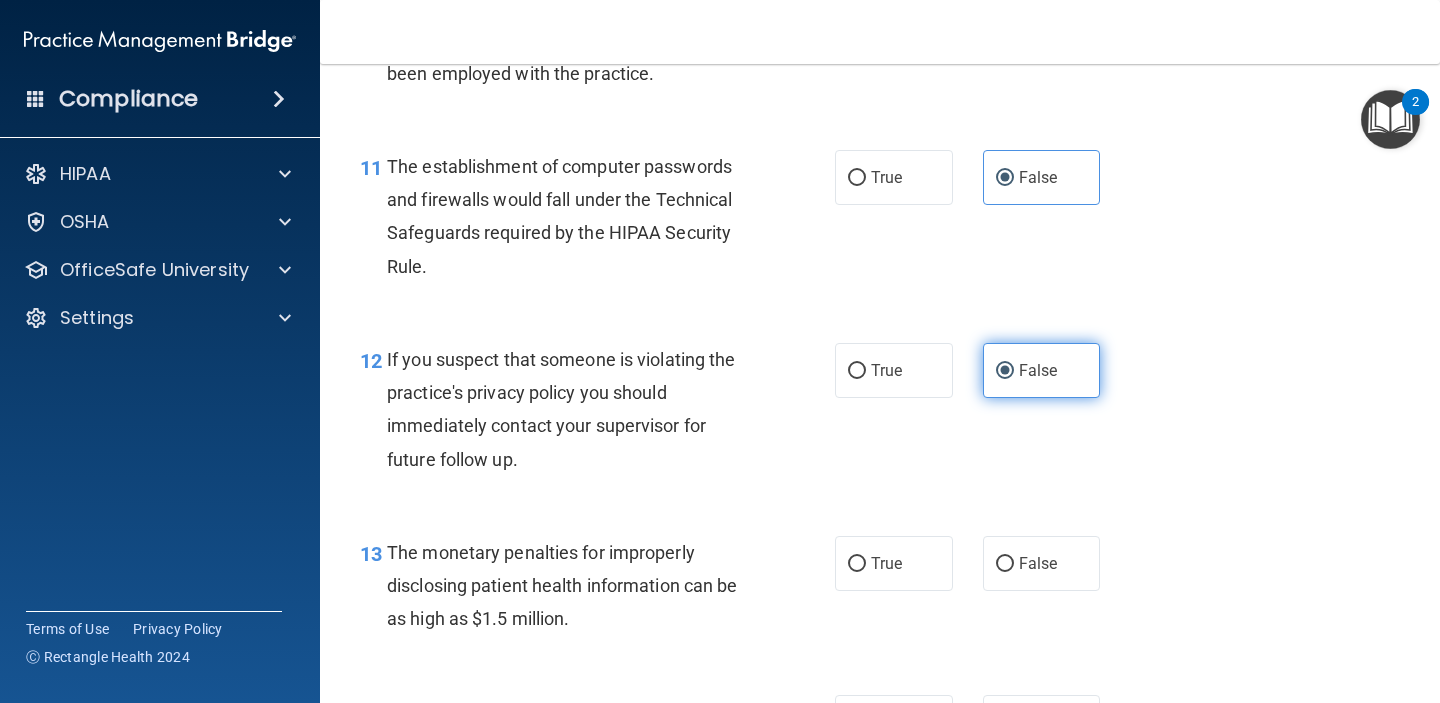 click on "False" at bounding box center (1042, 563) 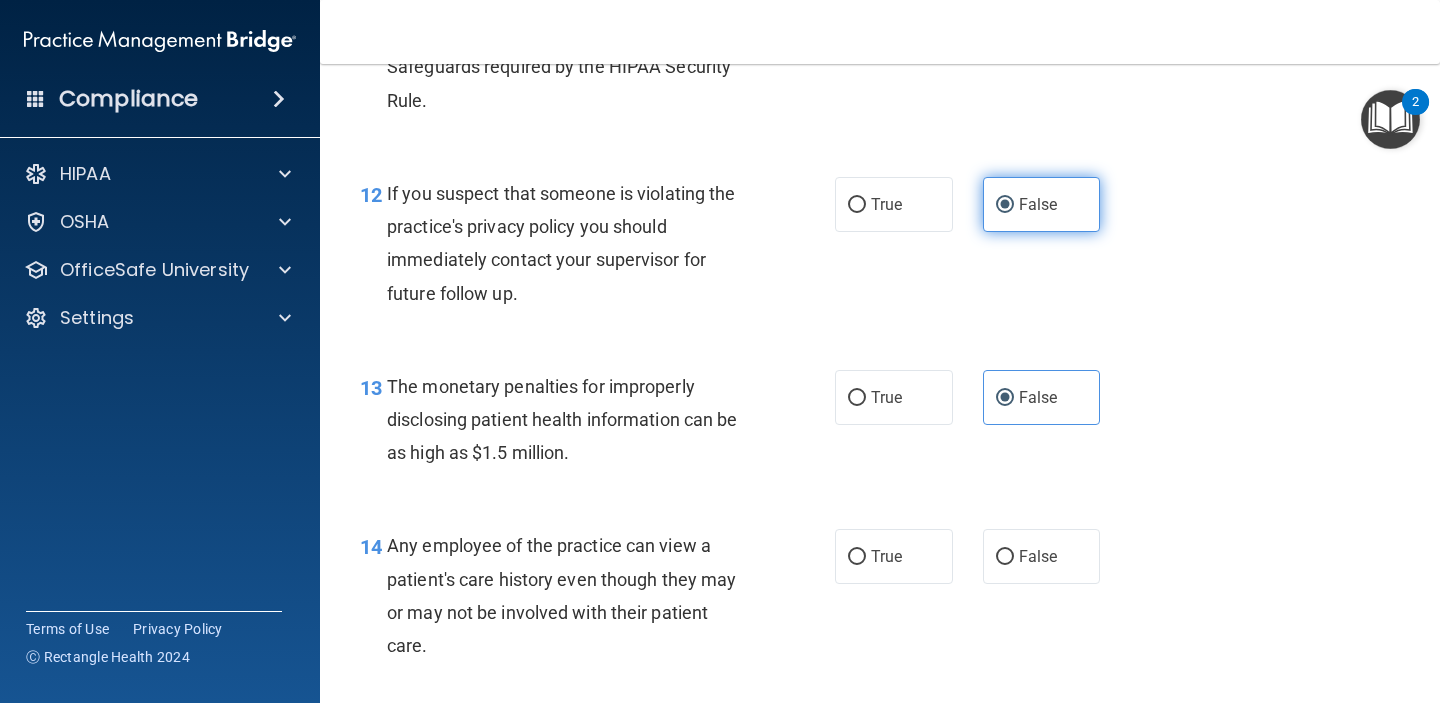 click on "False" at bounding box center (1042, 556) 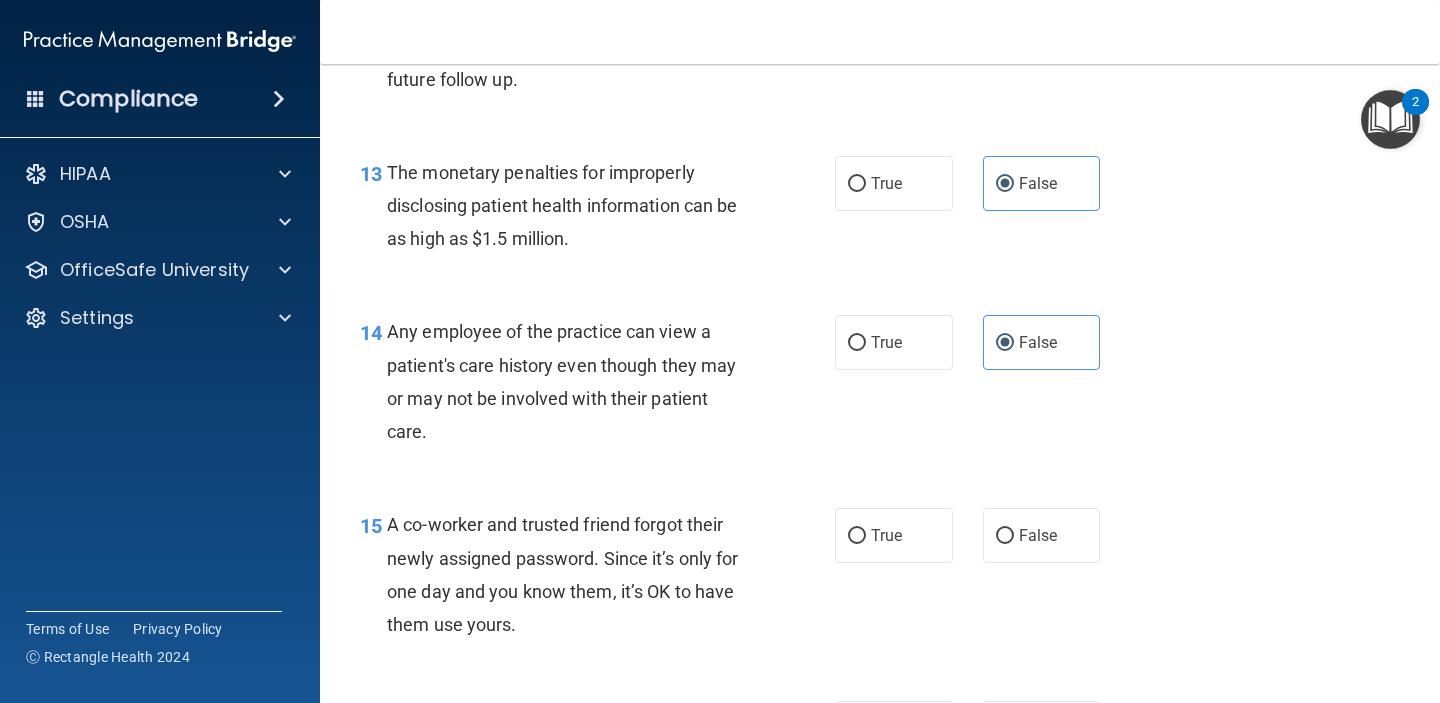 click on "False" at bounding box center [1042, 535] 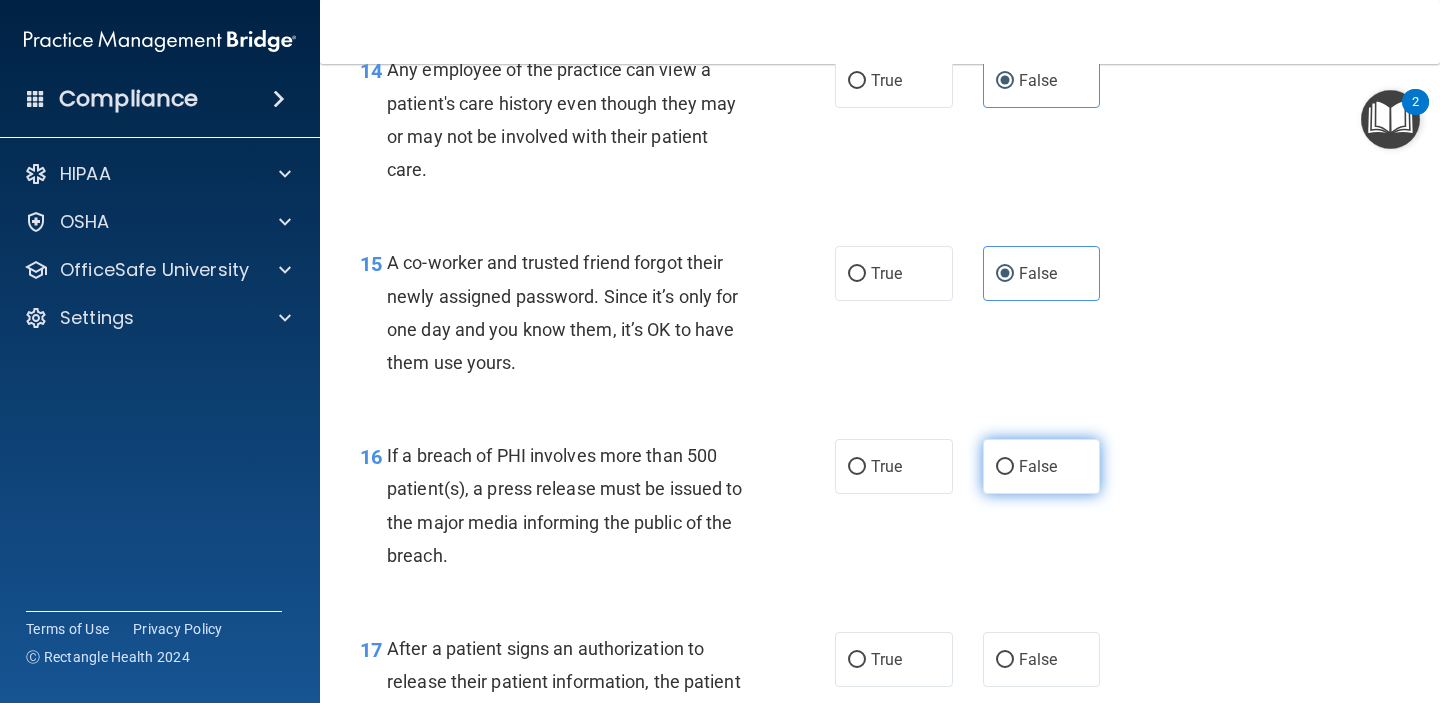 click on "False" at bounding box center [1042, 466] 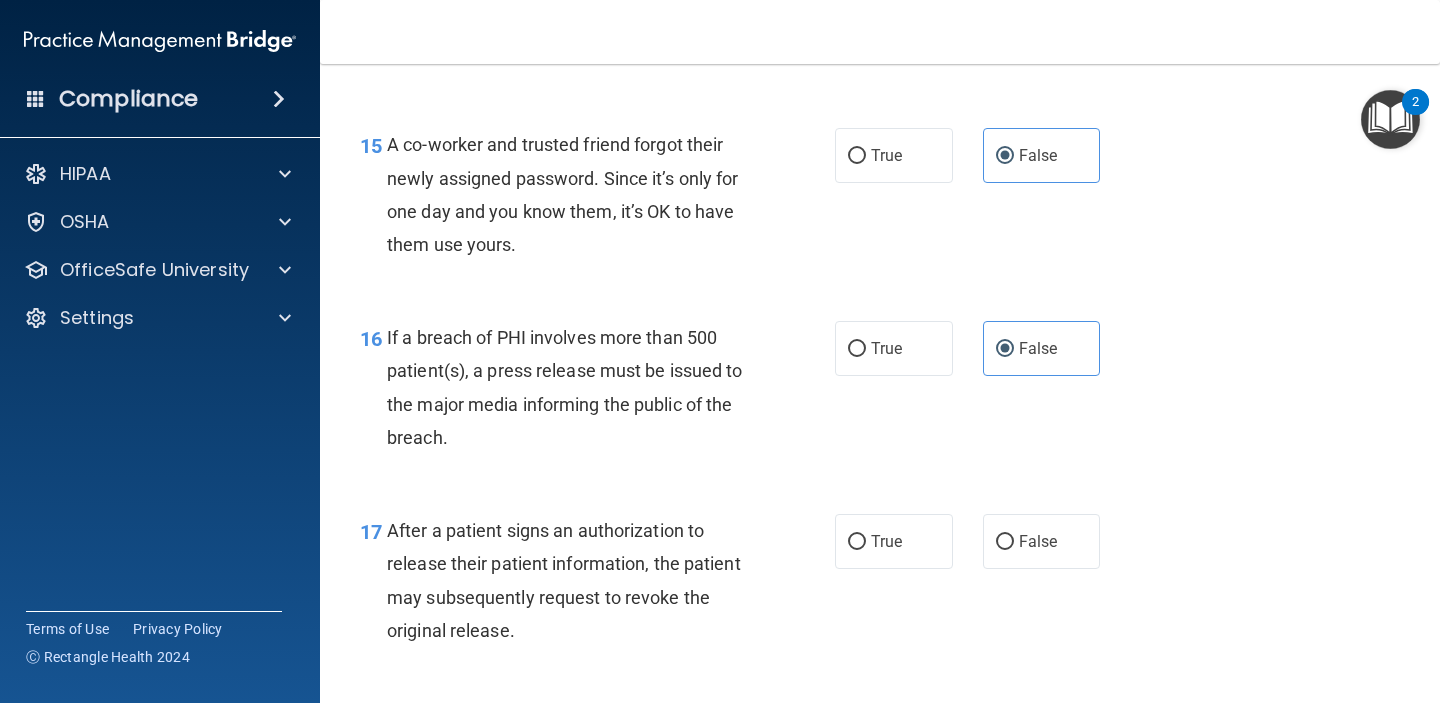 scroll, scrollTop: 2559, scrollLeft: 0, axis: vertical 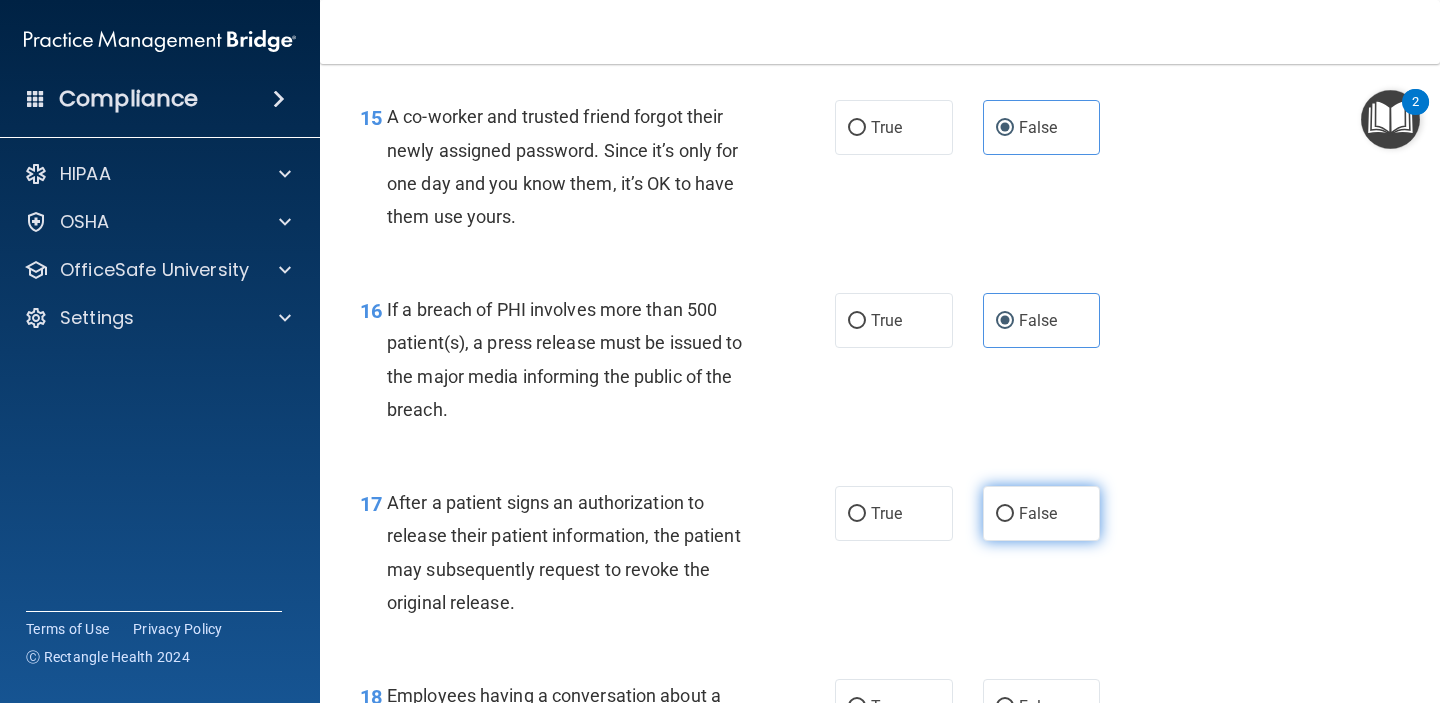 click on "False" at bounding box center [1038, 513] 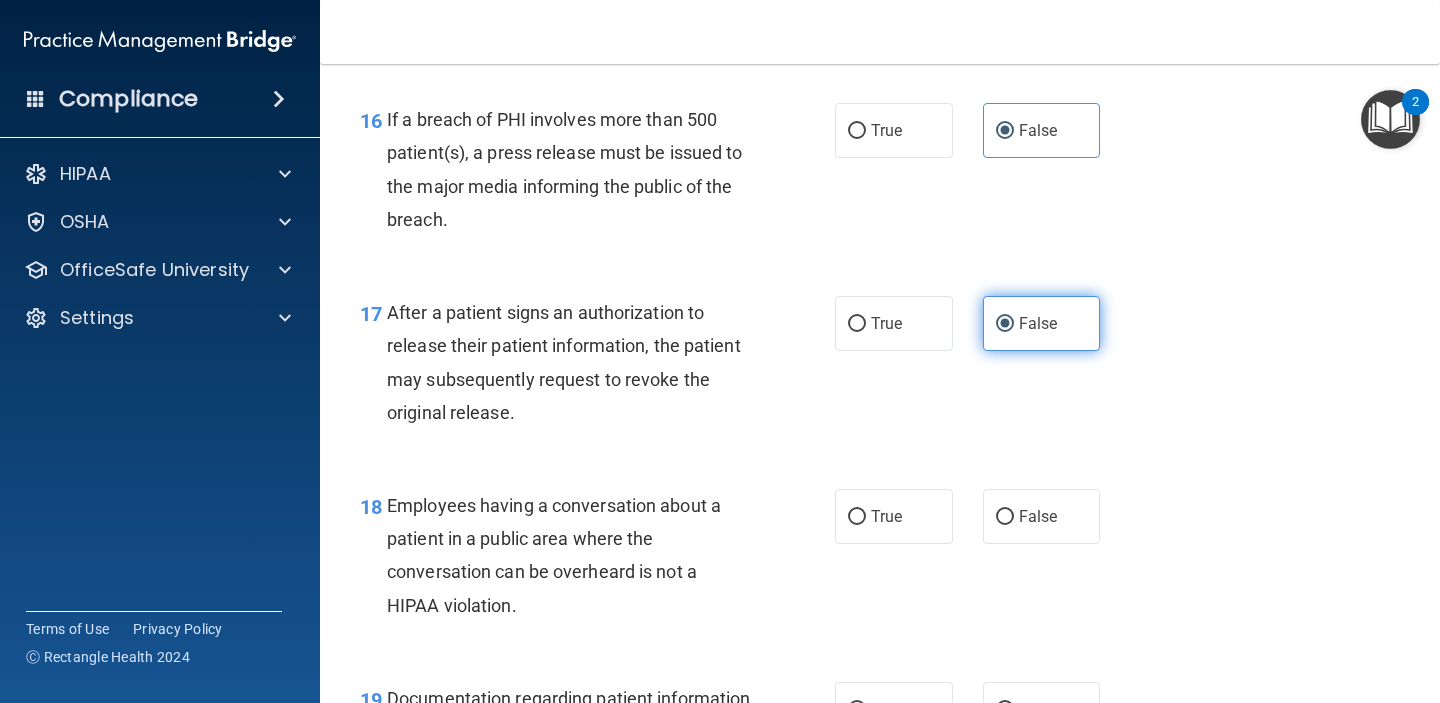 click on "False" at bounding box center [1038, 516] 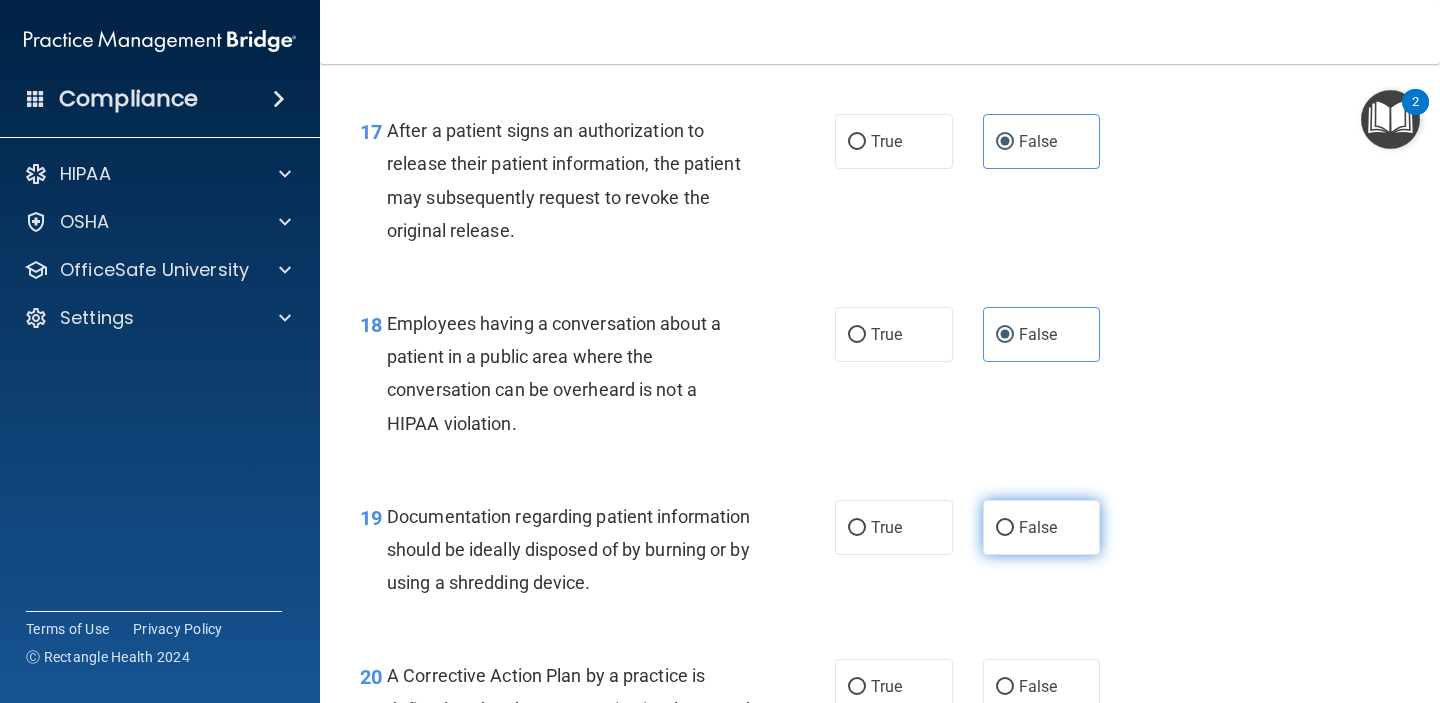 click on "False" at bounding box center [1042, 527] 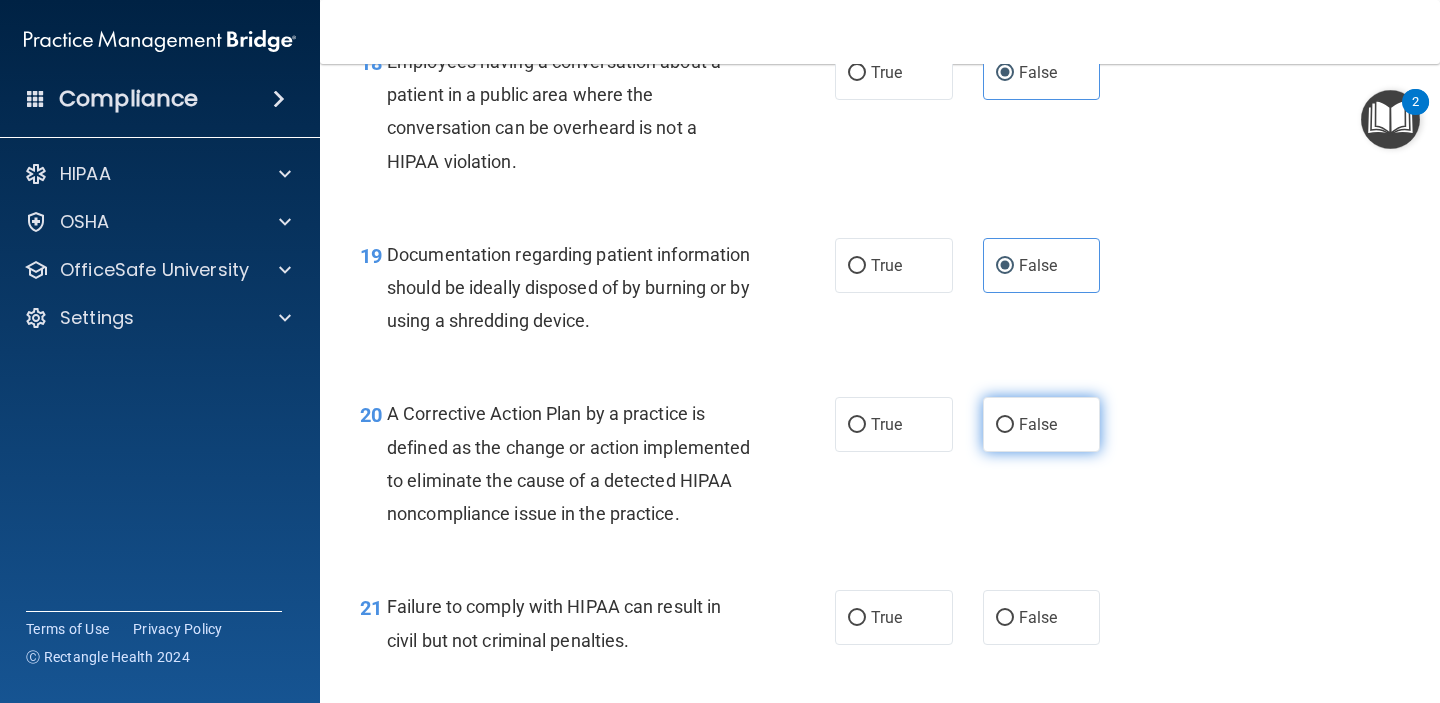 click on "False" at bounding box center [1038, 424] 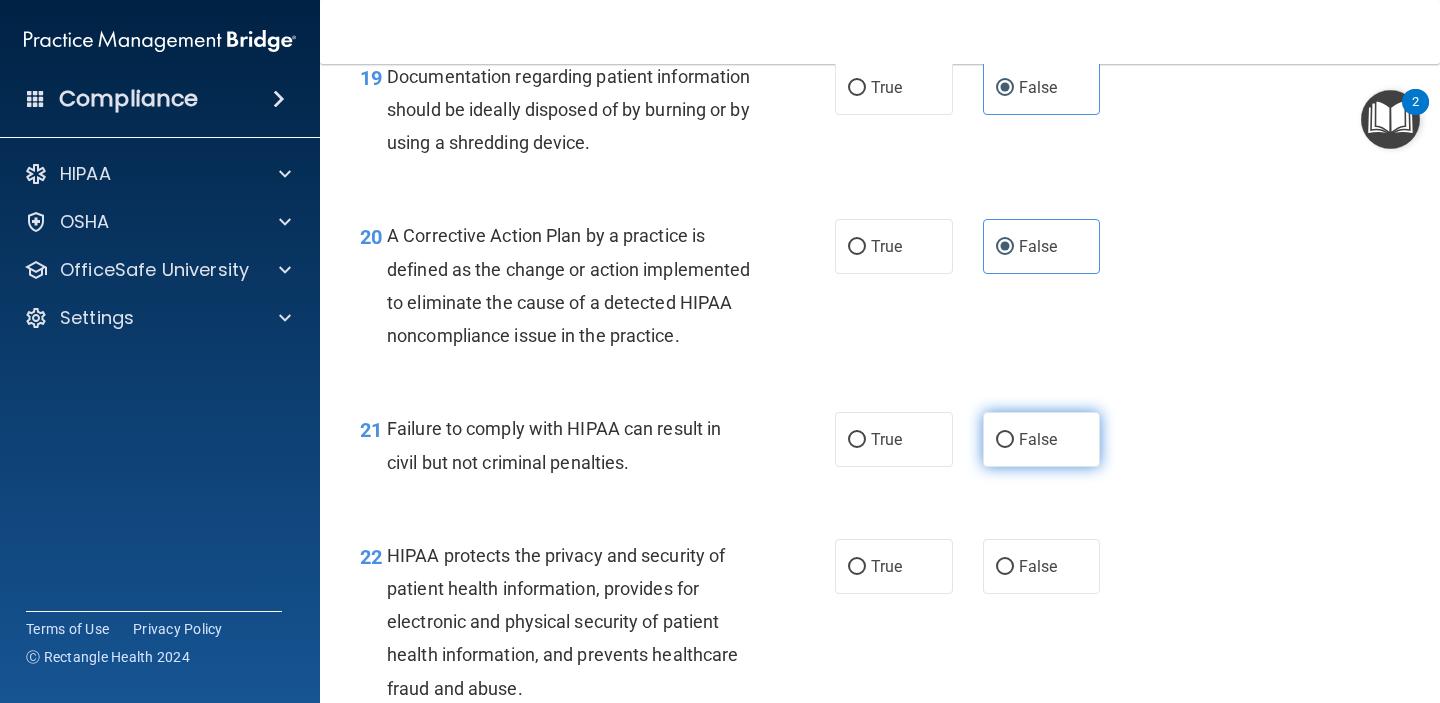 click on "False" at bounding box center (1038, 439) 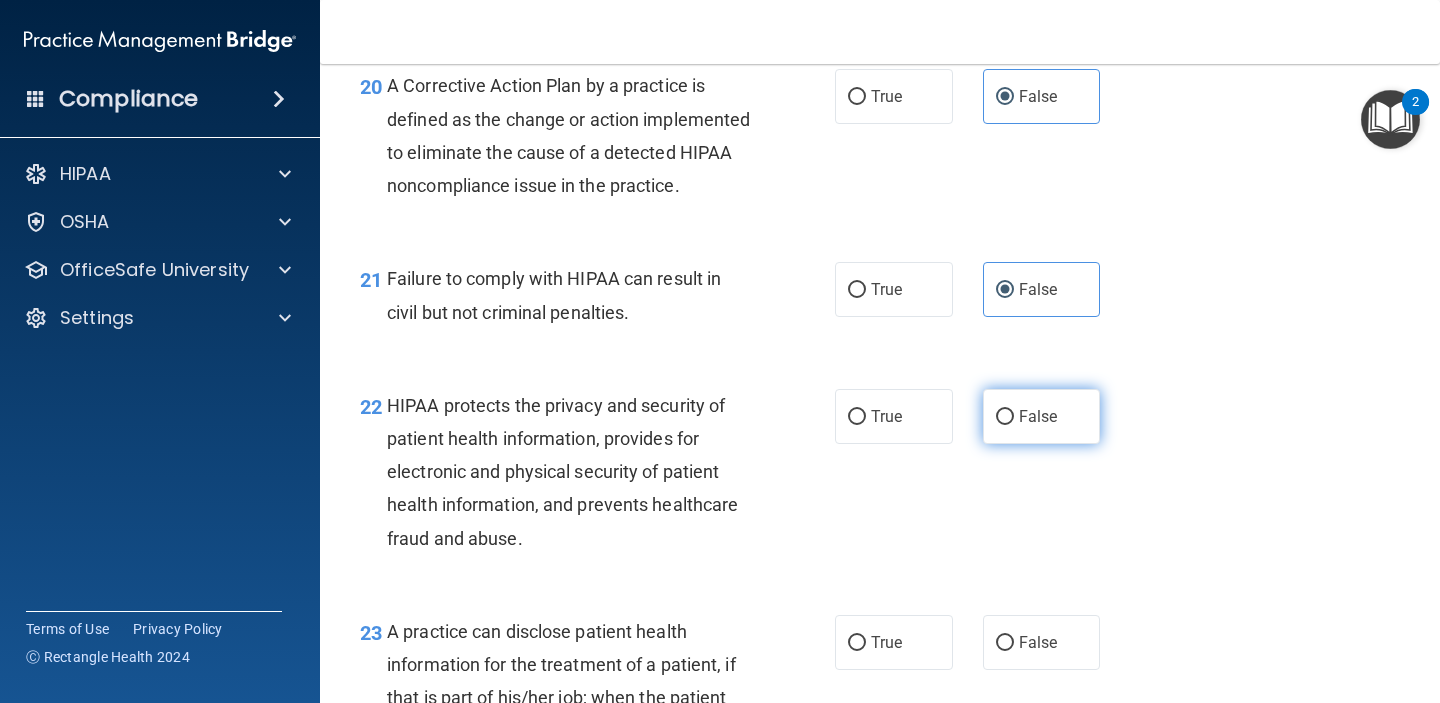 click on "False" at bounding box center (1042, 416) 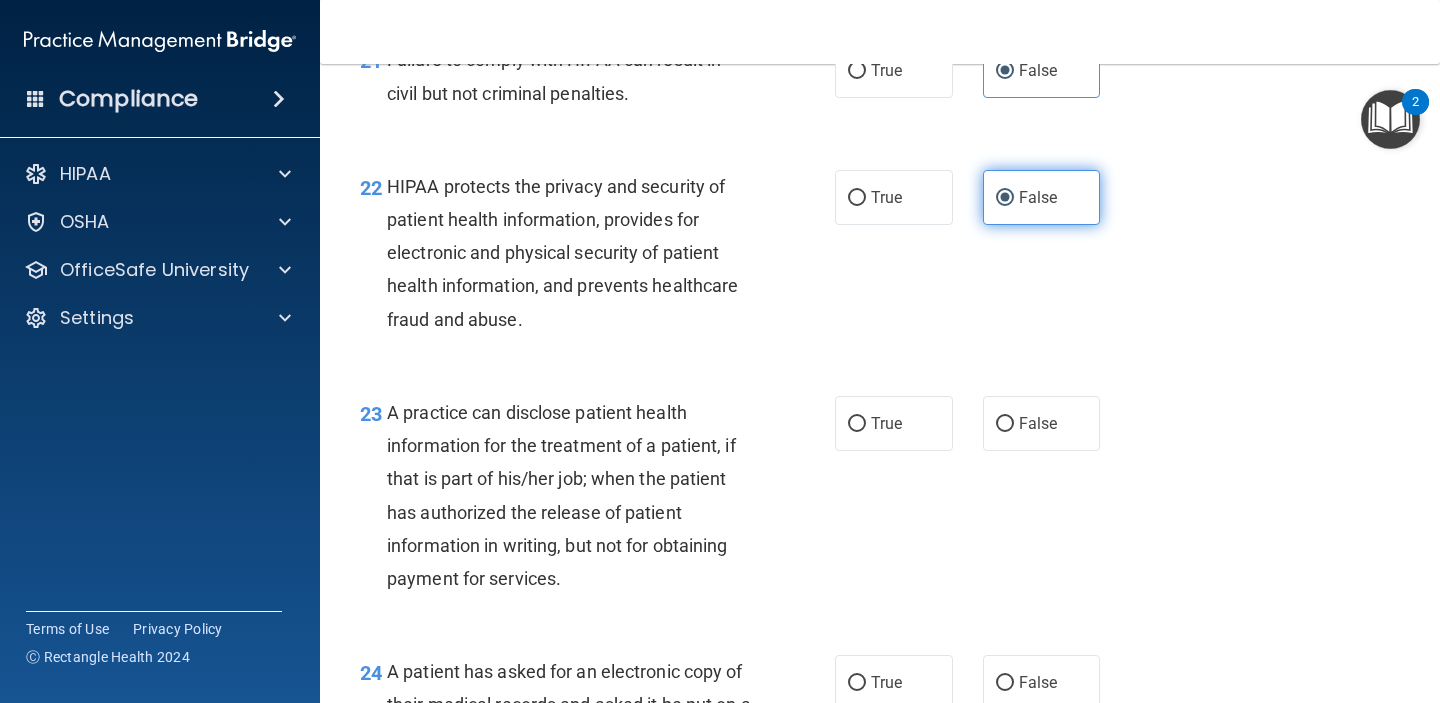 scroll, scrollTop: 3756, scrollLeft: 0, axis: vertical 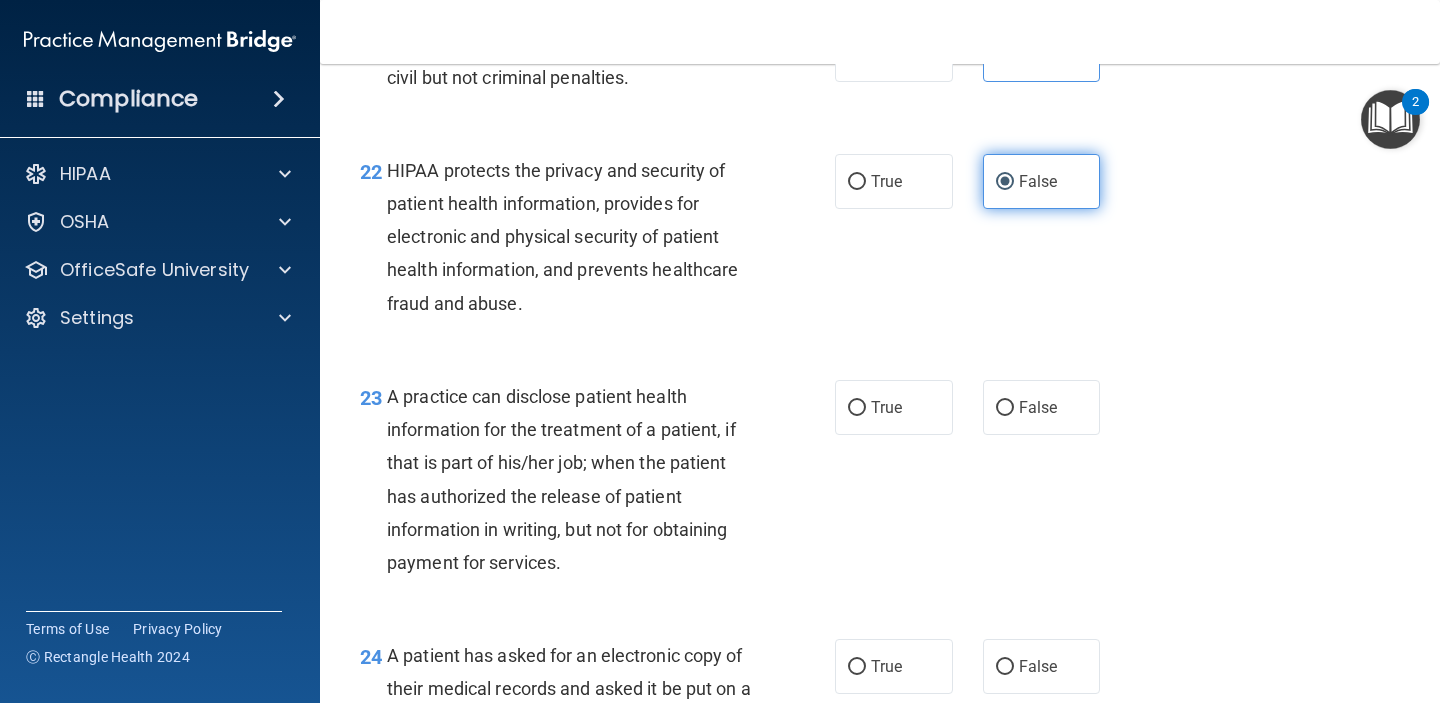 click on "23       A practice can disclose patient health information for the treatment of a patient, if that is part of his/her job; when the patient has authorized the release of patient information in writing, but not for obtaining payment for services.                 True           False" at bounding box center [880, 484] 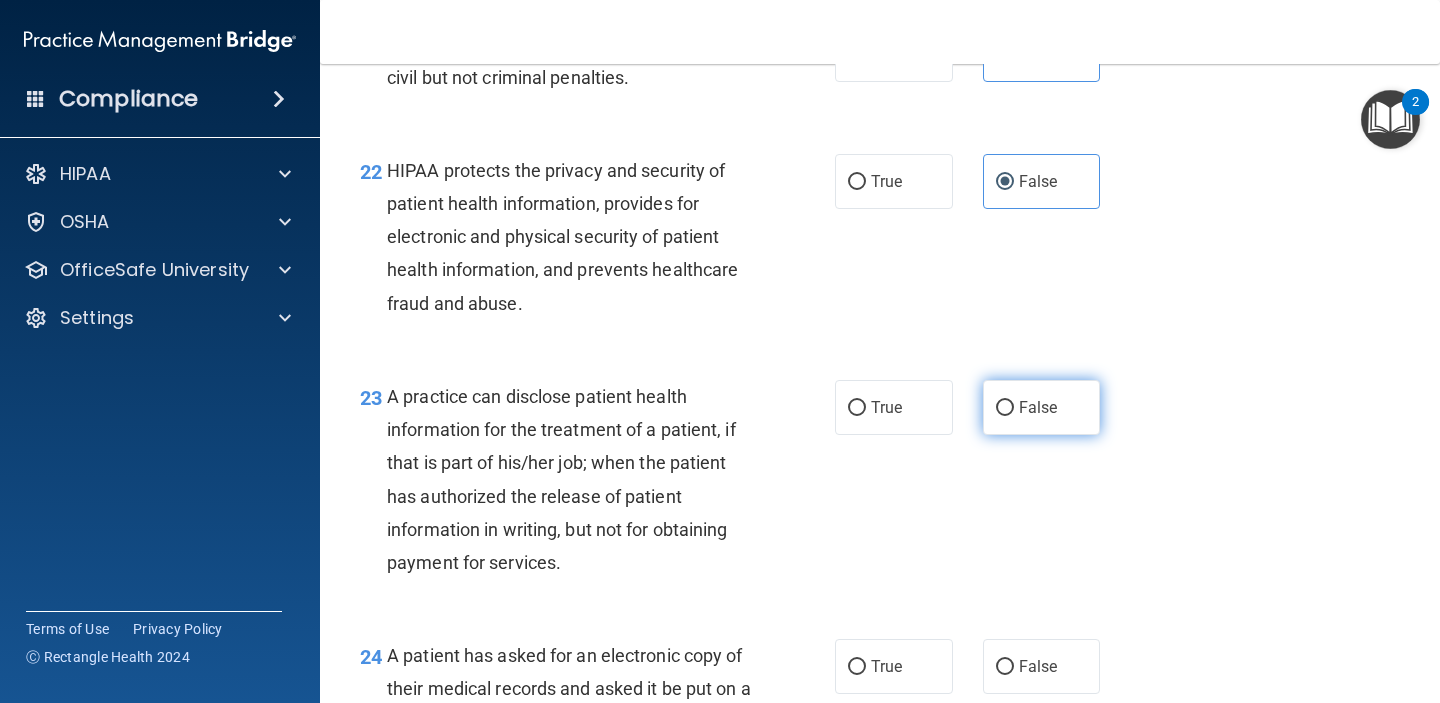 click on "False" at bounding box center (1042, 407) 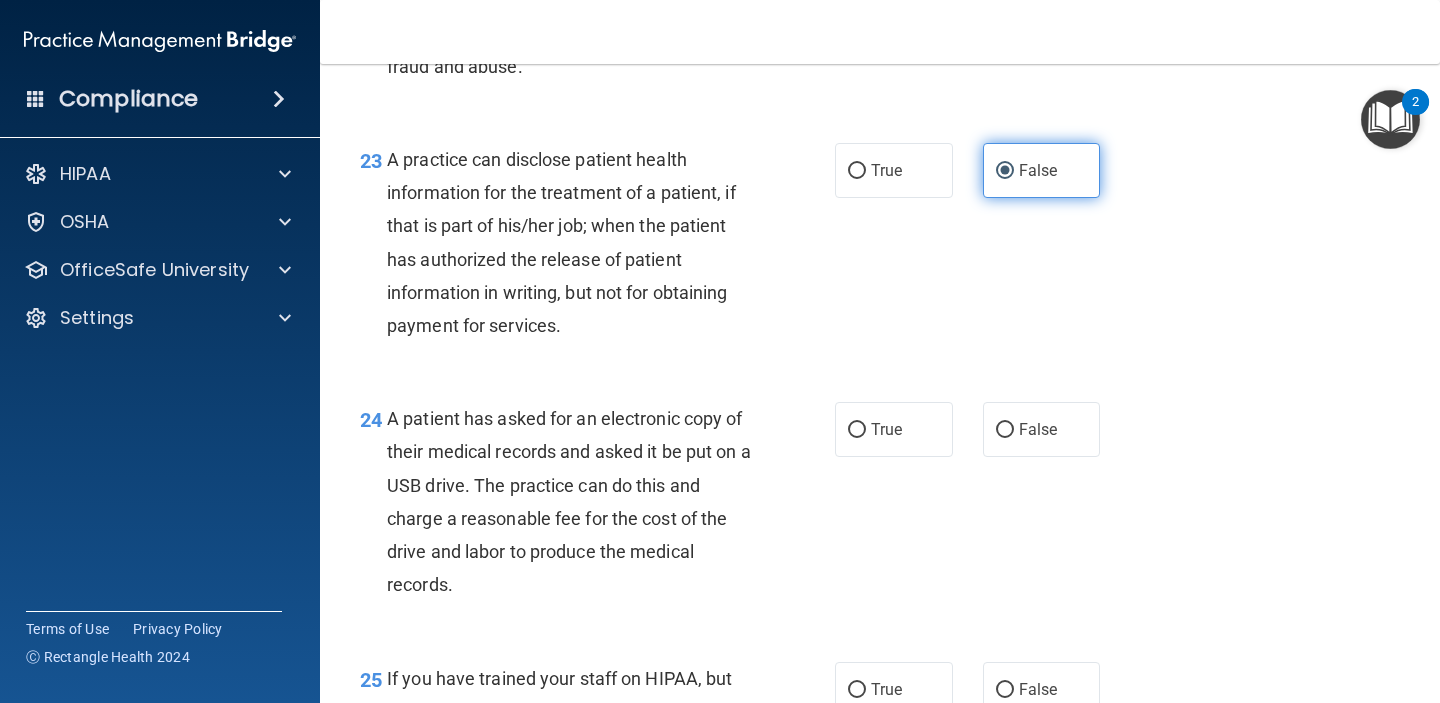 click on "False" at bounding box center [1038, 429] 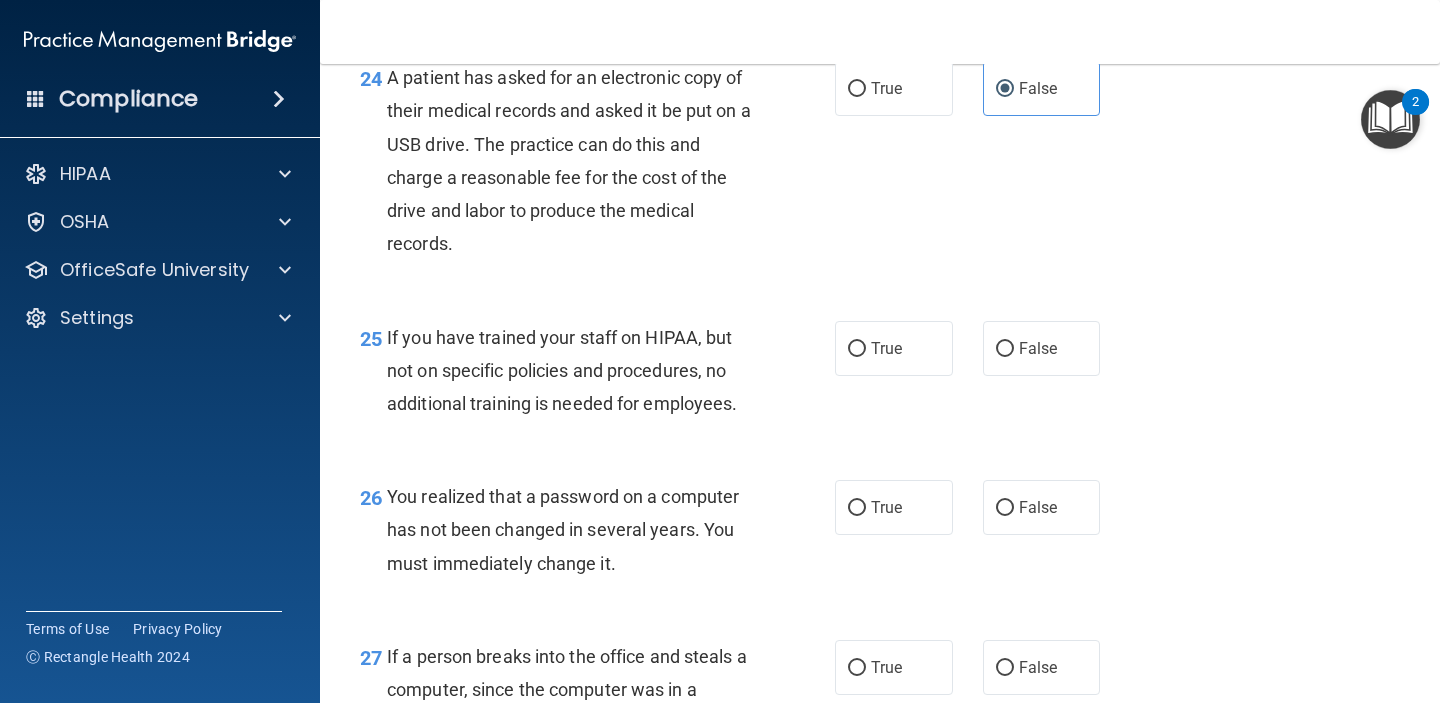 scroll, scrollTop: 4370, scrollLeft: 0, axis: vertical 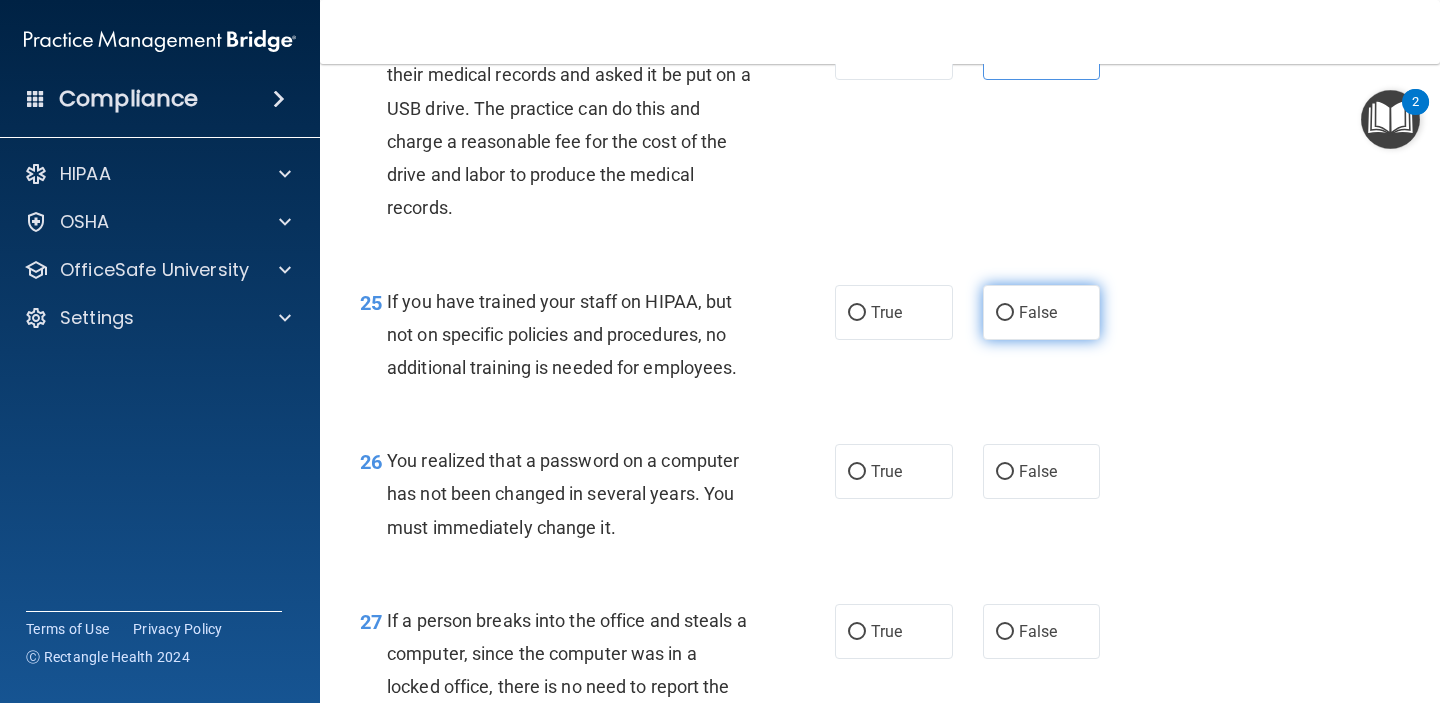 click on "False" at bounding box center (1038, 312) 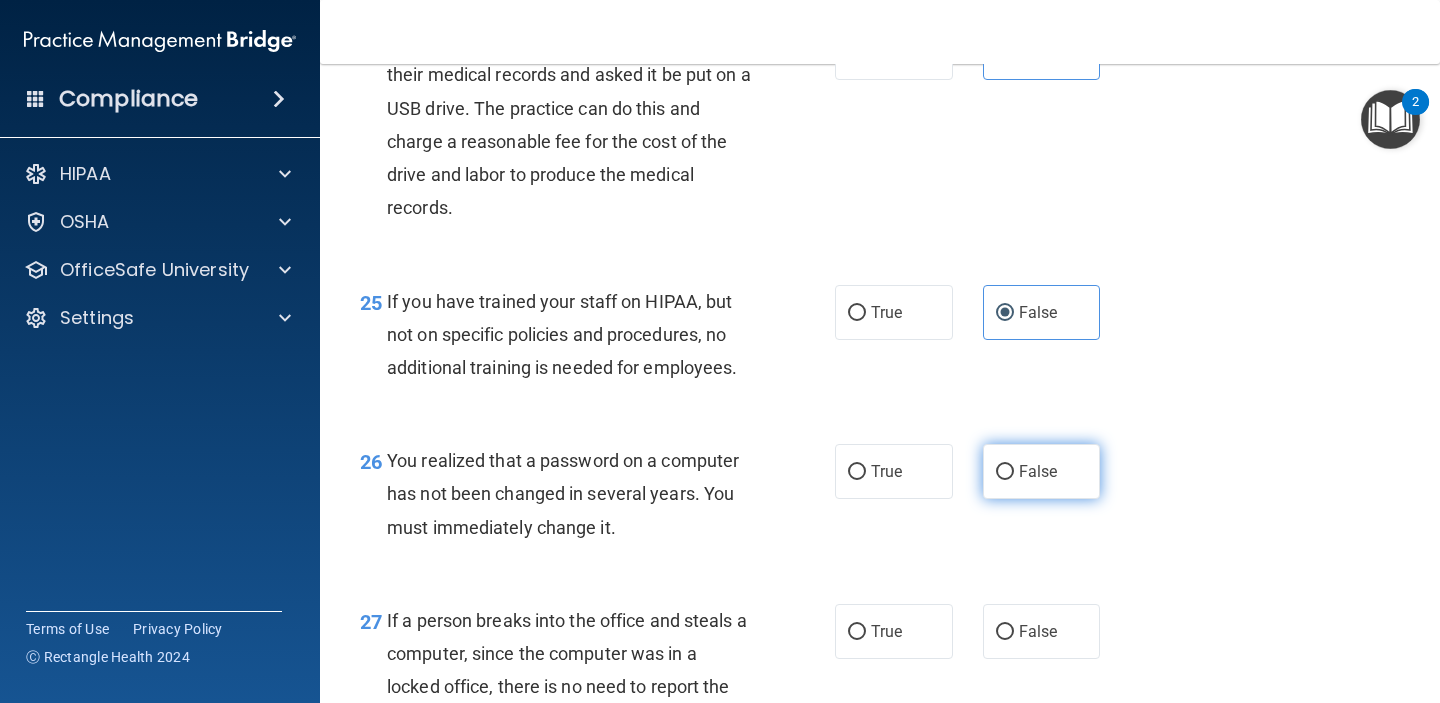 click on "False" at bounding box center [1042, 471] 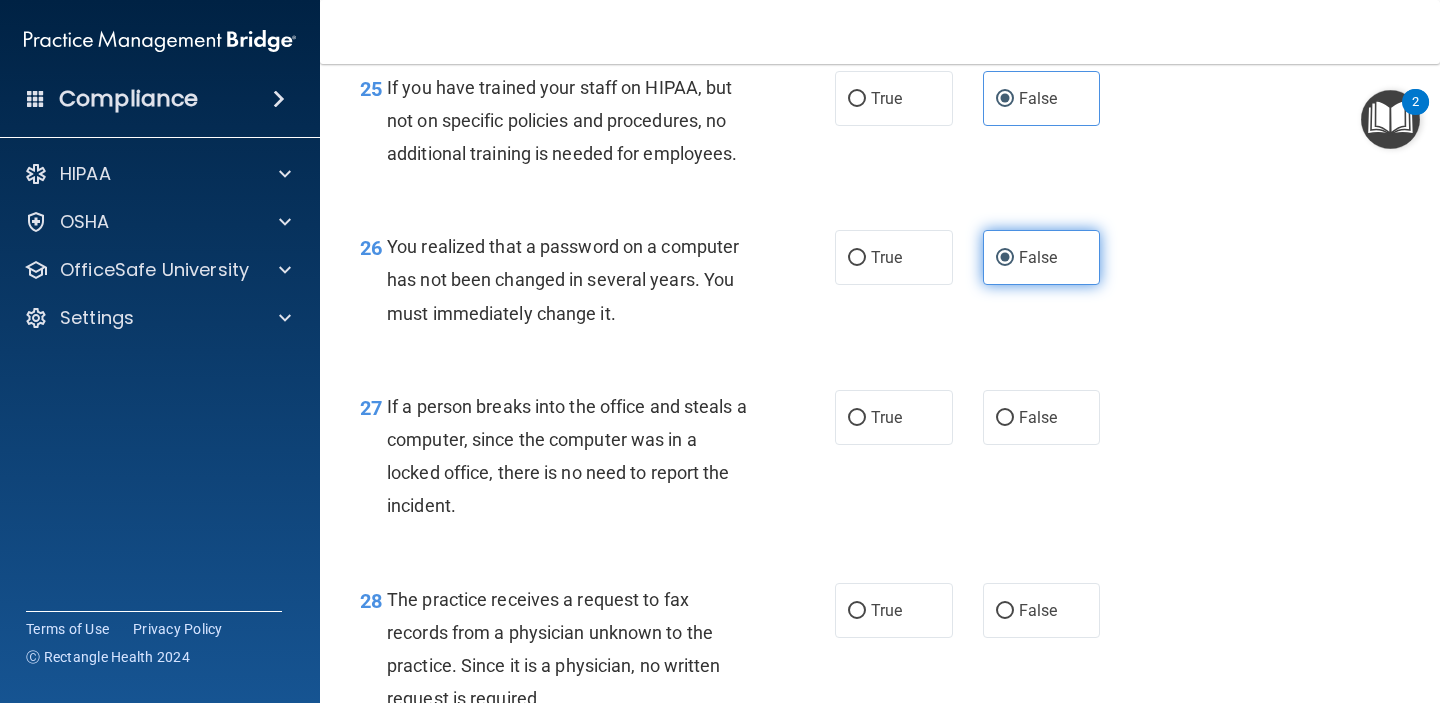 click on "27       If a person breaks into the office and steals a computer, since the computer was in a locked office, there is no need to report the incident.                 True           False" at bounding box center (880, 461) 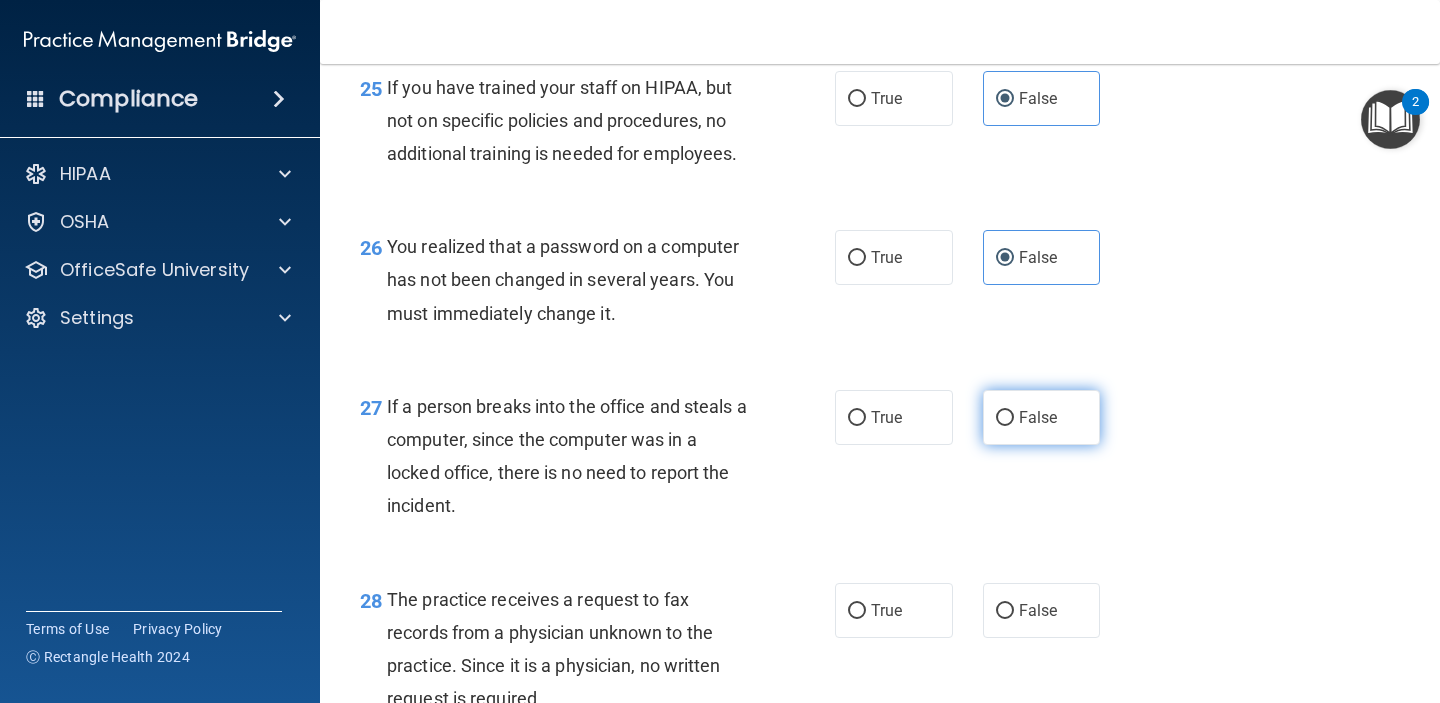 click on "False" at bounding box center [1042, 417] 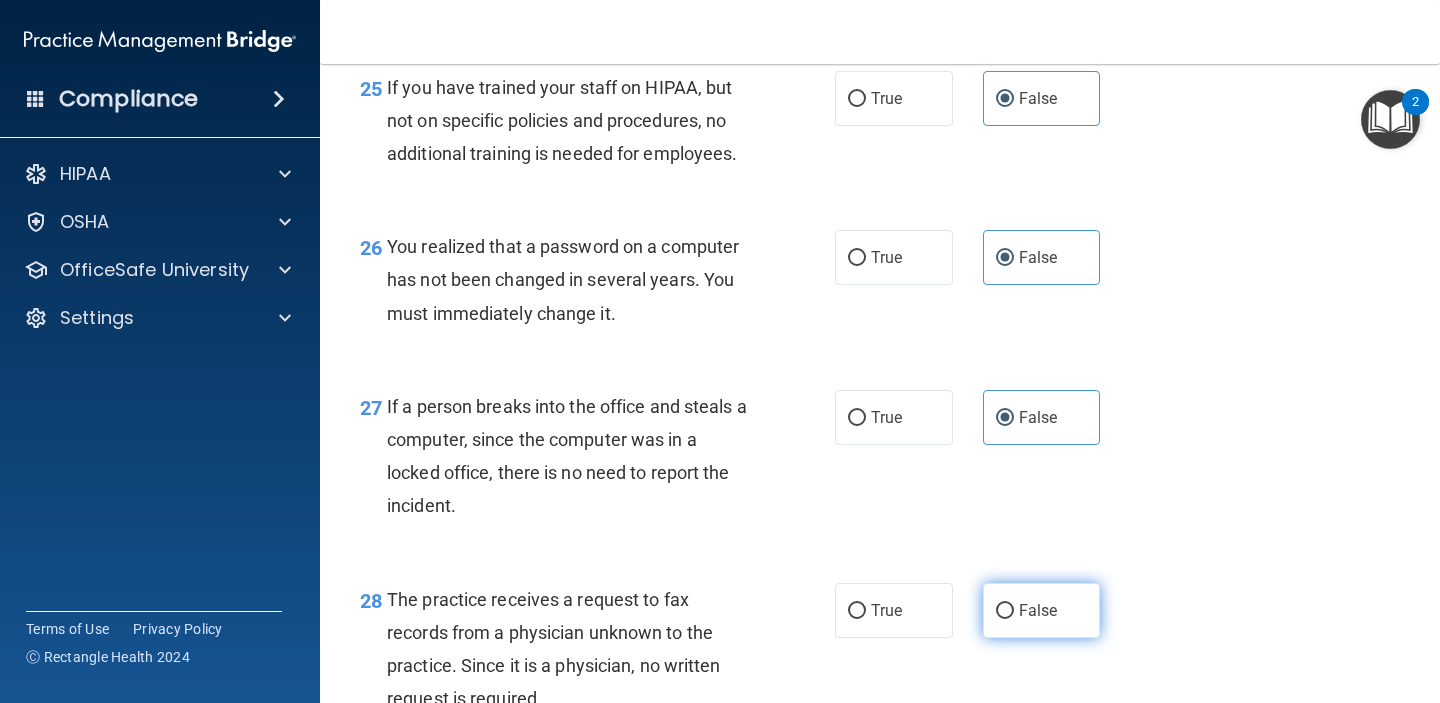 scroll, scrollTop: 4737, scrollLeft: 0, axis: vertical 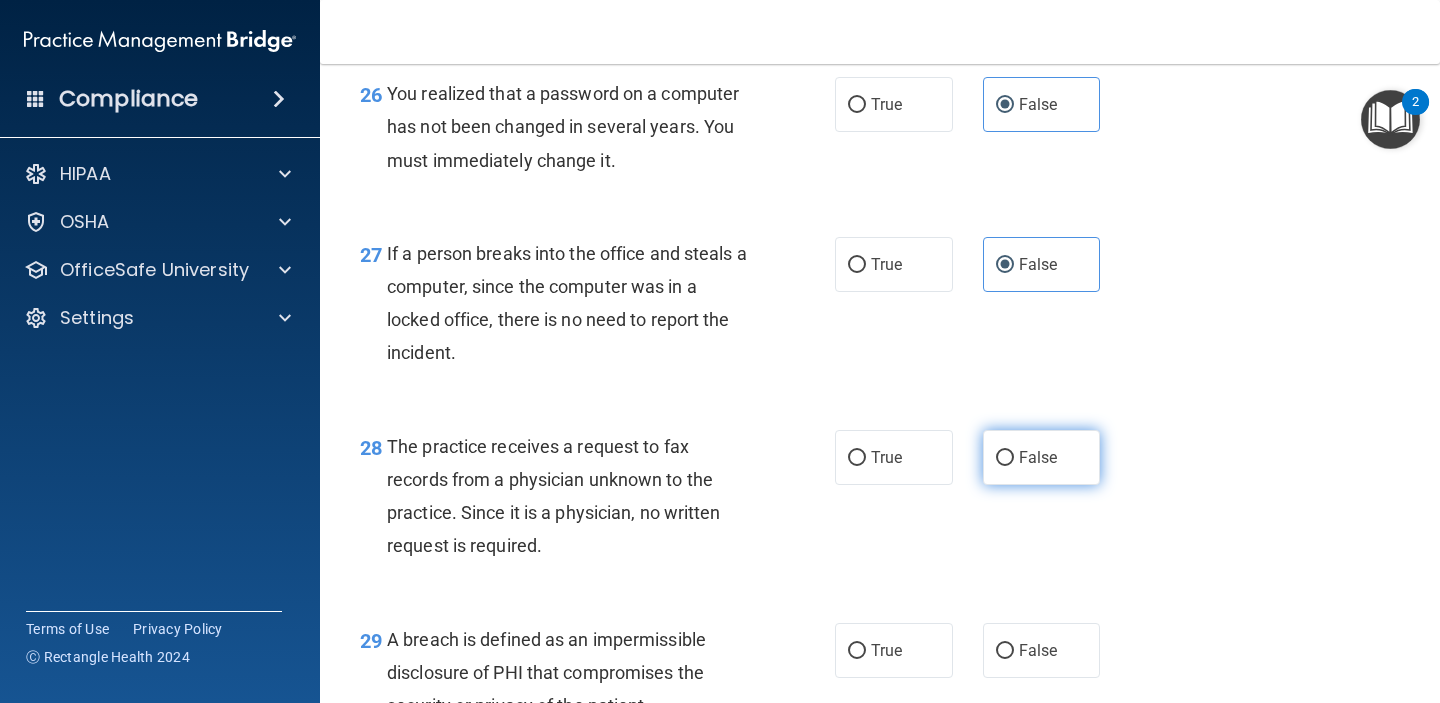 click on "False" at bounding box center [1042, 457] 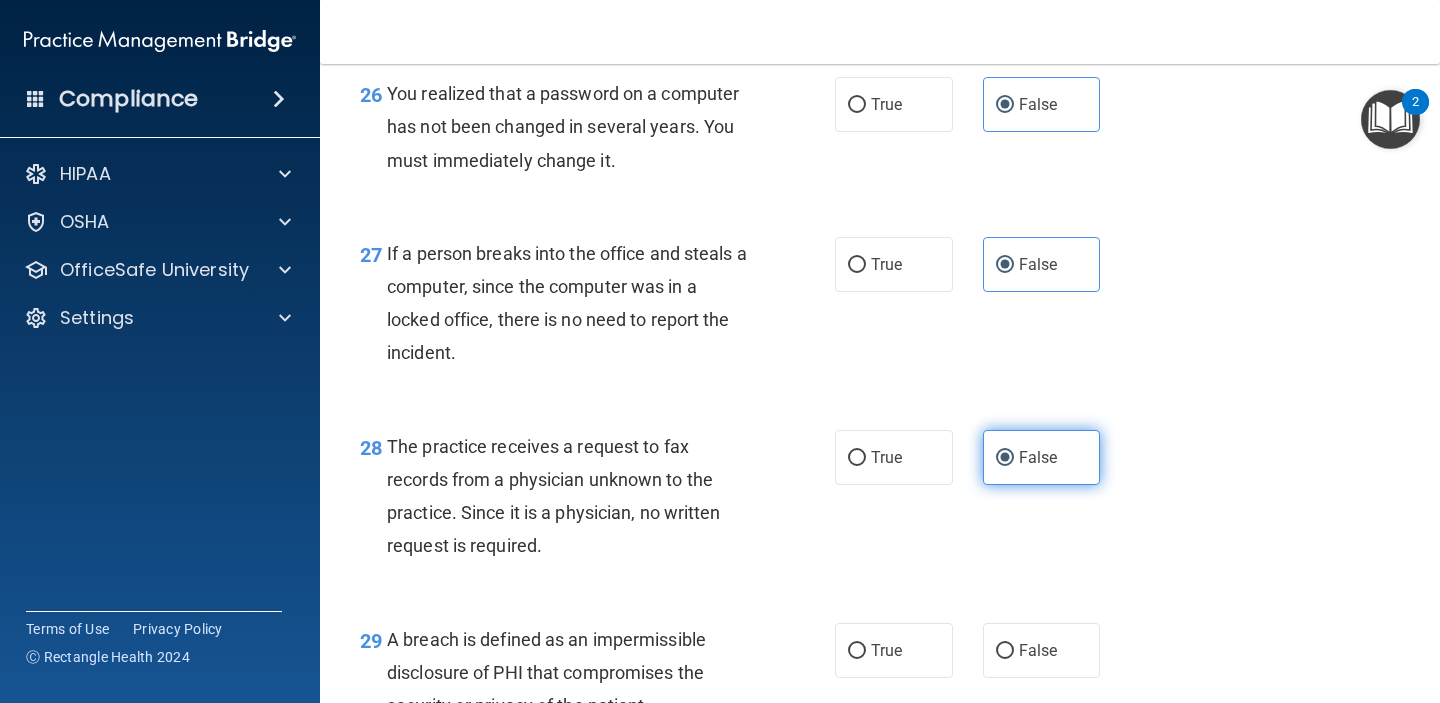 click on "False" at bounding box center [1038, 457] 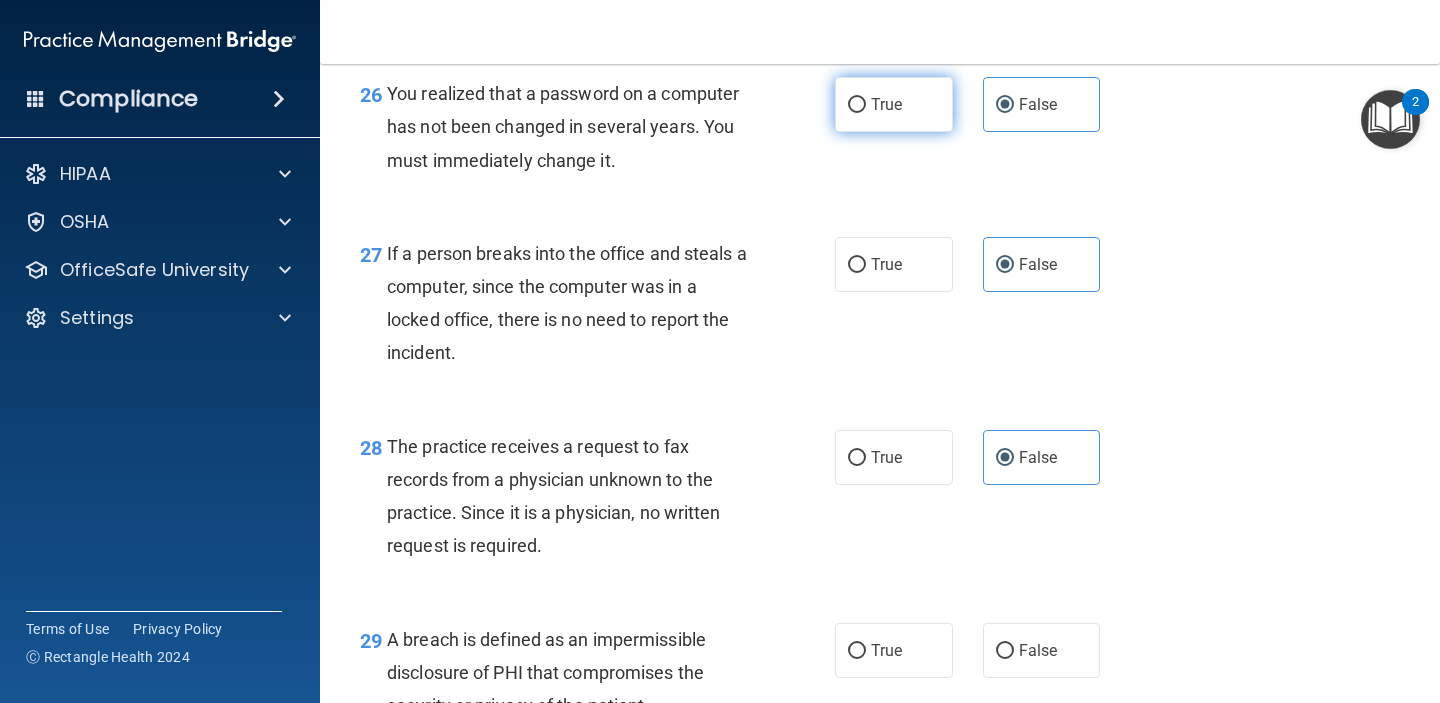 click on "True" at bounding box center [894, 104] 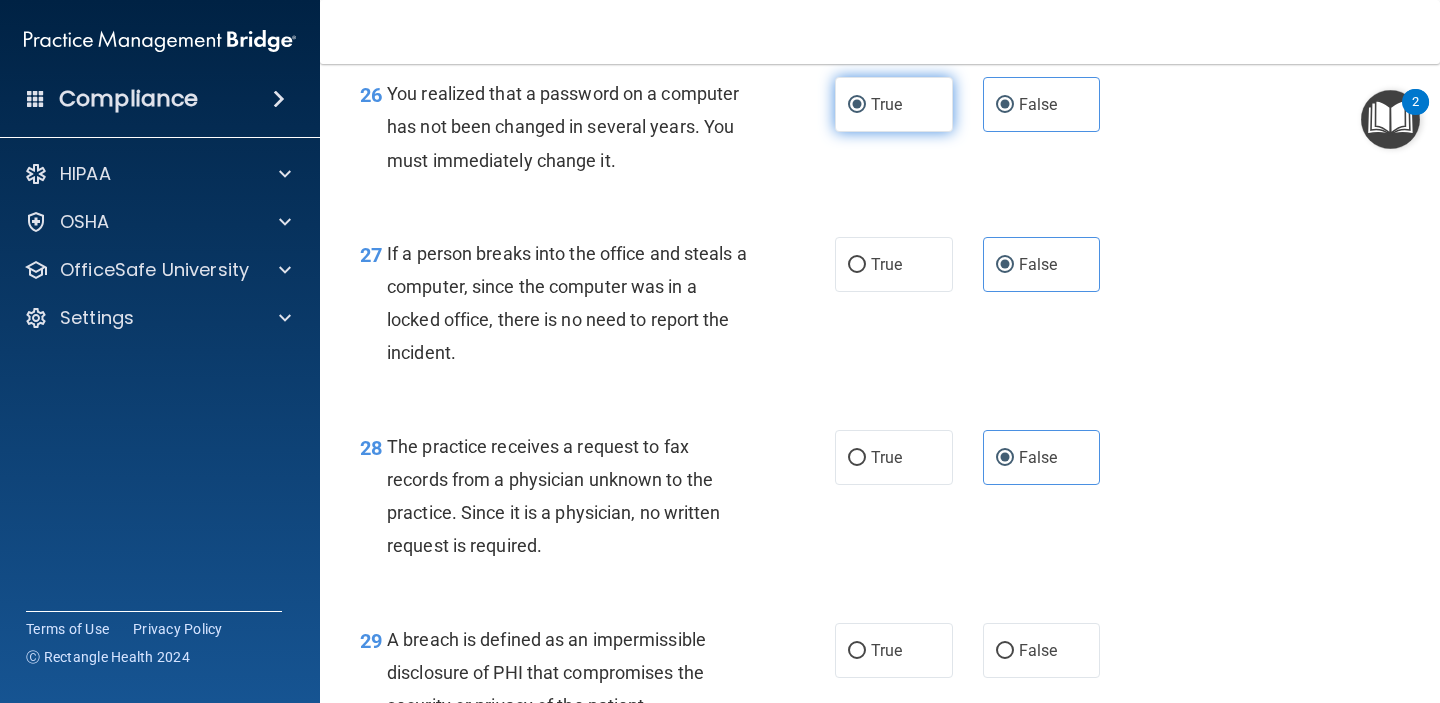 radio on "false" 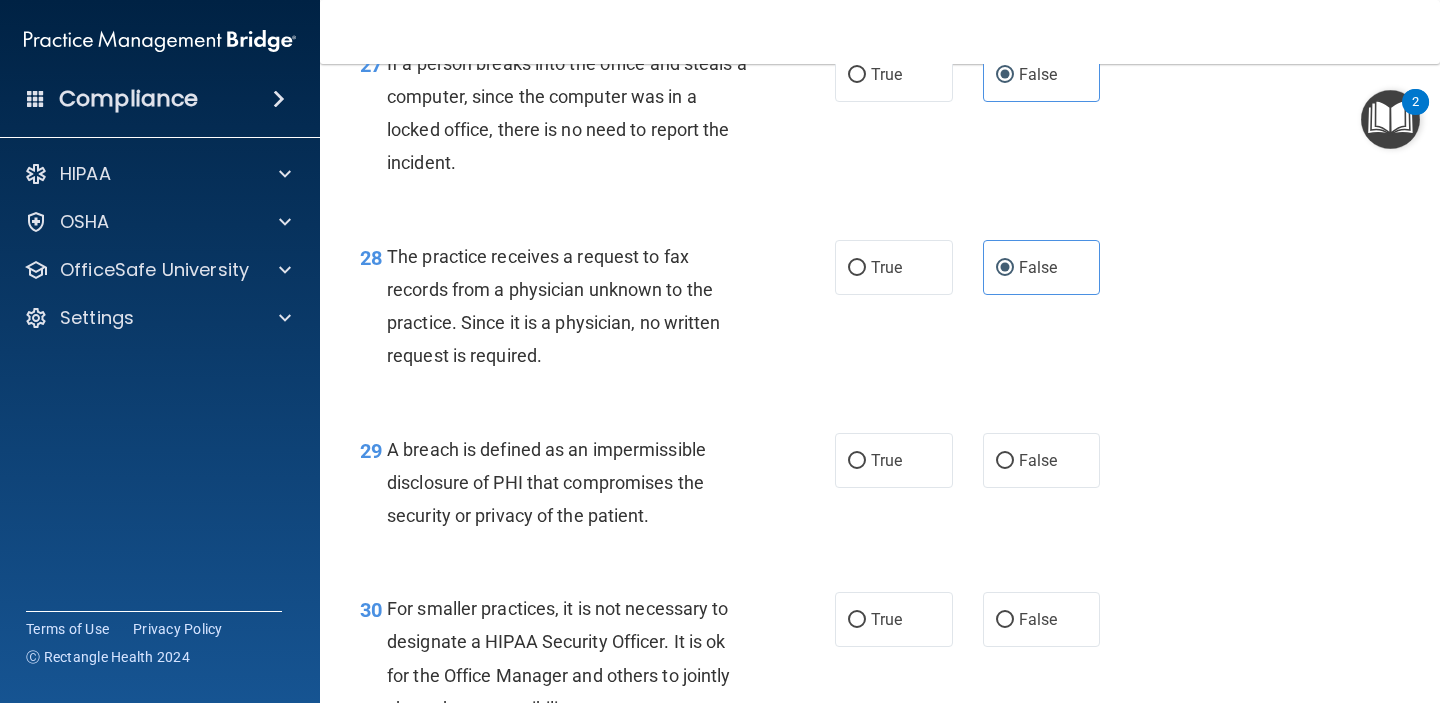click on "False" at bounding box center (1042, 460) 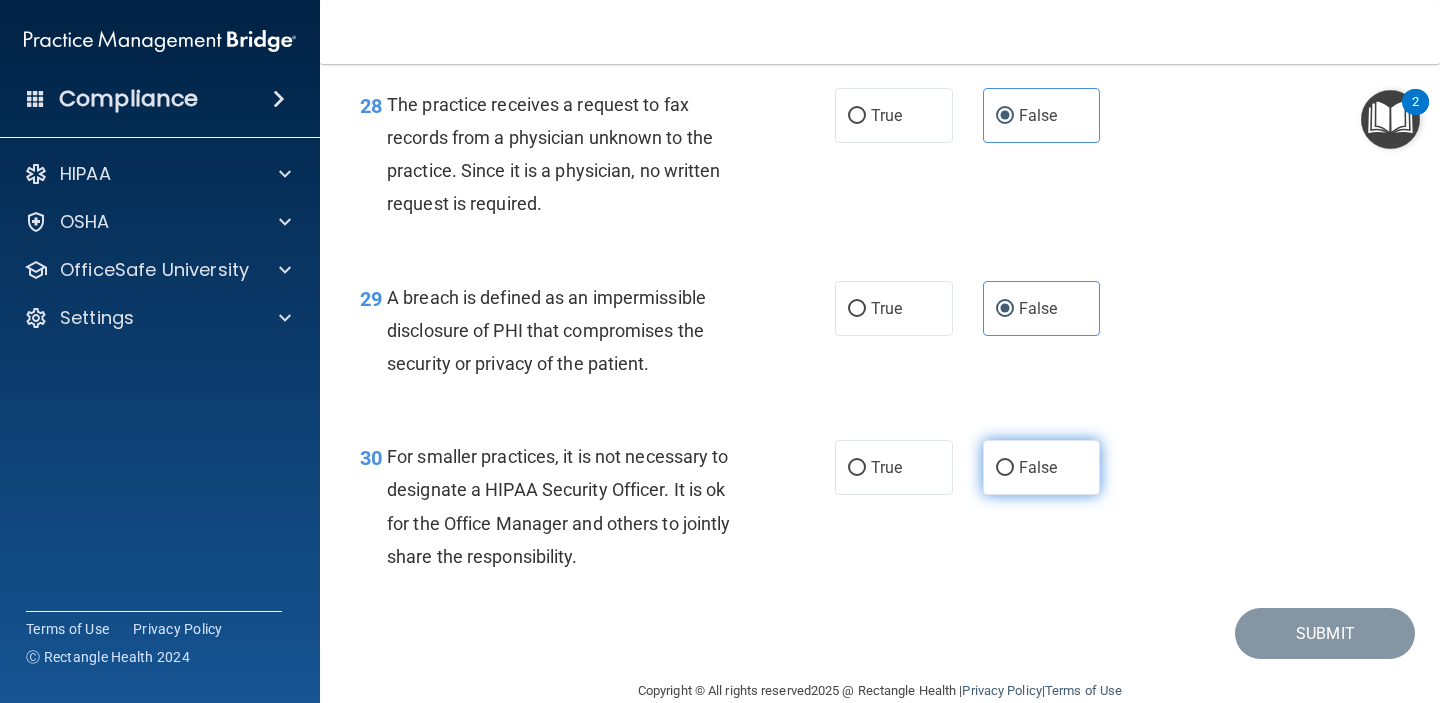 click on "False" at bounding box center [1042, 467] 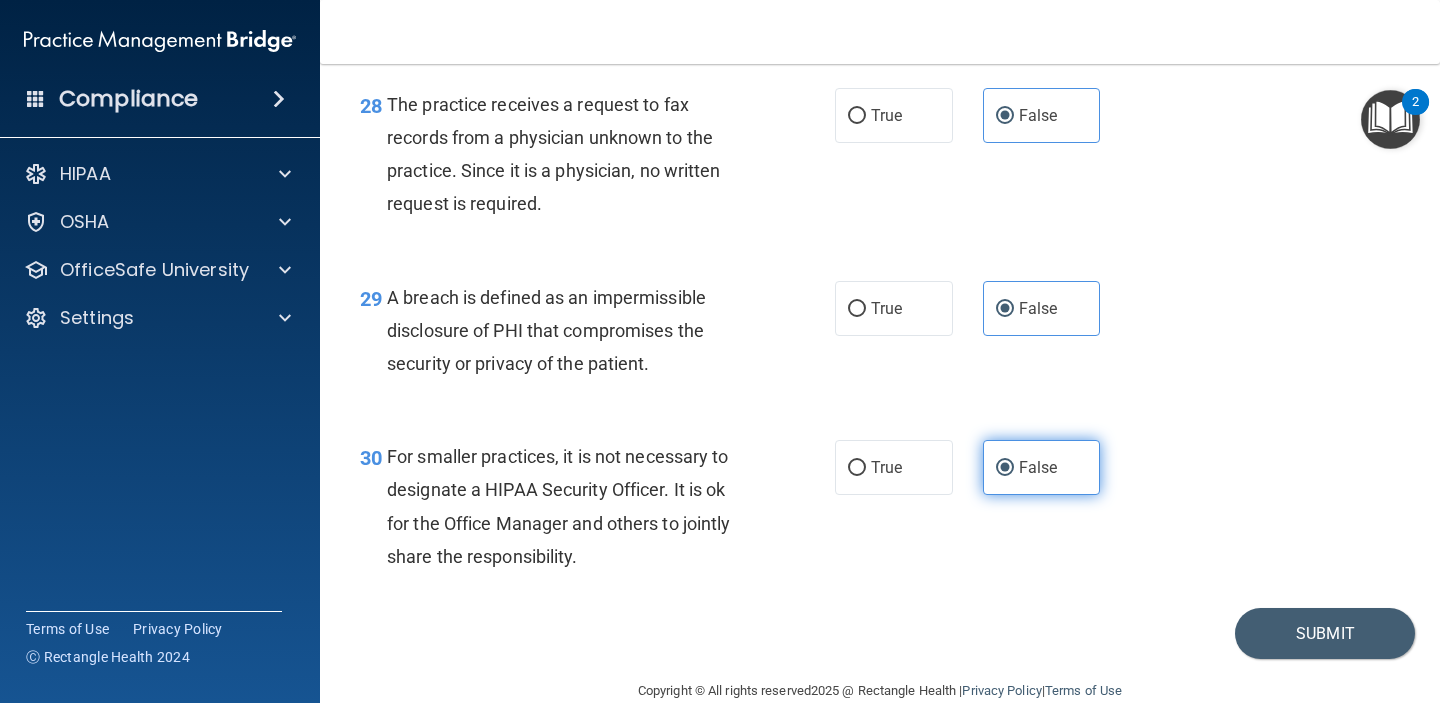 scroll, scrollTop: 5149, scrollLeft: 0, axis: vertical 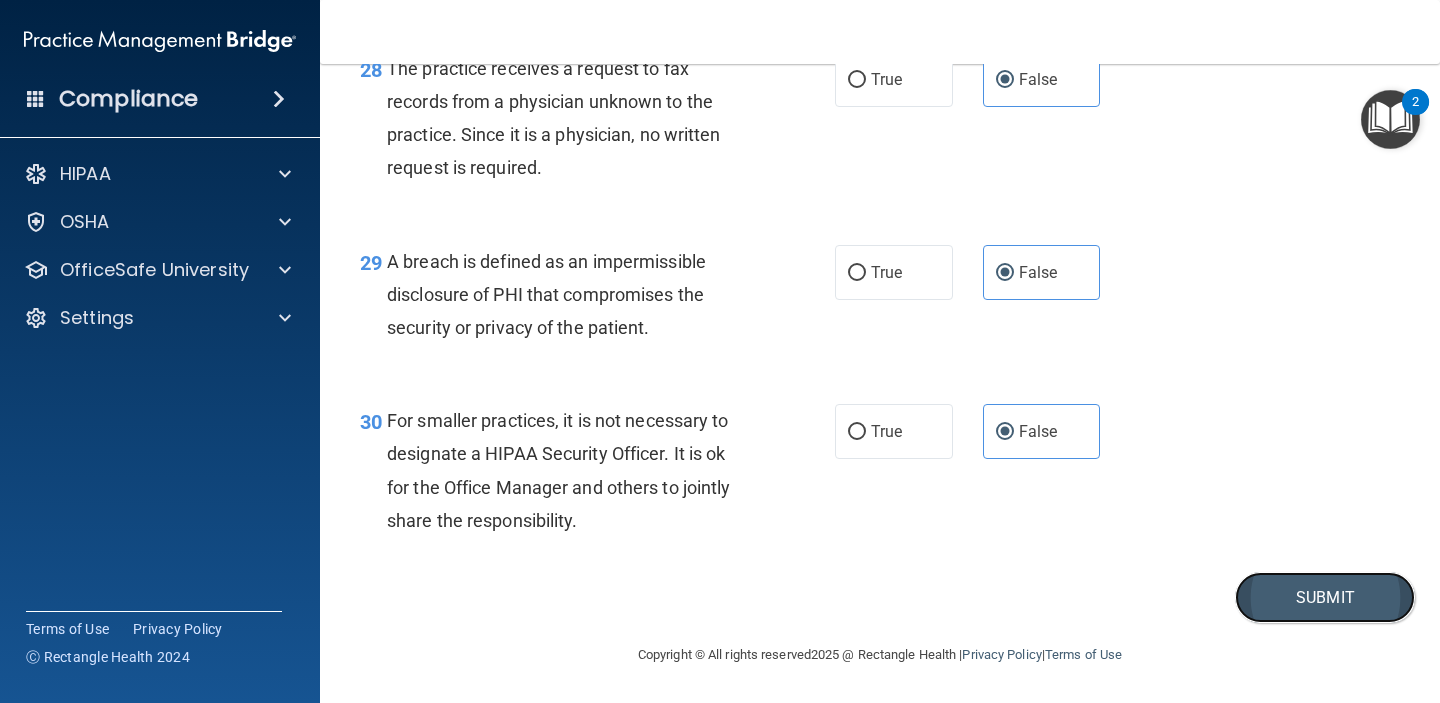 click on "Submit" at bounding box center [1325, 597] 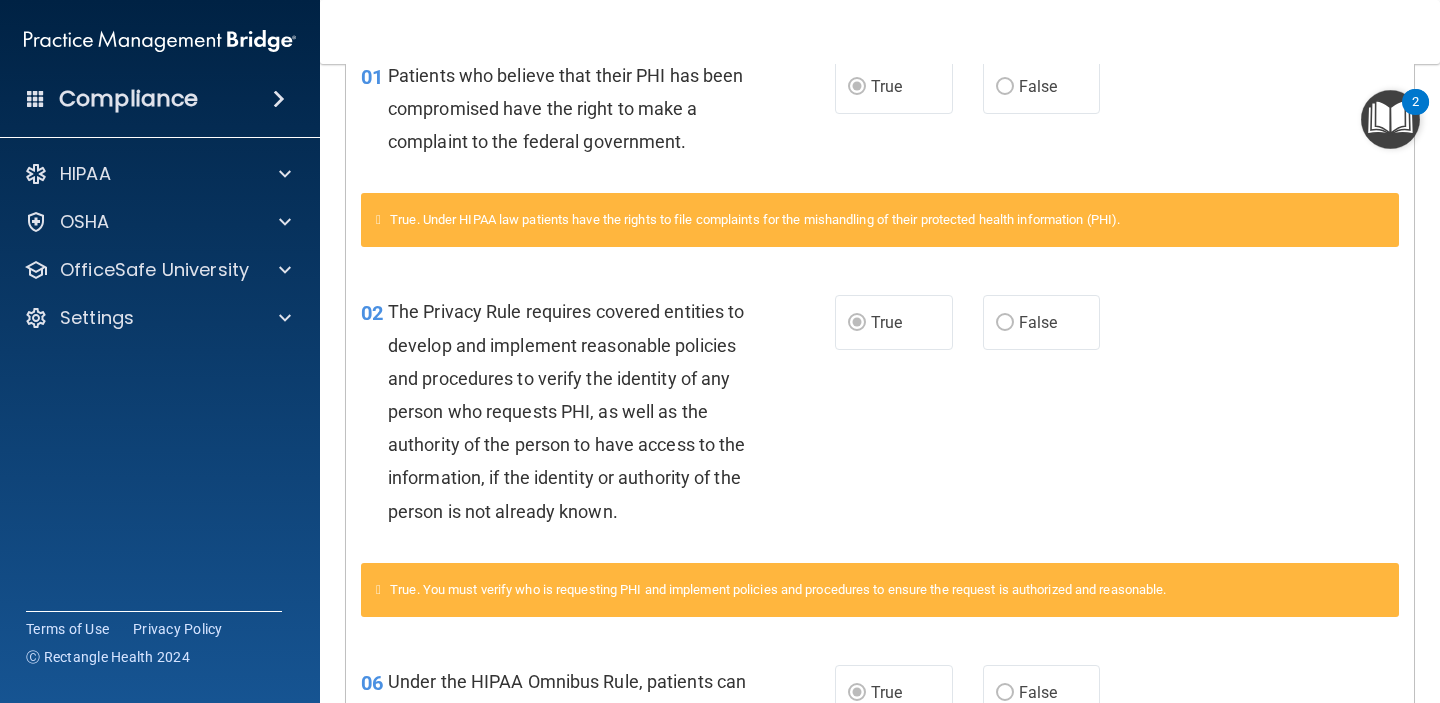 scroll, scrollTop: 0, scrollLeft: 0, axis: both 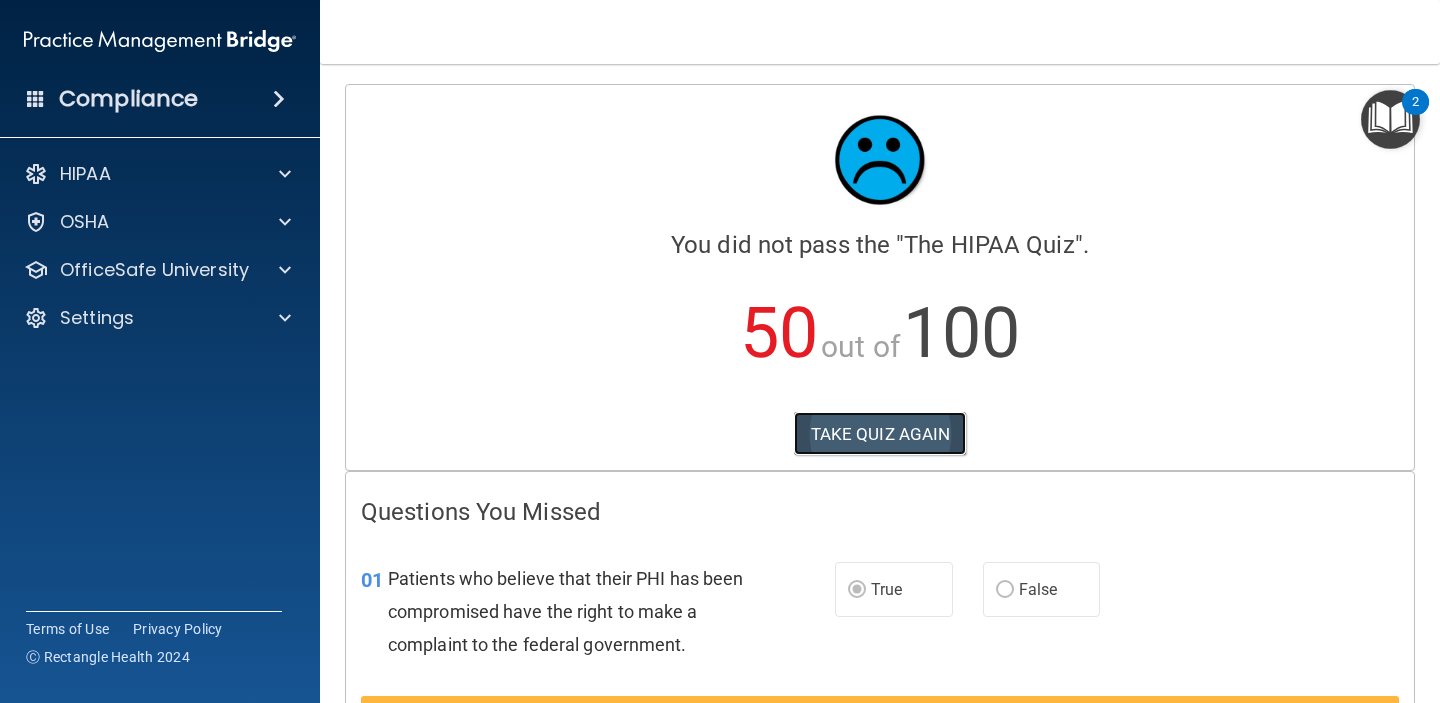 click on "TAKE QUIZ AGAIN" at bounding box center (880, 434) 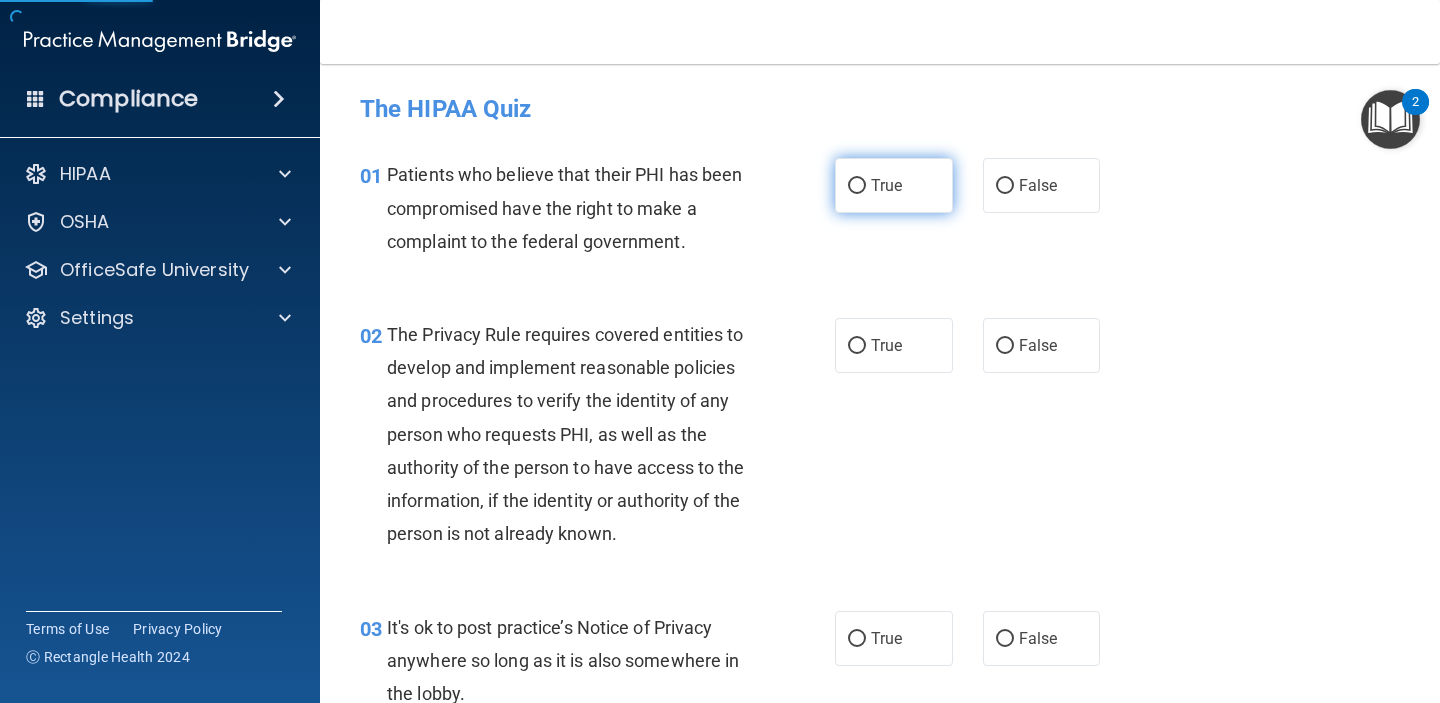 click on "True" at bounding box center (886, 185) 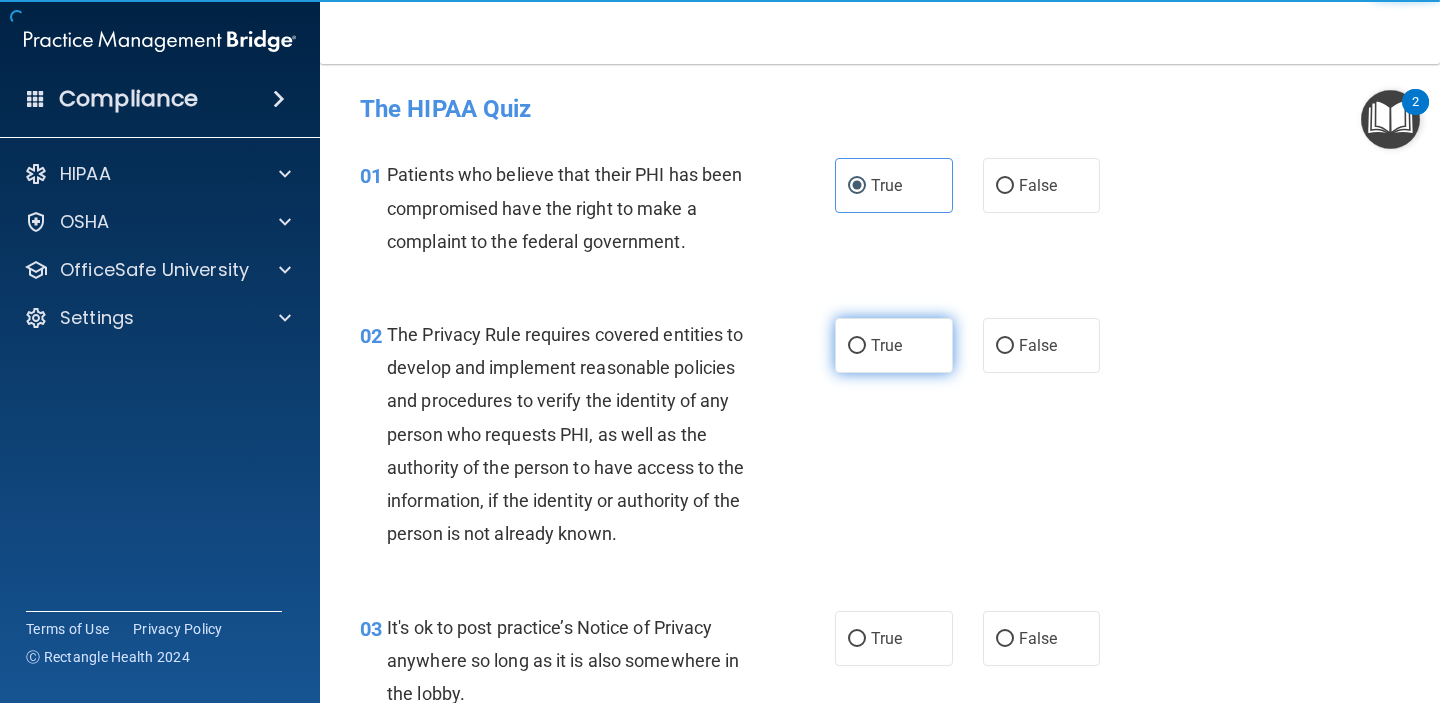 click on "True" at bounding box center (886, 345) 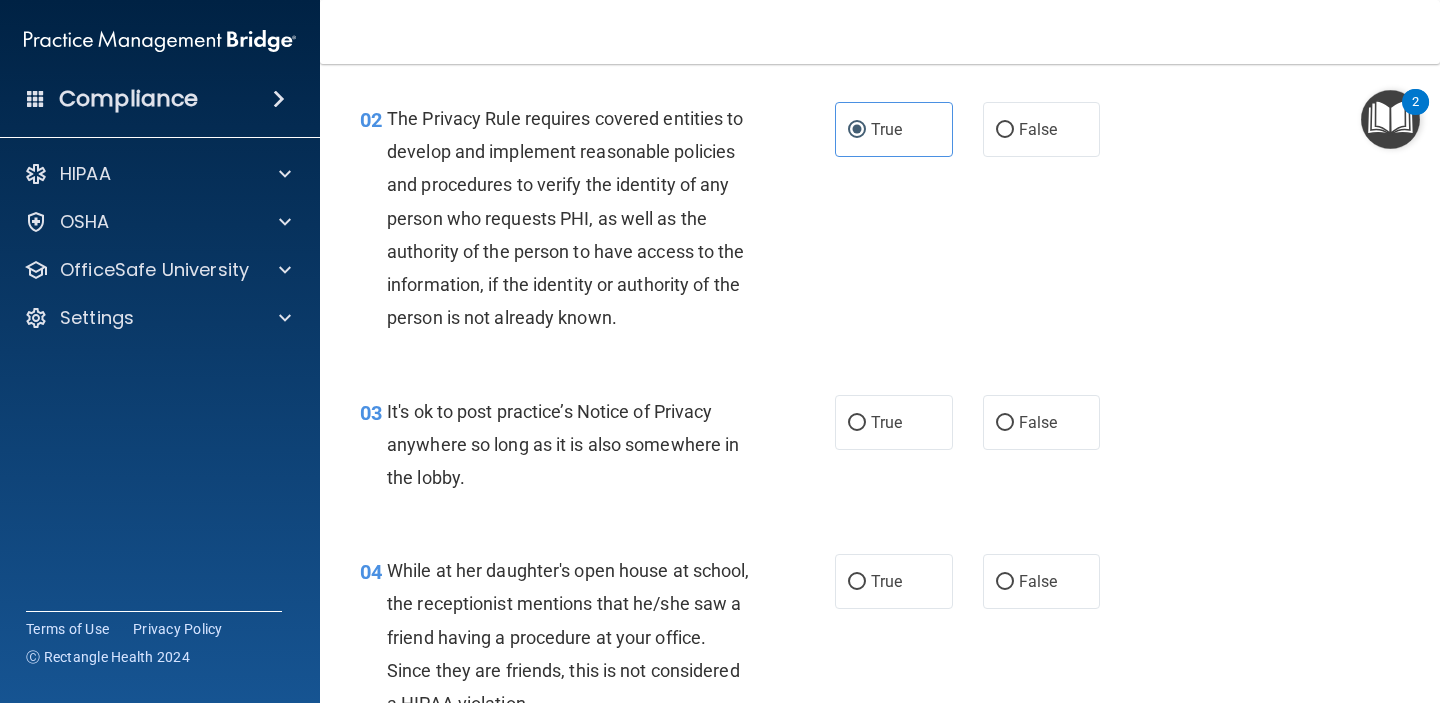 scroll, scrollTop: 222, scrollLeft: 0, axis: vertical 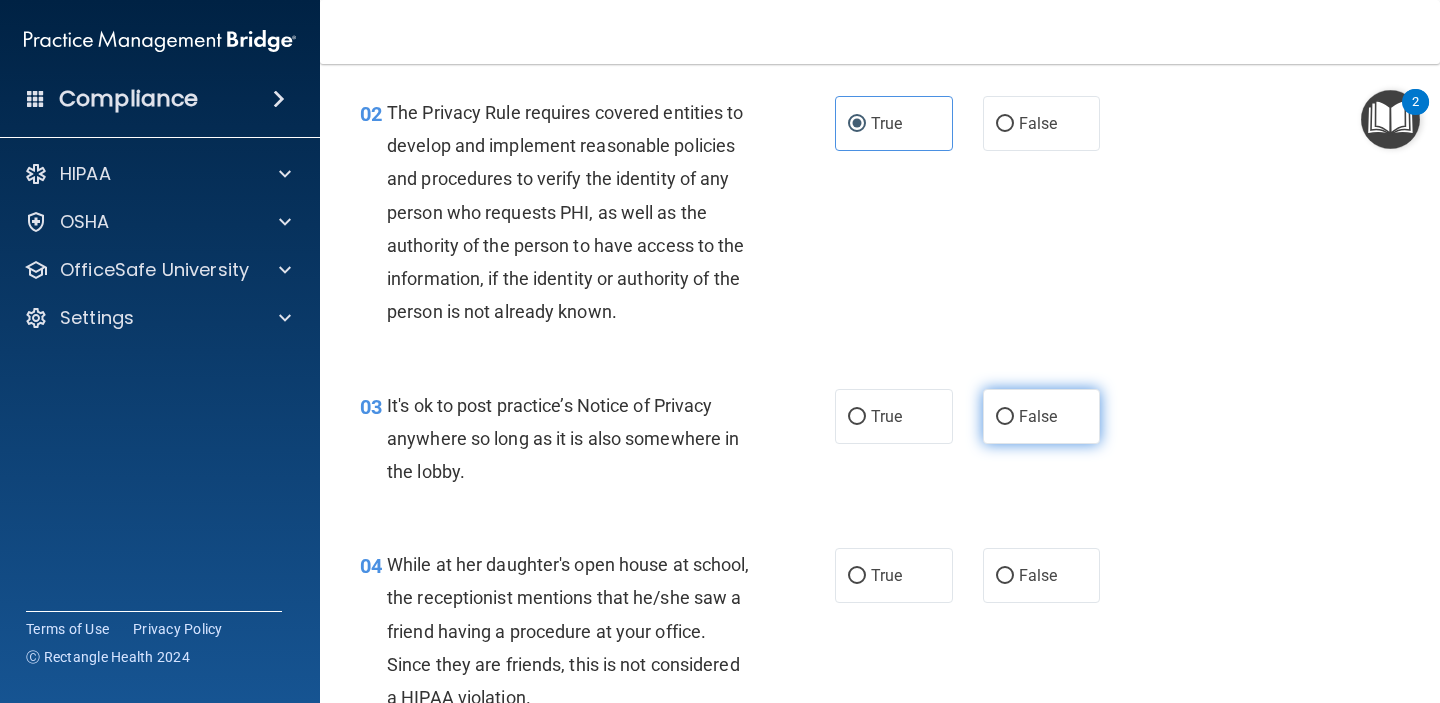 click on "False" at bounding box center [1038, 416] 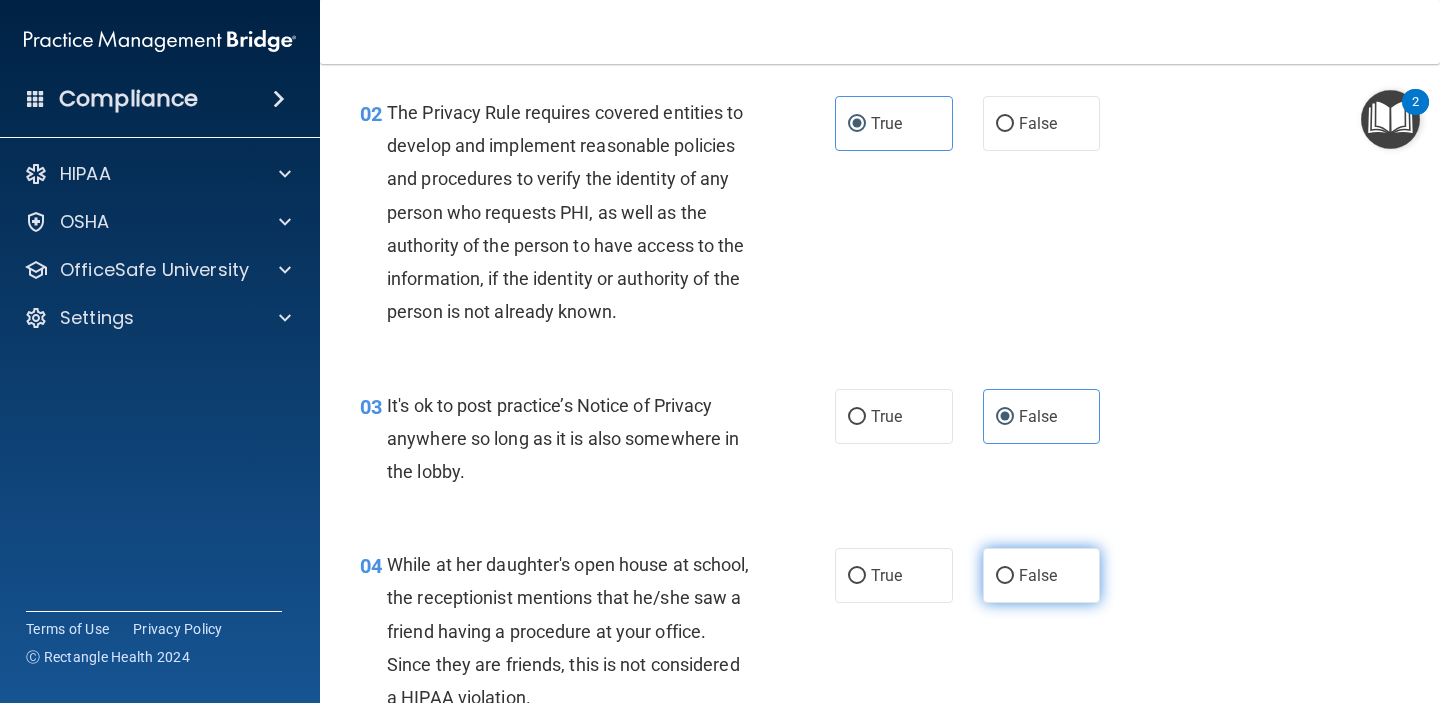 click on "False" at bounding box center [1042, 575] 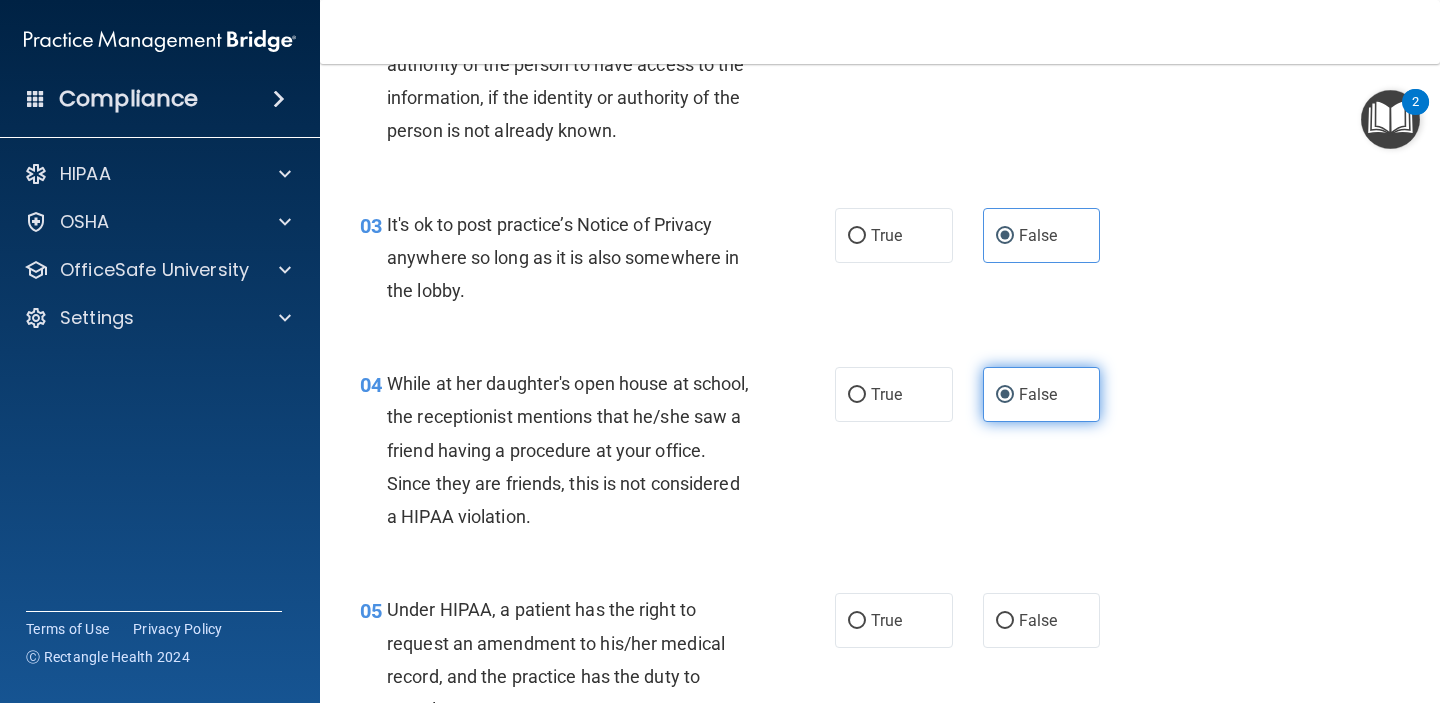 scroll, scrollTop: 456, scrollLeft: 0, axis: vertical 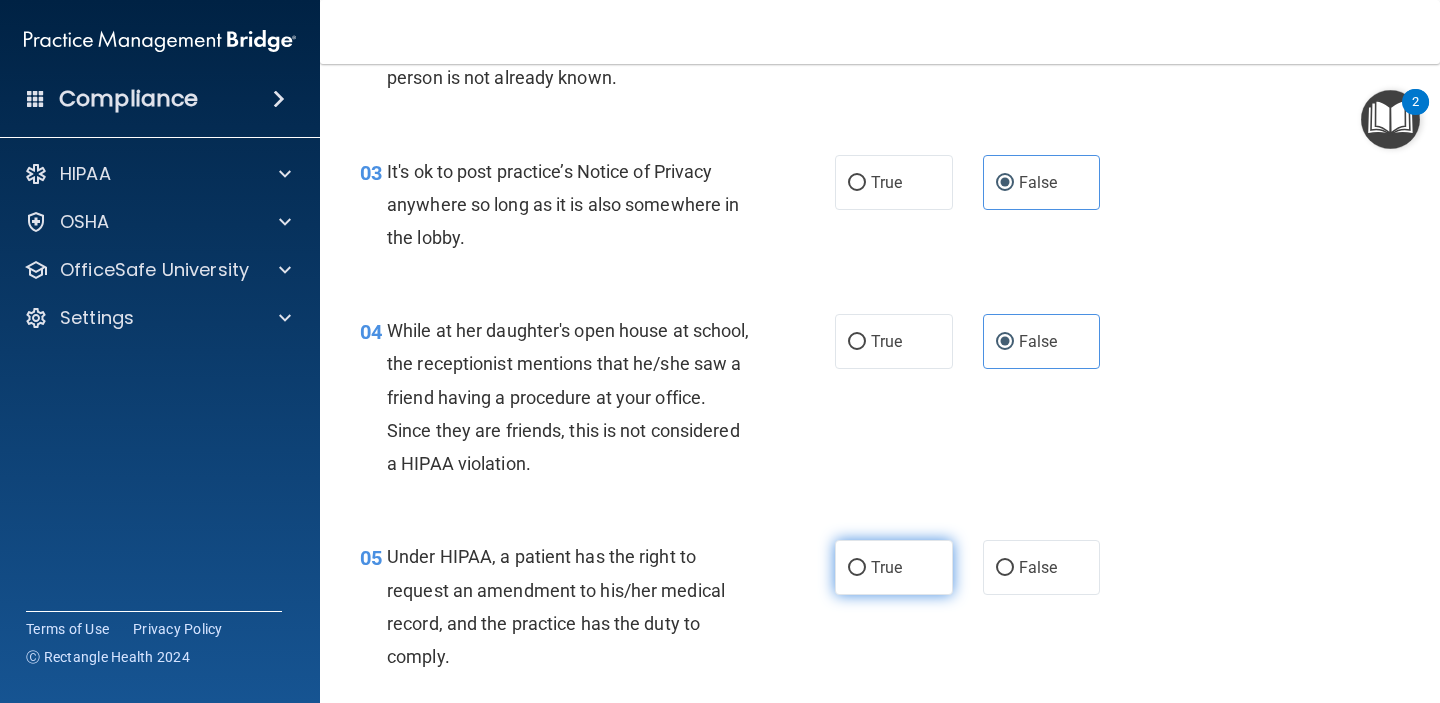 click on "True" at bounding box center (886, 567) 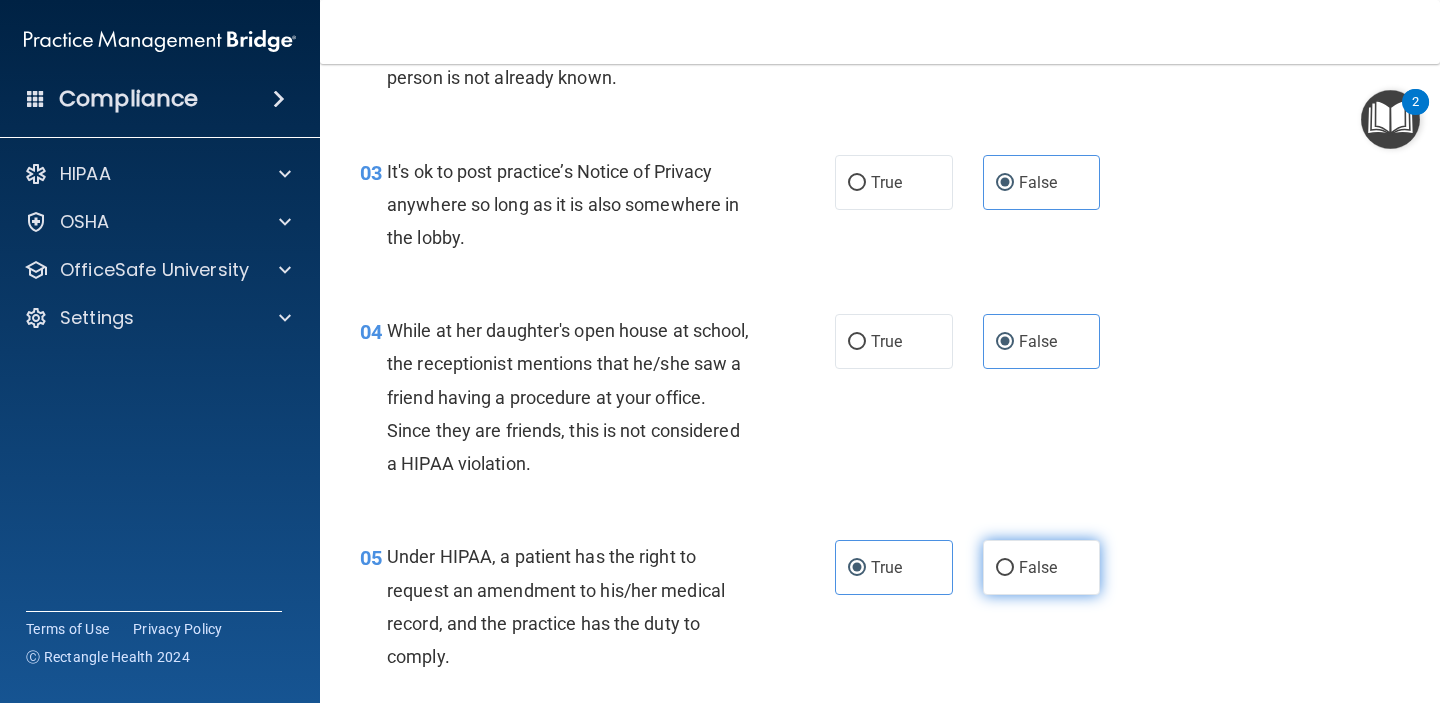 click on "False" at bounding box center (1038, 567) 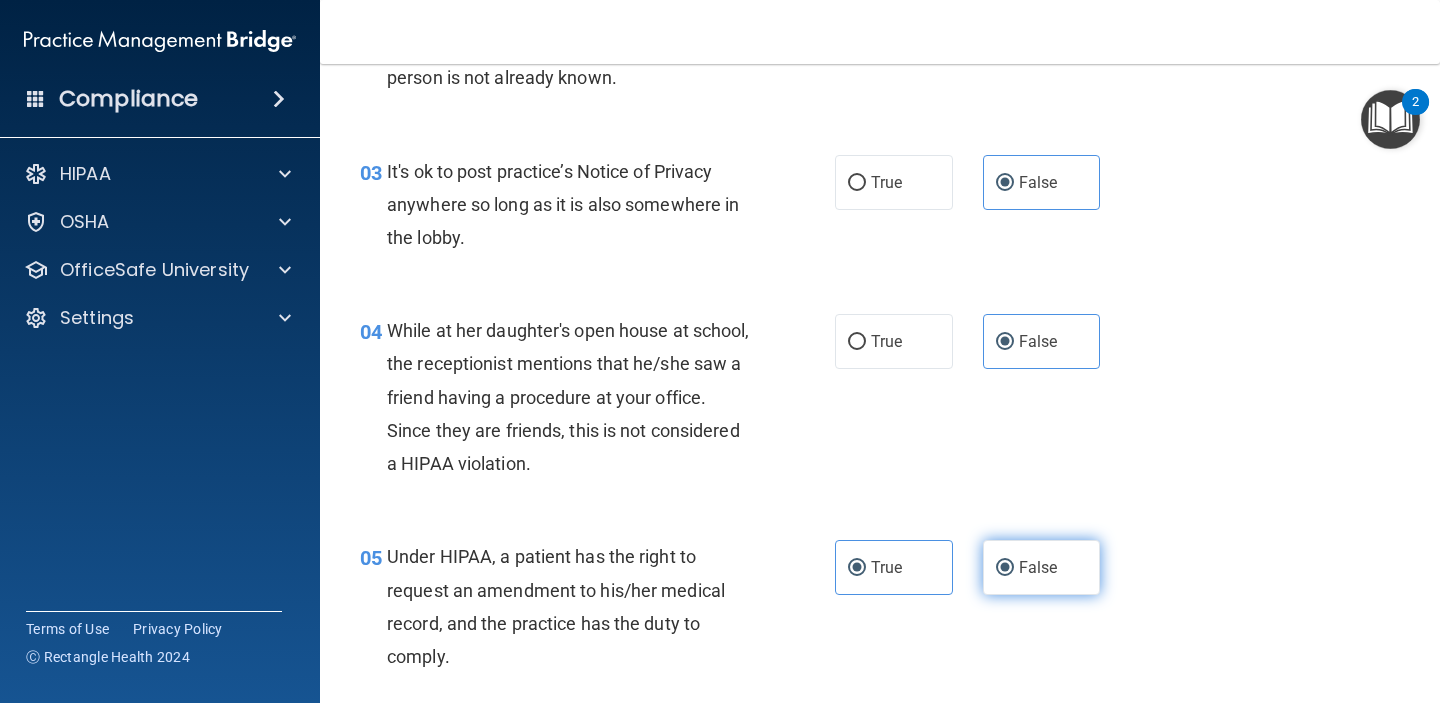 radio on "false" 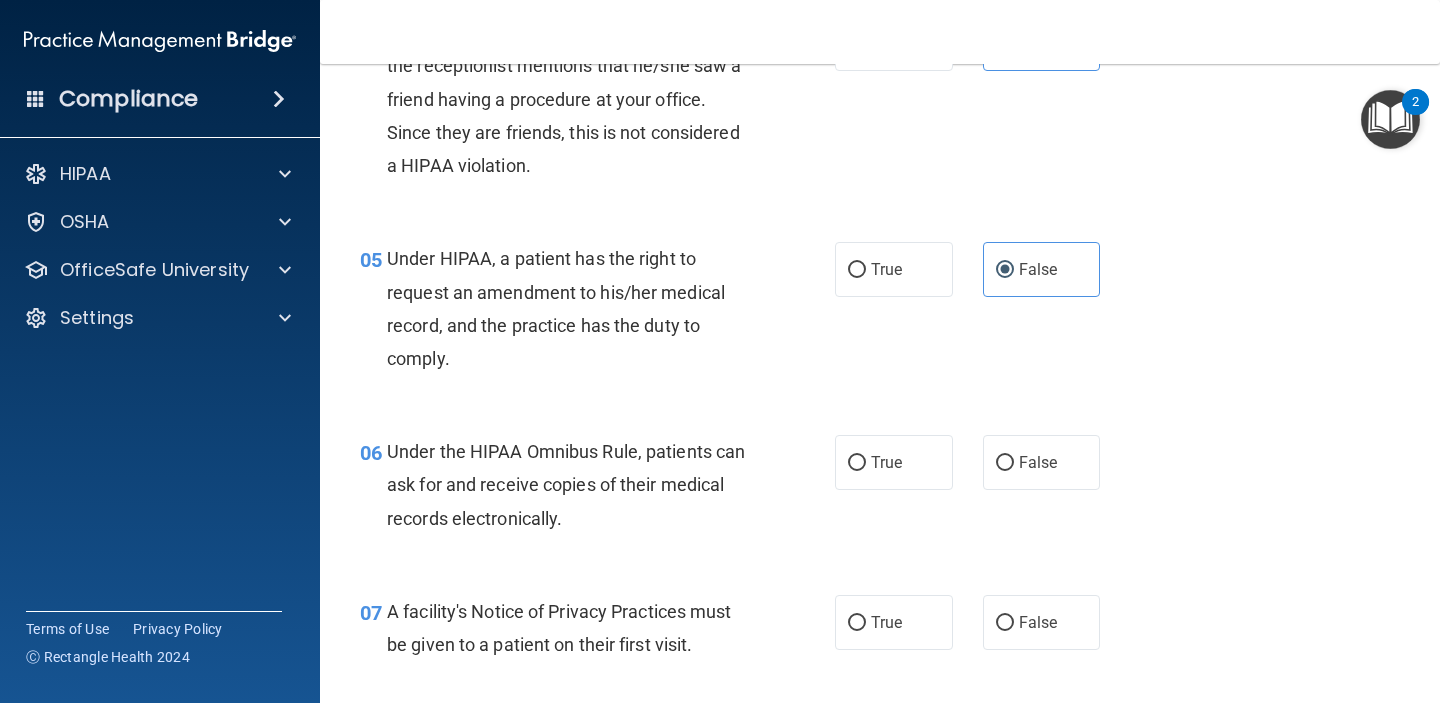 scroll, scrollTop: 813, scrollLeft: 0, axis: vertical 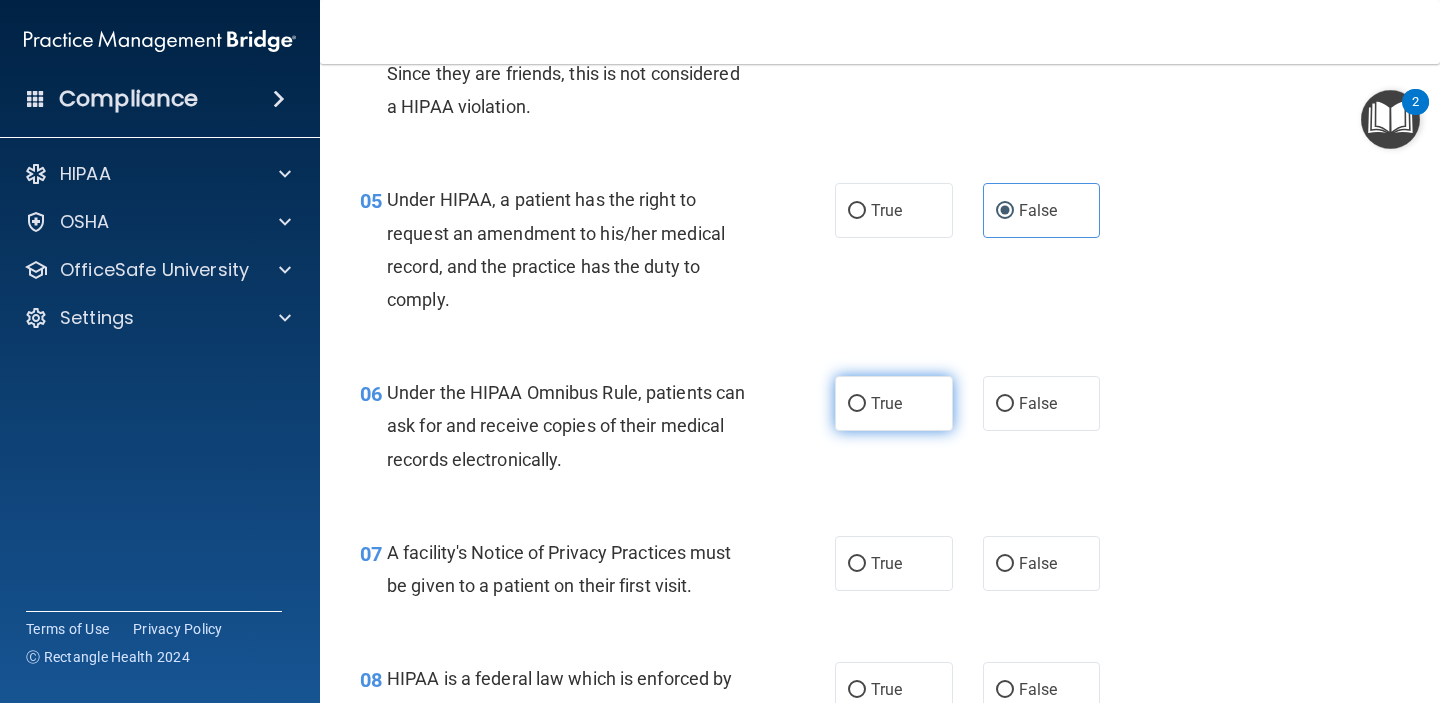 click on "True" at bounding box center [886, 403] 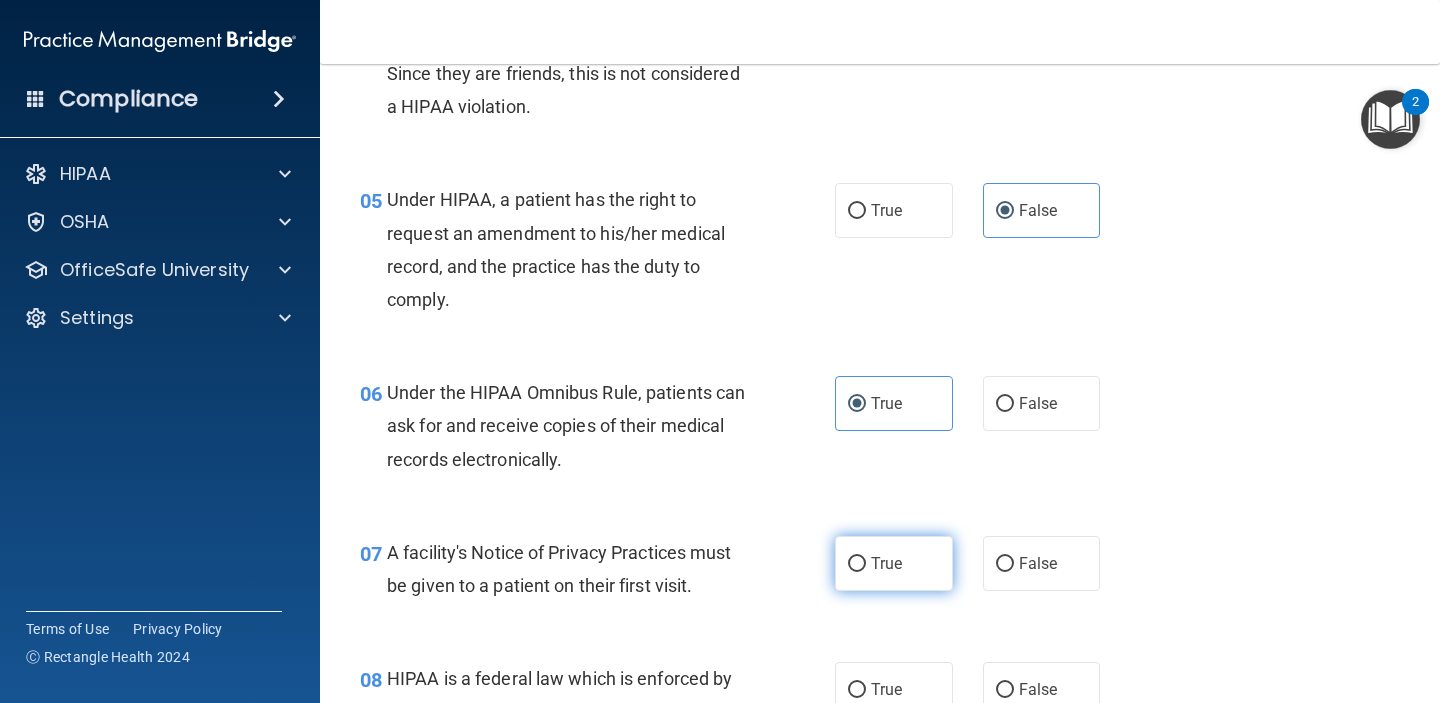 click on "True" at bounding box center [886, 563] 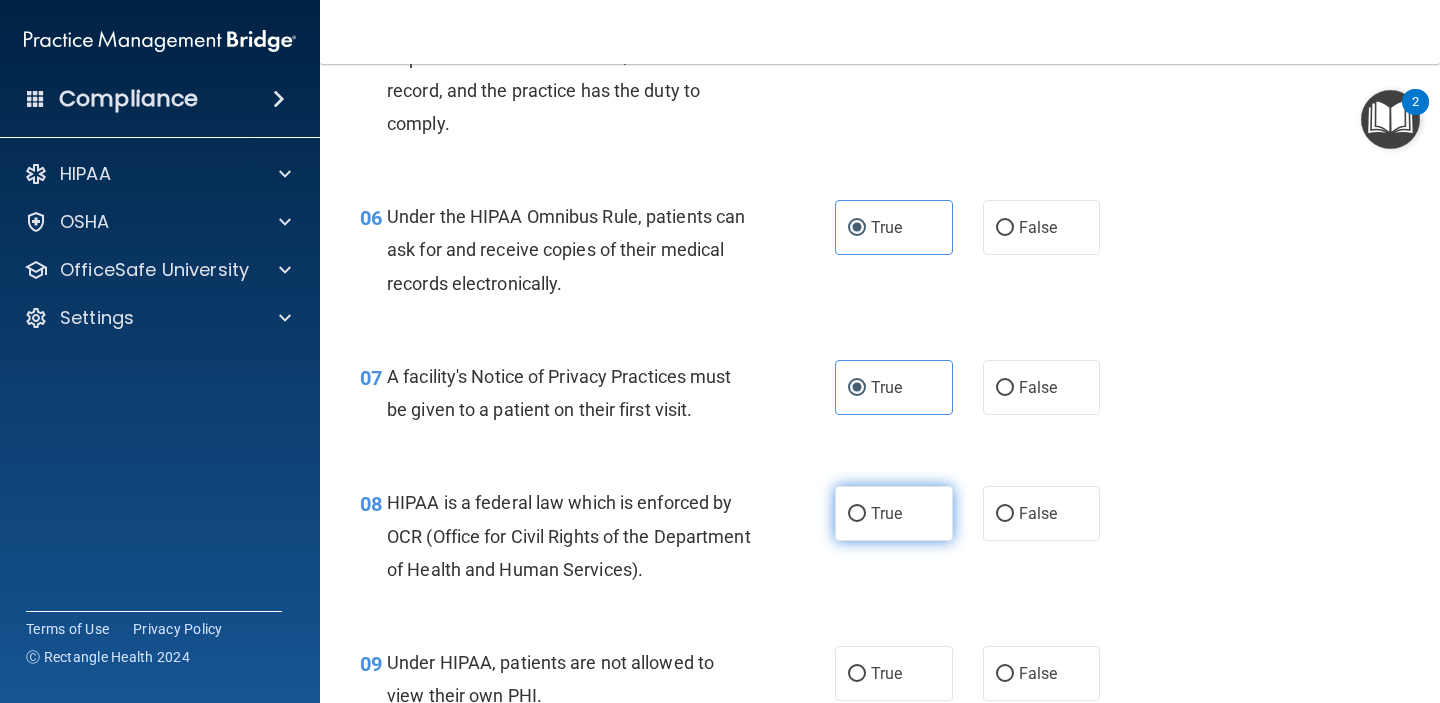 click on "True" at bounding box center (886, 513) 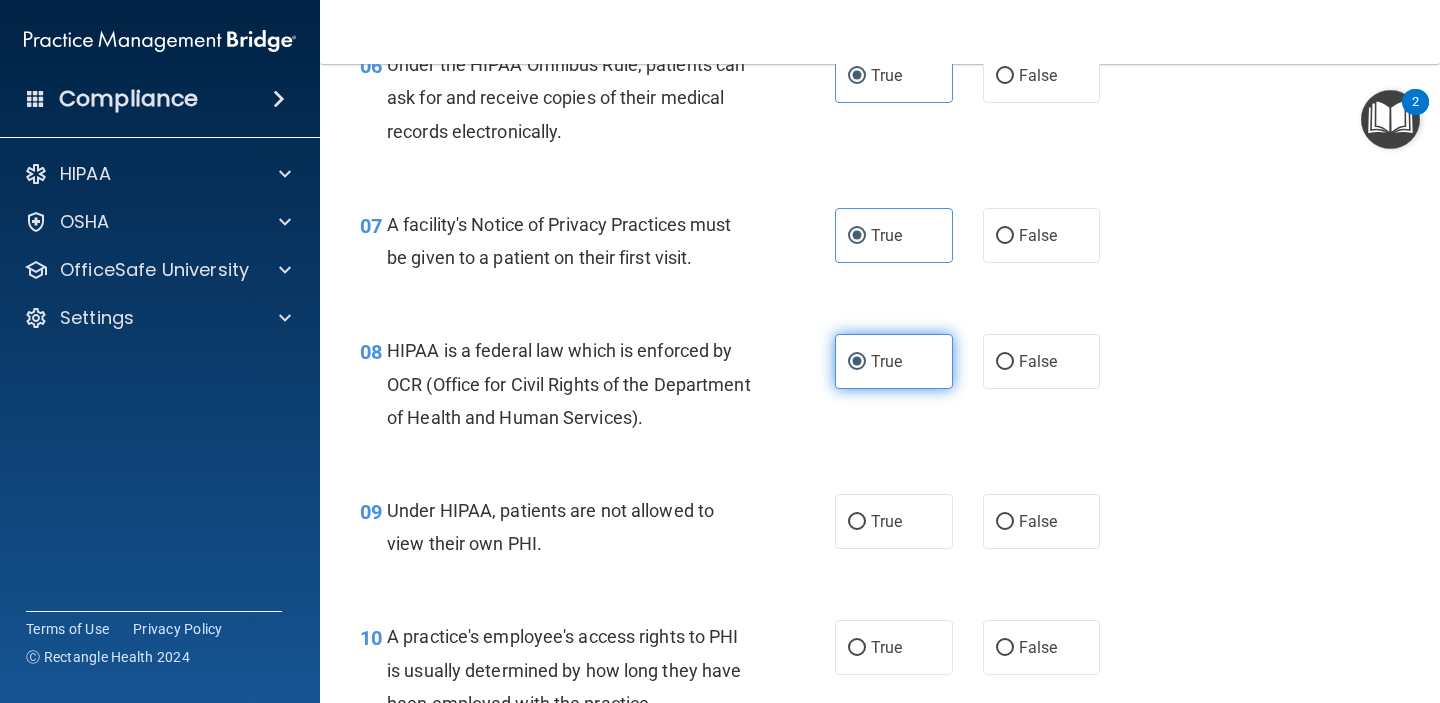 click on "True" at bounding box center (886, 521) 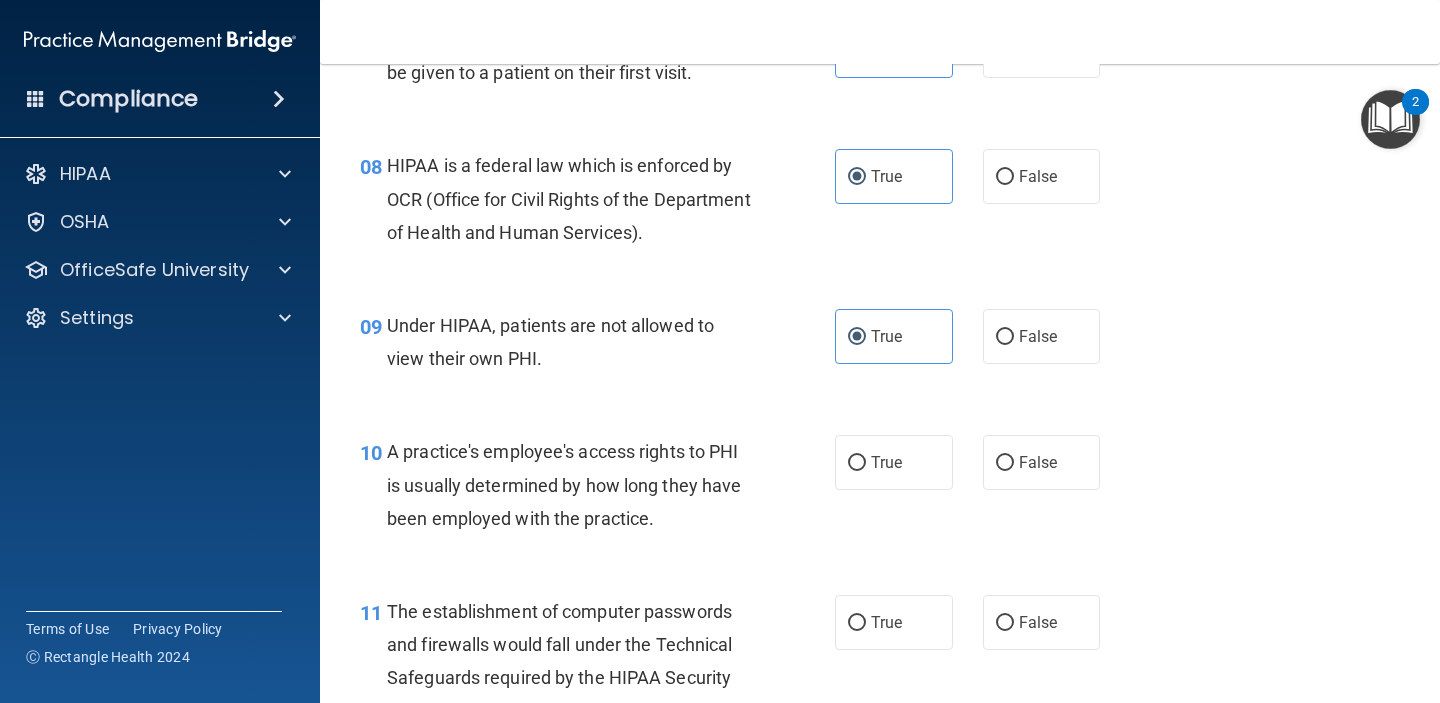 scroll, scrollTop: 1344, scrollLeft: 0, axis: vertical 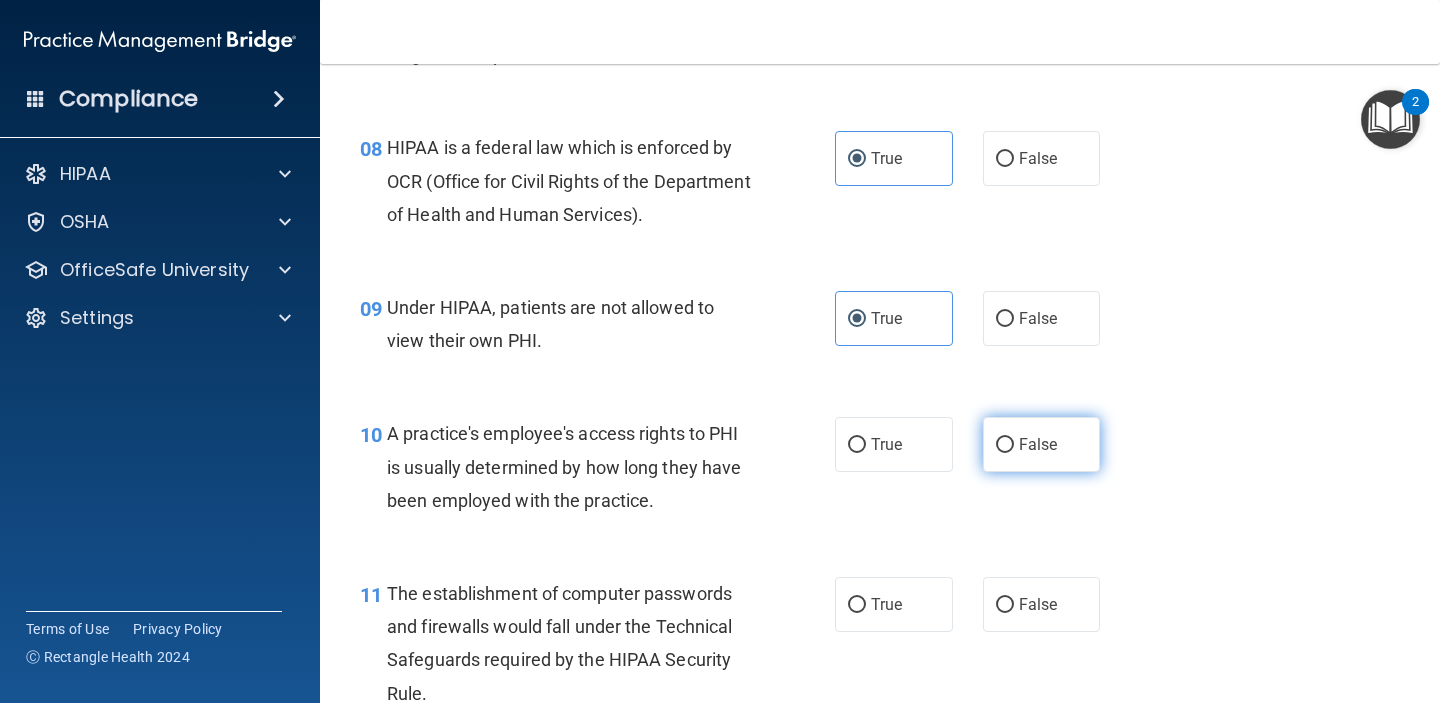 click on "False" at bounding box center (1038, 444) 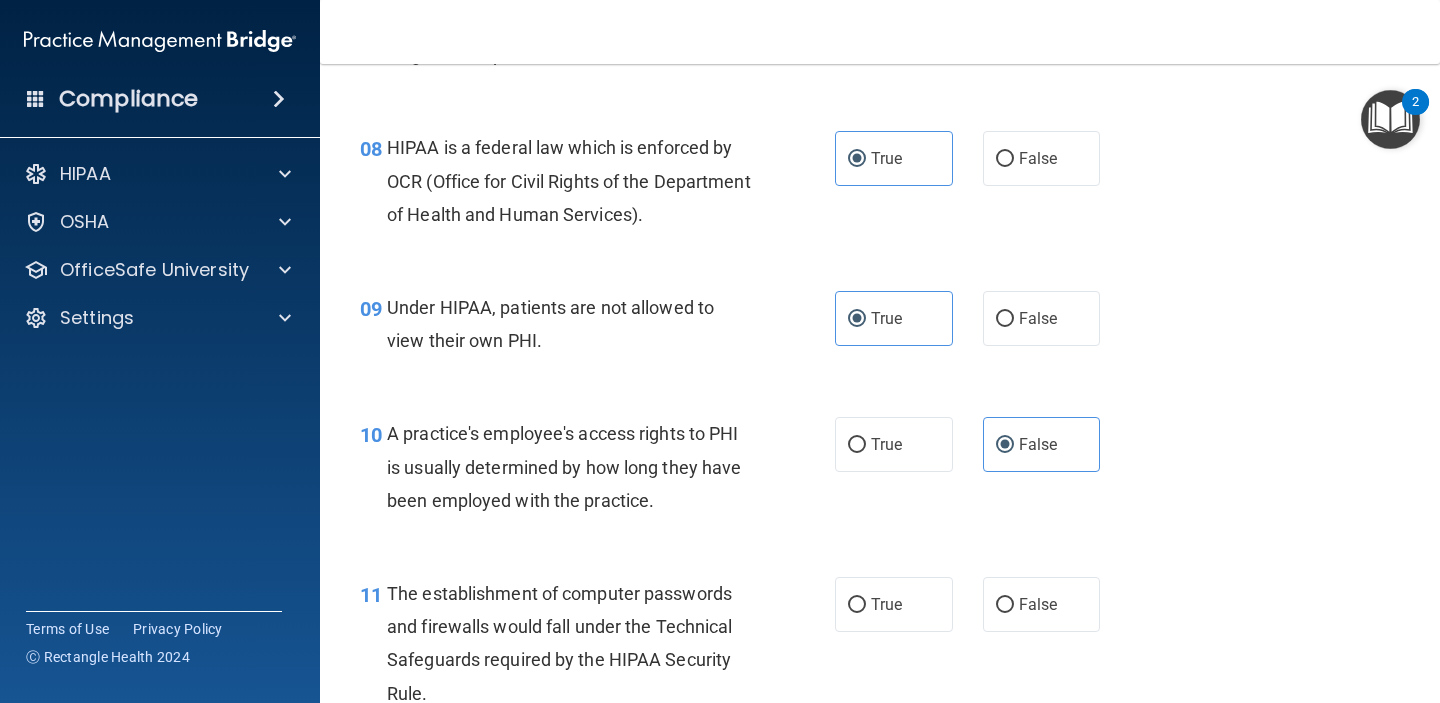 click on "11       The establishment of computer passwords and firewalls would fall under the Technical Safeguards required by the HIPAA Security Rule.                 True           False" at bounding box center [880, 648] 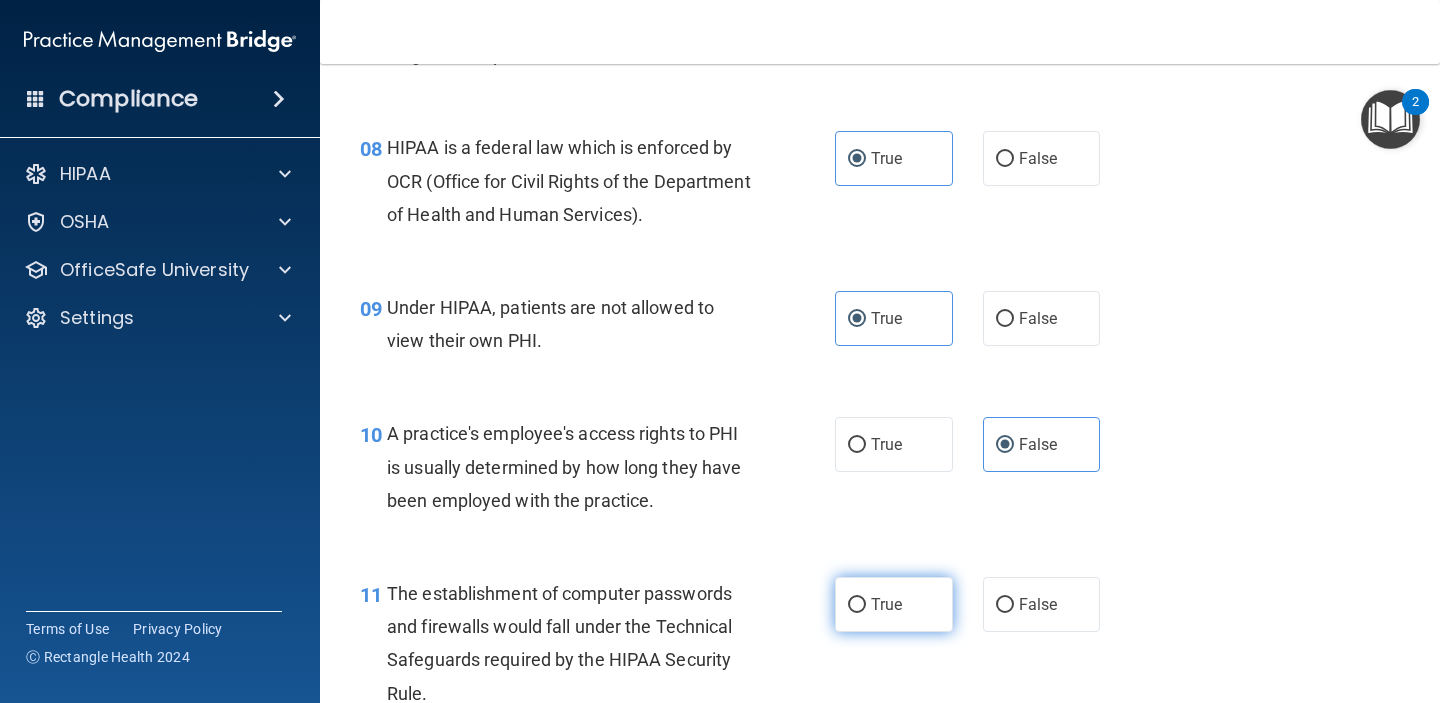 click on "True" at bounding box center [894, 604] 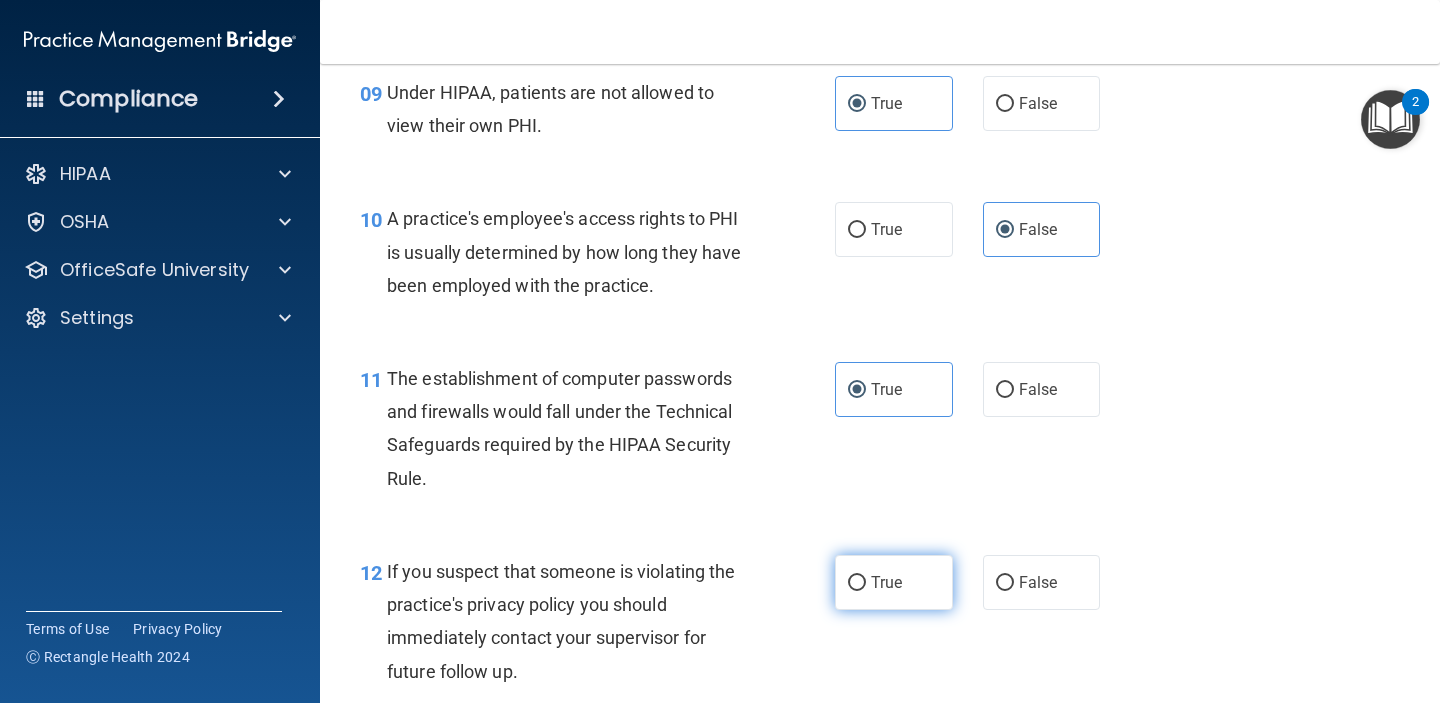 click on "True" at bounding box center (894, 582) 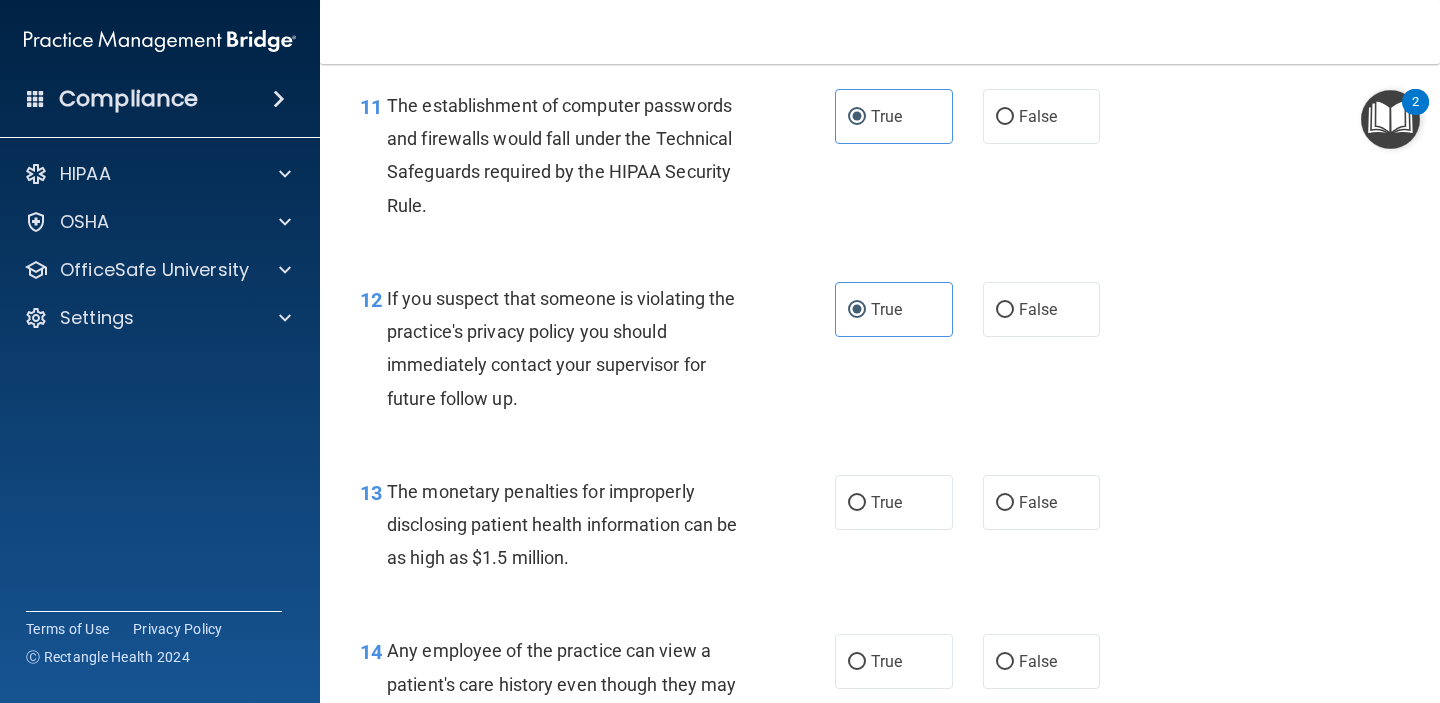 scroll, scrollTop: 1834, scrollLeft: 0, axis: vertical 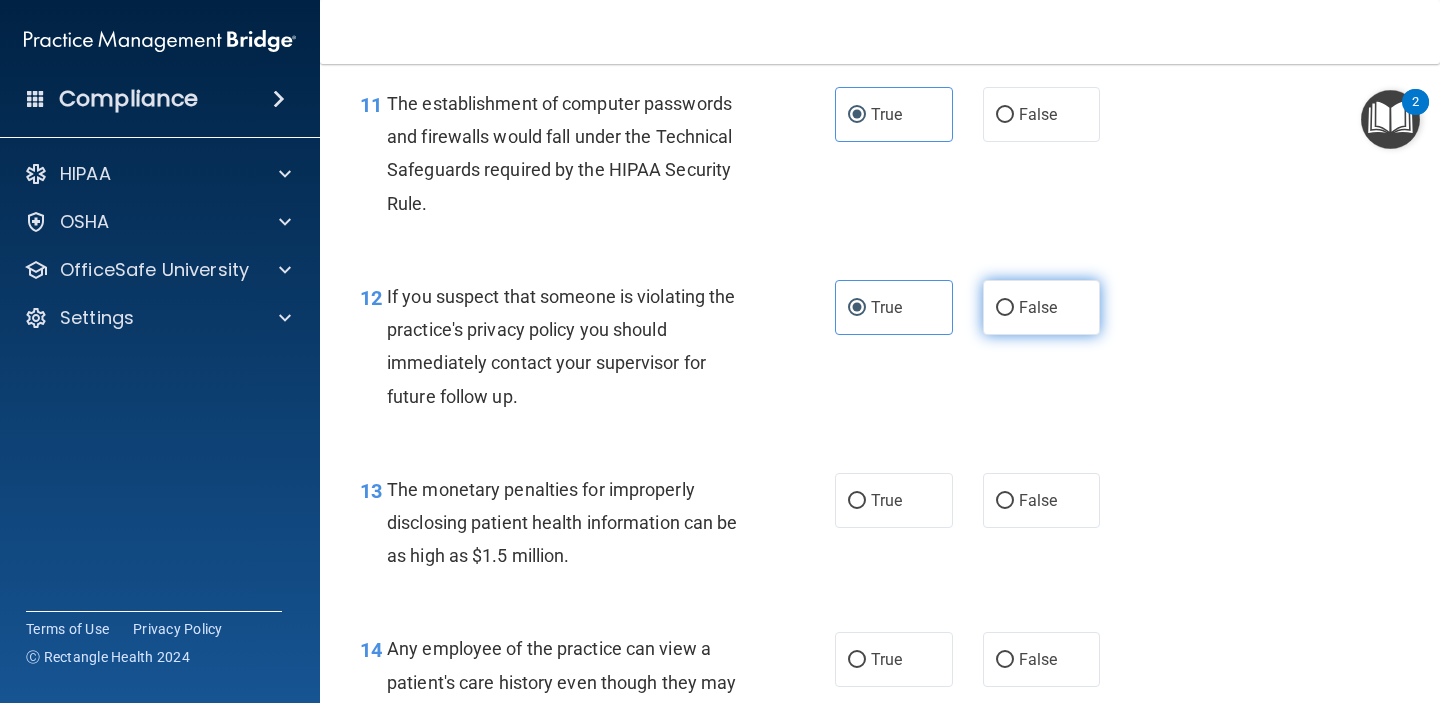 click on "False" at bounding box center (1042, 307) 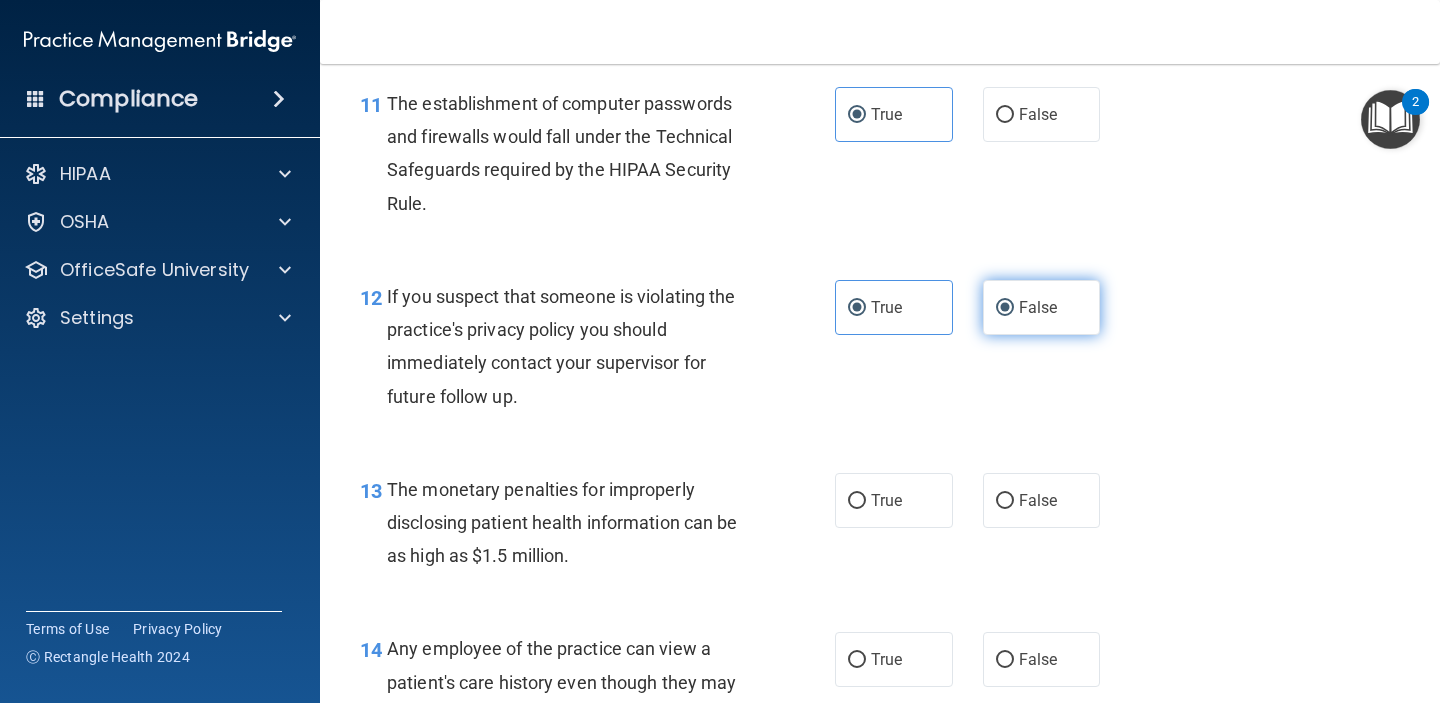radio on "false" 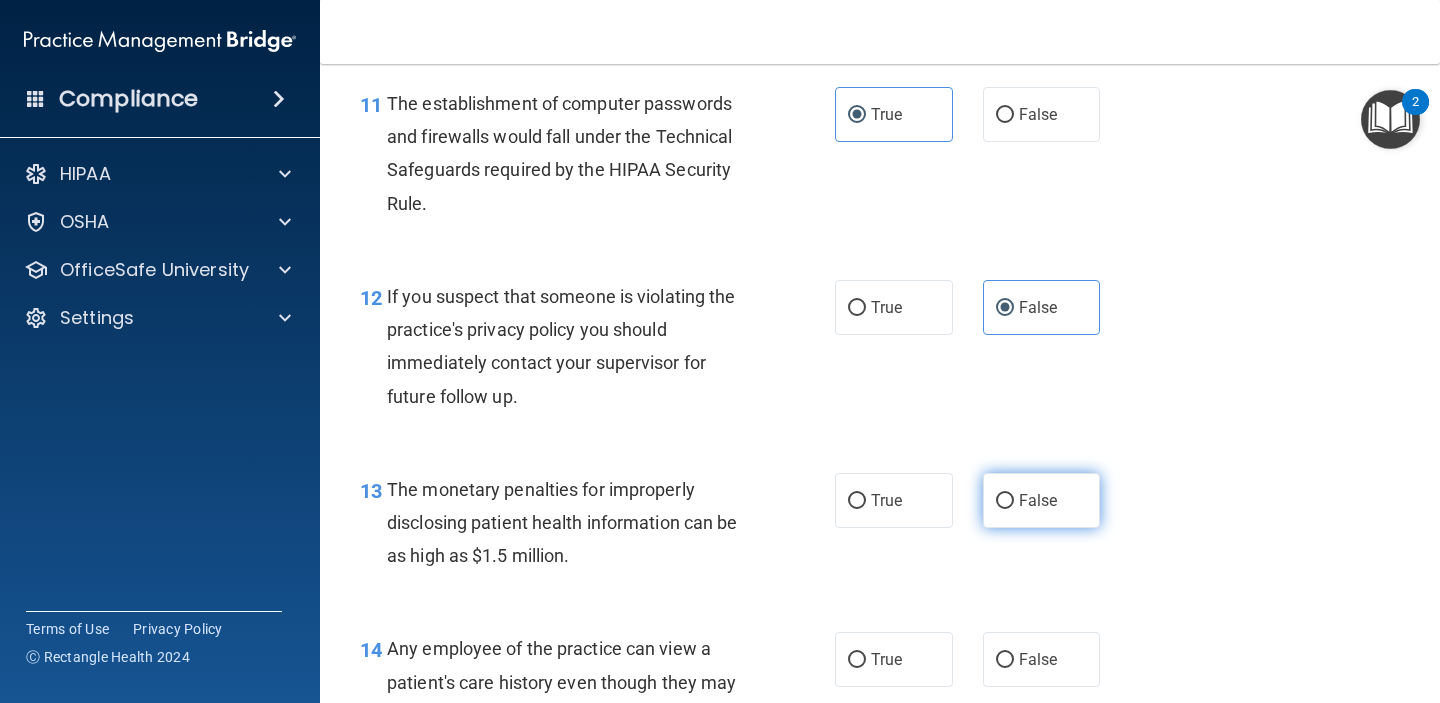 click on "False" at bounding box center [1038, 500] 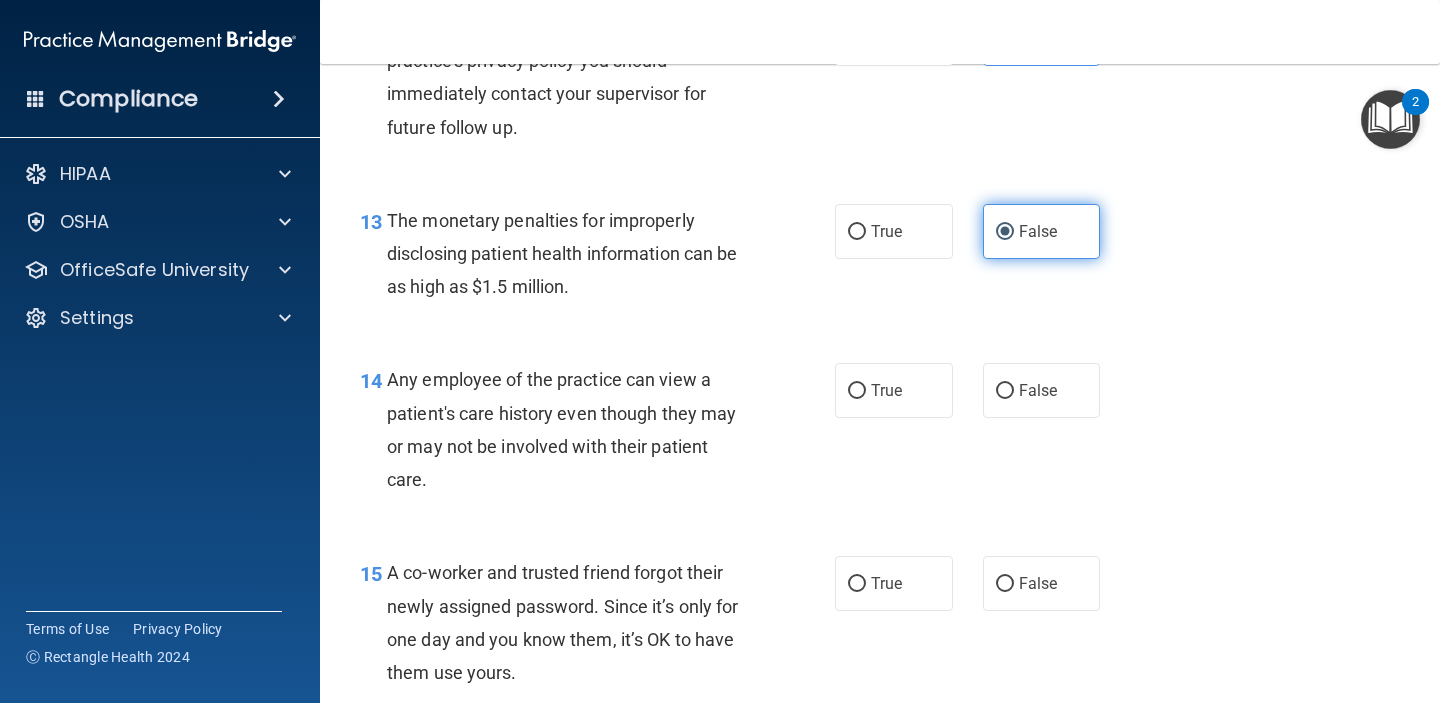 scroll, scrollTop: 2099, scrollLeft: 0, axis: vertical 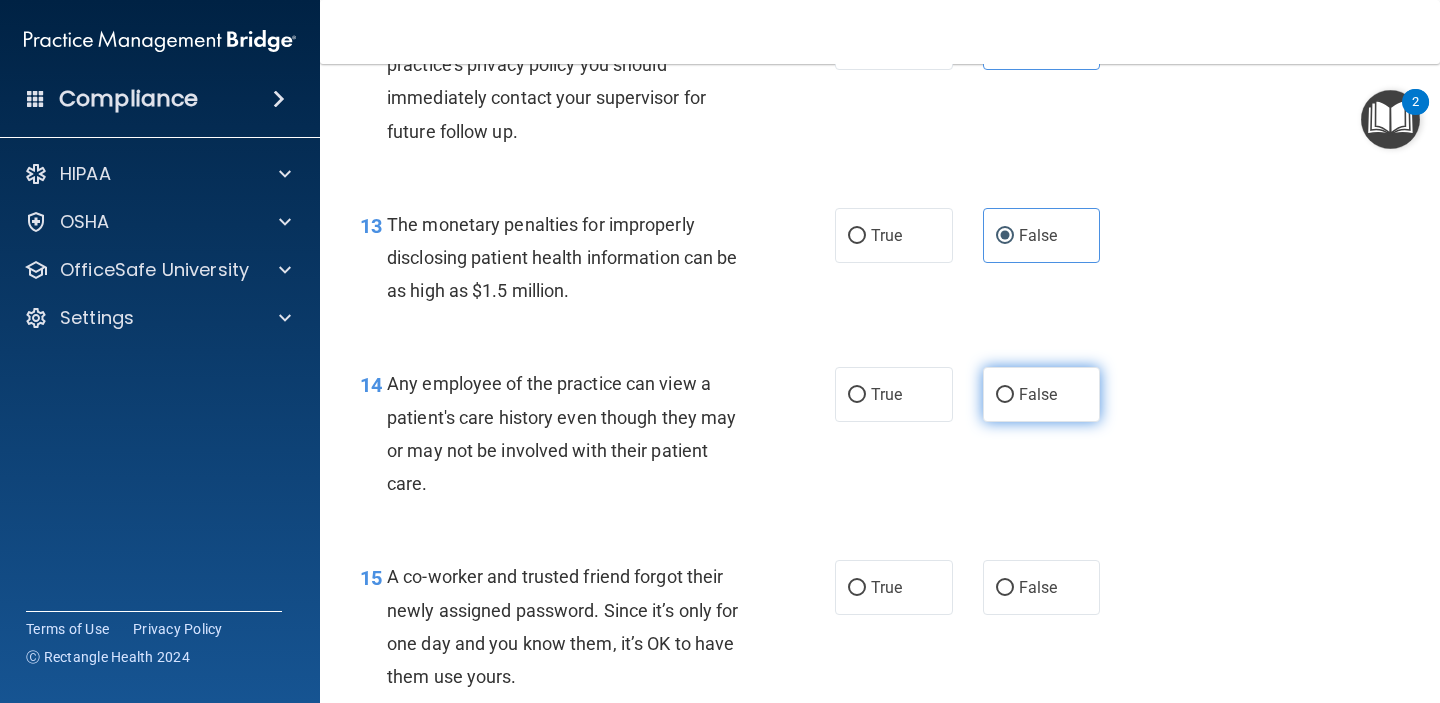 click on "False" at bounding box center [1042, 394] 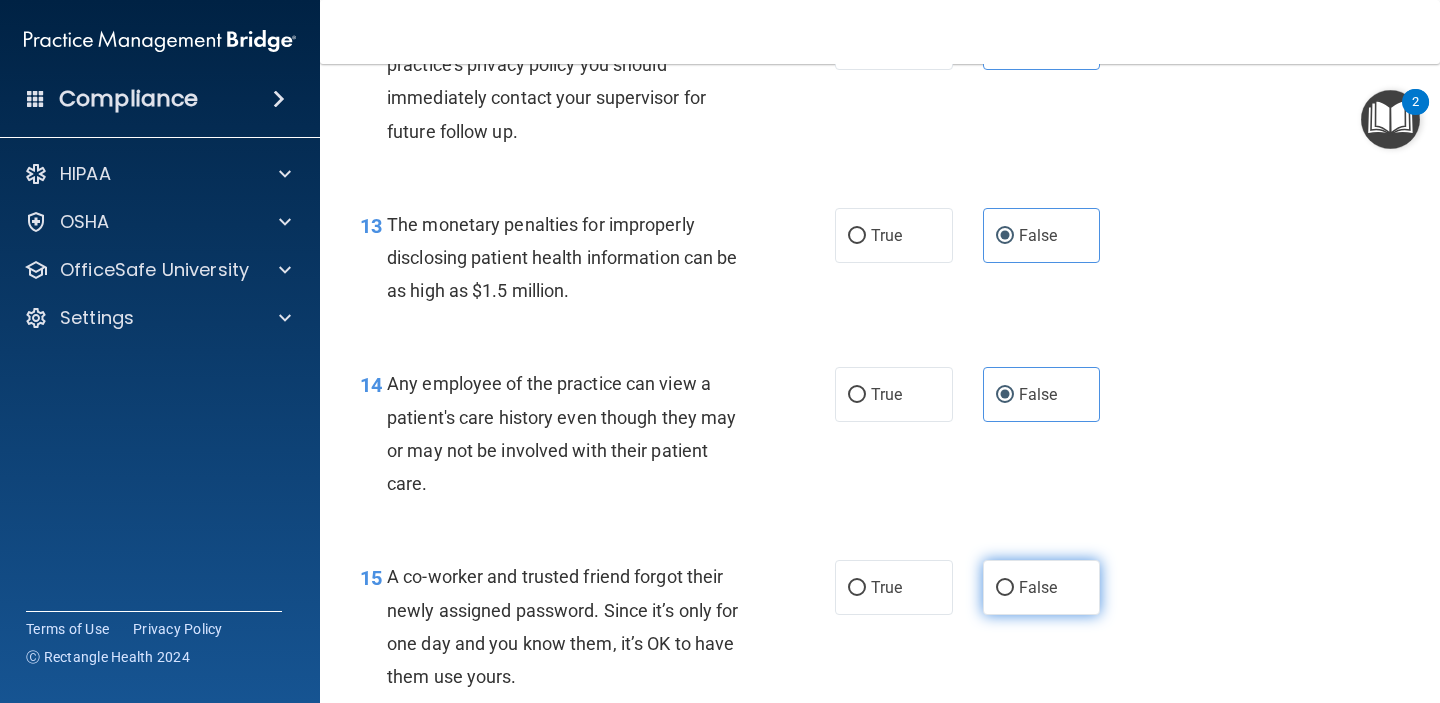 click on "False" at bounding box center [1005, 588] 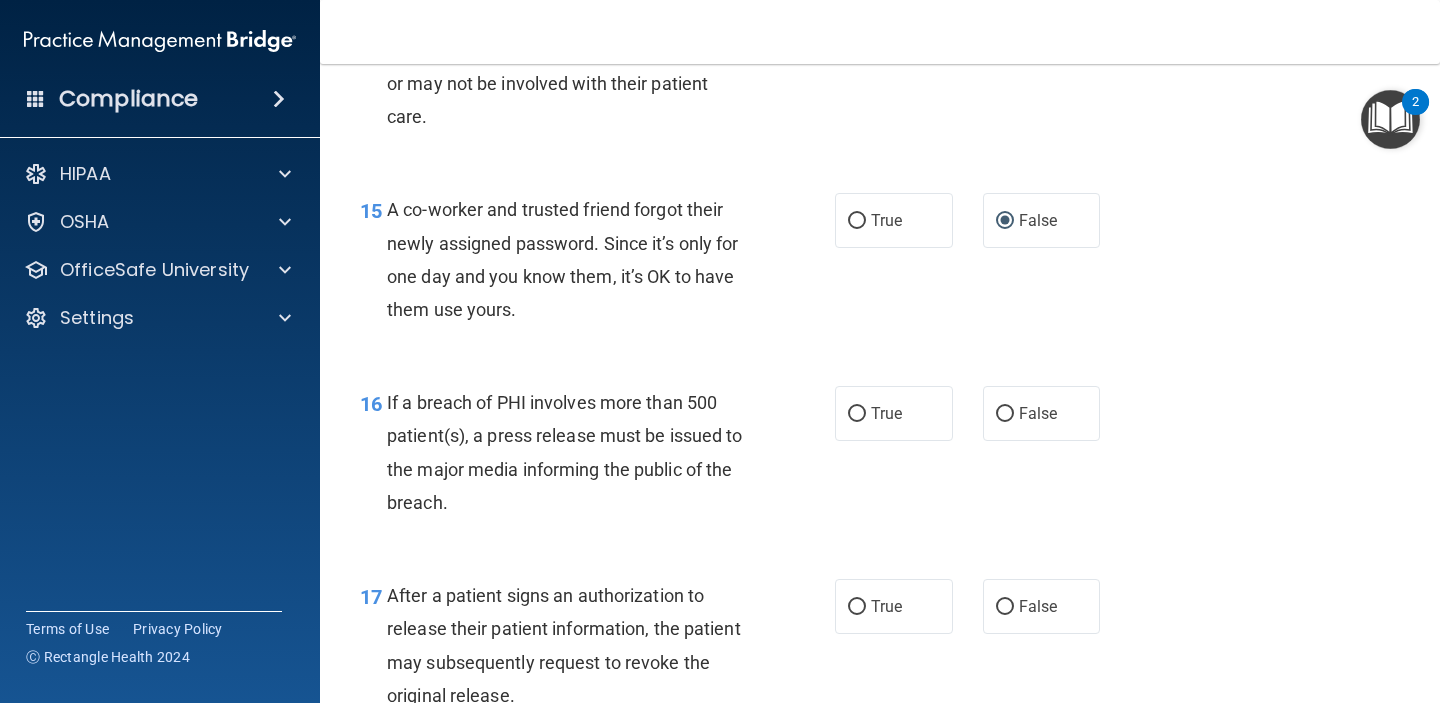 scroll, scrollTop: 2483, scrollLeft: 0, axis: vertical 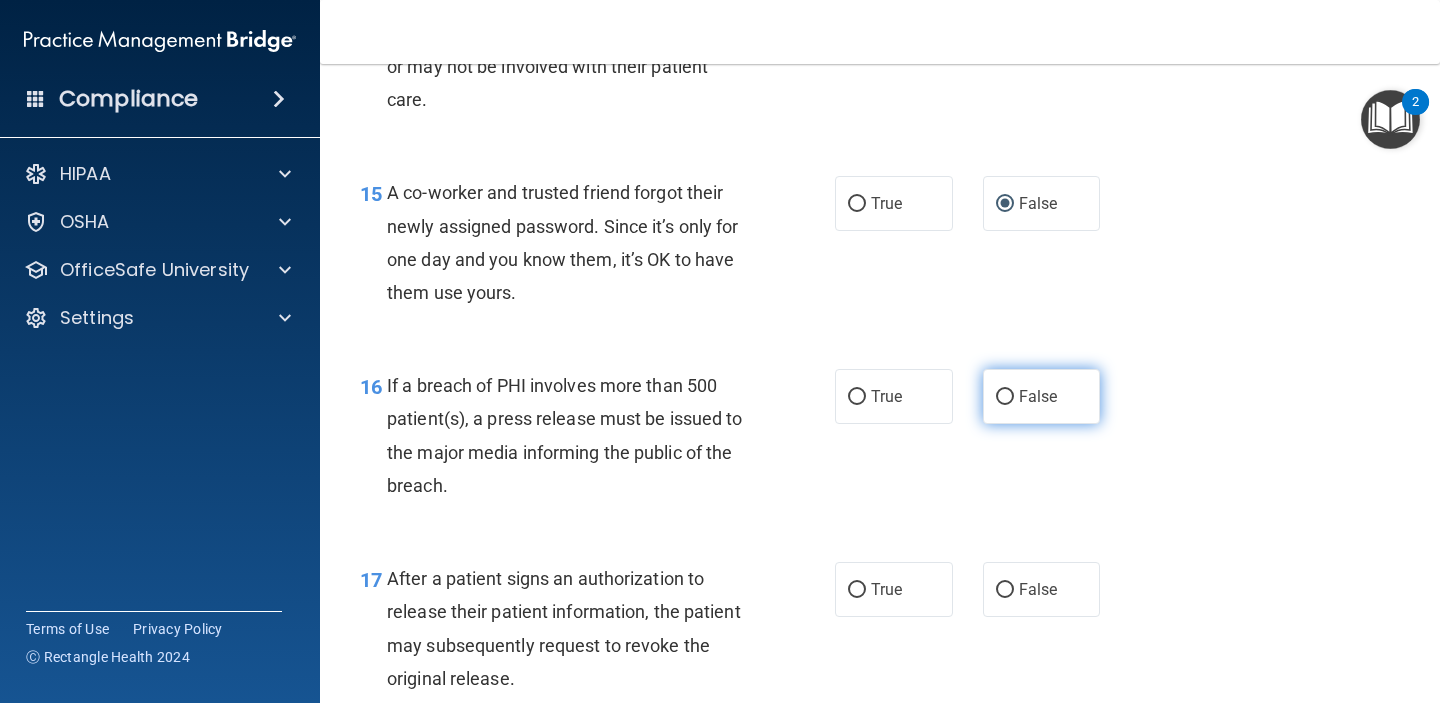 click on "False" at bounding box center [1042, 396] 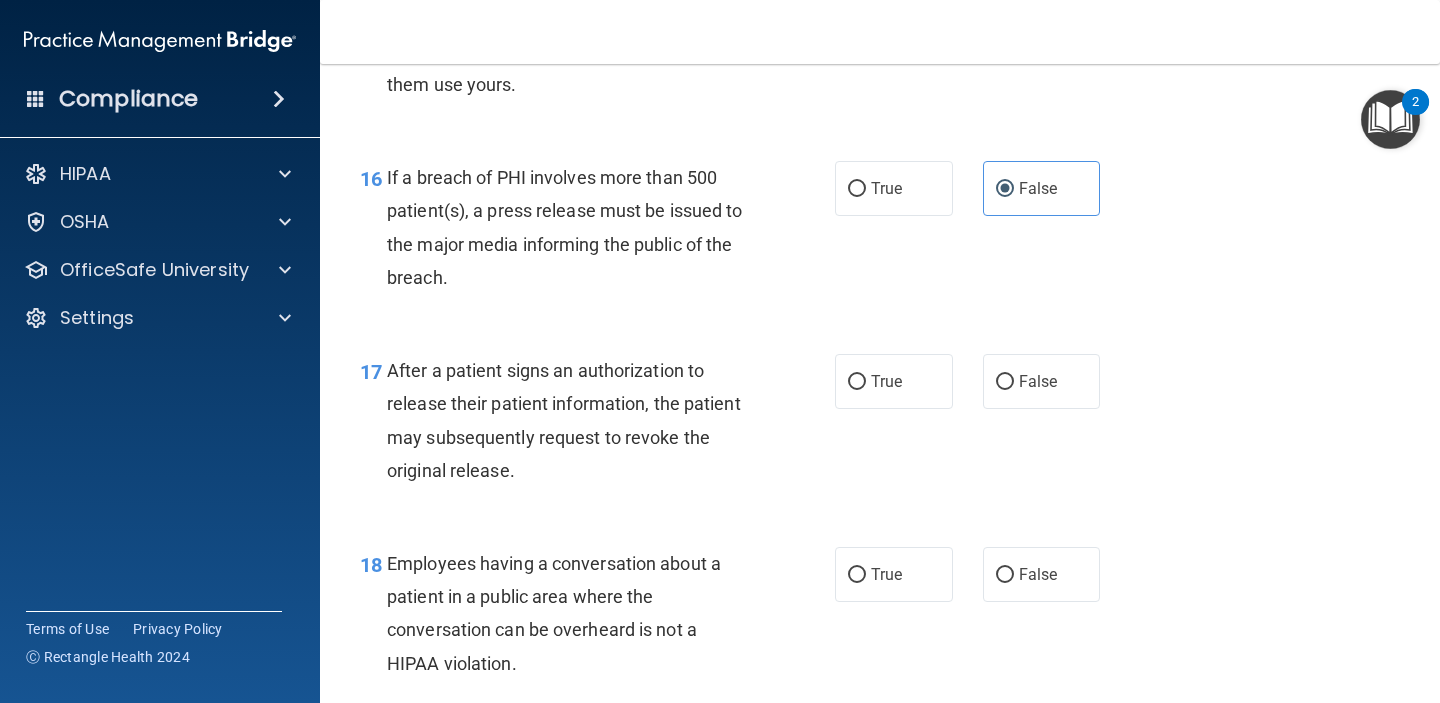 scroll, scrollTop: 2693, scrollLeft: 0, axis: vertical 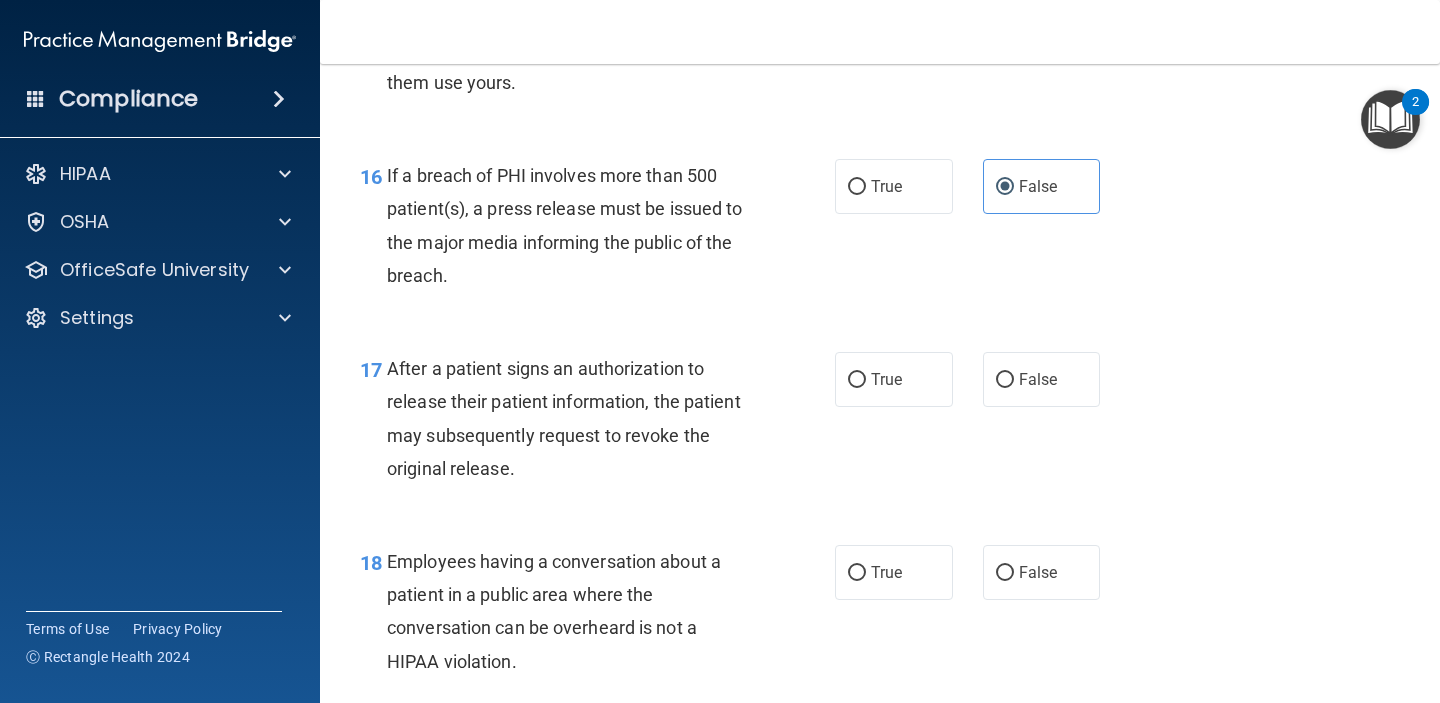 click on "17       After a patient signs an authorization to release their patient information, the patient may subsequently request to revoke the original release.                 True           False" at bounding box center (880, 423) 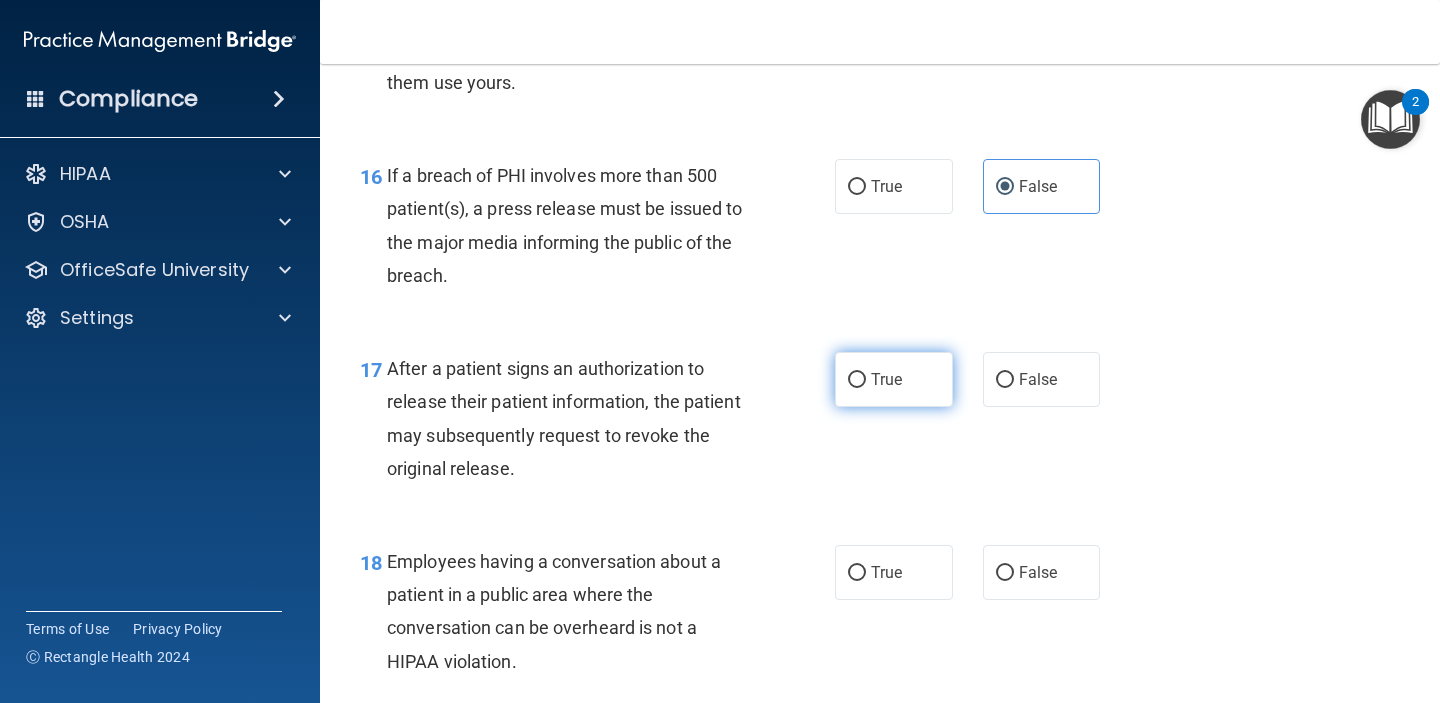 click on "True" at bounding box center [886, 379] 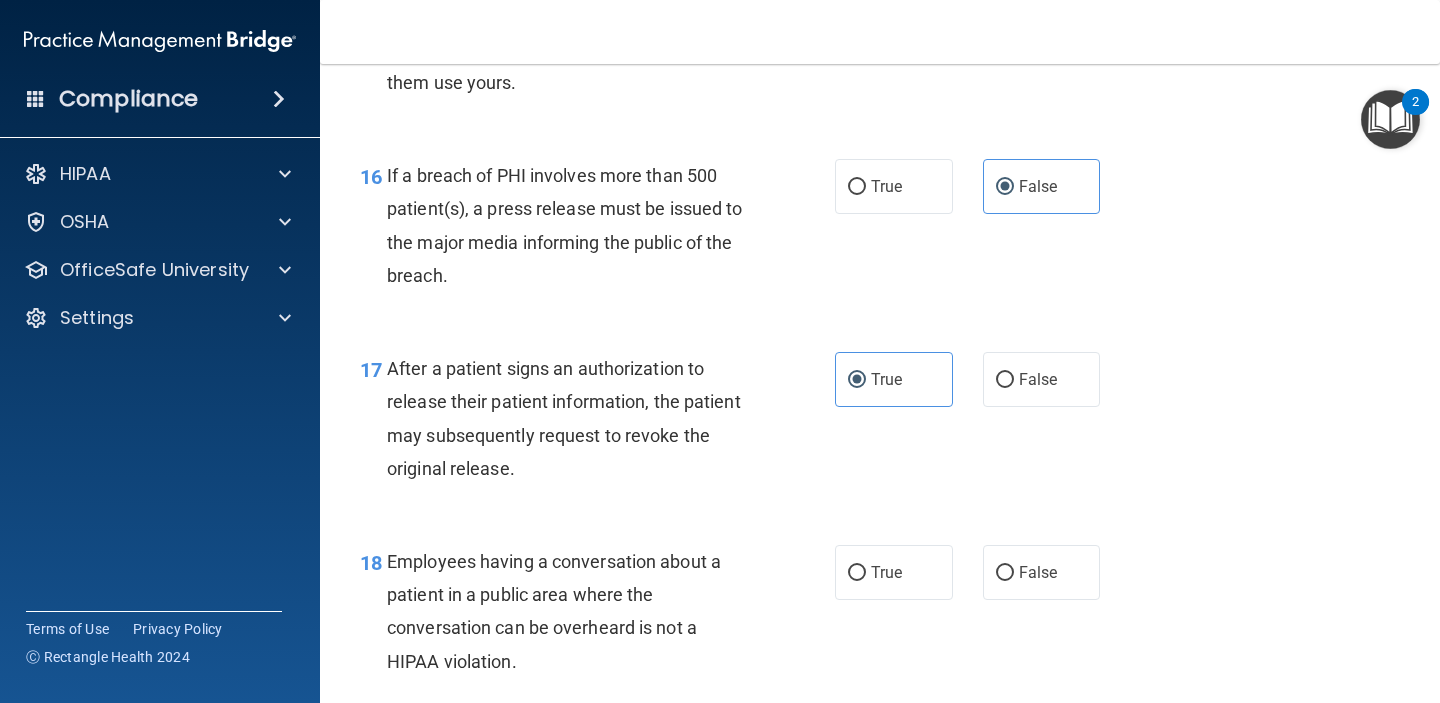 scroll, scrollTop: 2861, scrollLeft: 0, axis: vertical 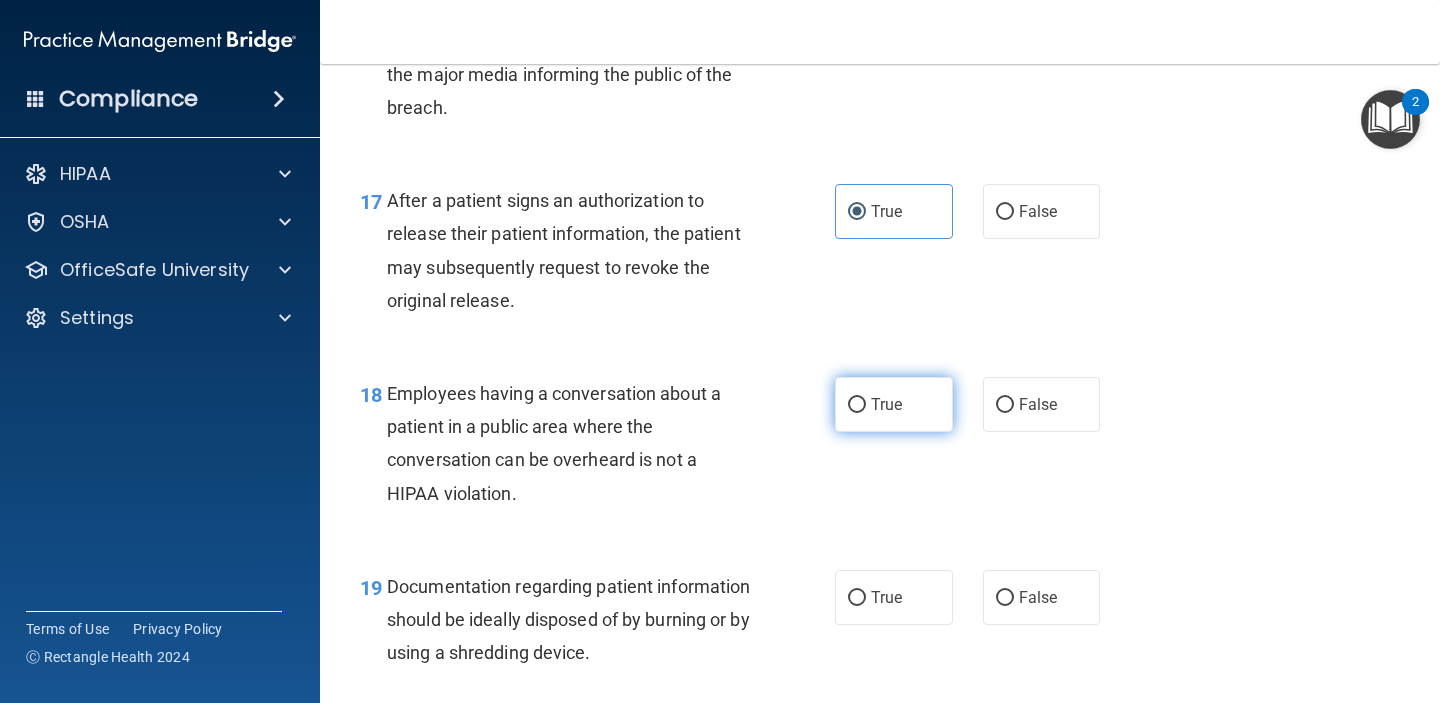 click on "True" at bounding box center [894, 404] 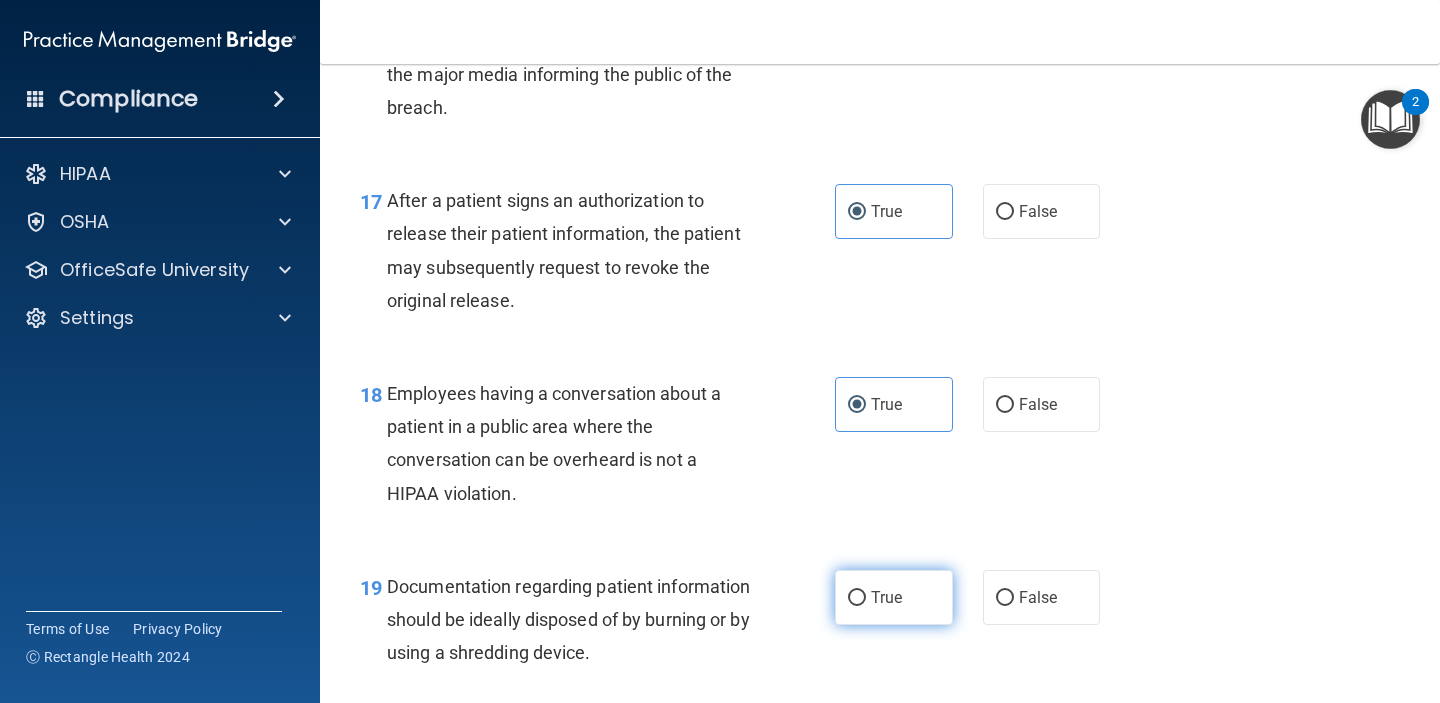 click on "True" at bounding box center [886, 597] 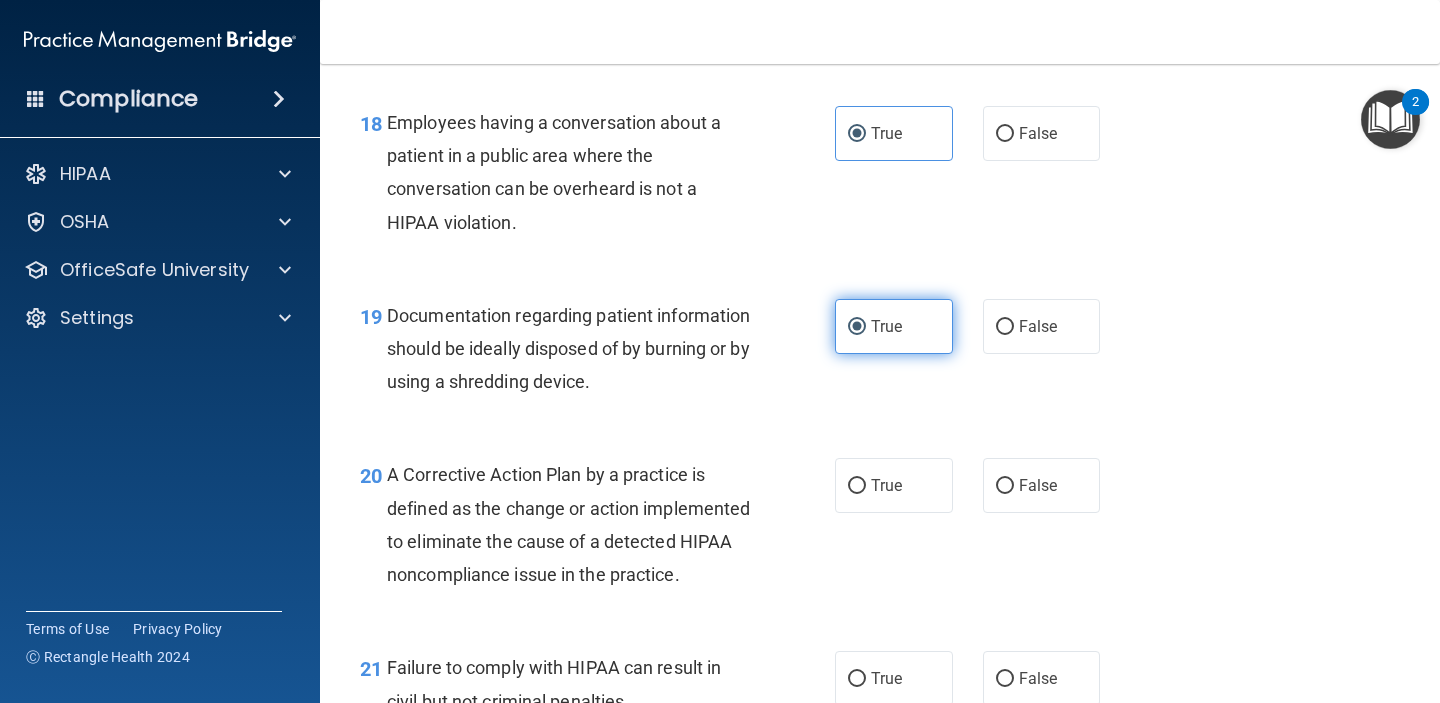 scroll, scrollTop: 3132, scrollLeft: 0, axis: vertical 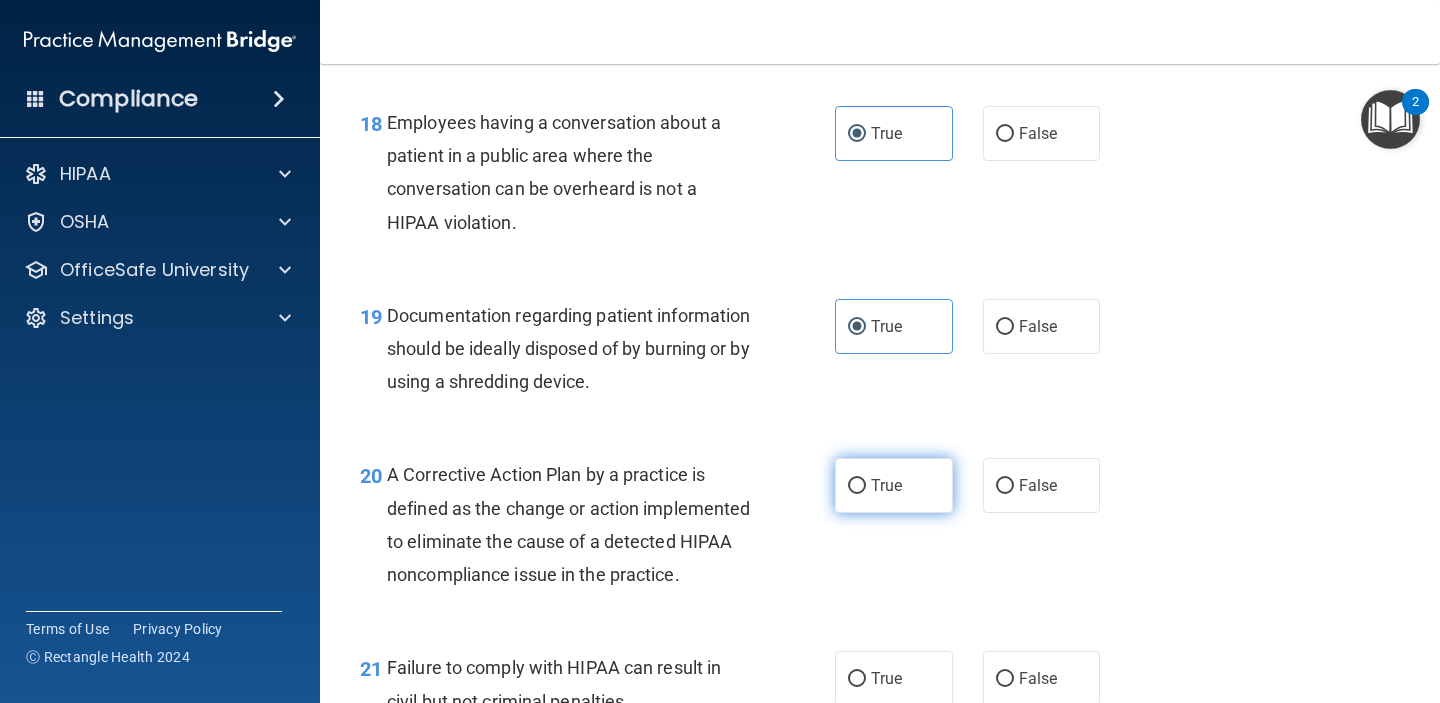 click on "True" at bounding box center [894, 485] 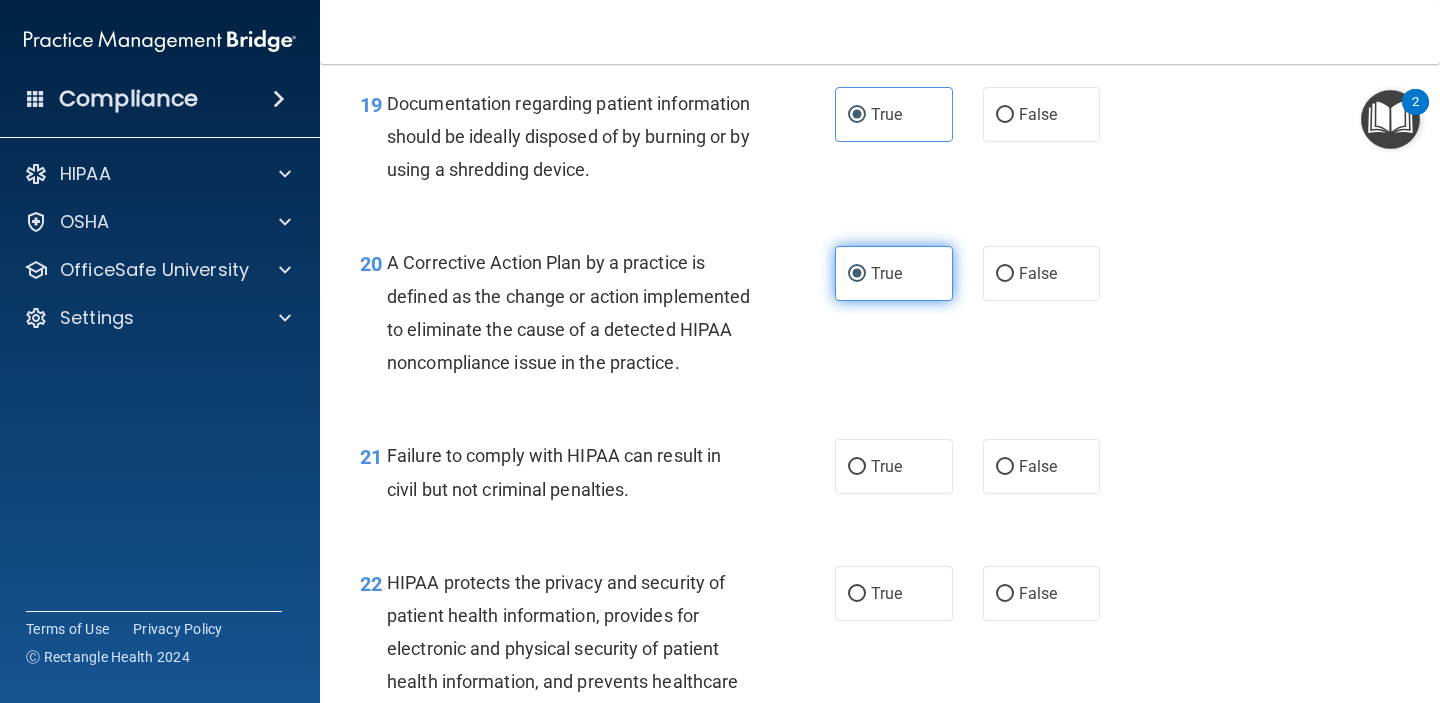 scroll, scrollTop: 3351, scrollLeft: 0, axis: vertical 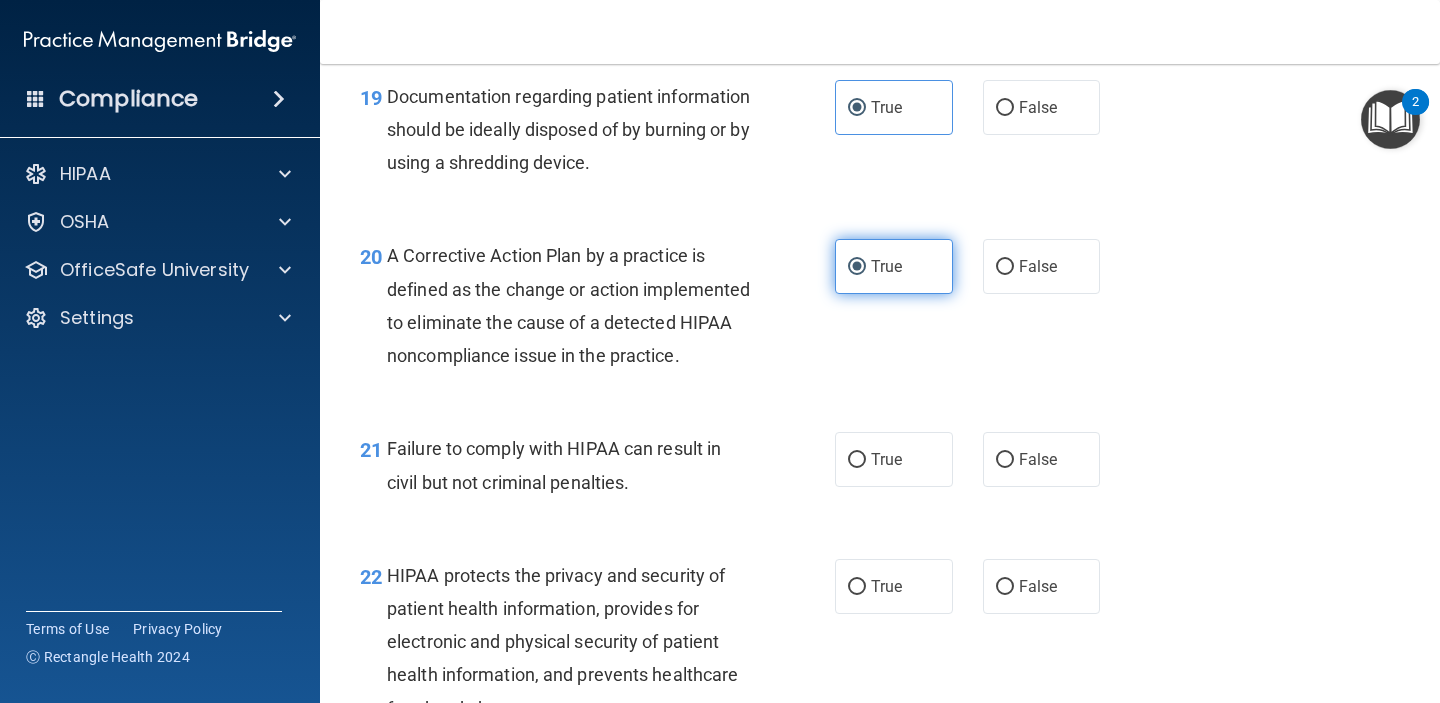 click on "True" at bounding box center (894, 459) 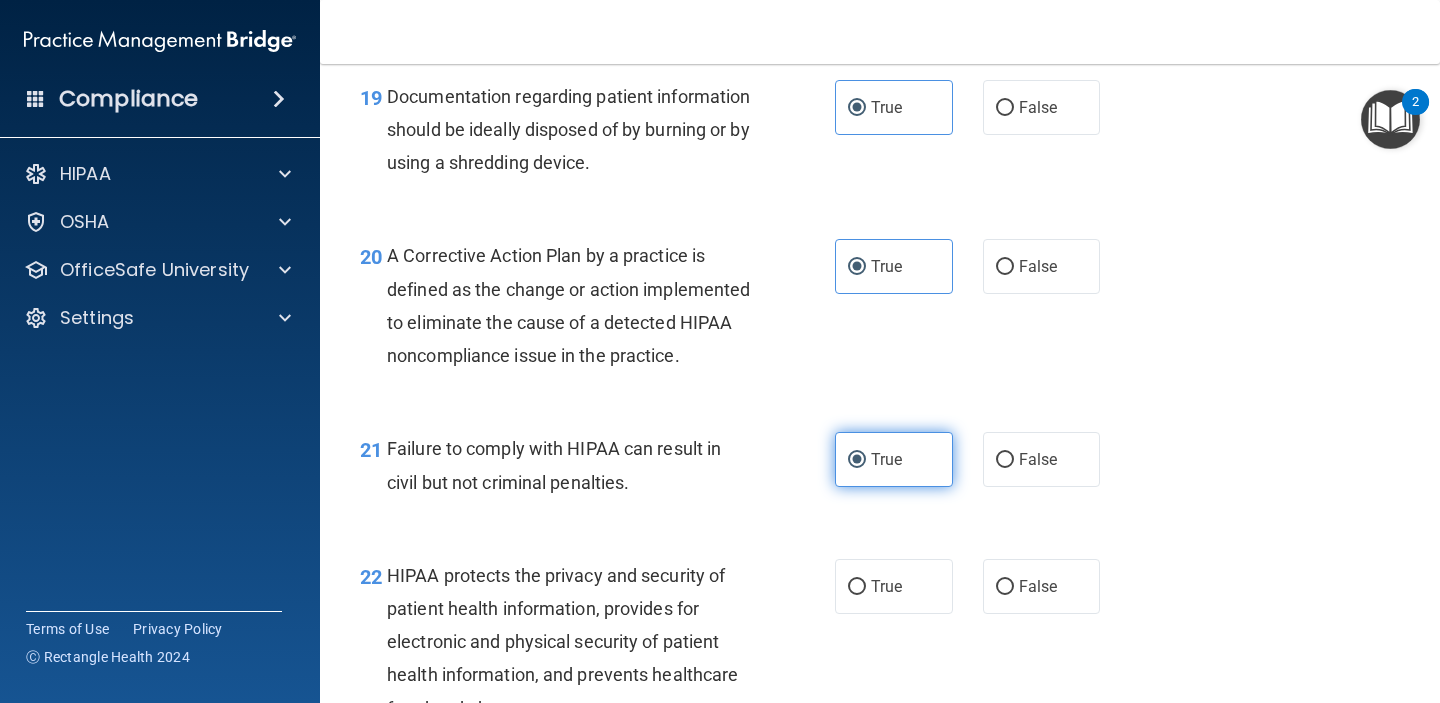 click on "True" at bounding box center [894, 459] 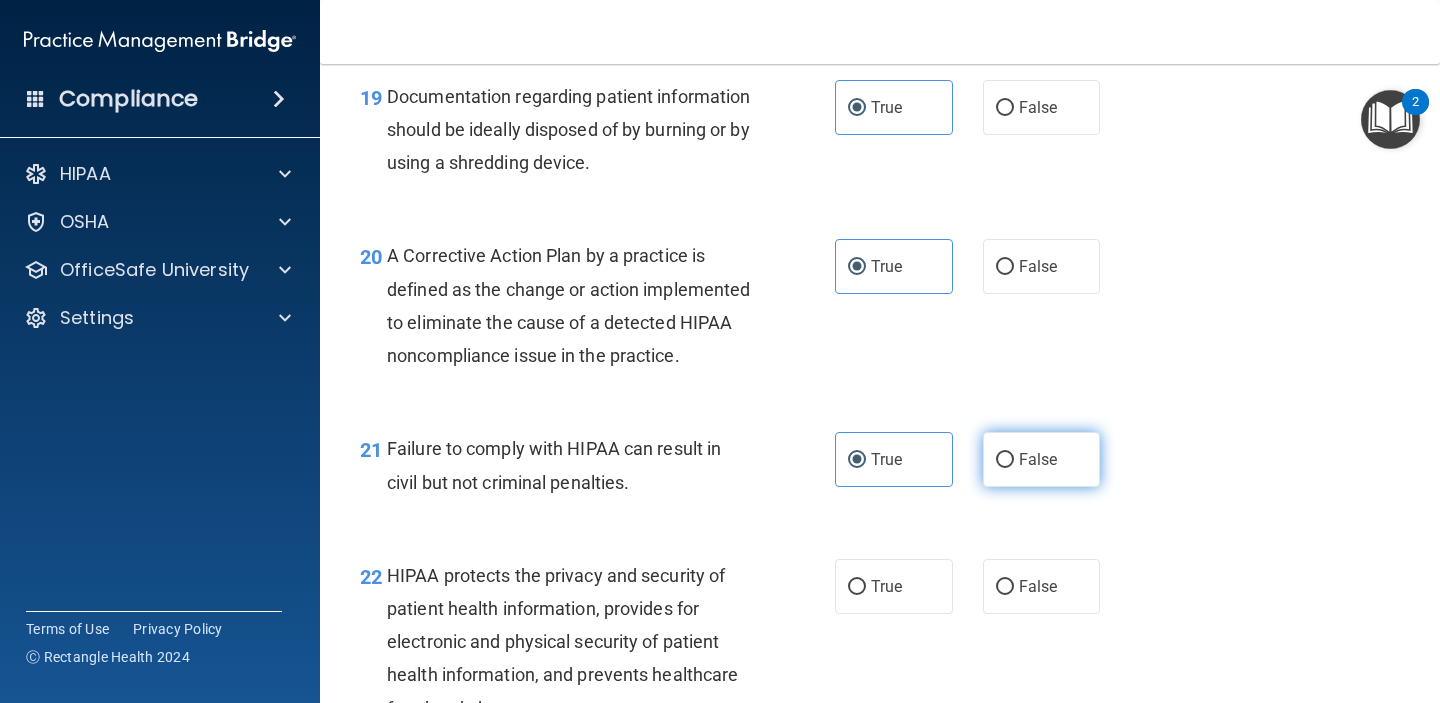 click on "False" at bounding box center [1005, 460] 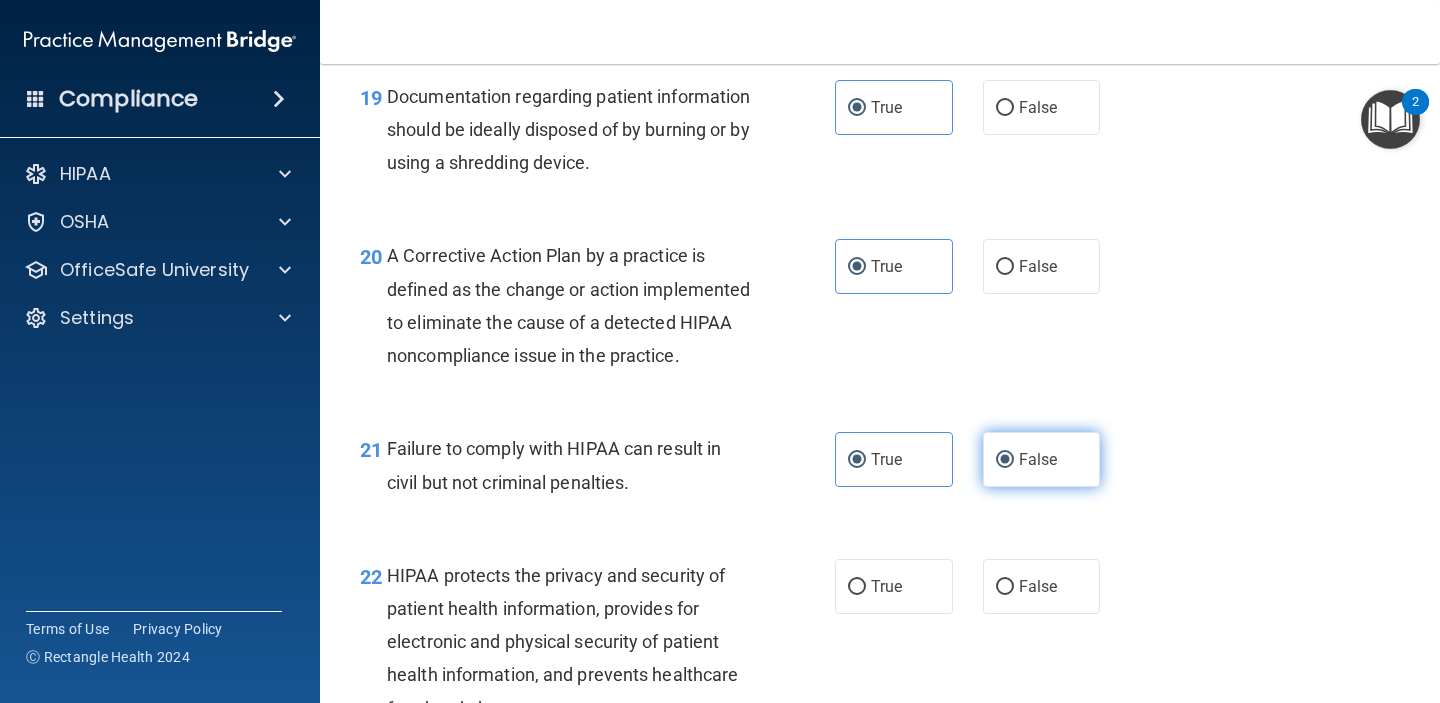 radio on "false" 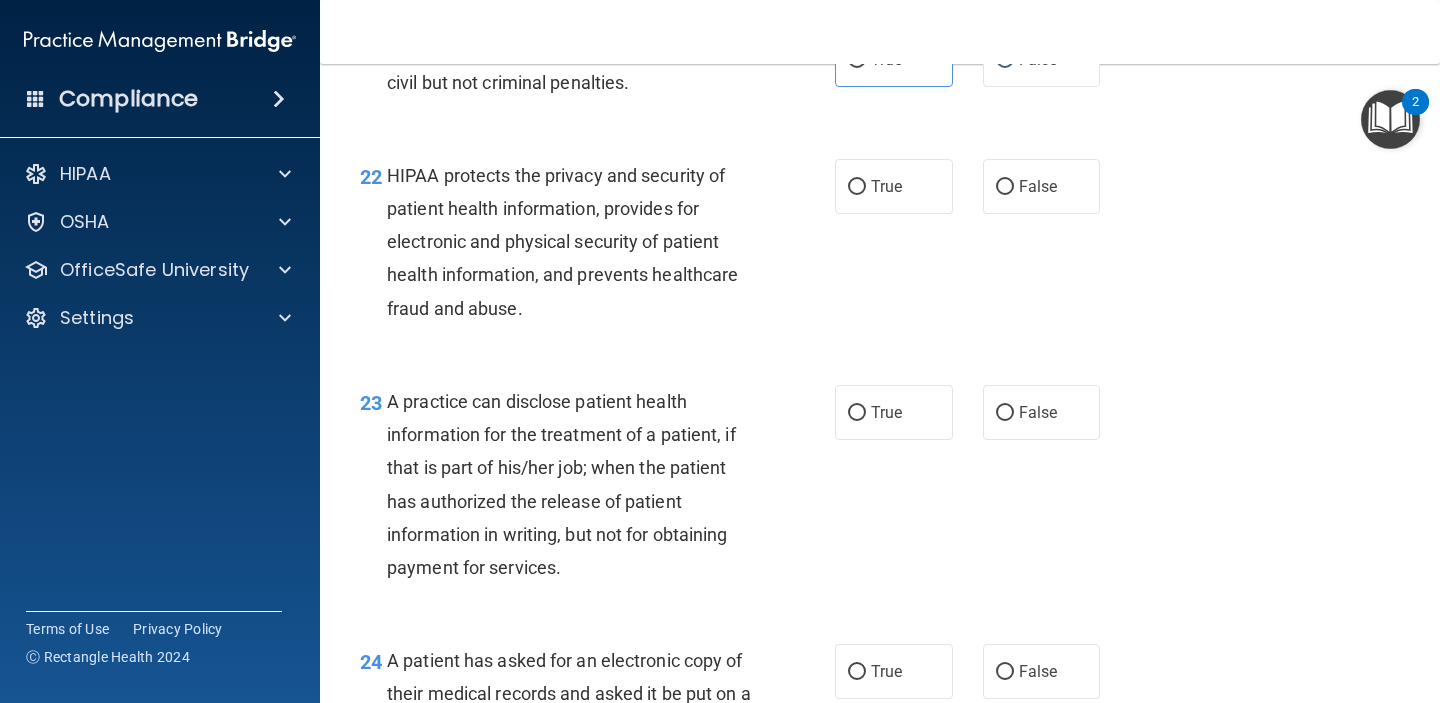 scroll, scrollTop: 3752, scrollLeft: 0, axis: vertical 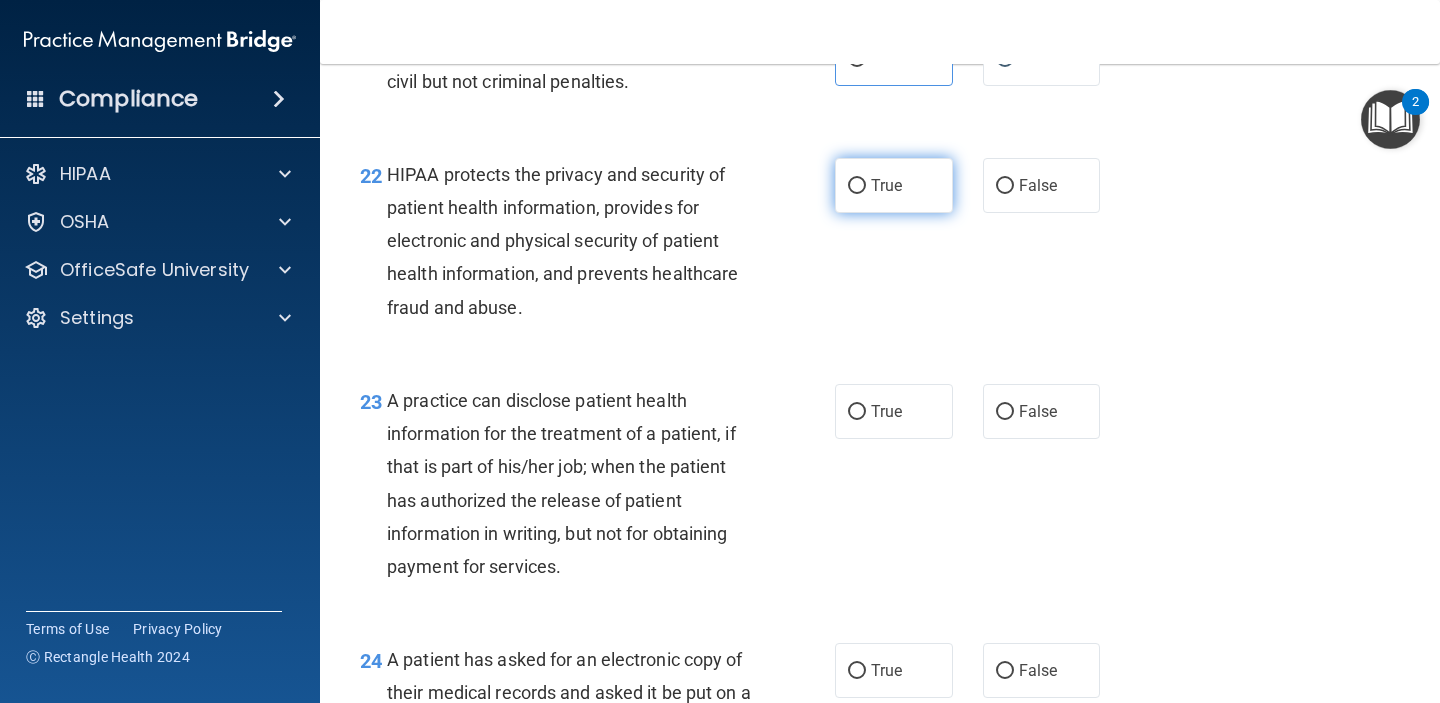 click on "True" at bounding box center [894, 185] 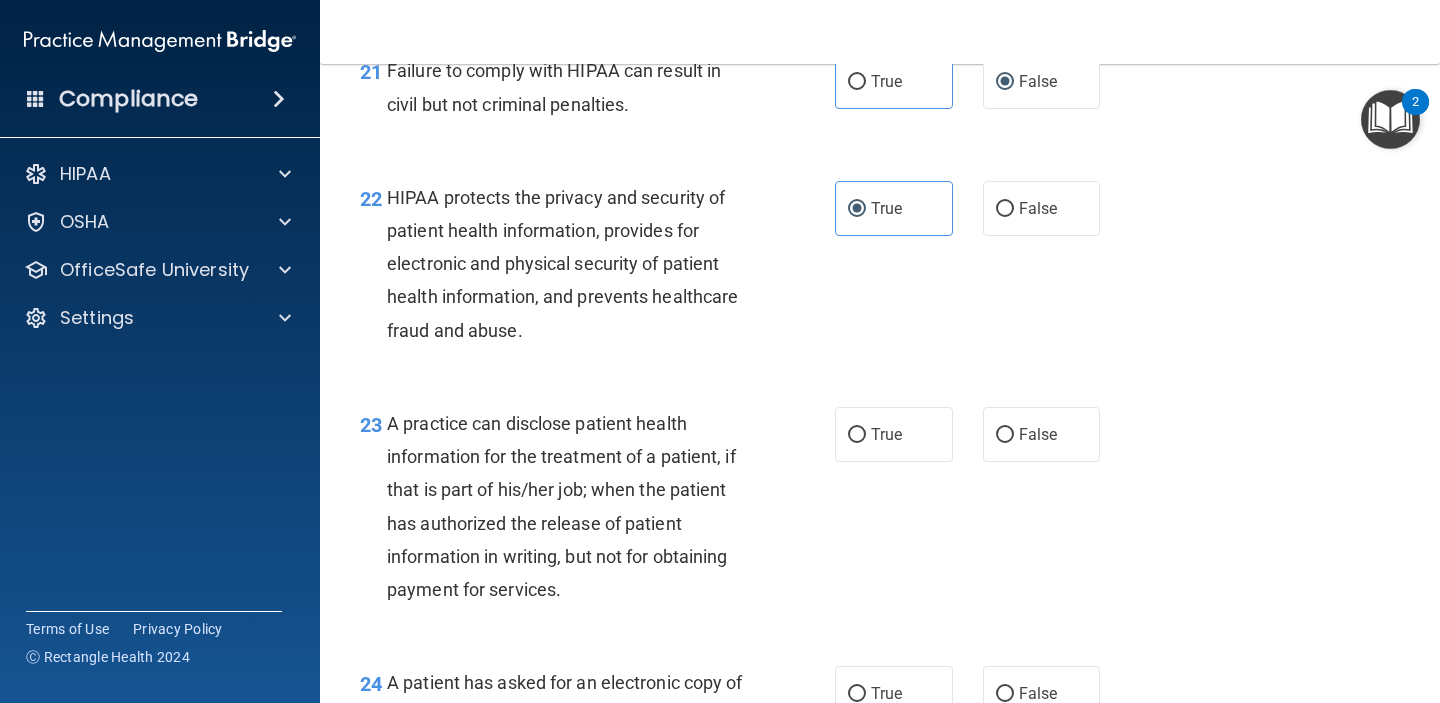 scroll, scrollTop: 3732, scrollLeft: 0, axis: vertical 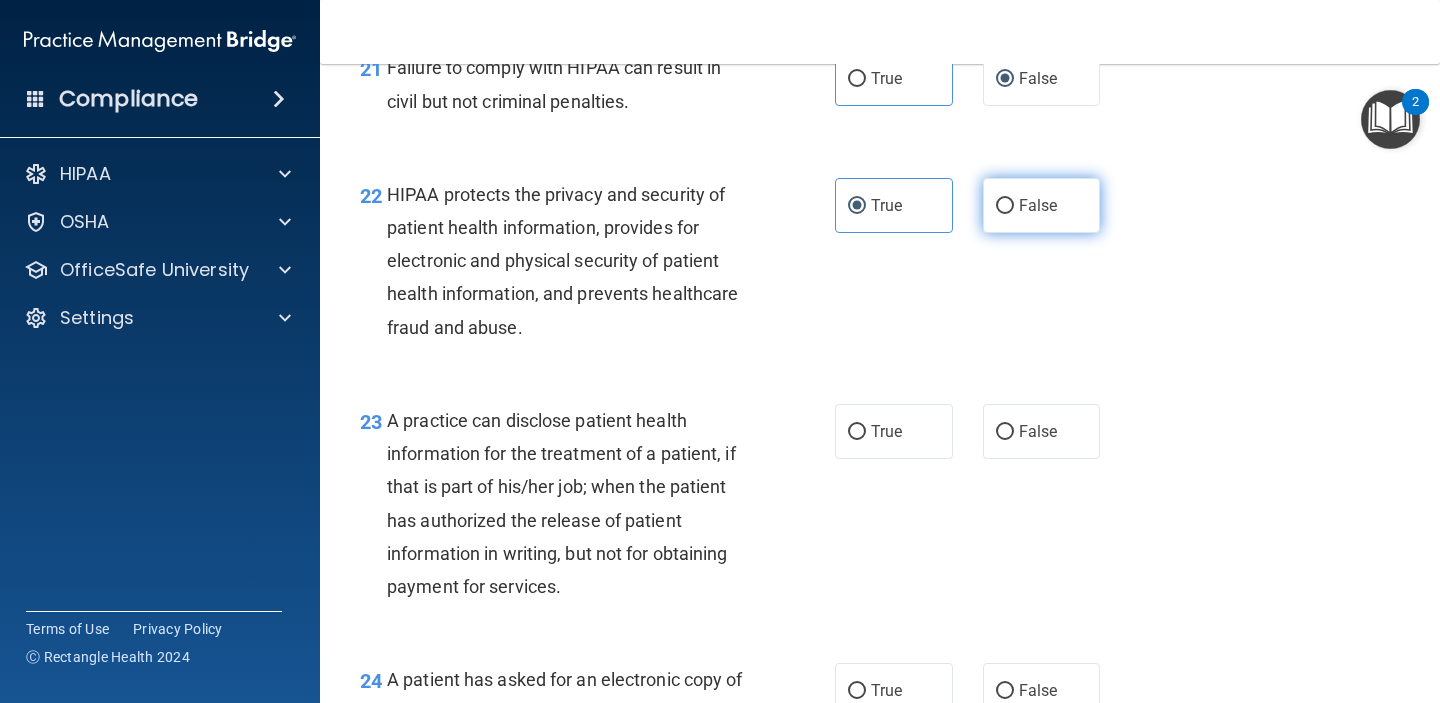 click on "False" at bounding box center (1042, 205) 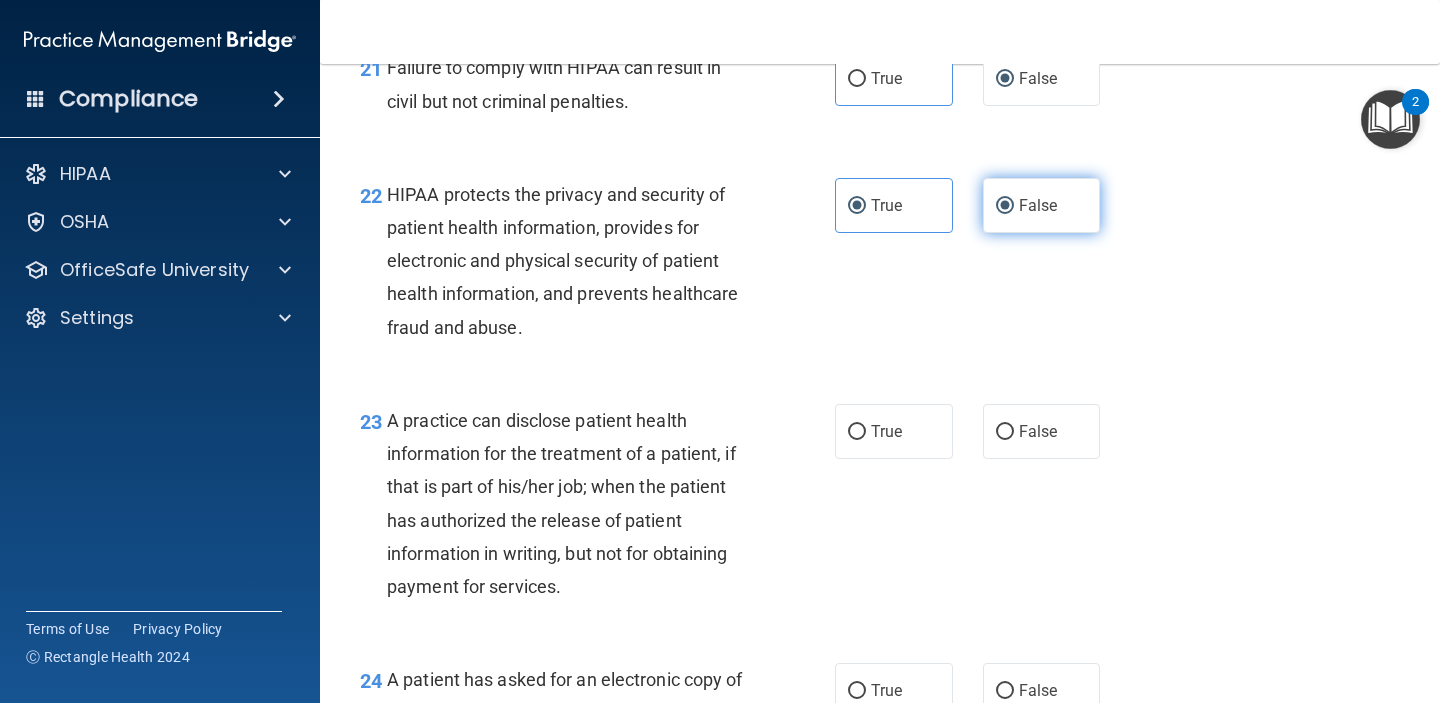 radio on "false" 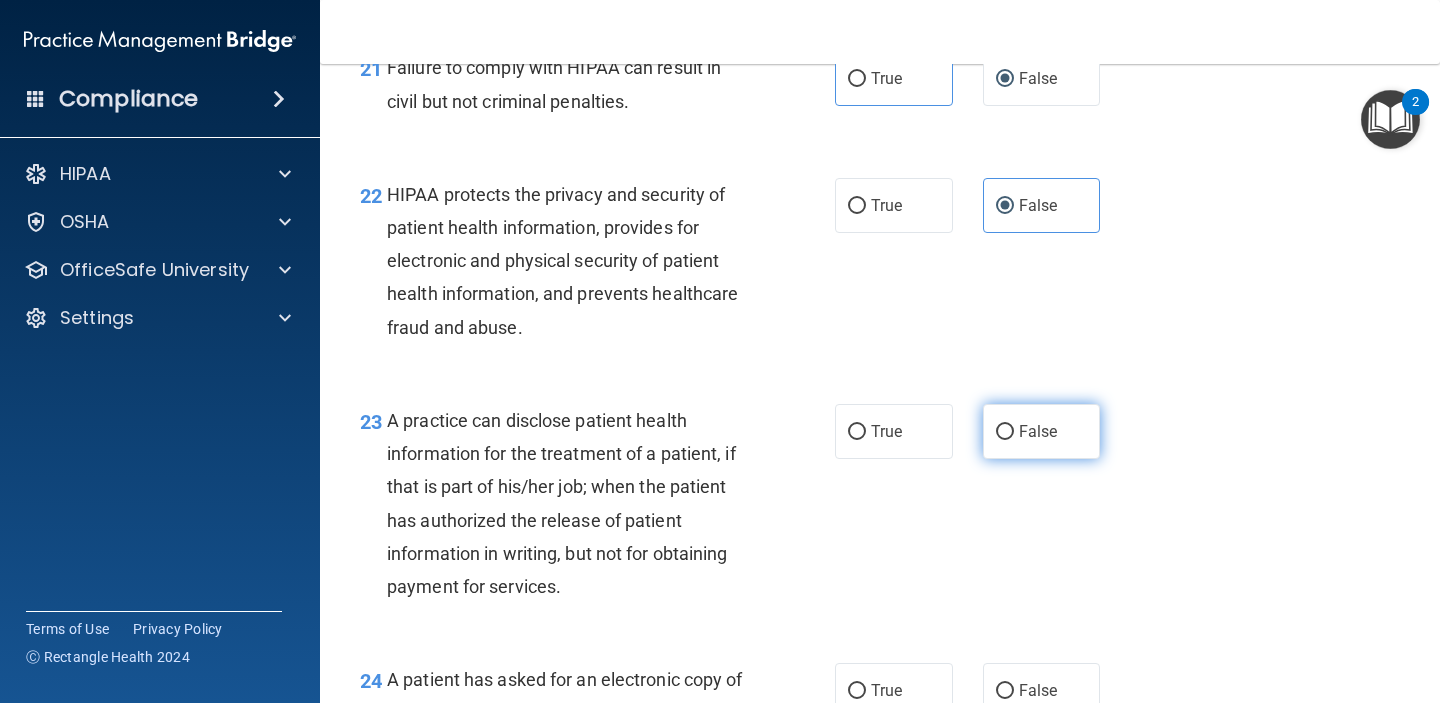 click on "False" at bounding box center [1042, 431] 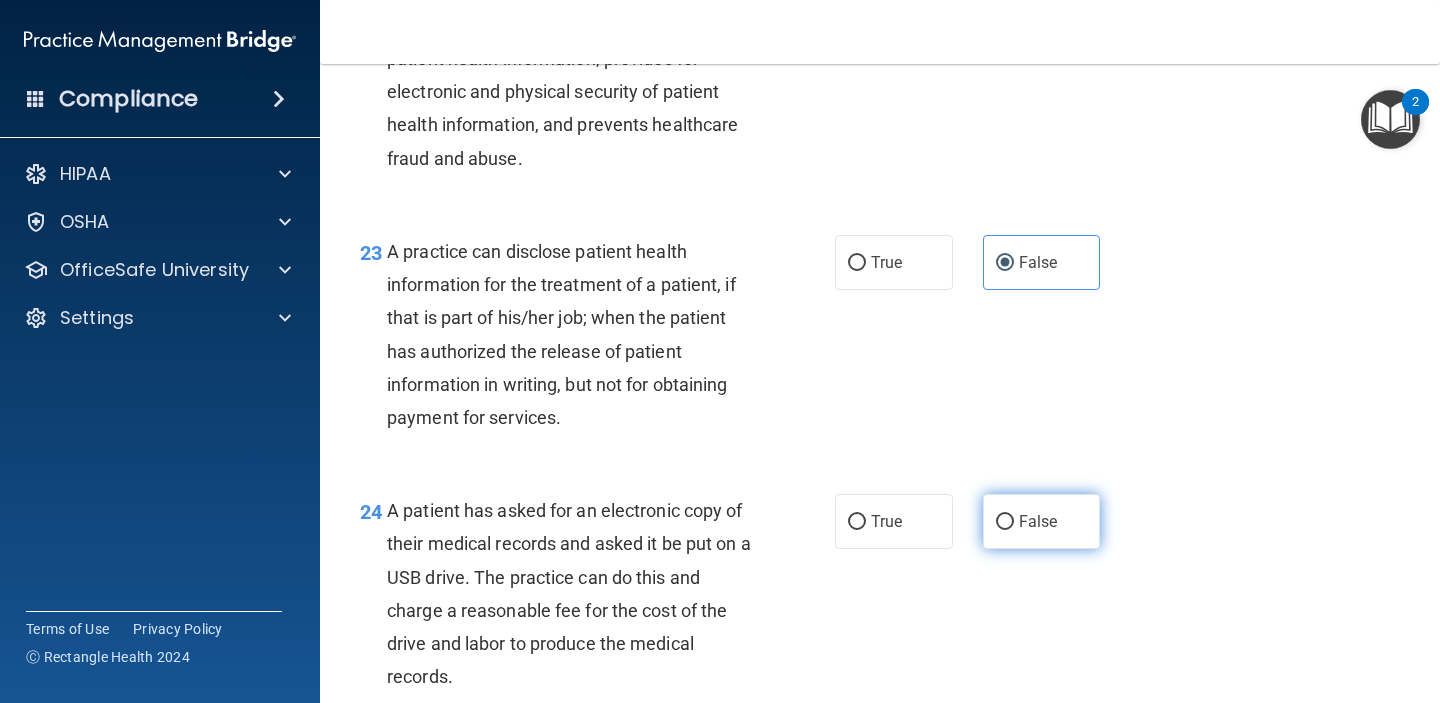 click on "False" at bounding box center [1042, 521] 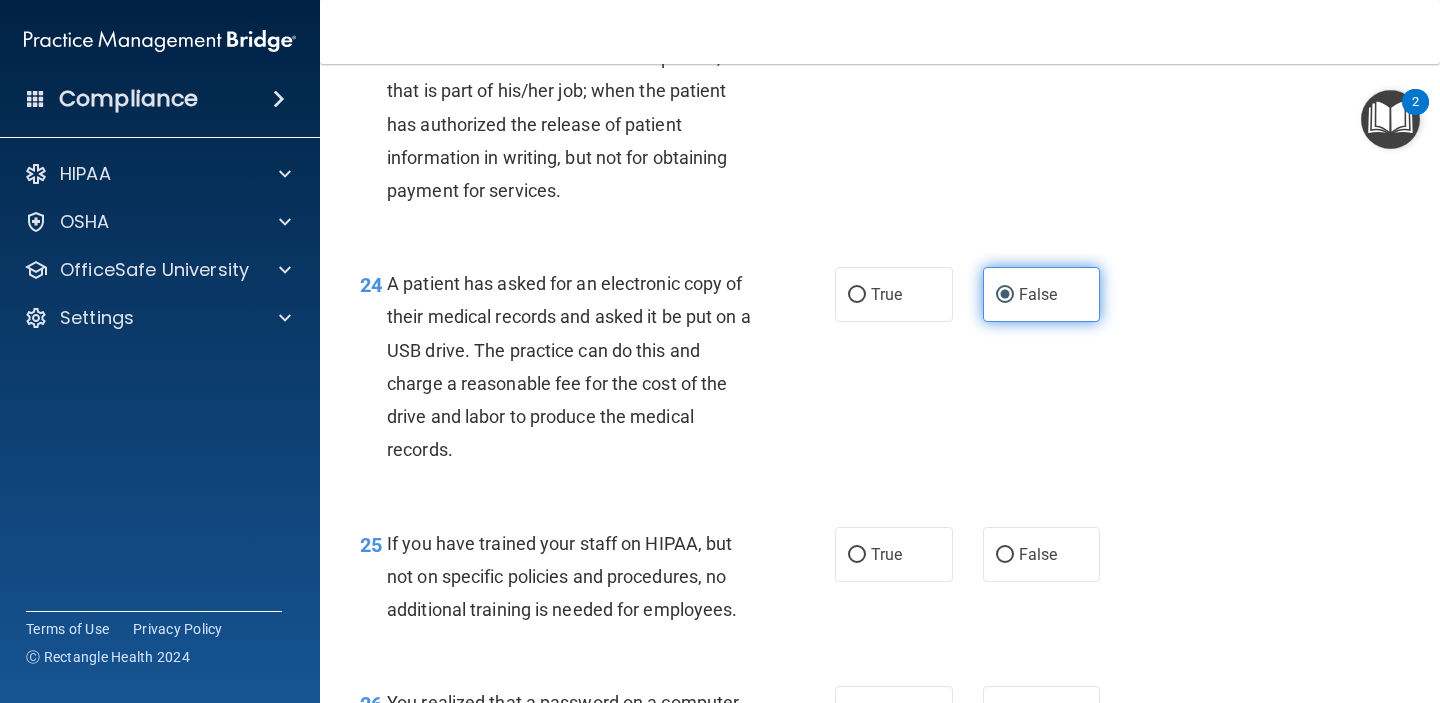 scroll, scrollTop: 4127, scrollLeft: 0, axis: vertical 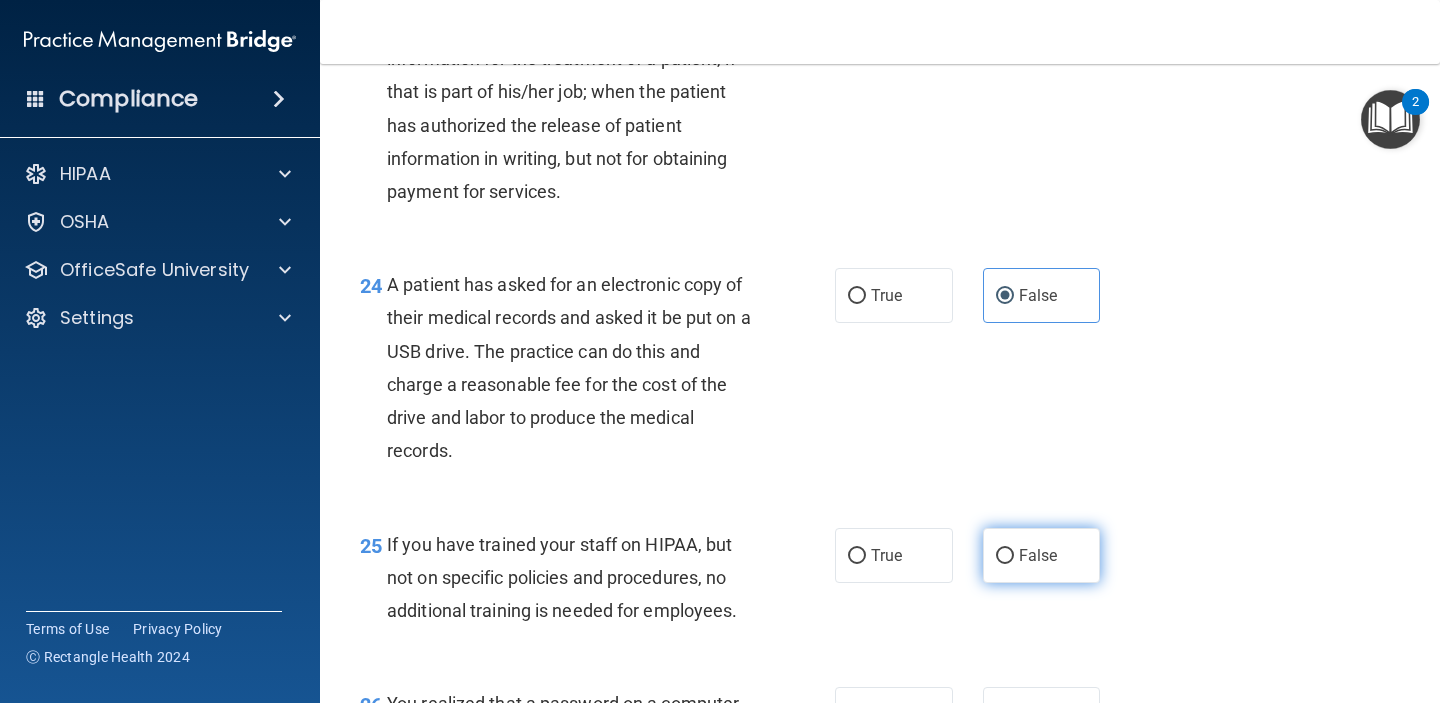 click on "False" at bounding box center [1042, 555] 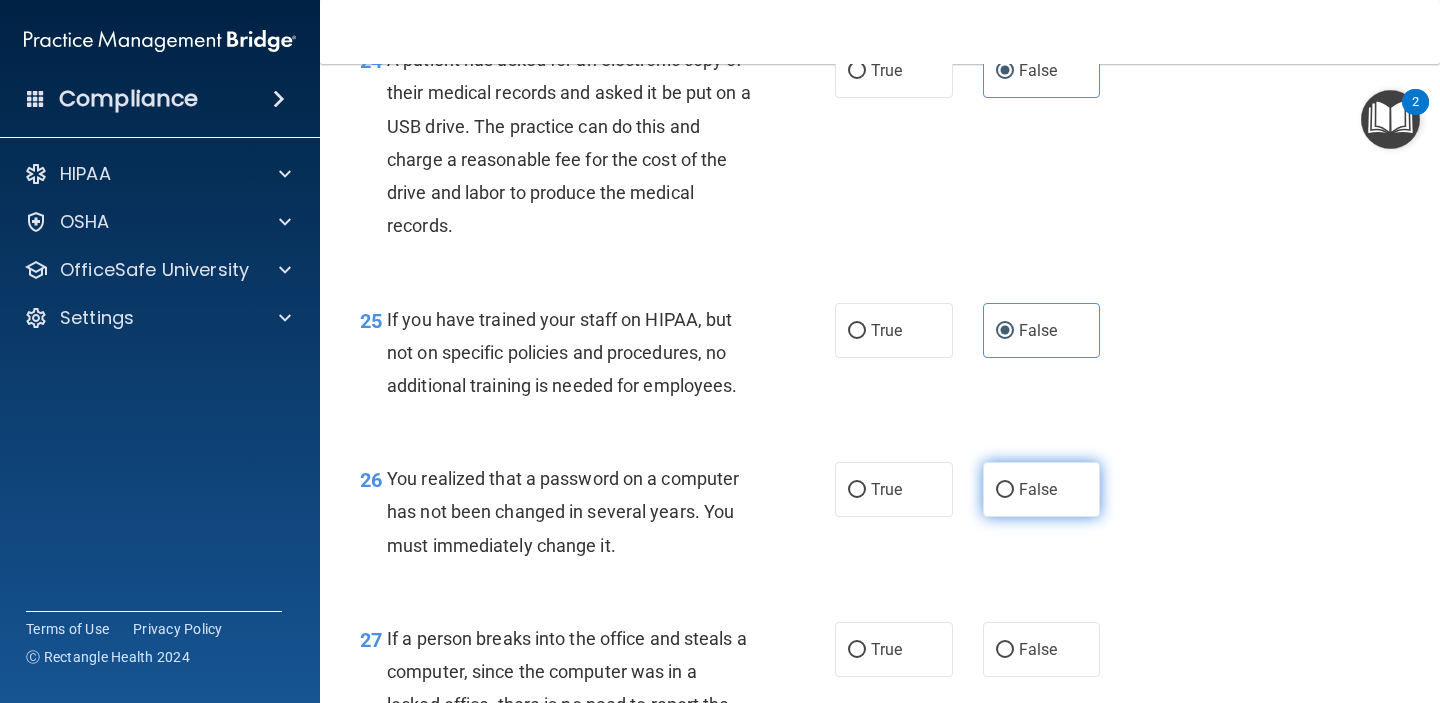 click on "False" at bounding box center (1042, 489) 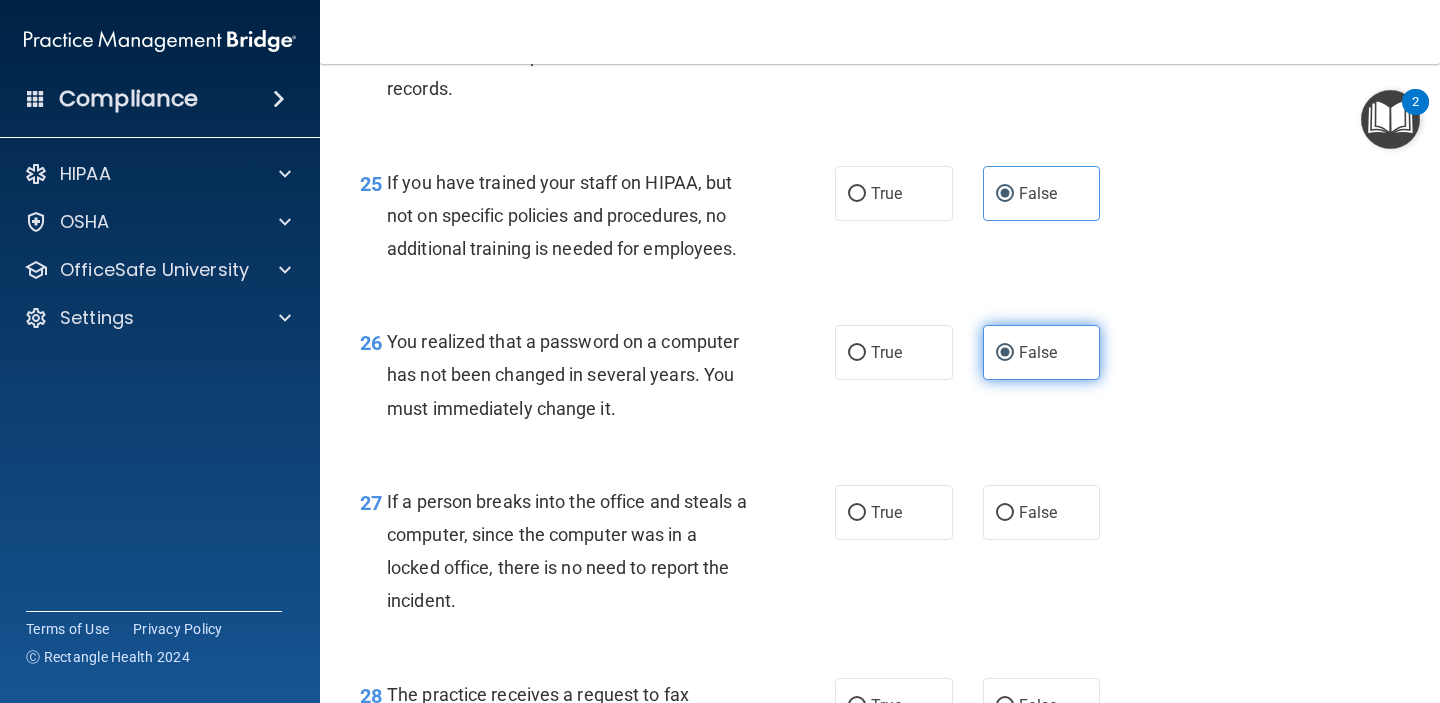 click on "False" at bounding box center (1038, 512) 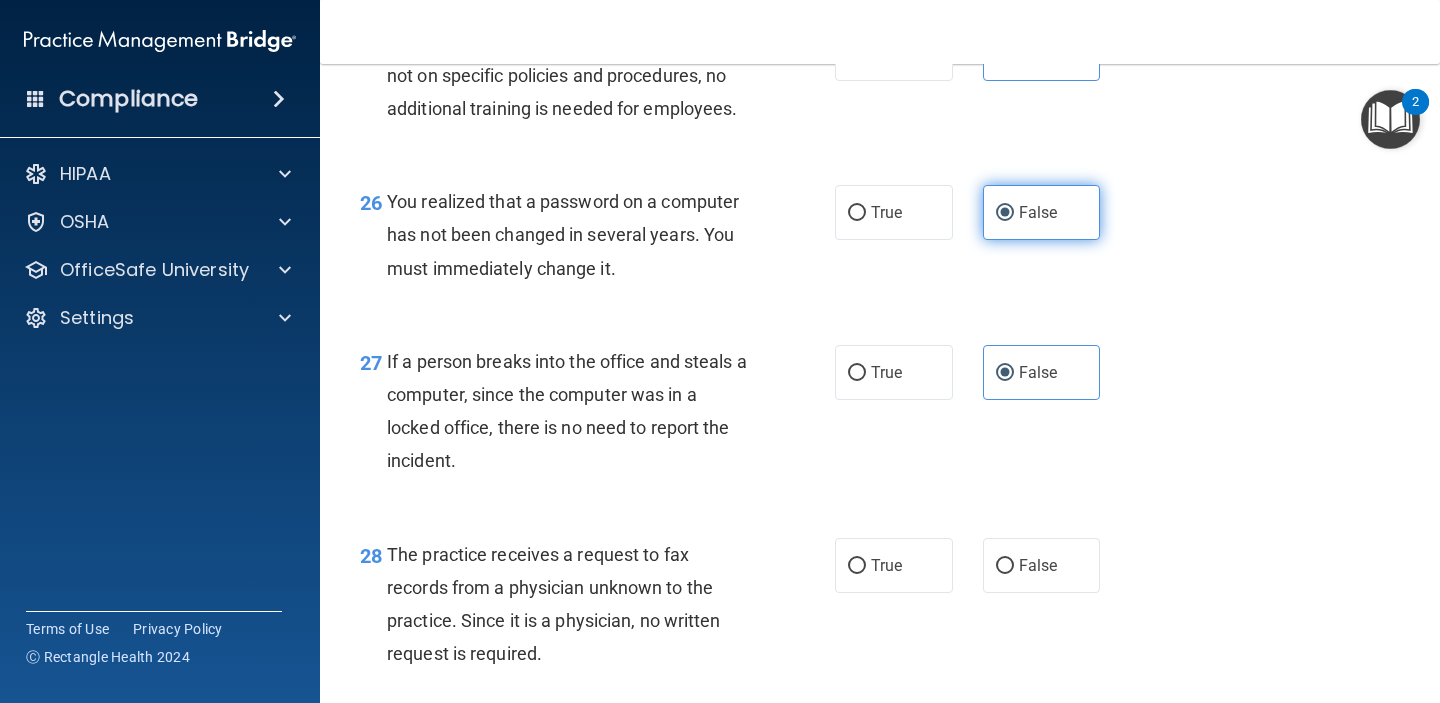 scroll, scrollTop: 4627, scrollLeft: 0, axis: vertical 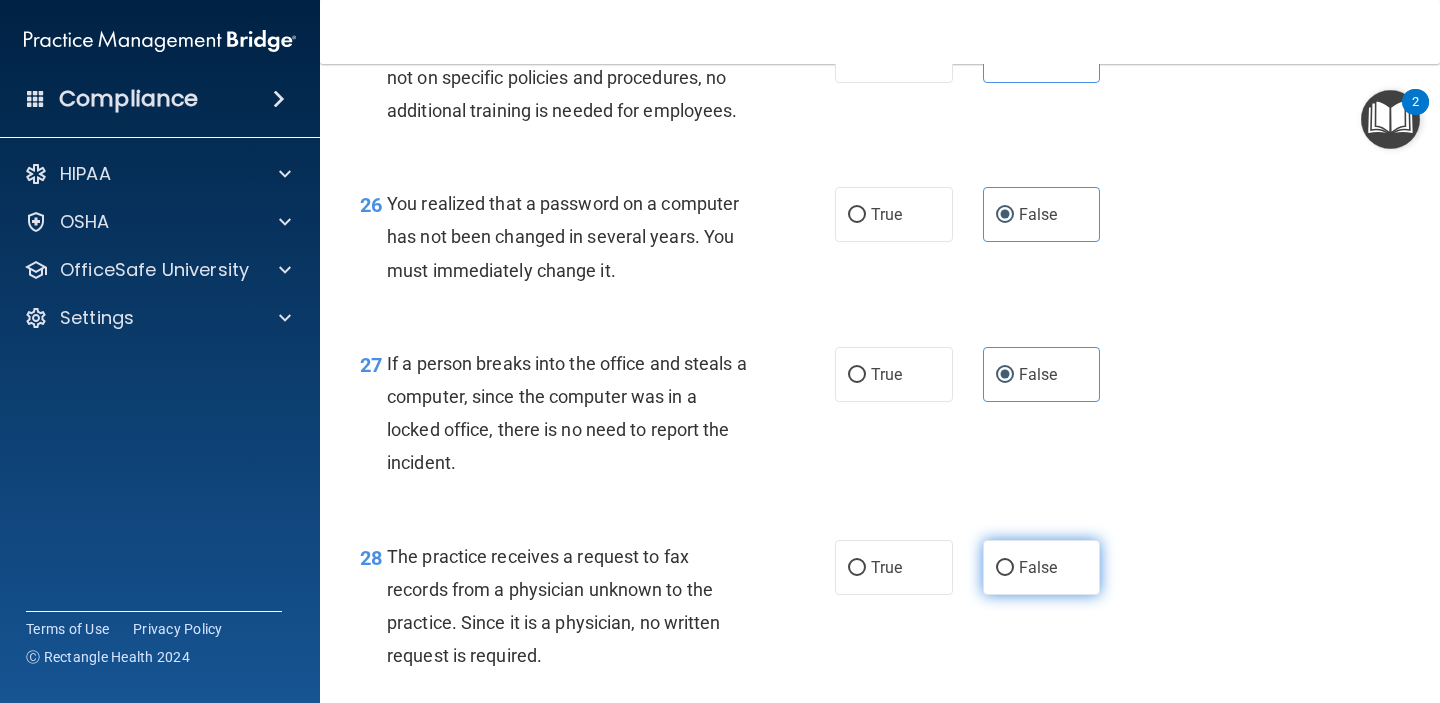 click on "False" at bounding box center [1042, 567] 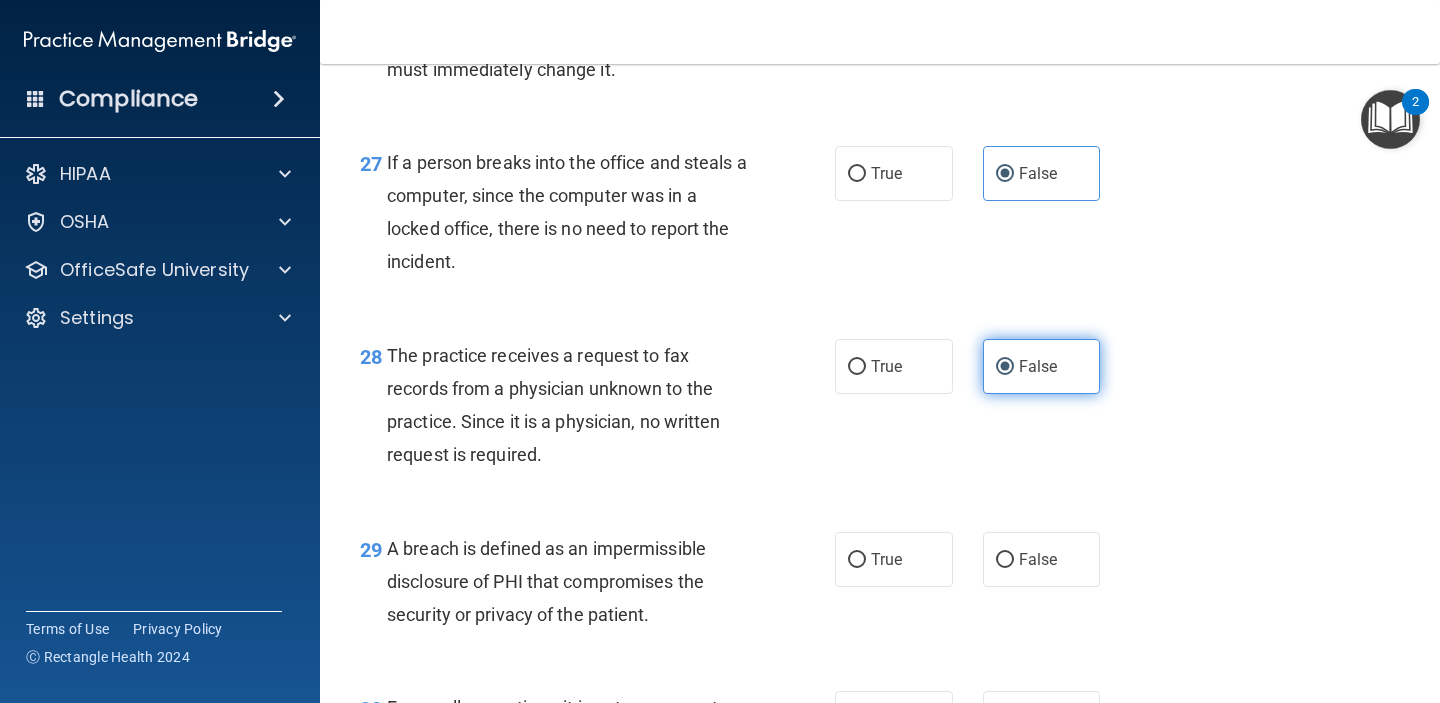 click on "False" at bounding box center [1042, 559] 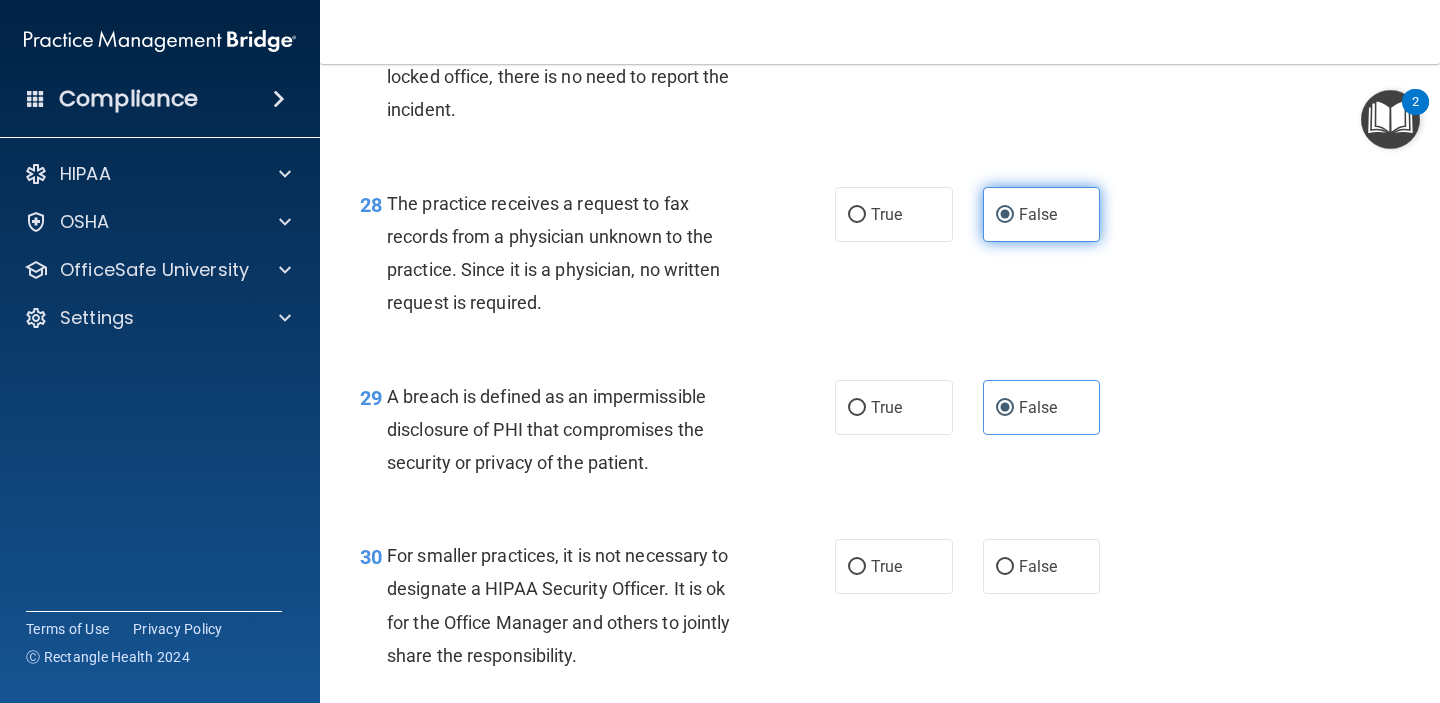 click on "False" at bounding box center [1042, 566] 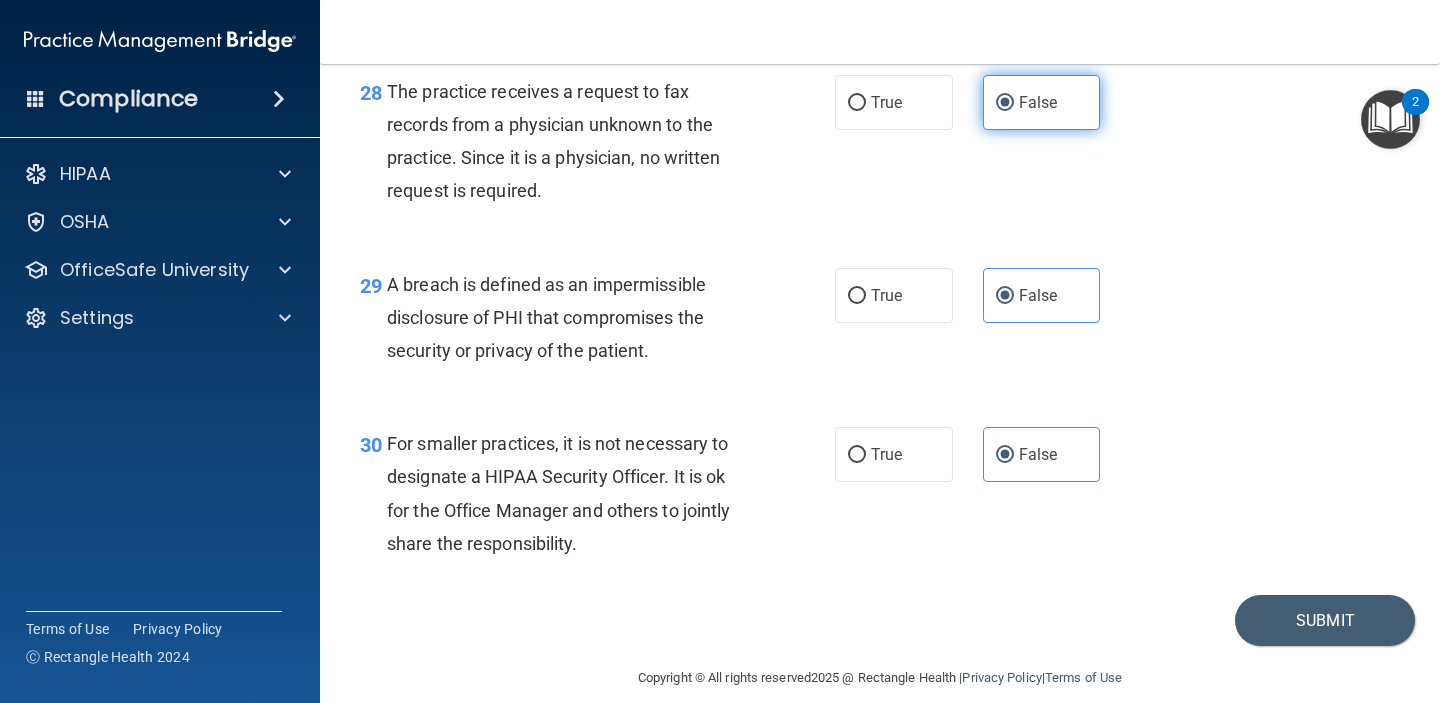 scroll, scrollTop: 5142, scrollLeft: 0, axis: vertical 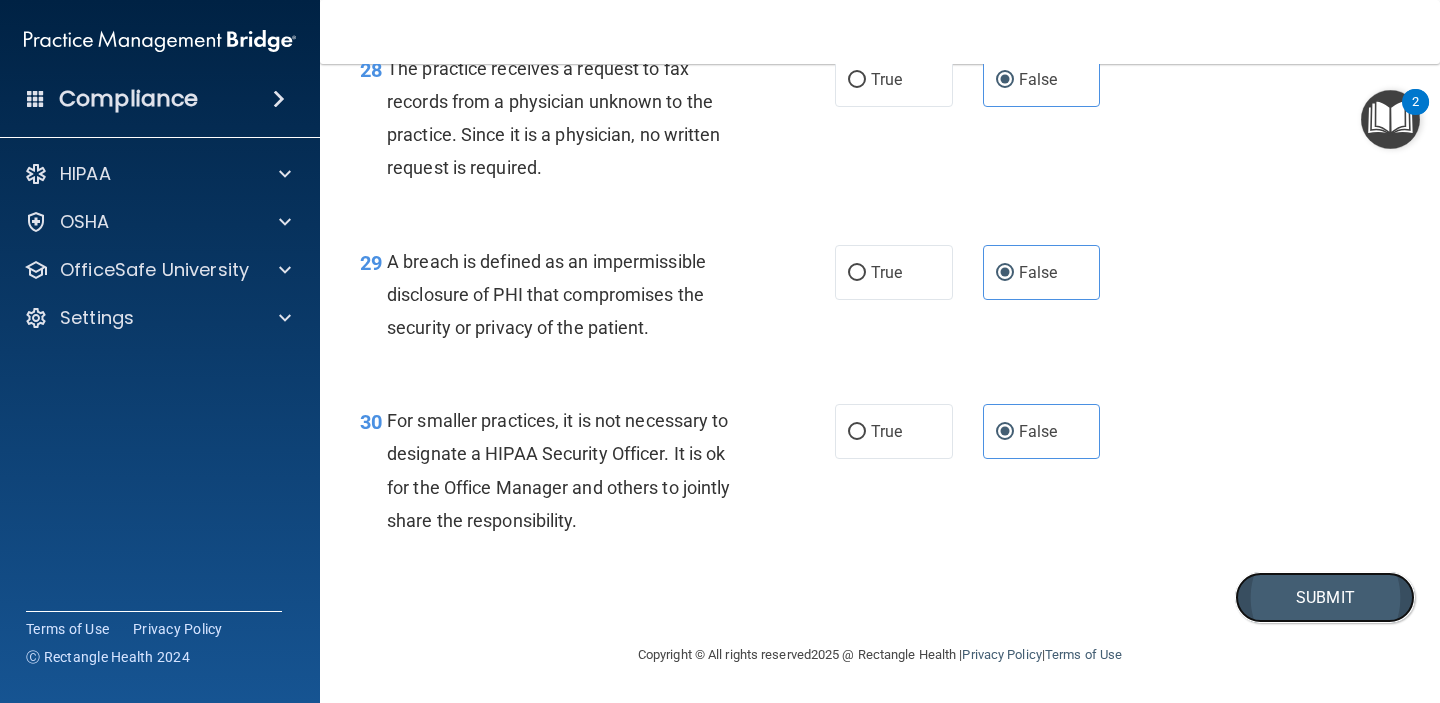 click on "Submit" at bounding box center (1325, 597) 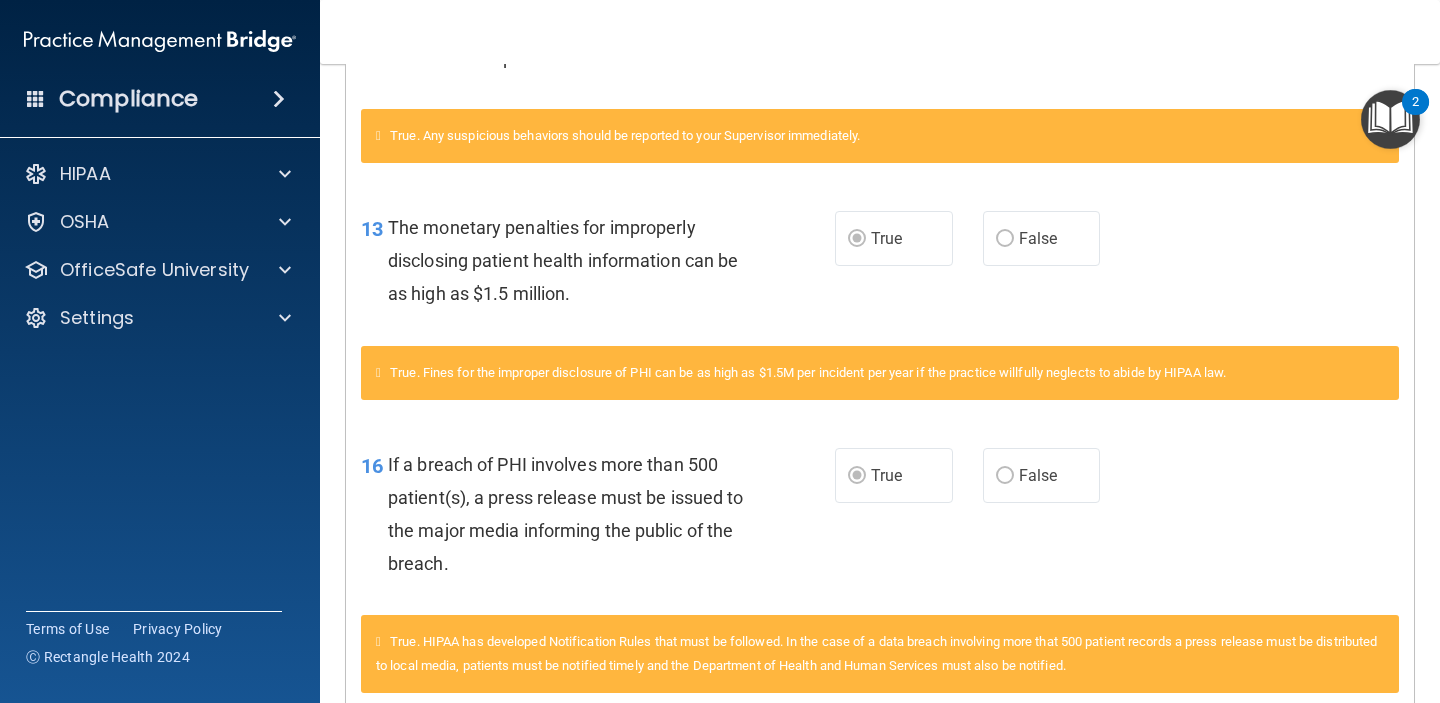 scroll, scrollTop: 0, scrollLeft: 0, axis: both 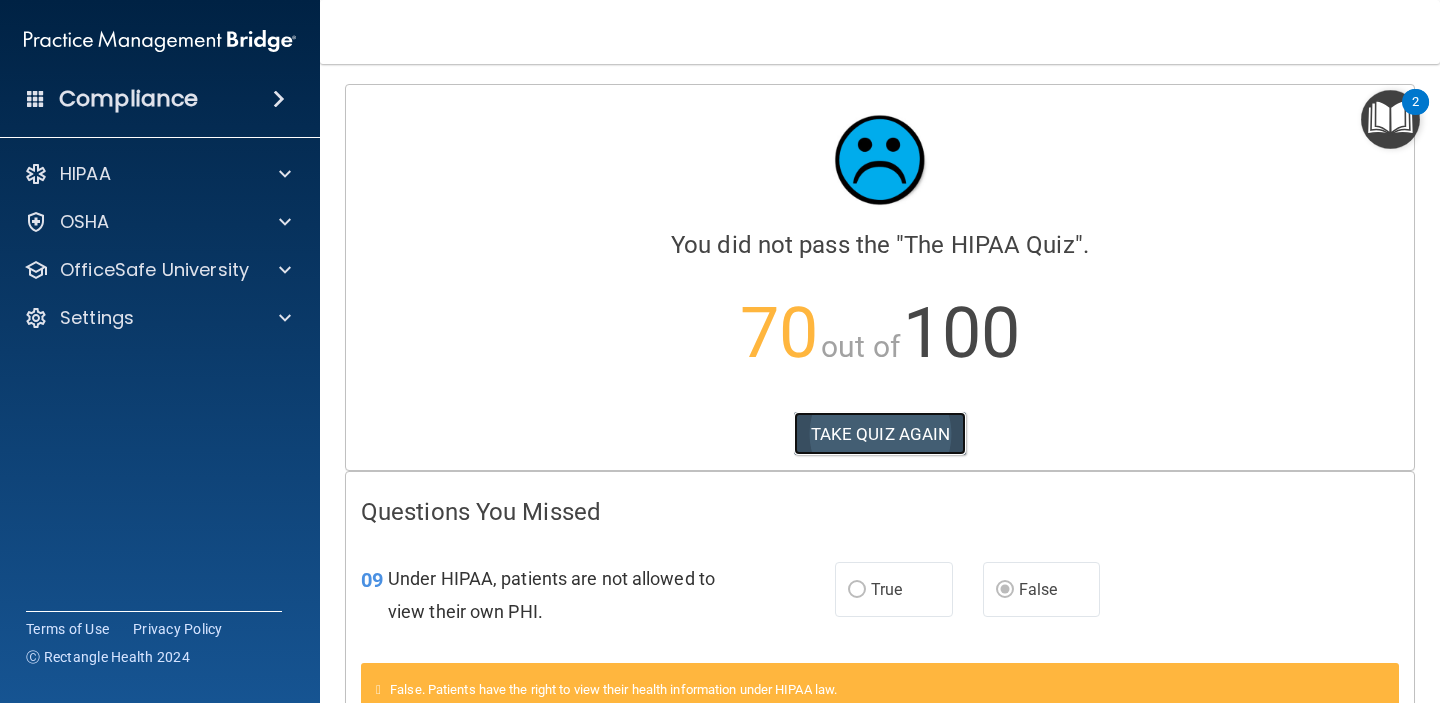 click on "TAKE QUIZ AGAIN" at bounding box center (880, 434) 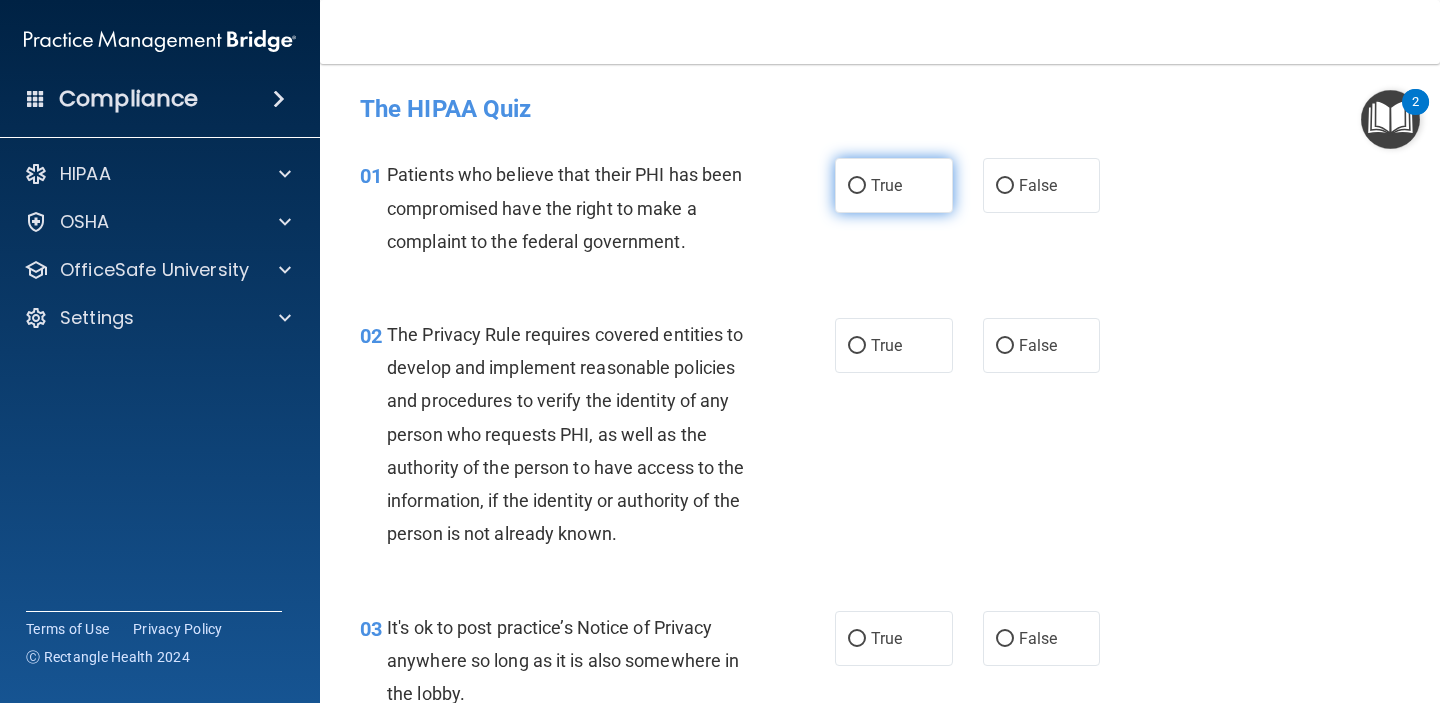 click on "True" at bounding box center (894, 185) 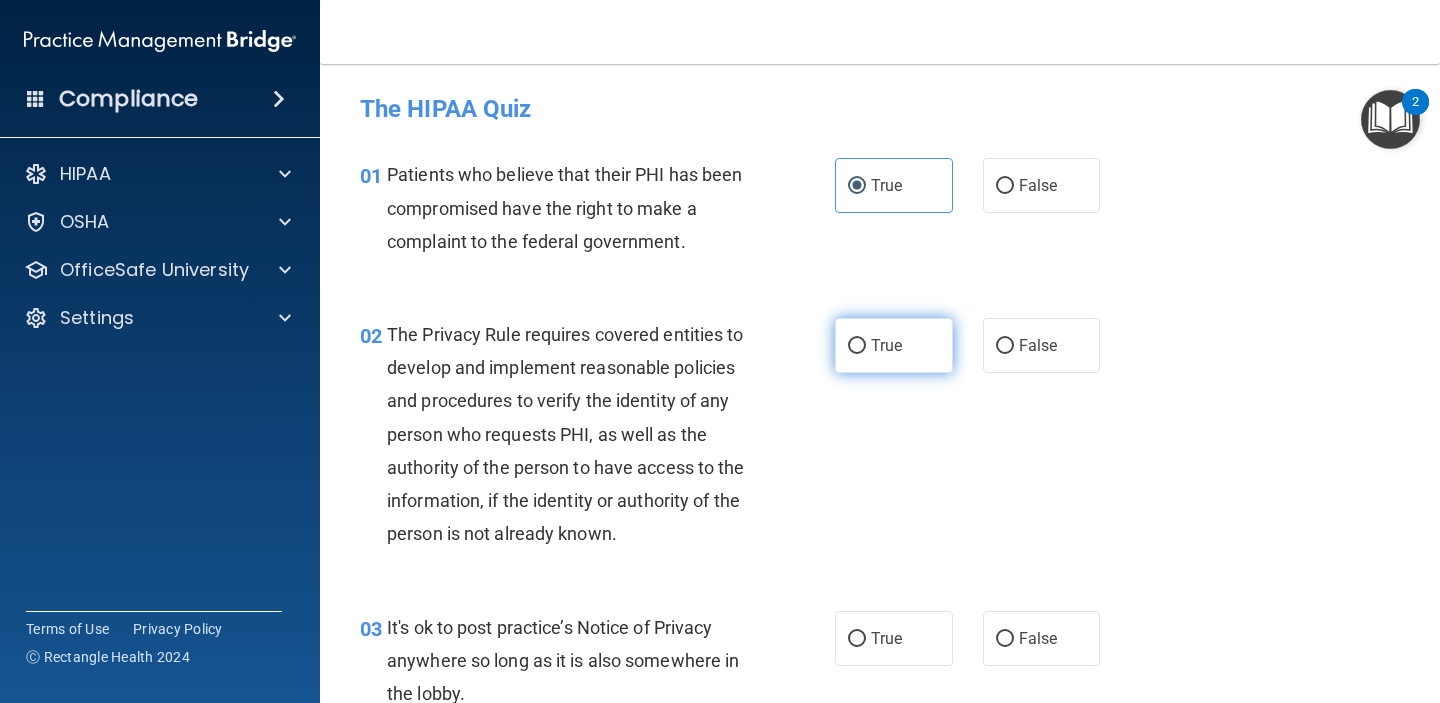 click on "True" at bounding box center (894, 345) 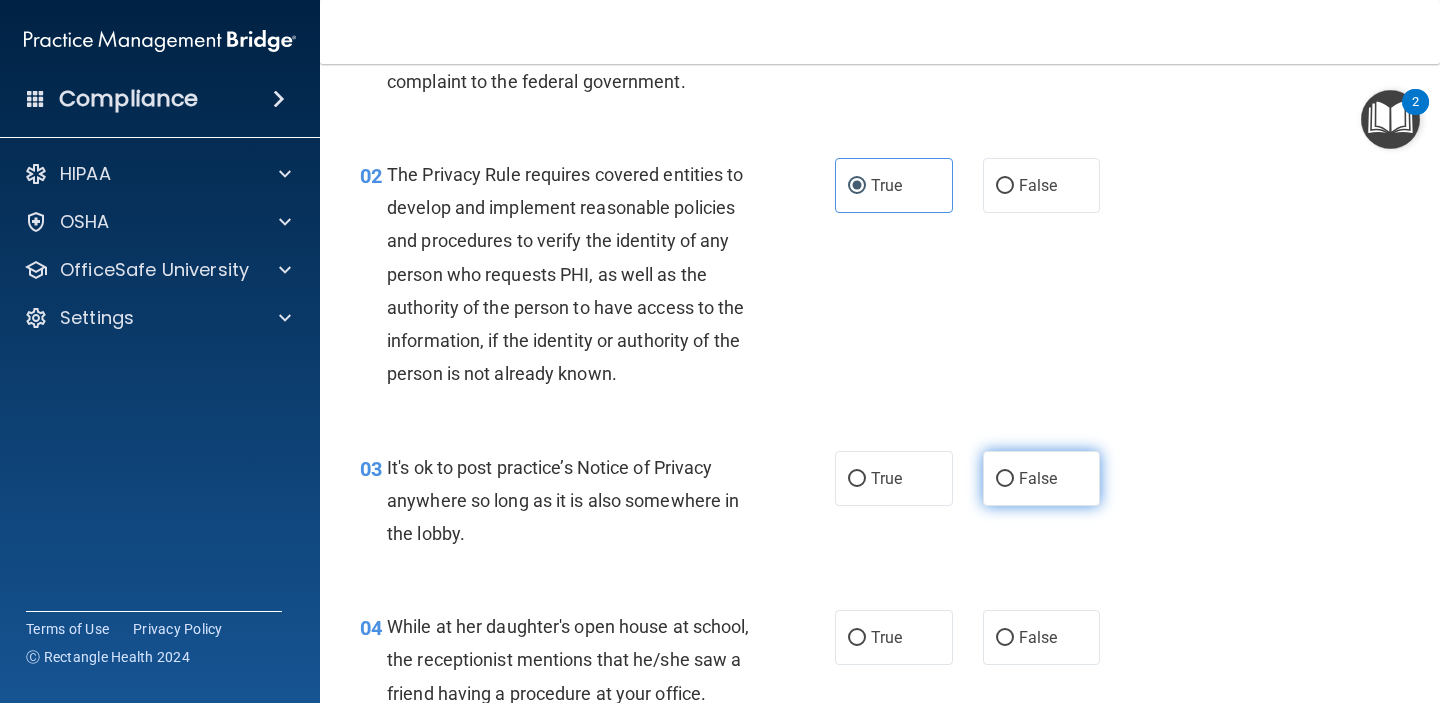 click on "False" at bounding box center [1042, 478] 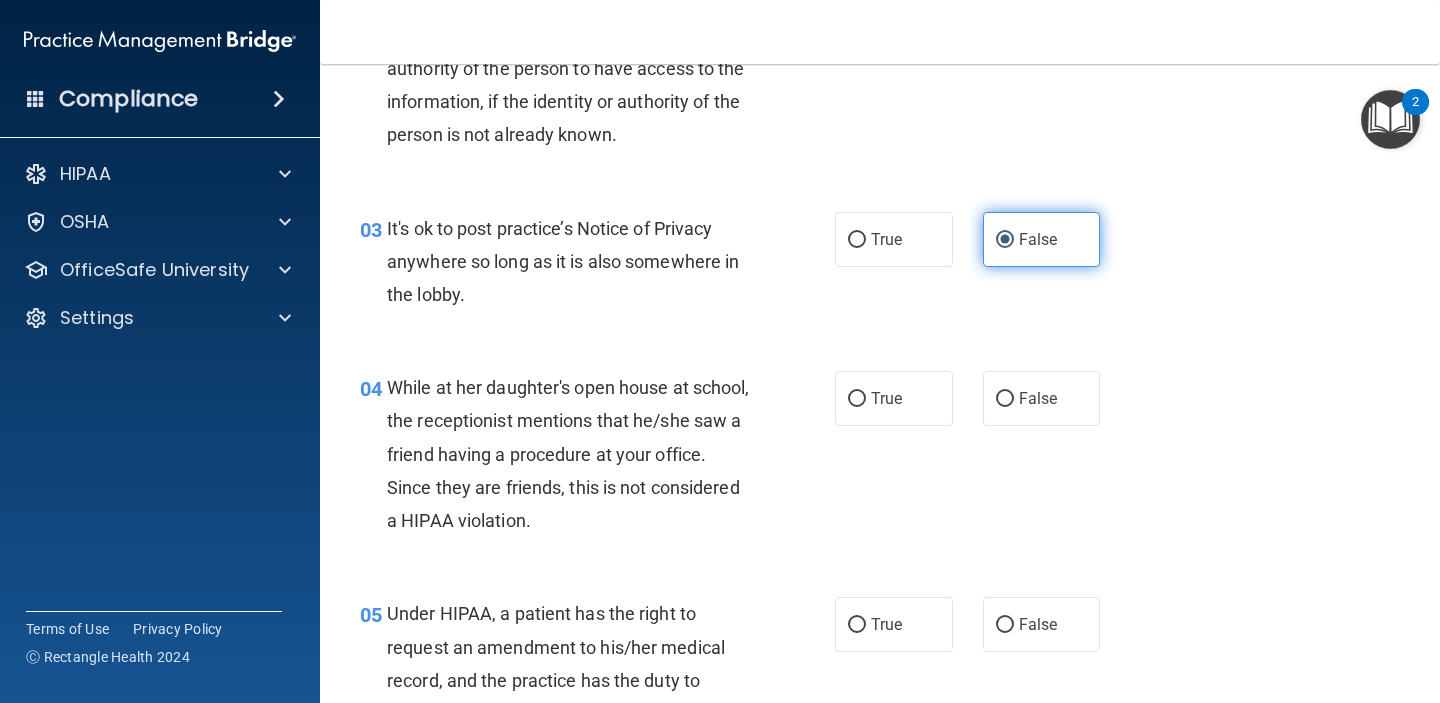 scroll, scrollTop: 396, scrollLeft: 0, axis: vertical 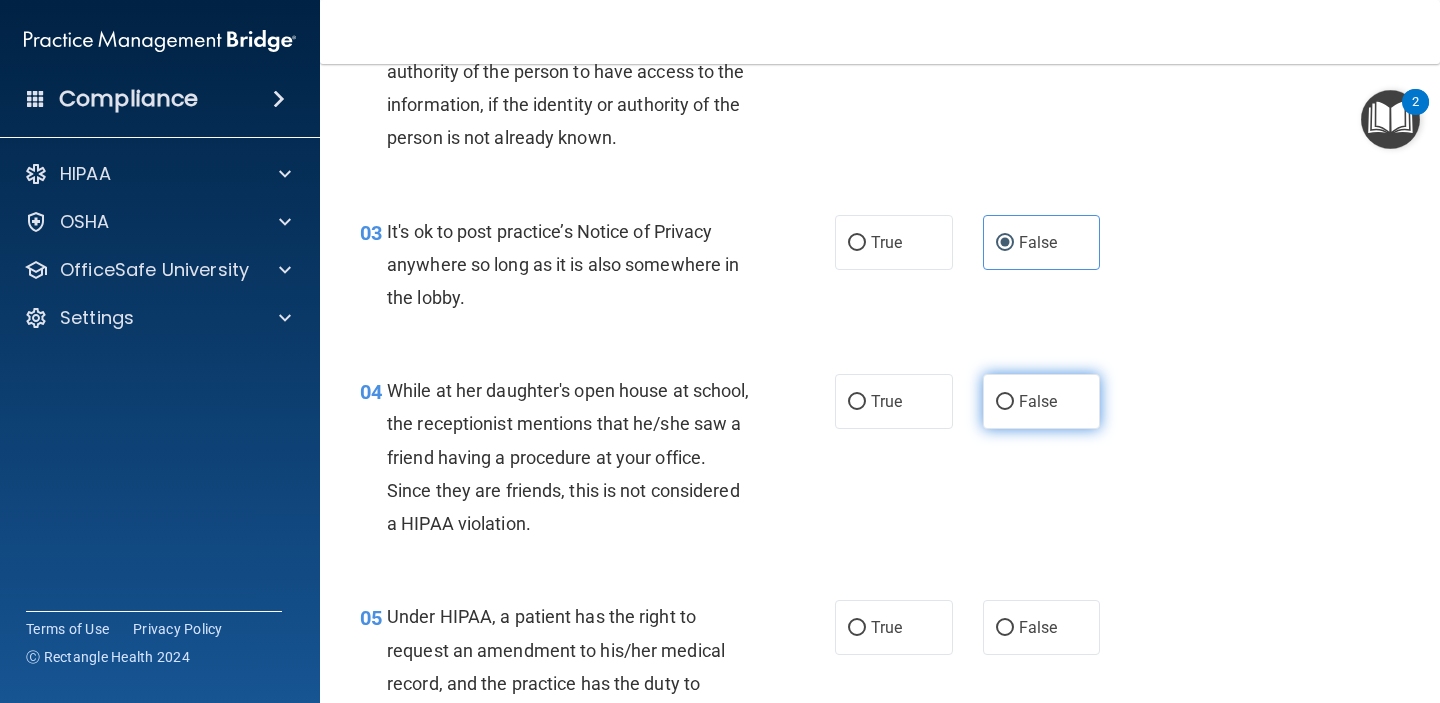 click on "False" at bounding box center [1042, 401] 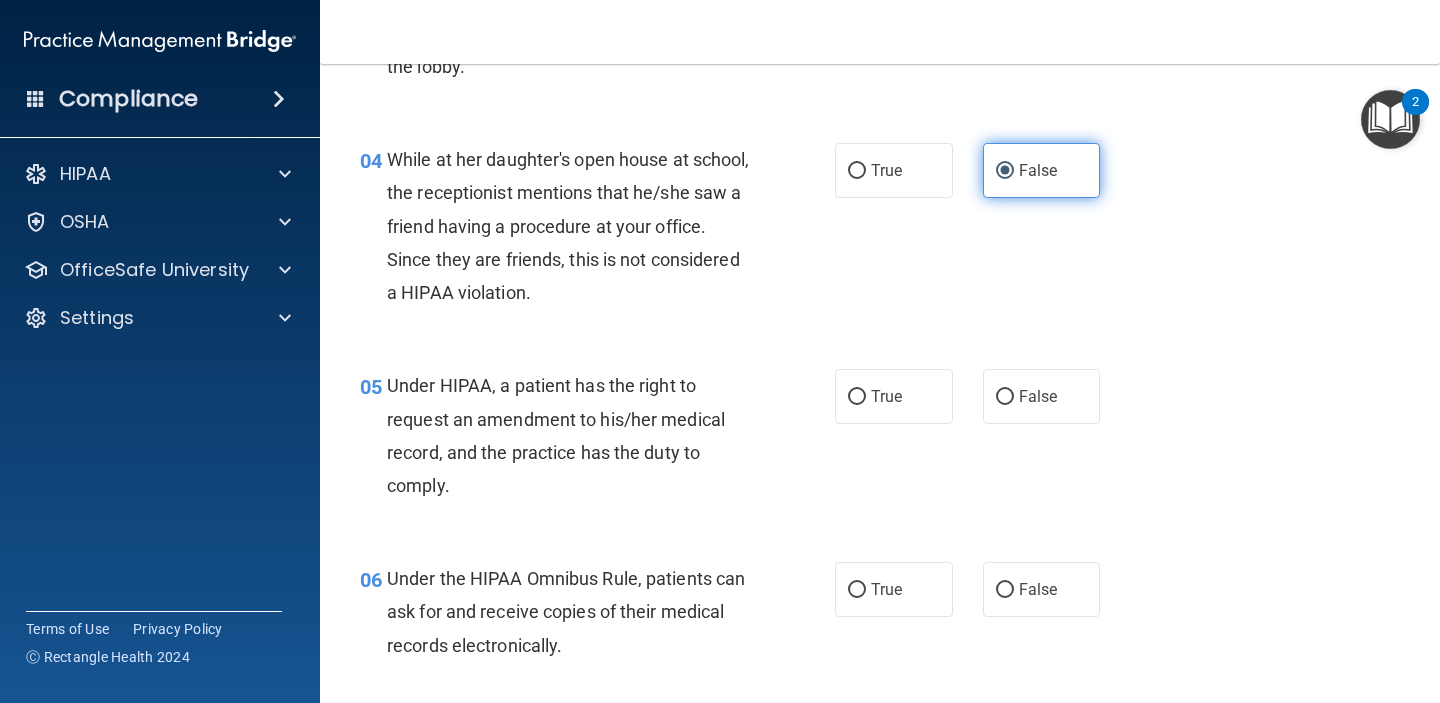 scroll, scrollTop: 626, scrollLeft: 0, axis: vertical 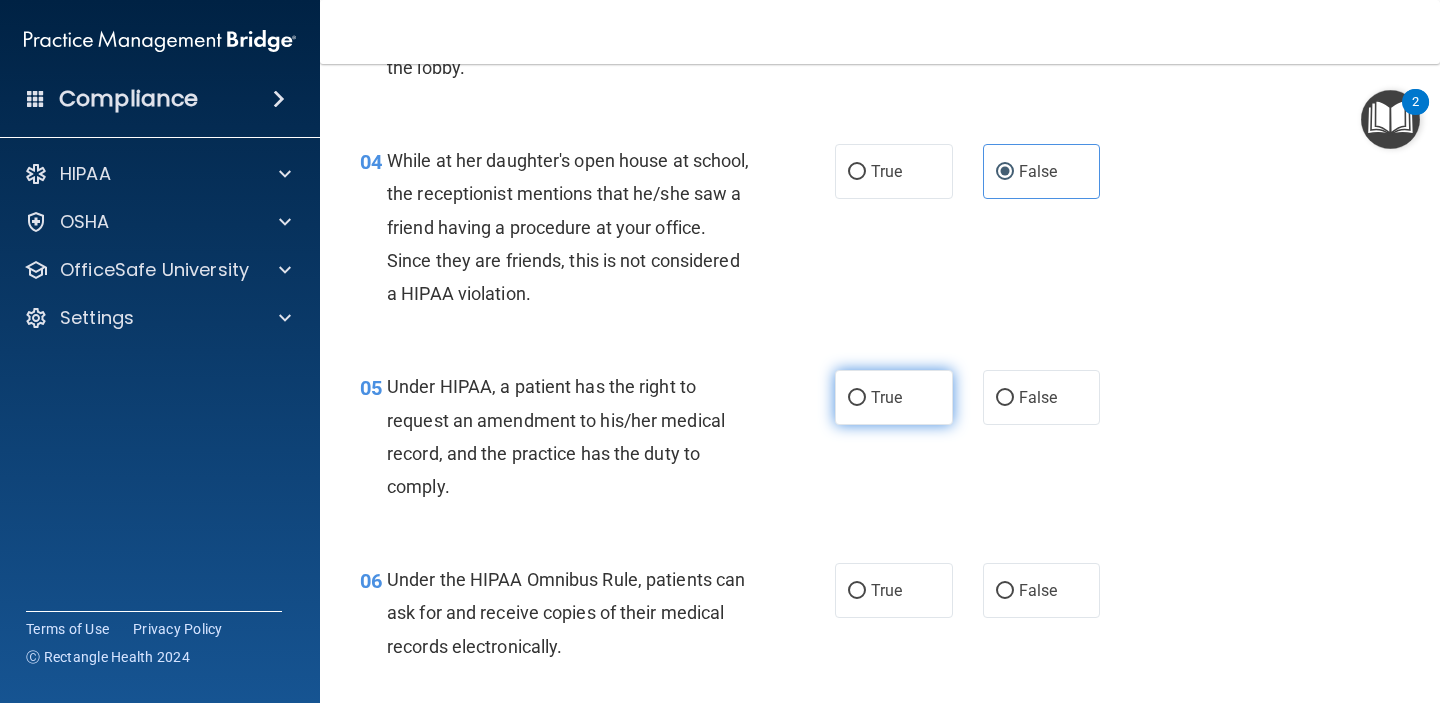 click on "True" at bounding box center (886, 397) 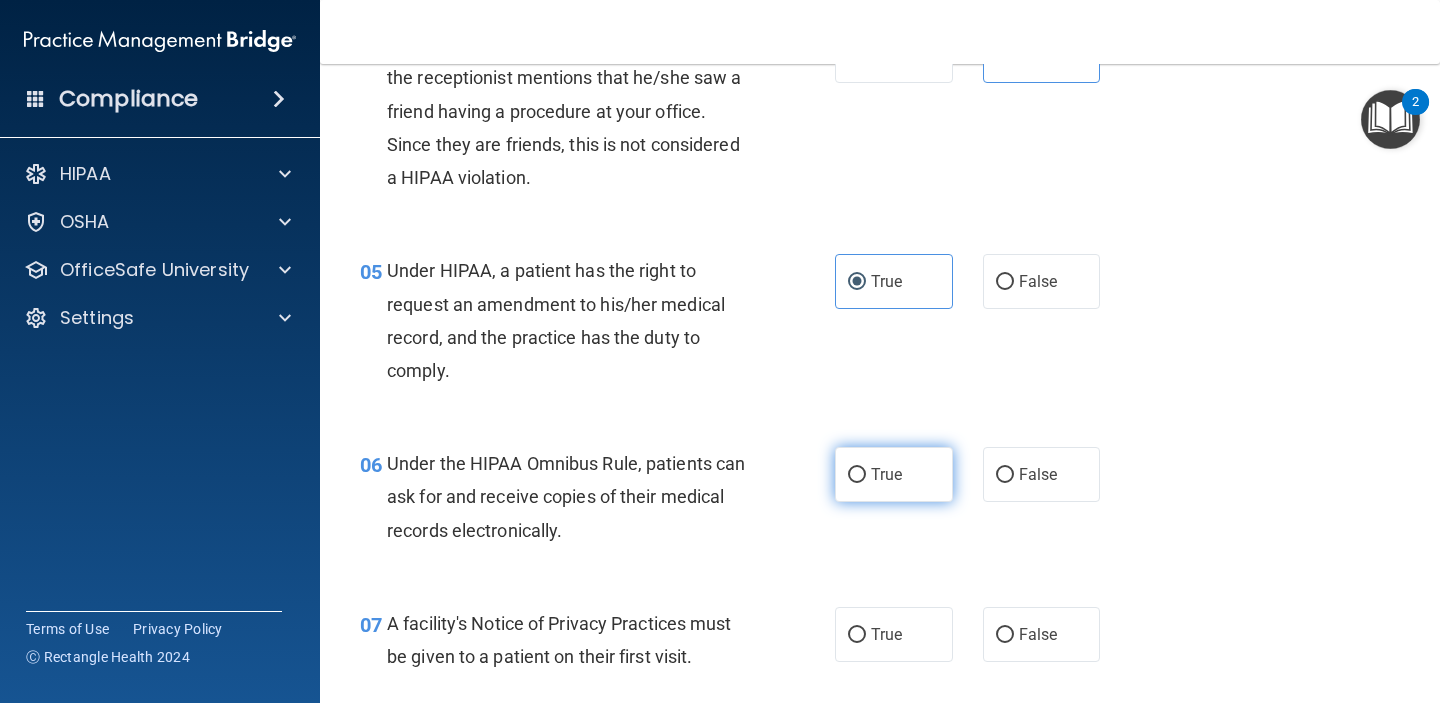 scroll, scrollTop: 769, scrollLeft: 0, axis: vertical 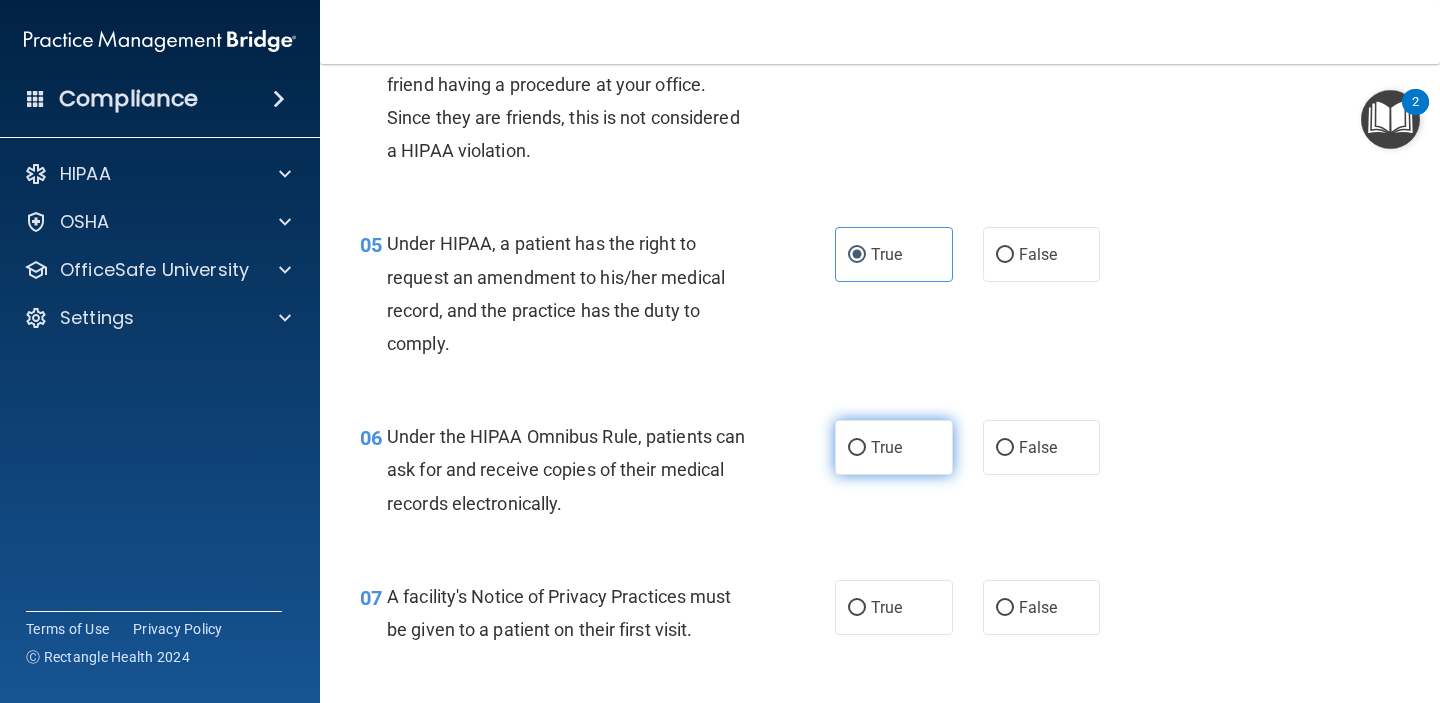 click on "True" at bounding box center (886, 447) 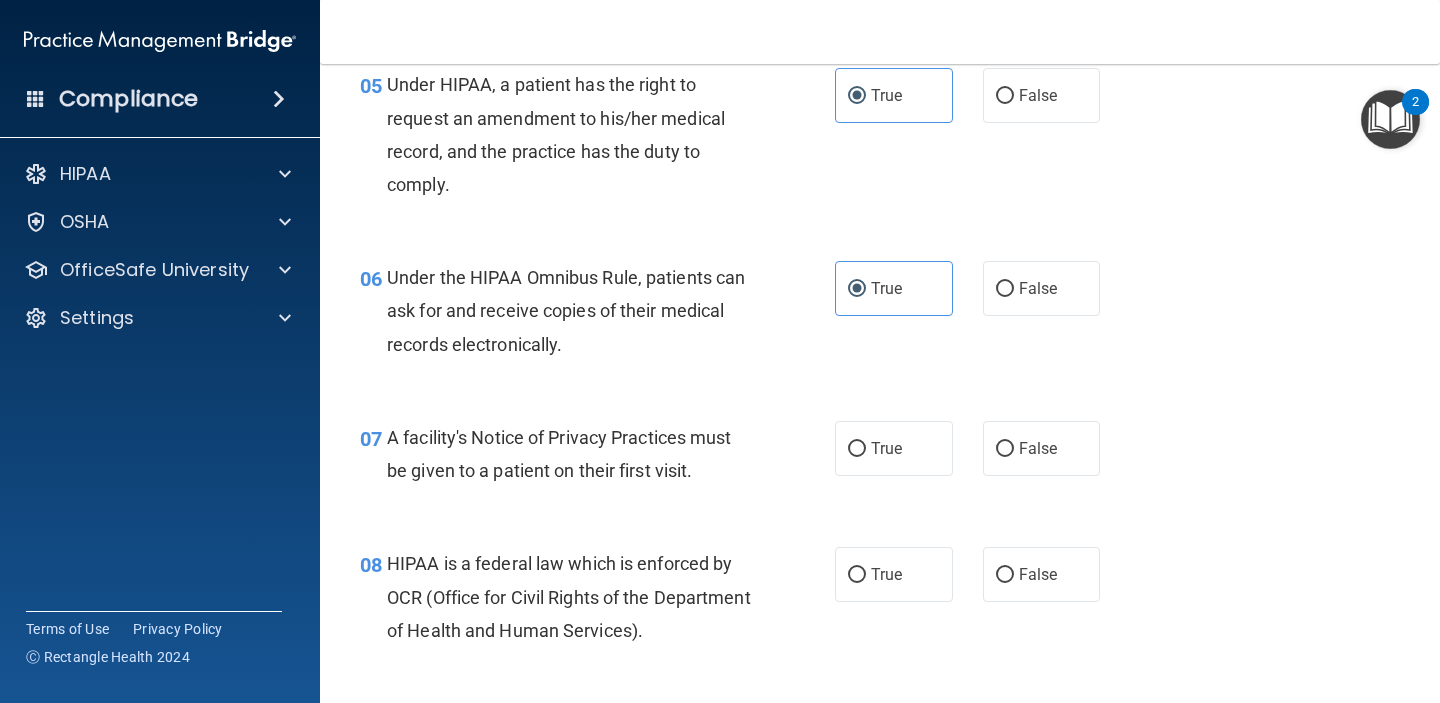 scroll, scrollTop: 984, scrollLeft: 0, axis: vertical 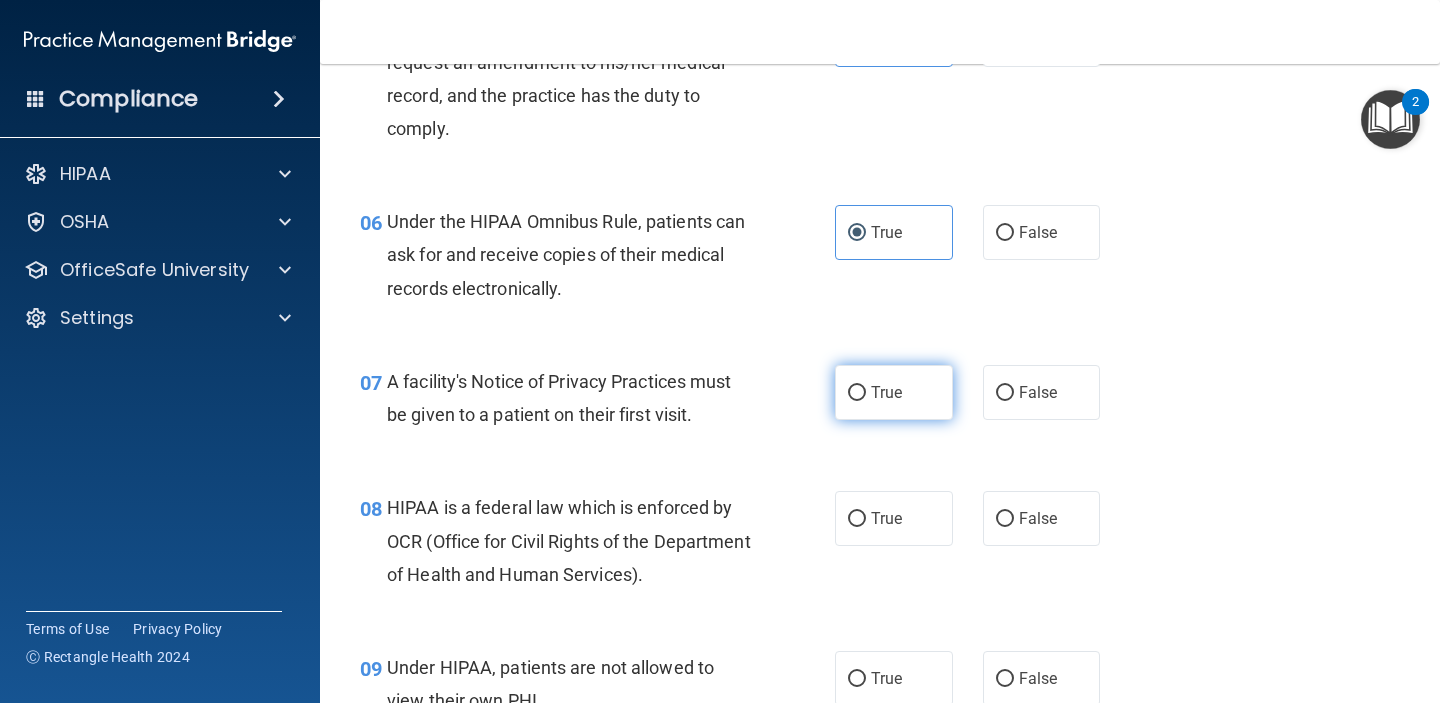 click on "True" at bounding box center [894, 392] 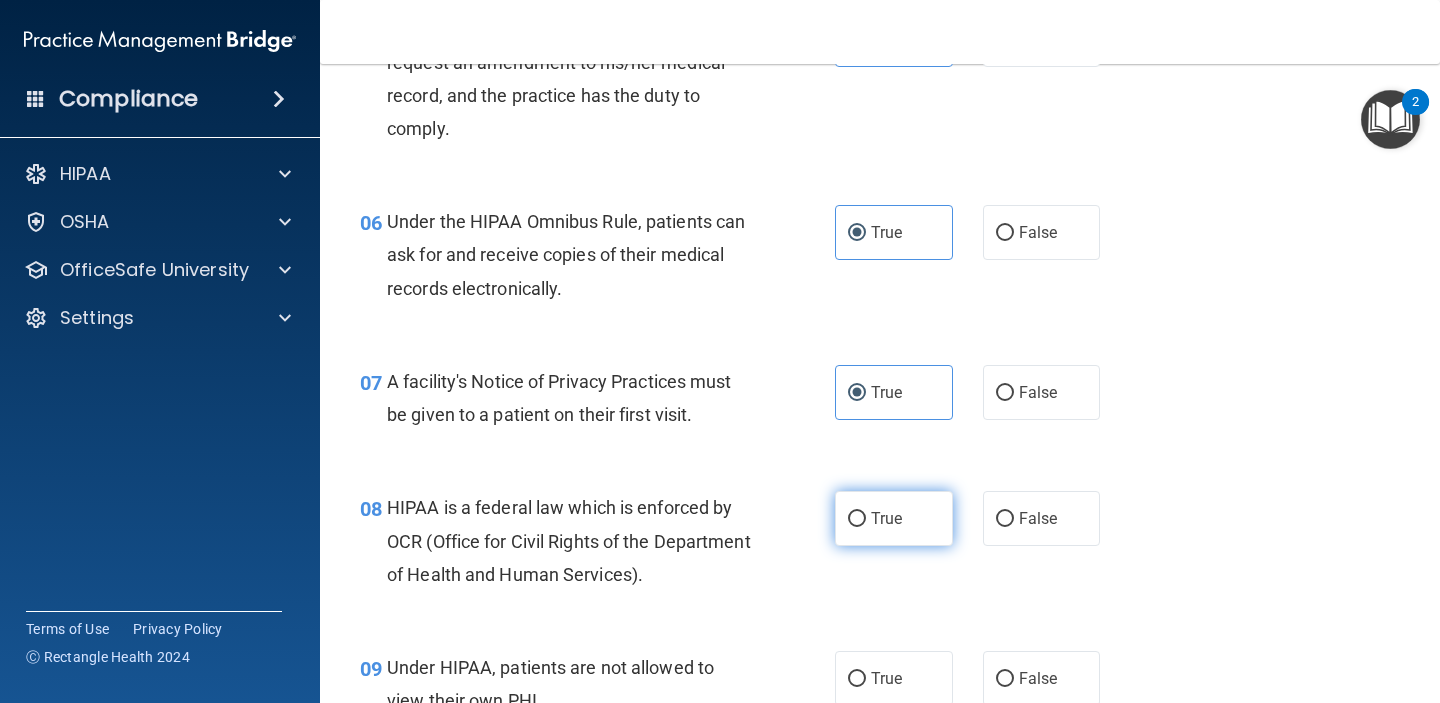 click on "True" at bounding box center [894, 518] 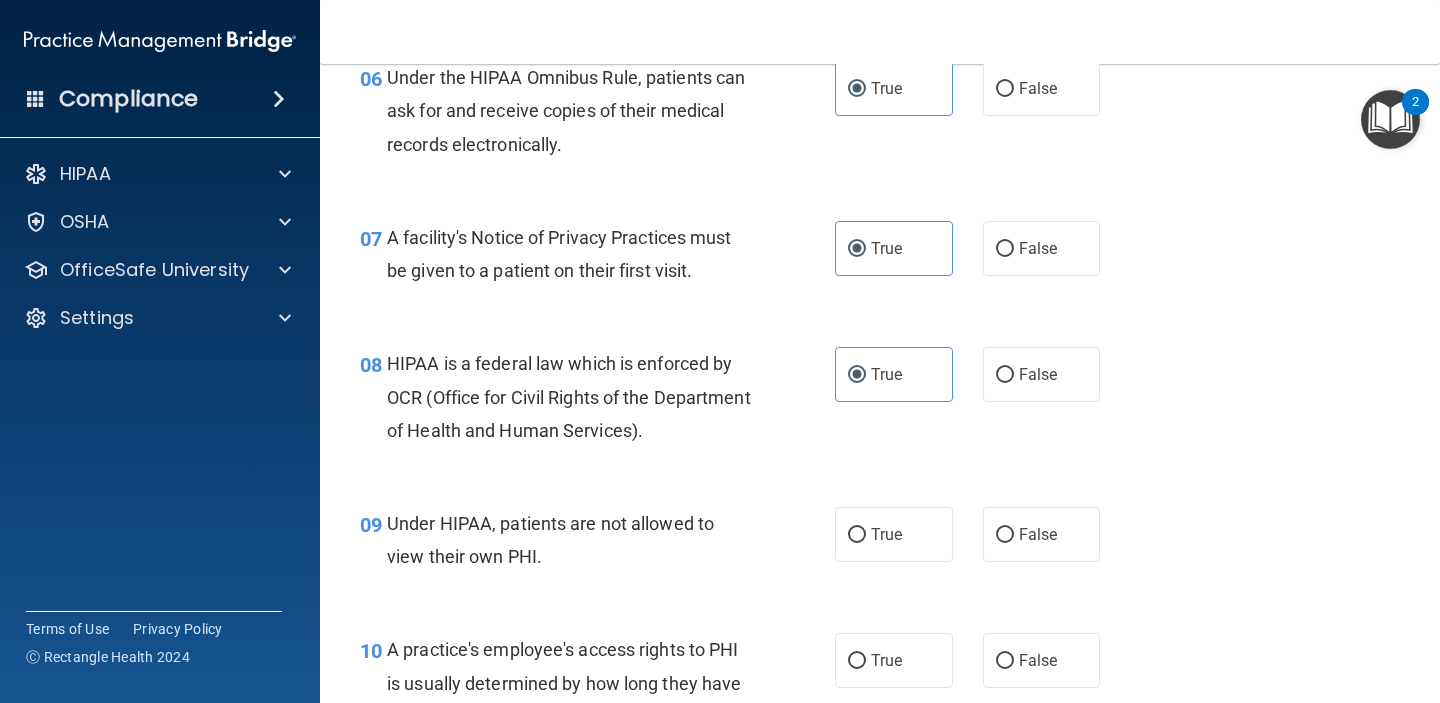scroll, scrollTop: 1136, scrollLeft: 0, axis: vertical 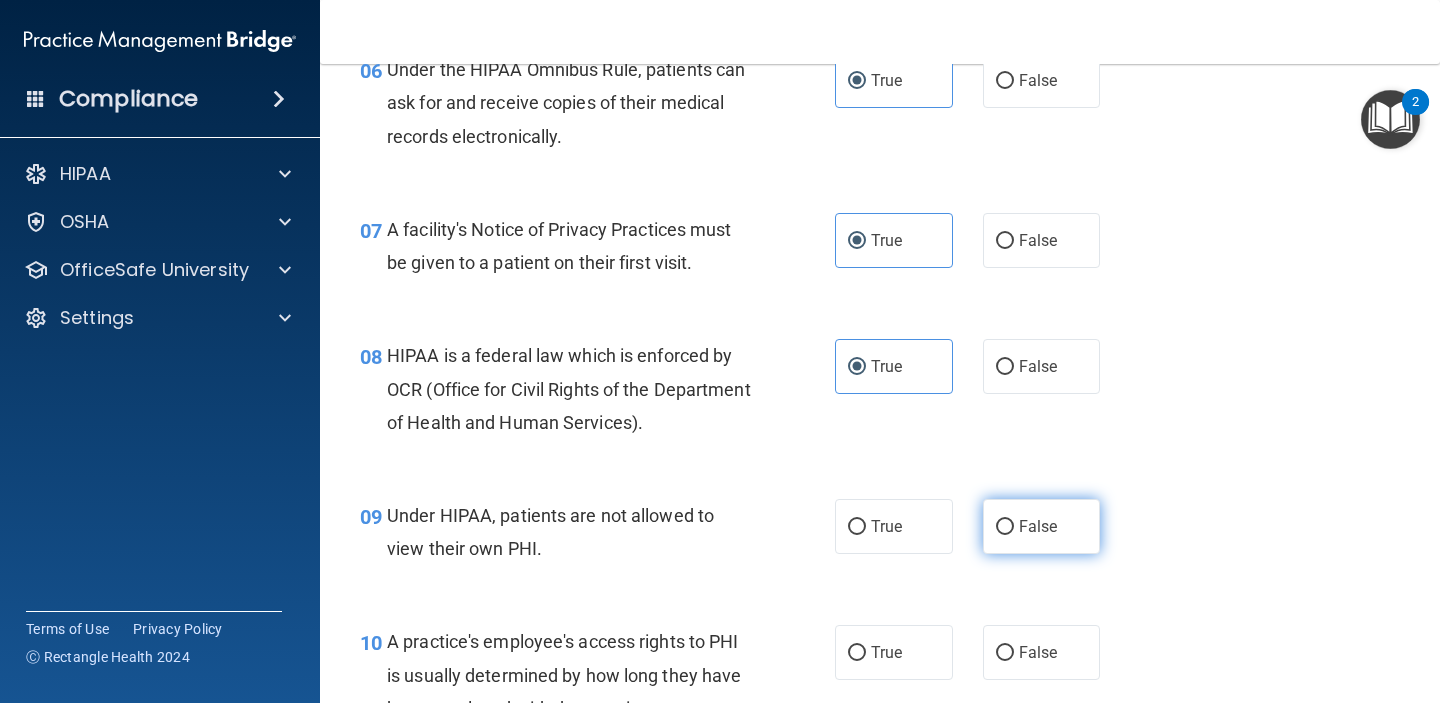 click on "False" at bounding box center [1042, 526] 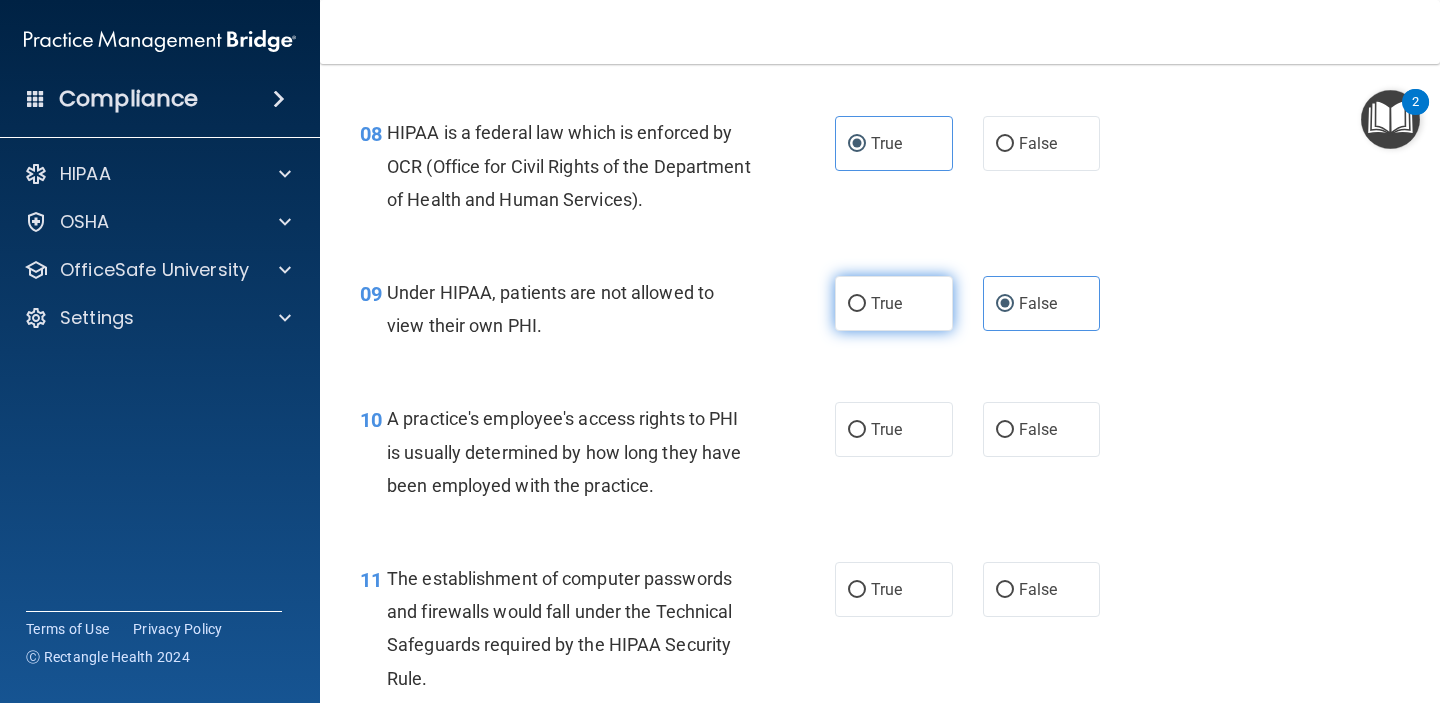 scroll, scrollTop: 1380, scrollLeft: 0, axis: vertical 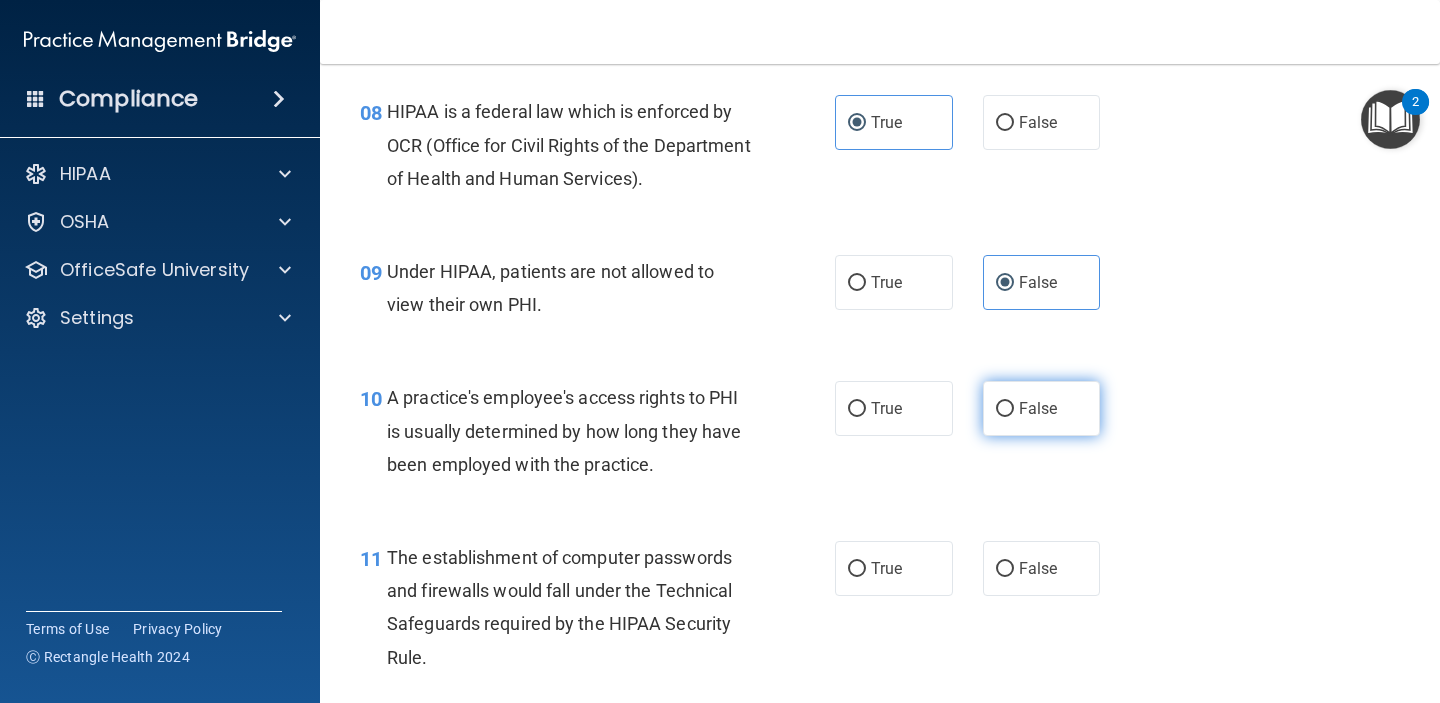 click on "False" at bounding box center (1042, 408) 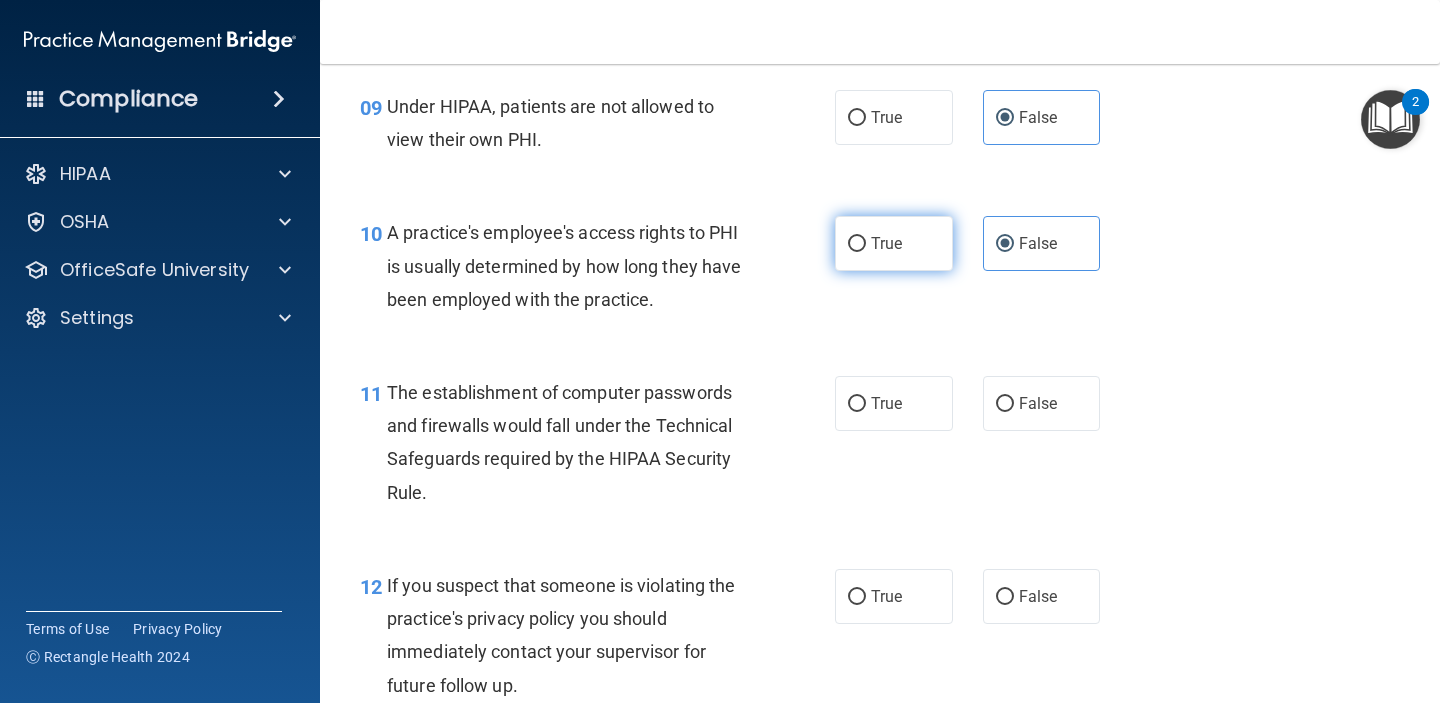 scroll, scrollTop: 1541, scrollLeft: 0, axis: vertical 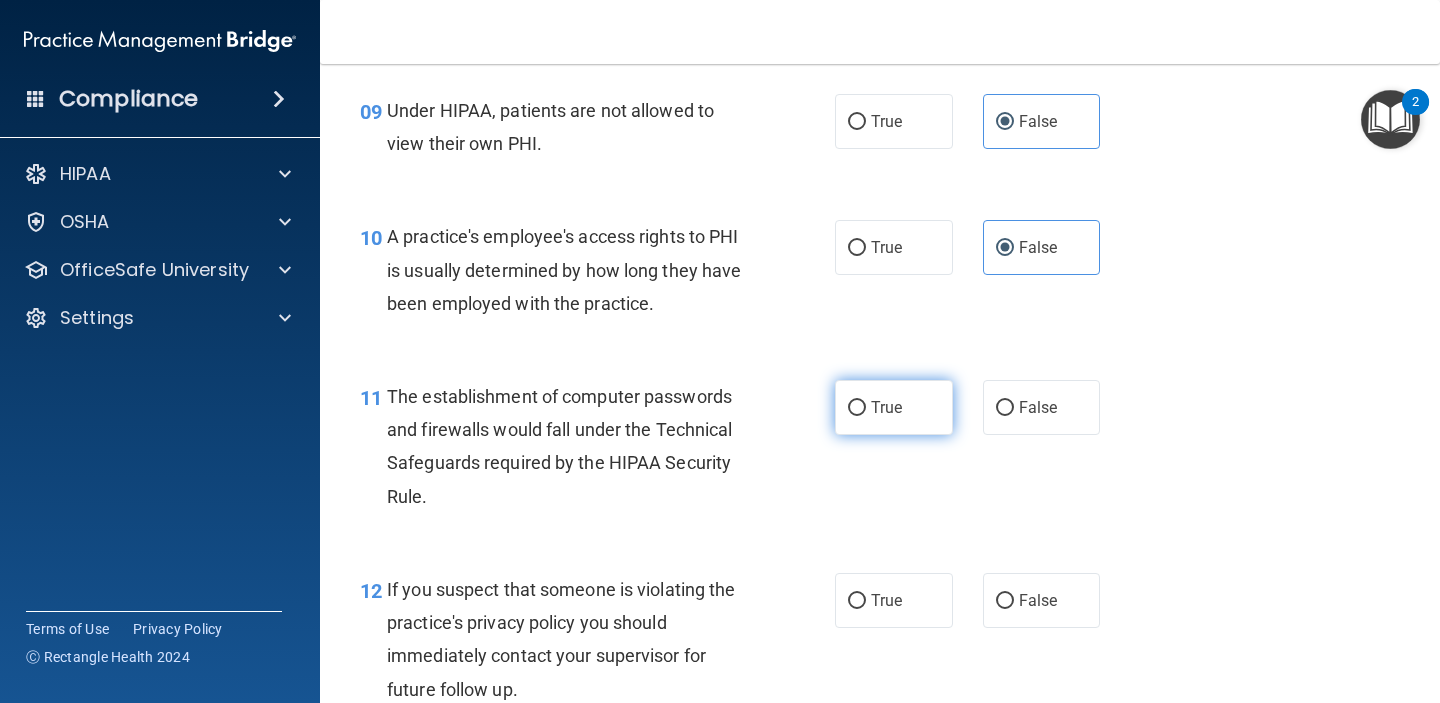 click on "True" at bounding box center [886, 407] 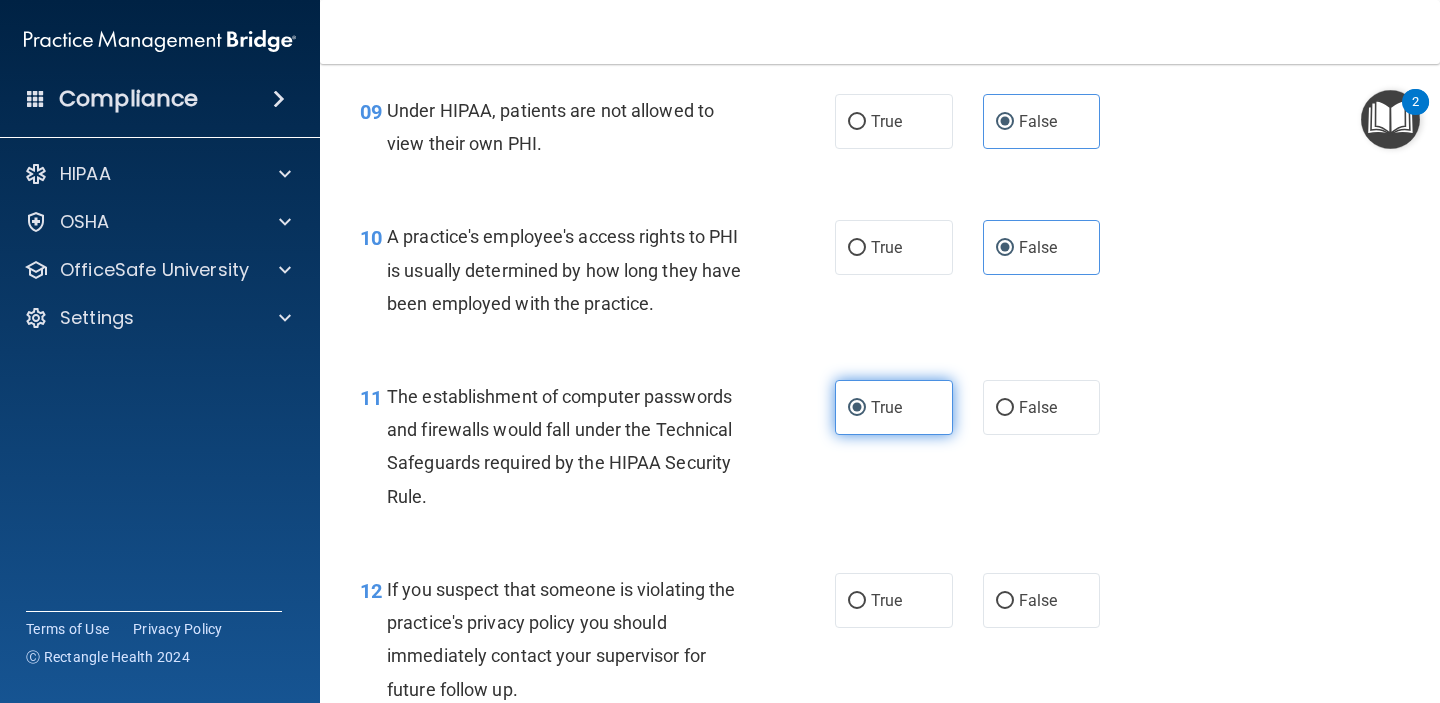 scroll, scrollTop: 1741, scrollLeft: 0, axis: vertical 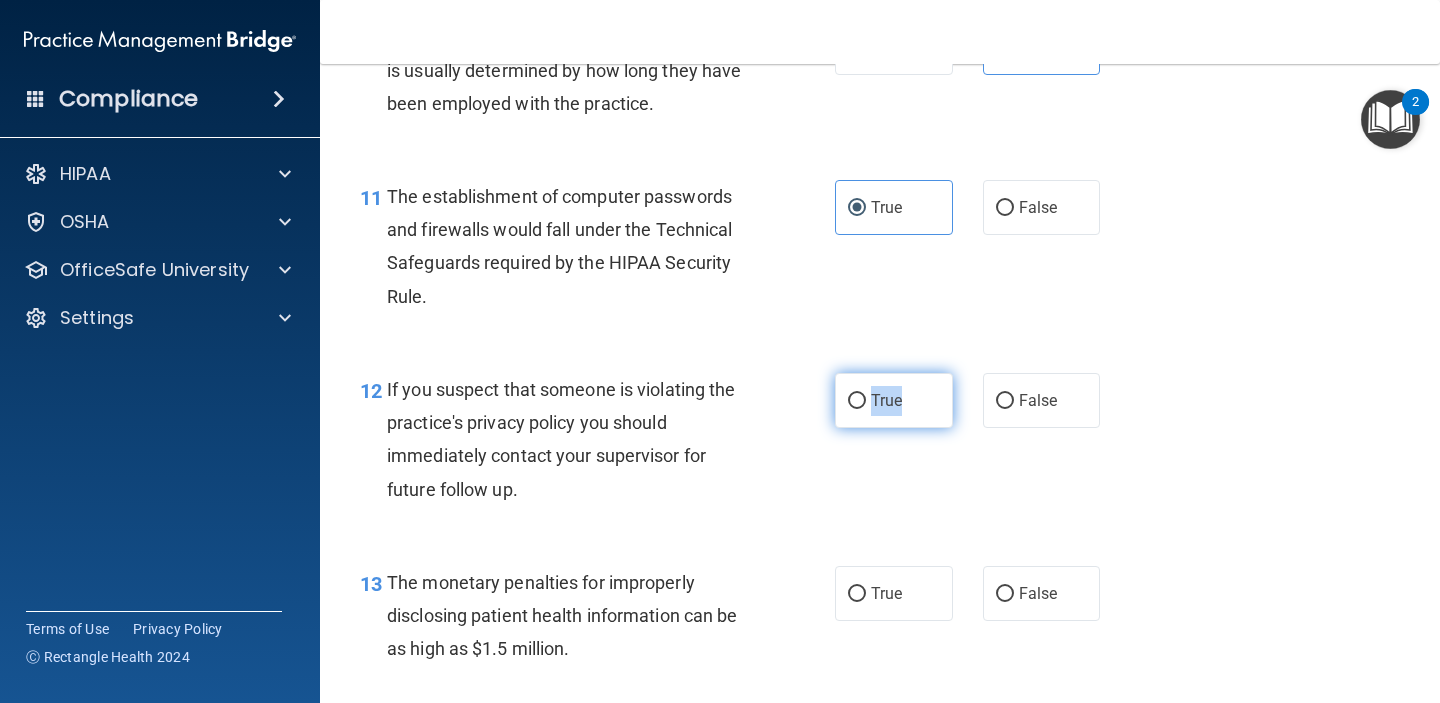 drag, startPoint x: 903, startPoint y: 405, endPoint x: 886, endPoint y: 377, distance: 32.75668 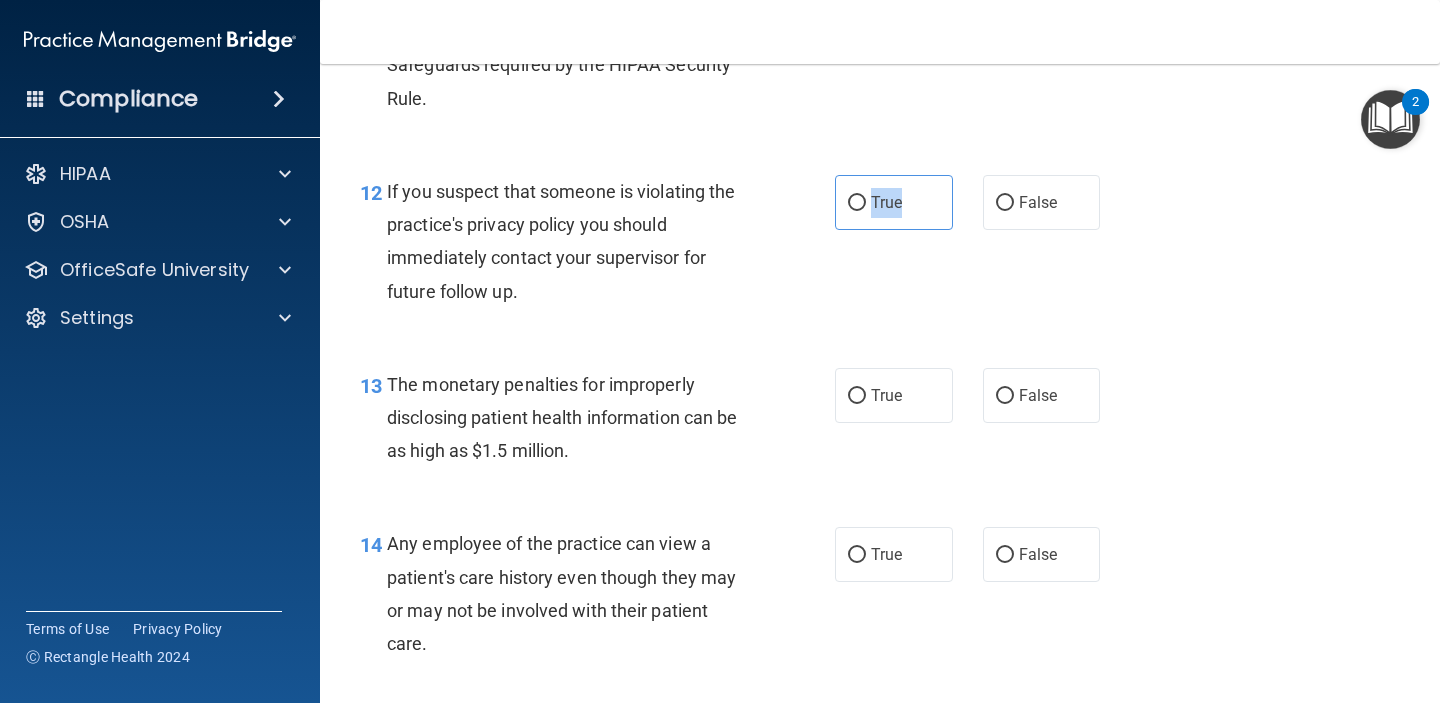 scroll, scrollTop: 1943, scrollLeft: 0, axis: vertical 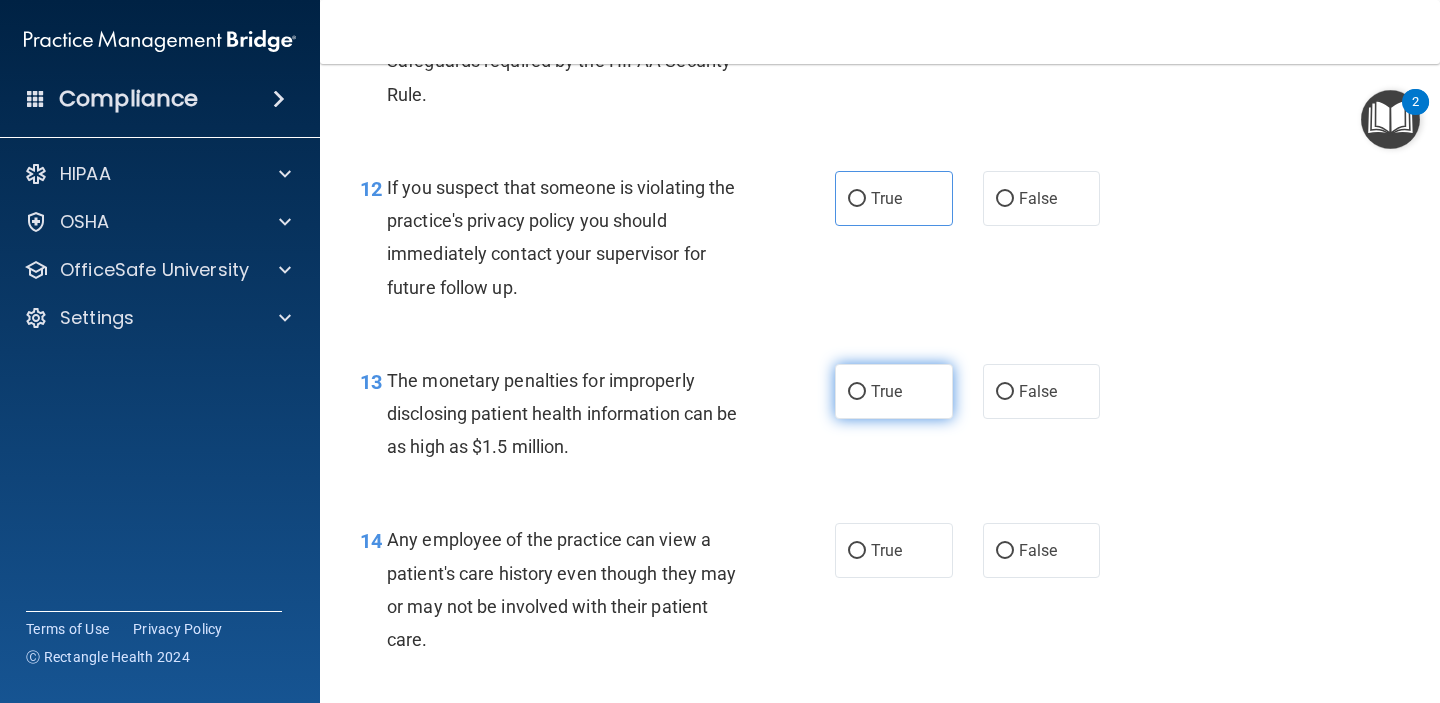 click on "True" at bounding box center [894, 391] 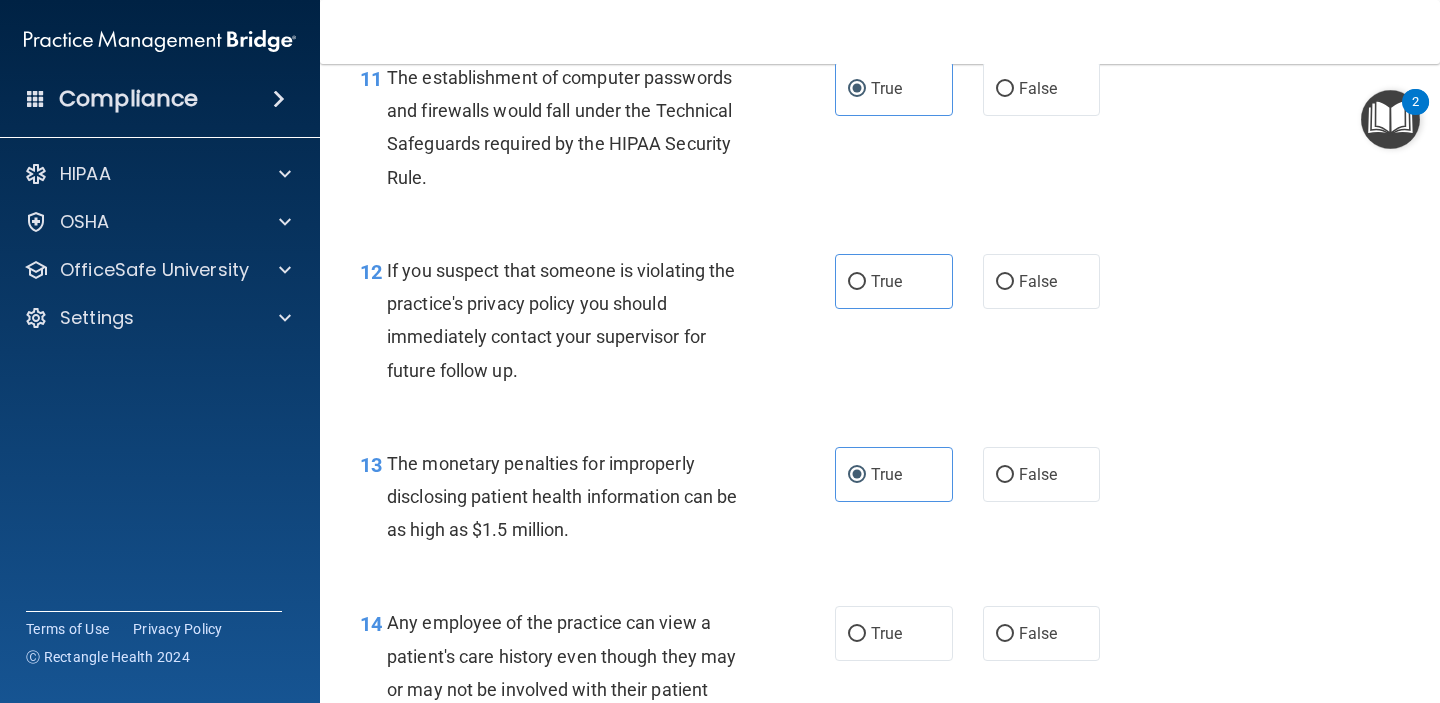 scroll, scrollTop: 1850, scrollLeft: 0, axis: vertical 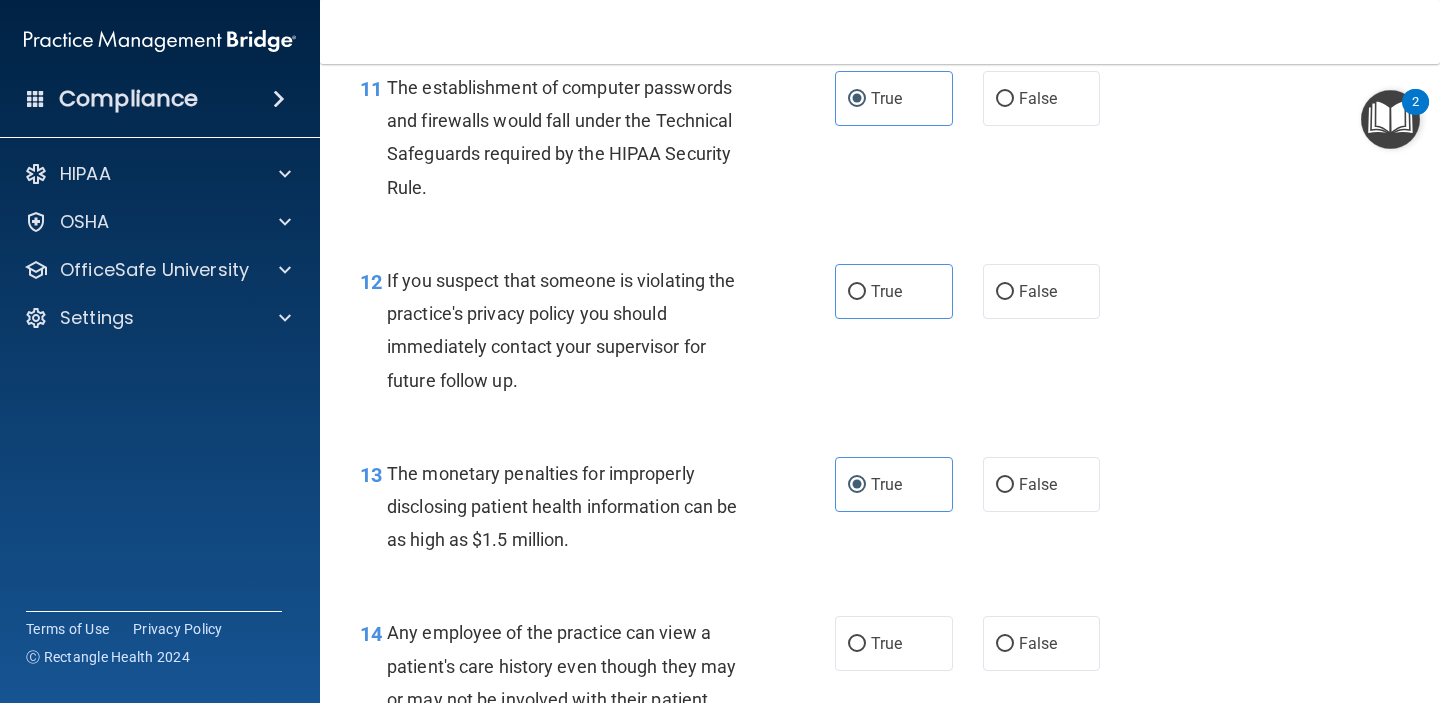 click on "12       If you suspect that someone is violating the practice's privacy policy you should immediately contact your supervisor for future follow up.                 True           False" at bounding box center (880, 335) 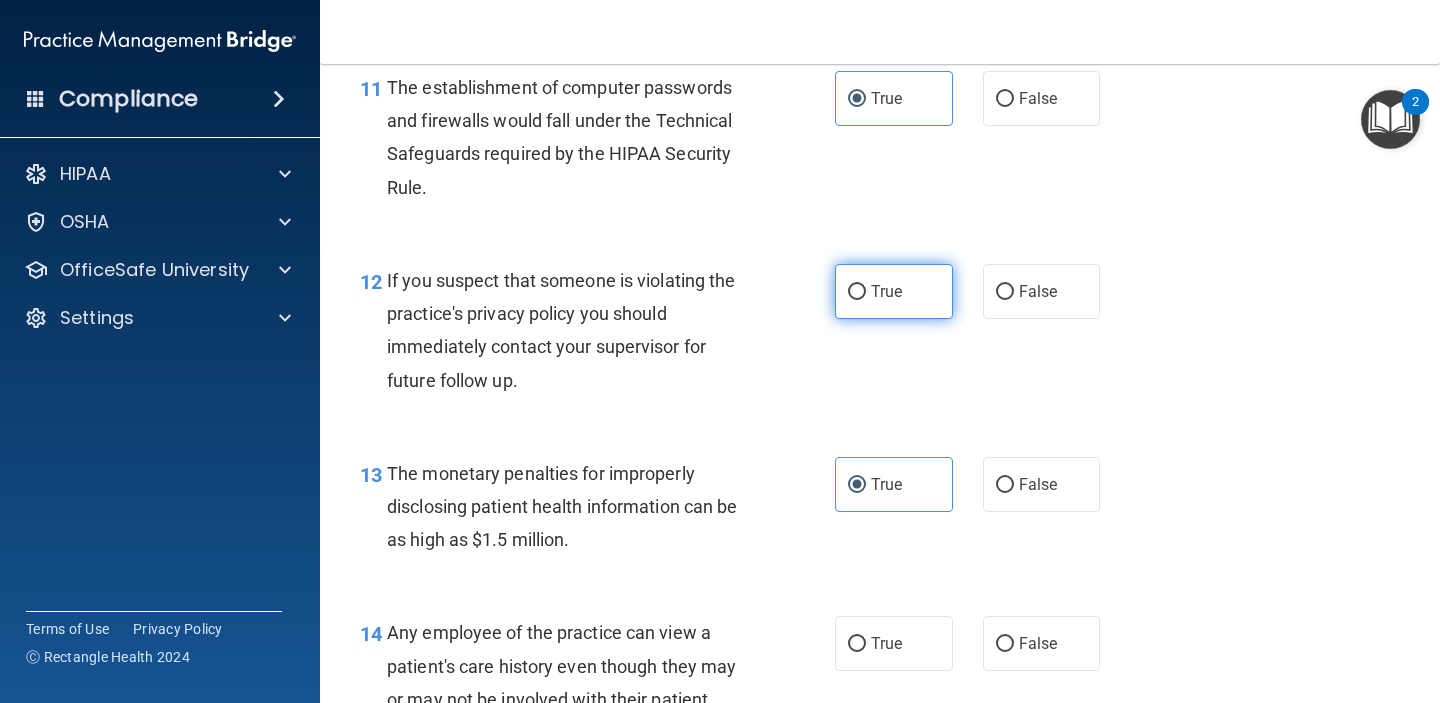 click on "True" at bounding box center [894, 291] 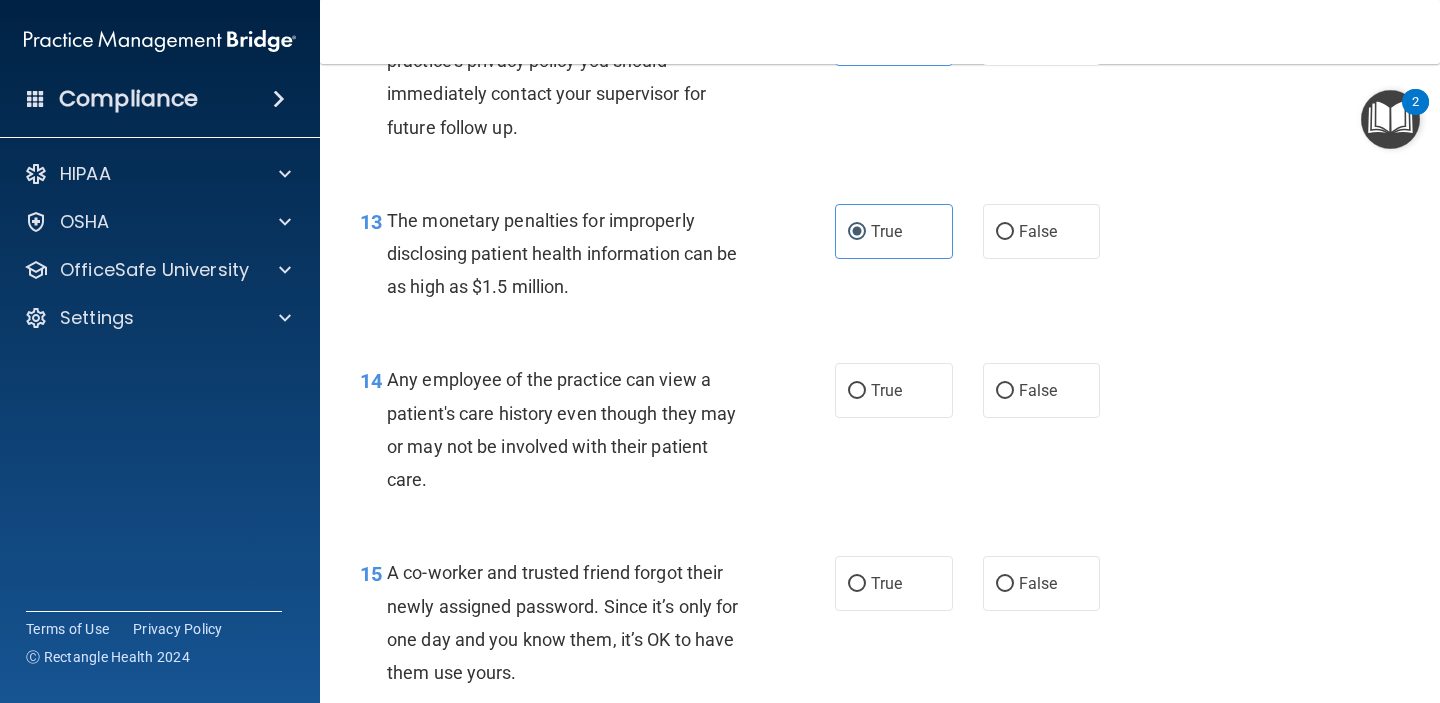 scroll, scrollTop: 2100, scrollLeft: 0, axis: vertical 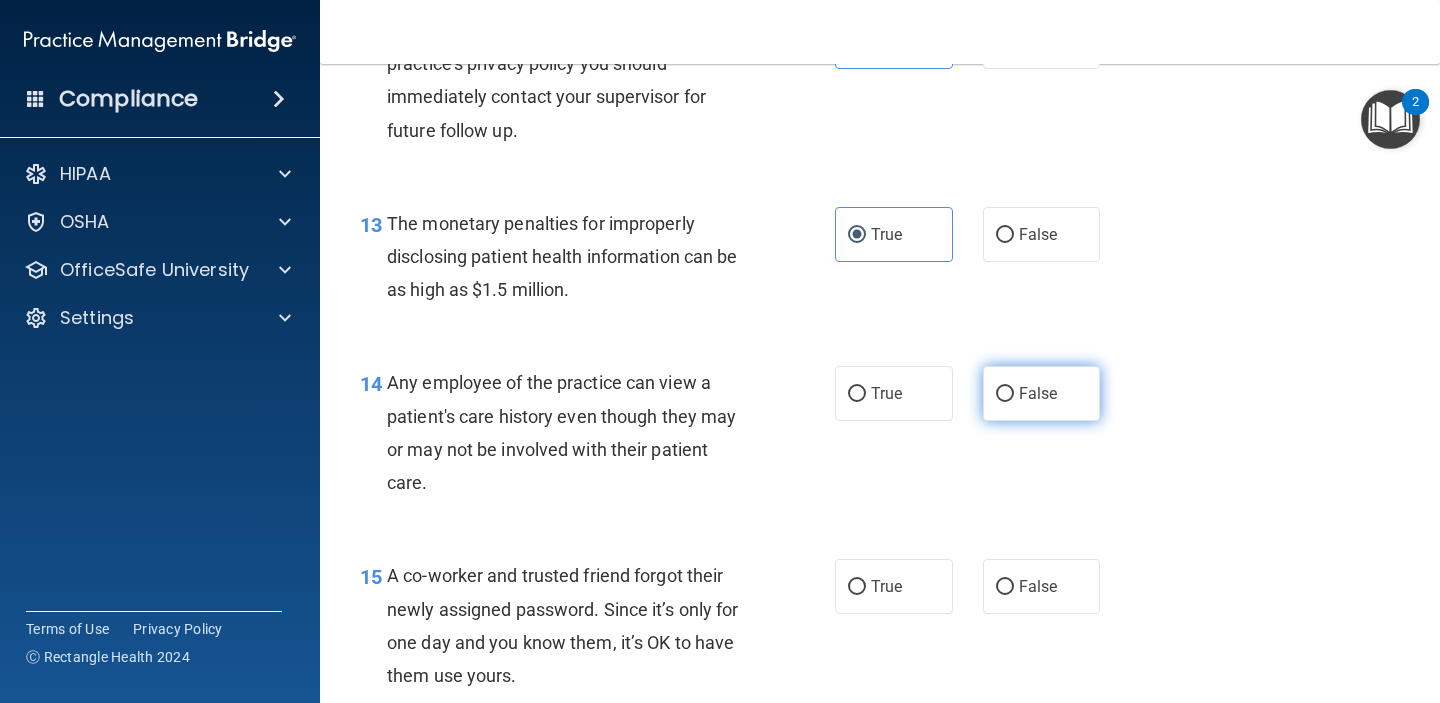 click on "False" at bounding box center [1042, 393] 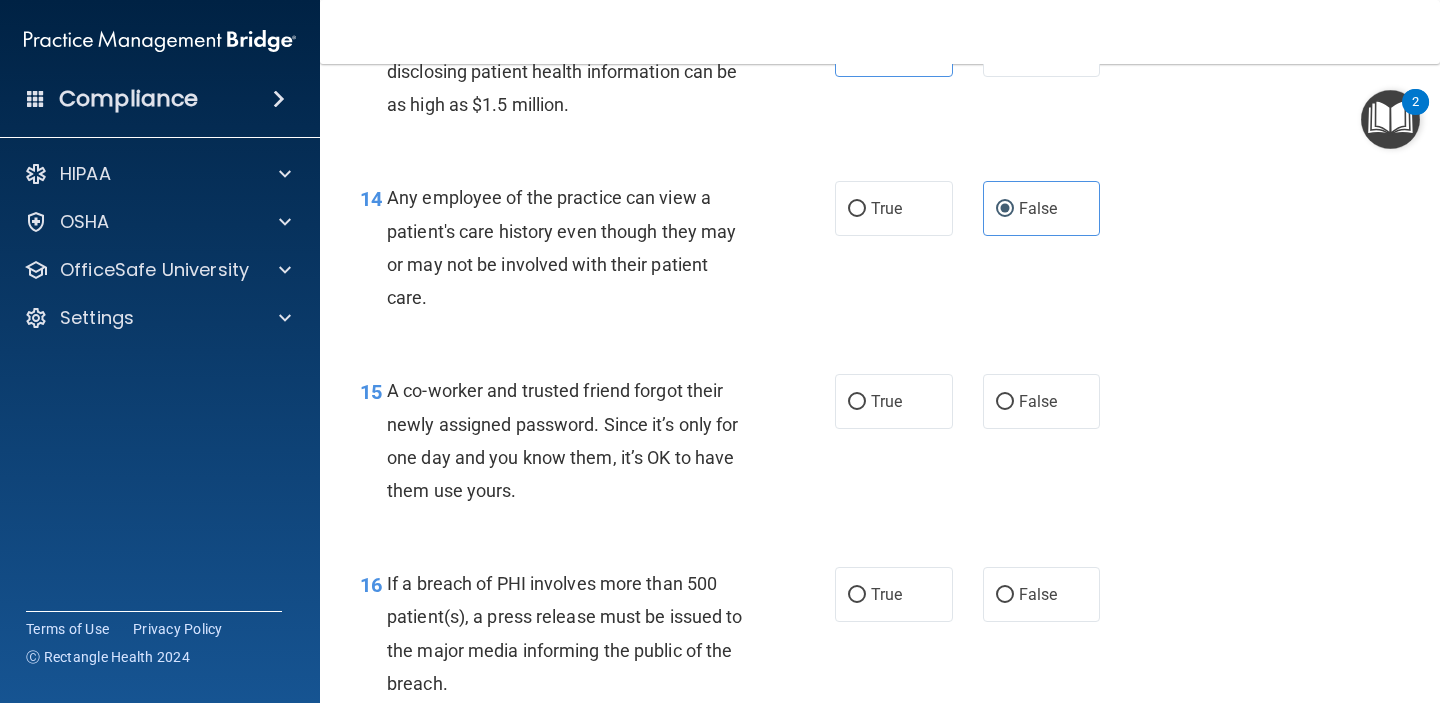 scroll, scrollTop: 2291, scrollLeft: 0, axis: vertical 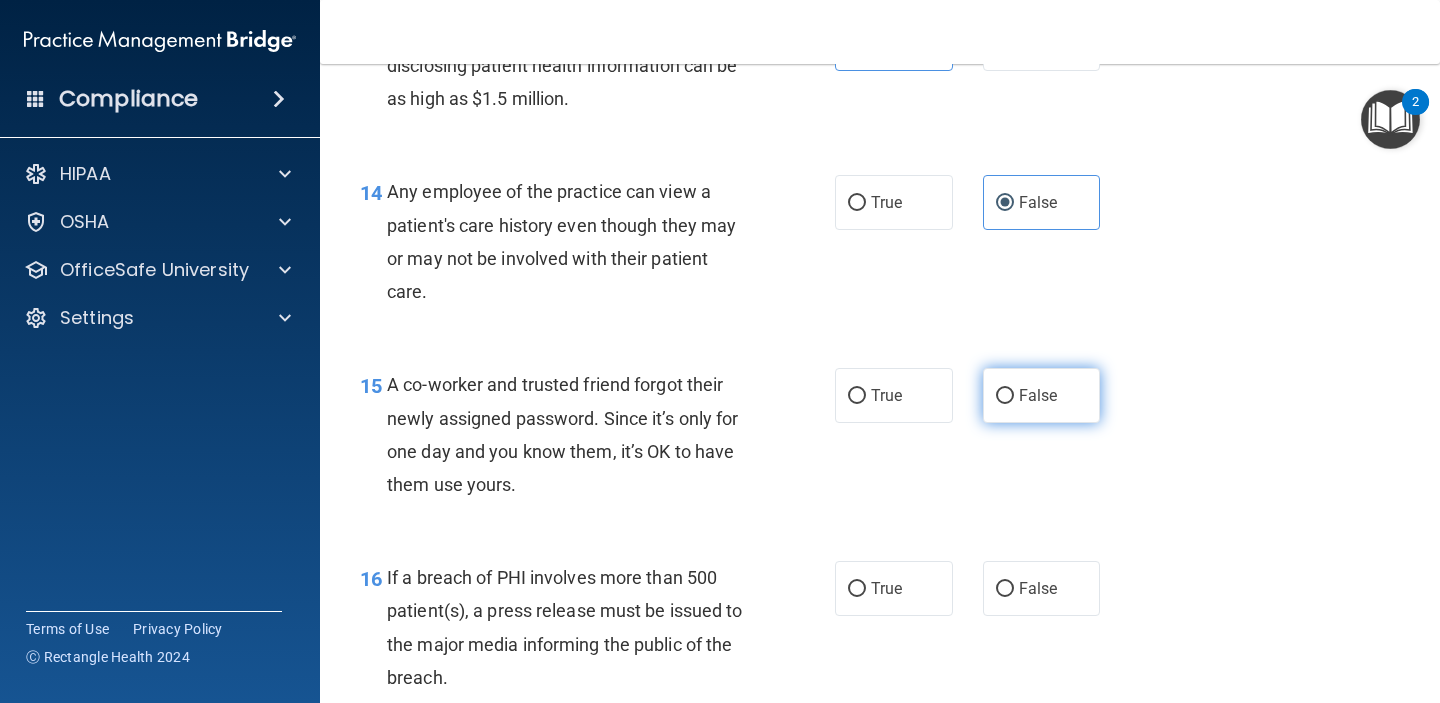 click on "False" at bounding box center [1038, 395] 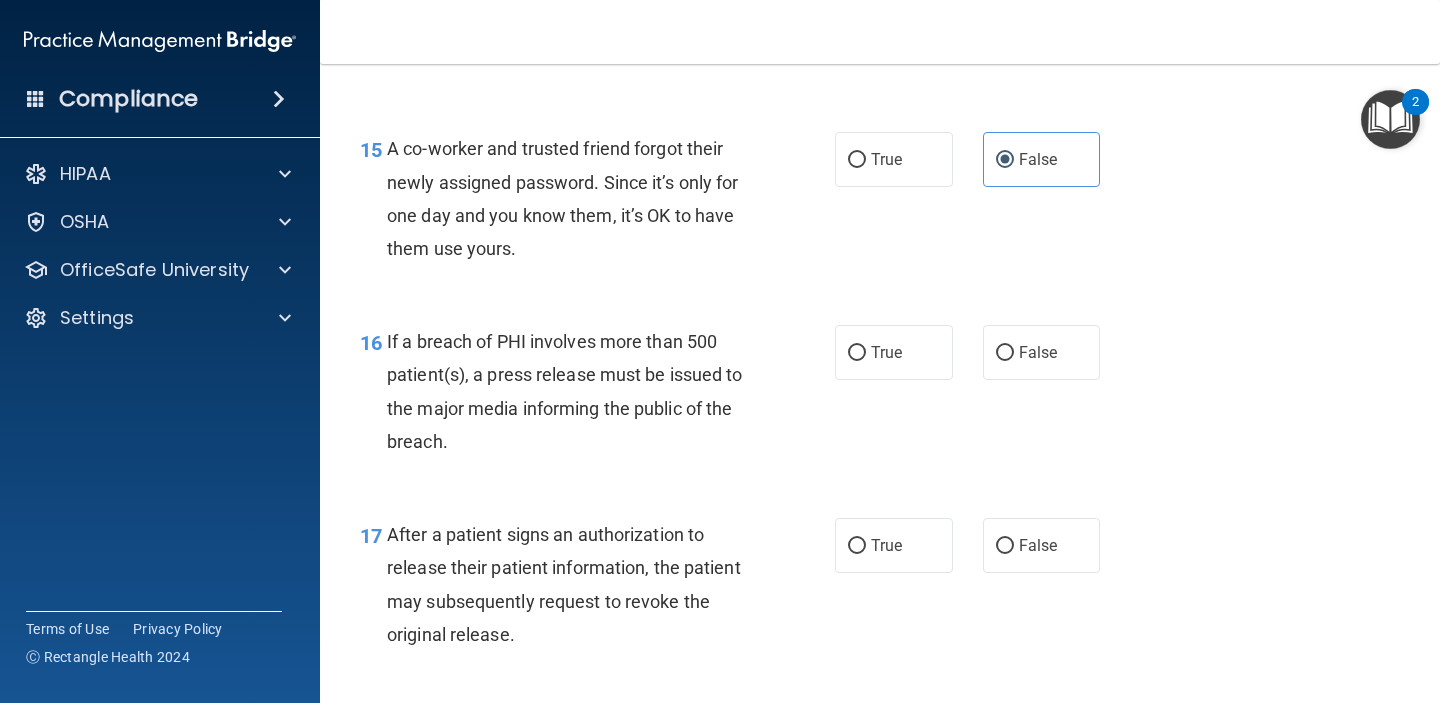 scroll, scrollTop: 2541, scrollLeft: 0, axis: vertical 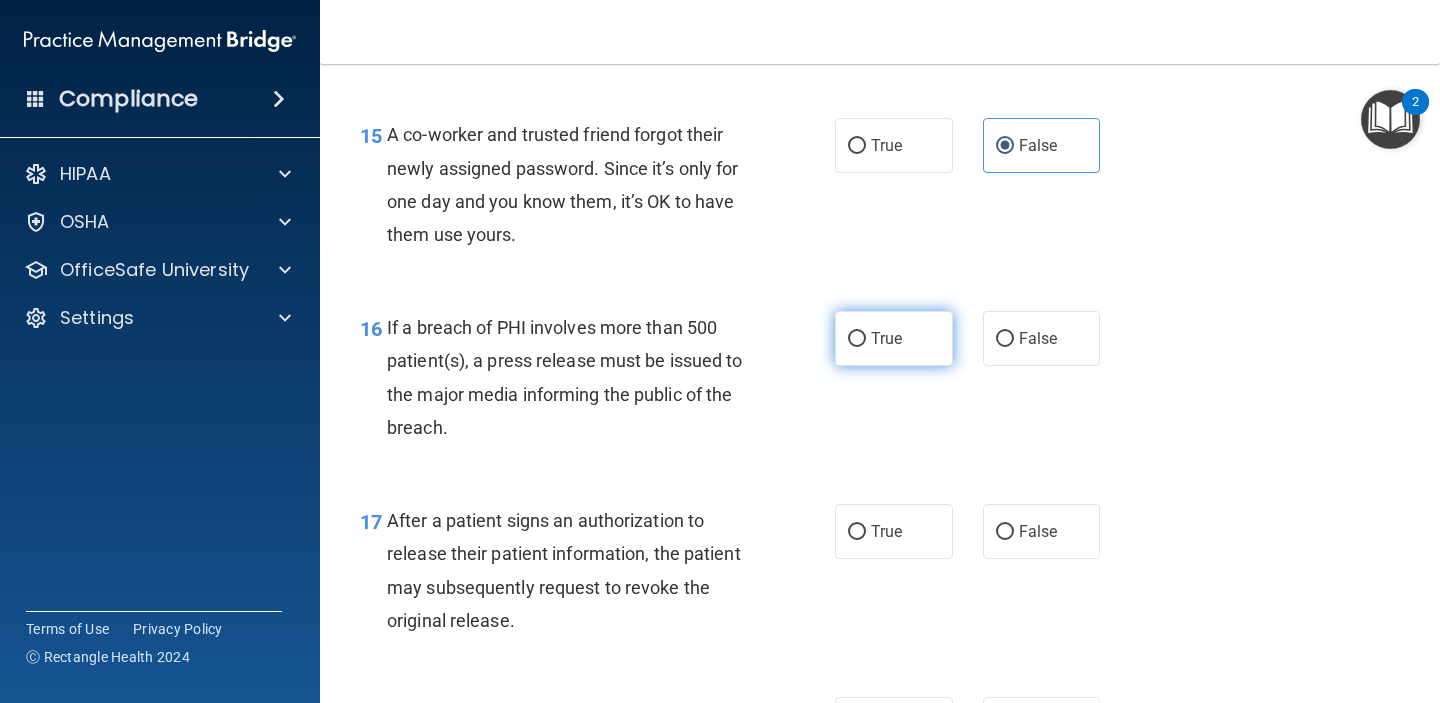 click on "True" at bounding box center (894, 338) 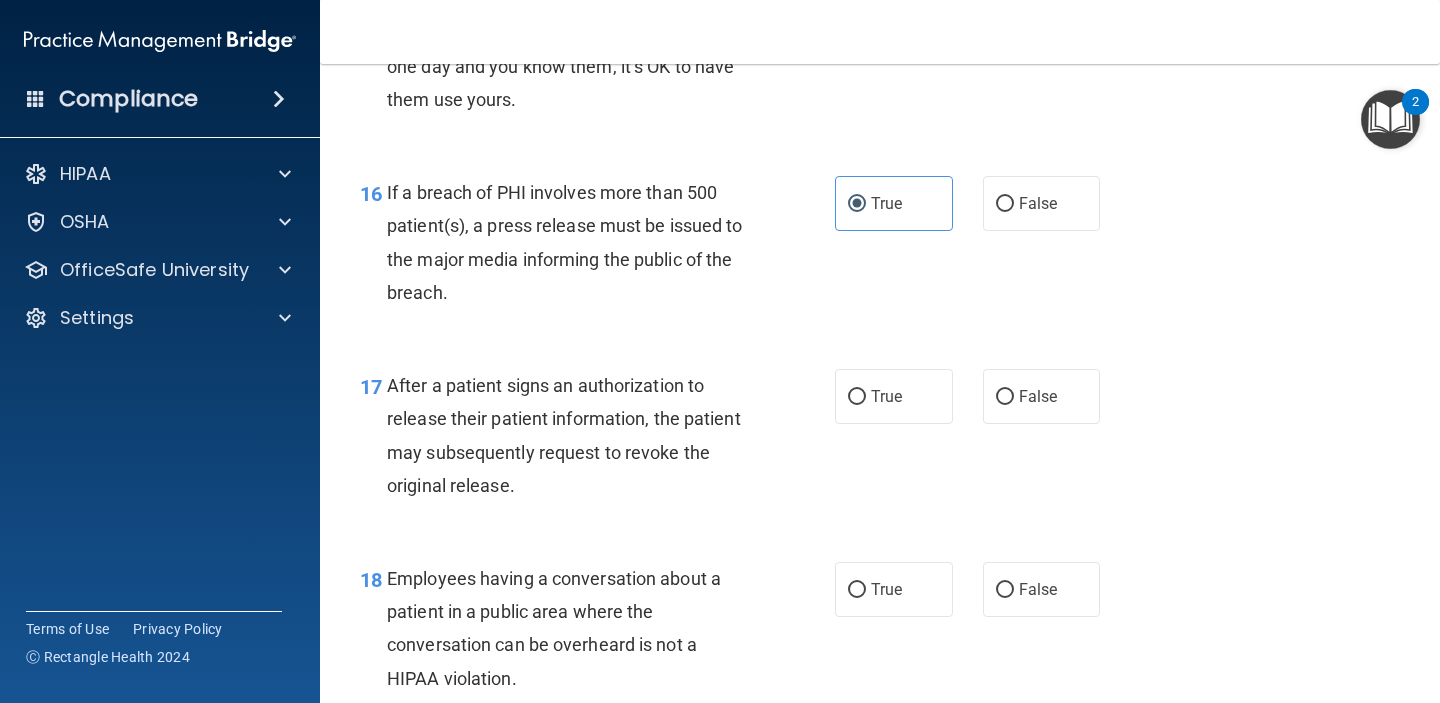 scroll, scrollTop: 2675, scrollLeft: 0, axis: vertical 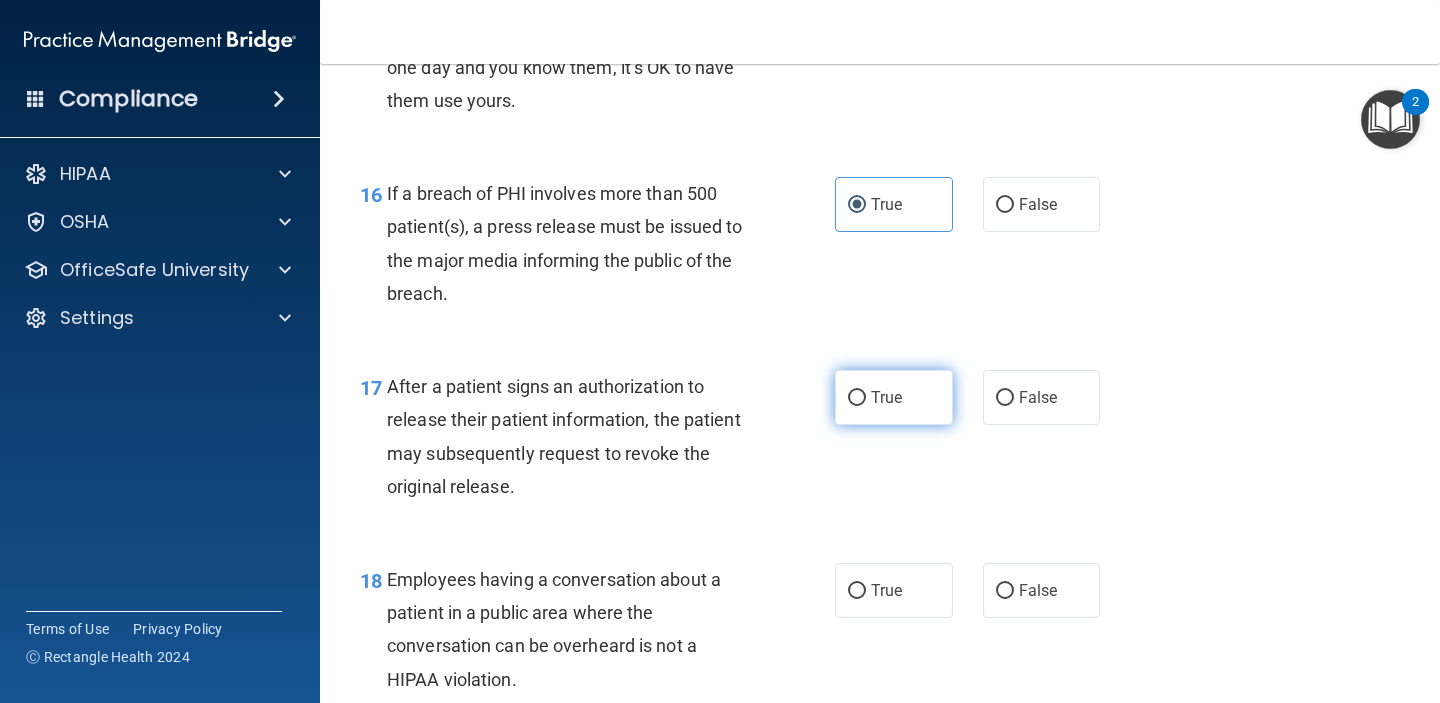 click on "True" at bounding box center [894, 397] 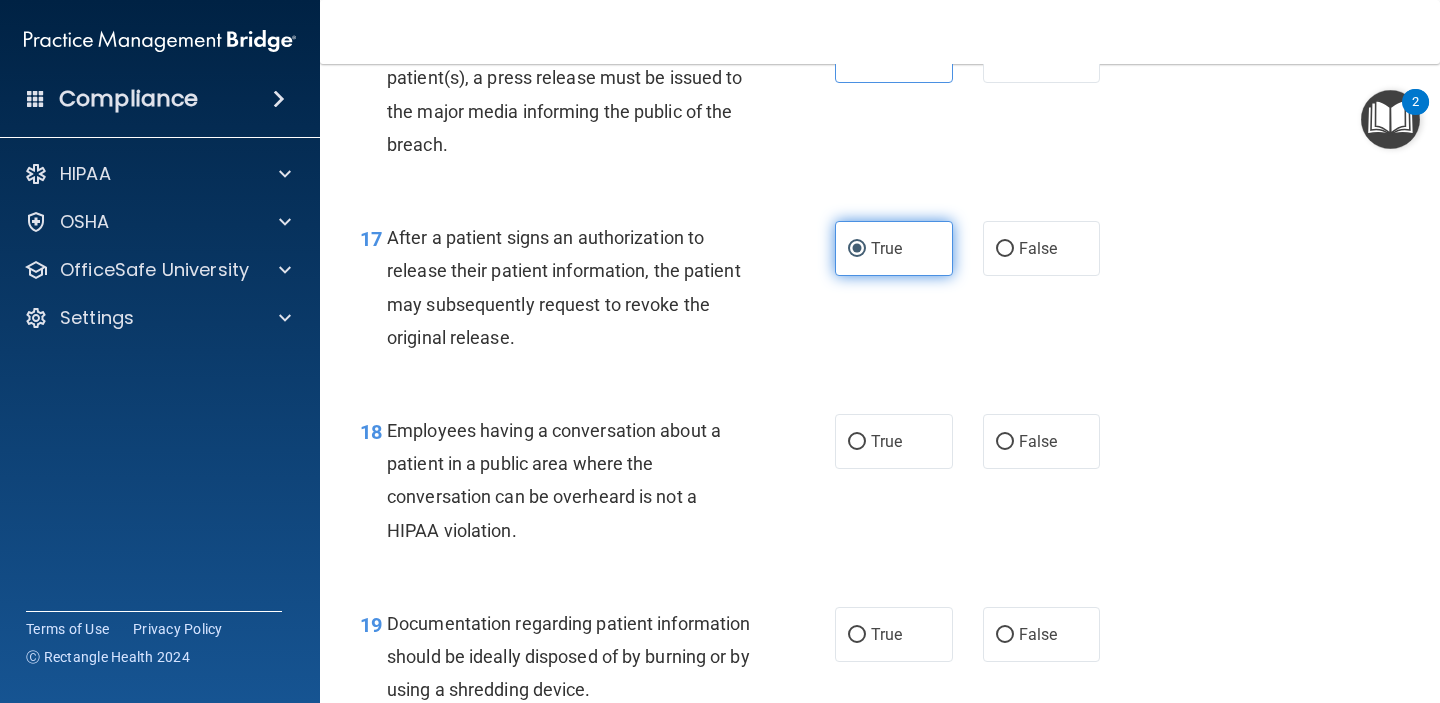 scroll, scrollTop: 2826, scrollLeft: 0, axis: vertical 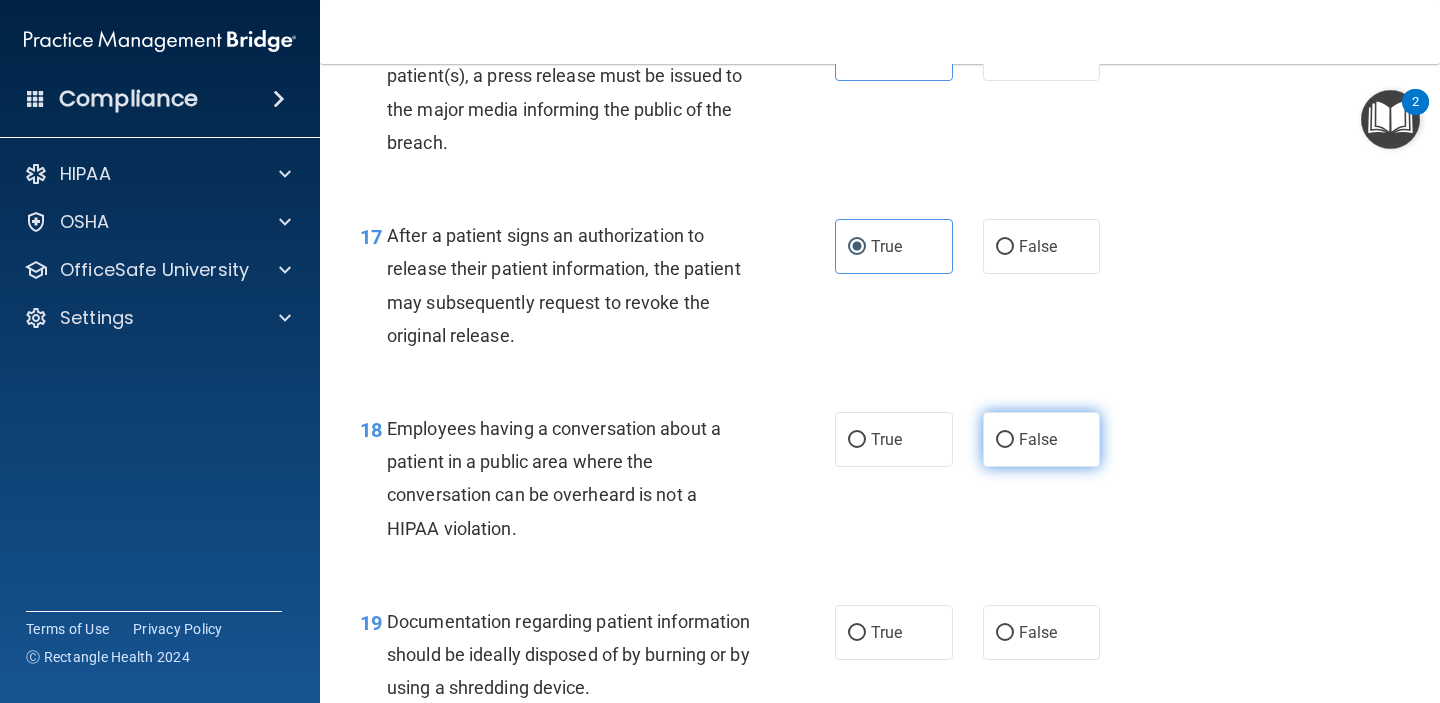 click on "False" at bounding box center [1042, 439] 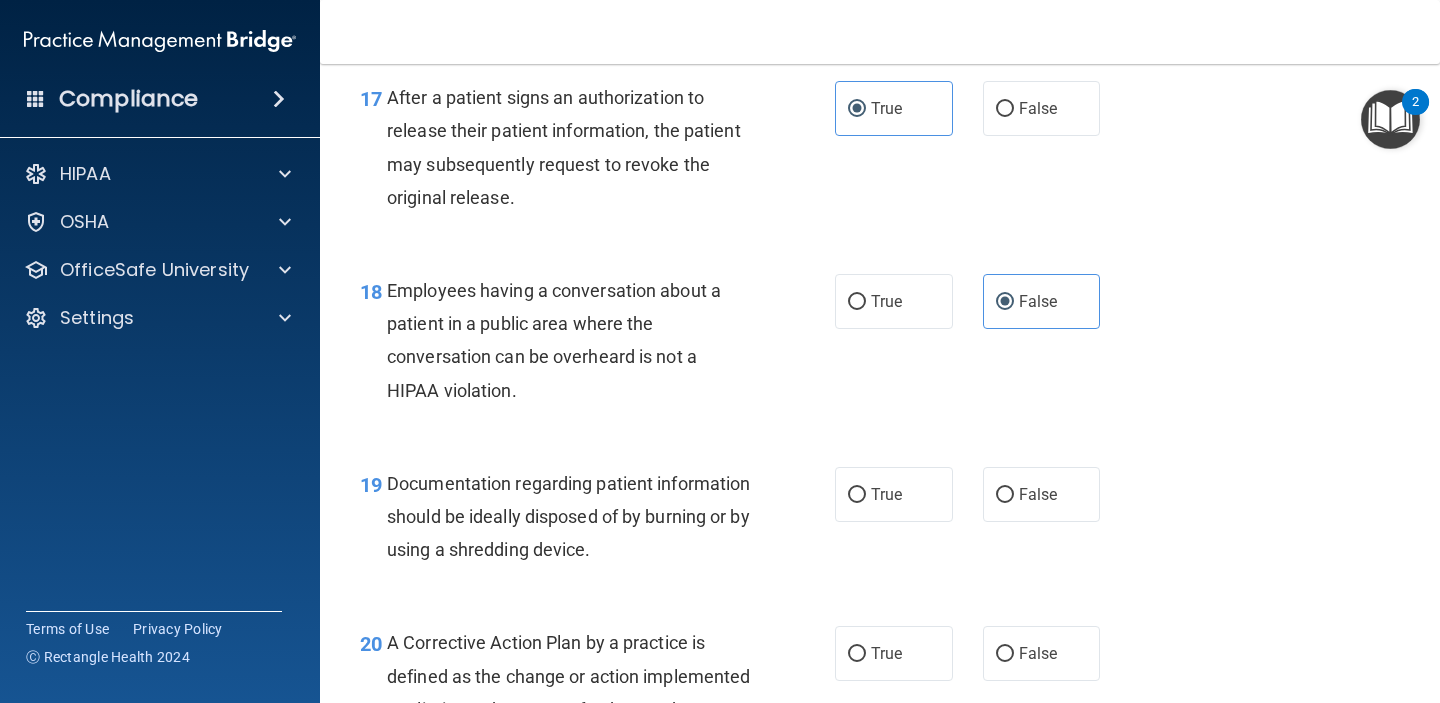 scroll, scrollTop: 2990, scrollLeft: 0, axis: vertical 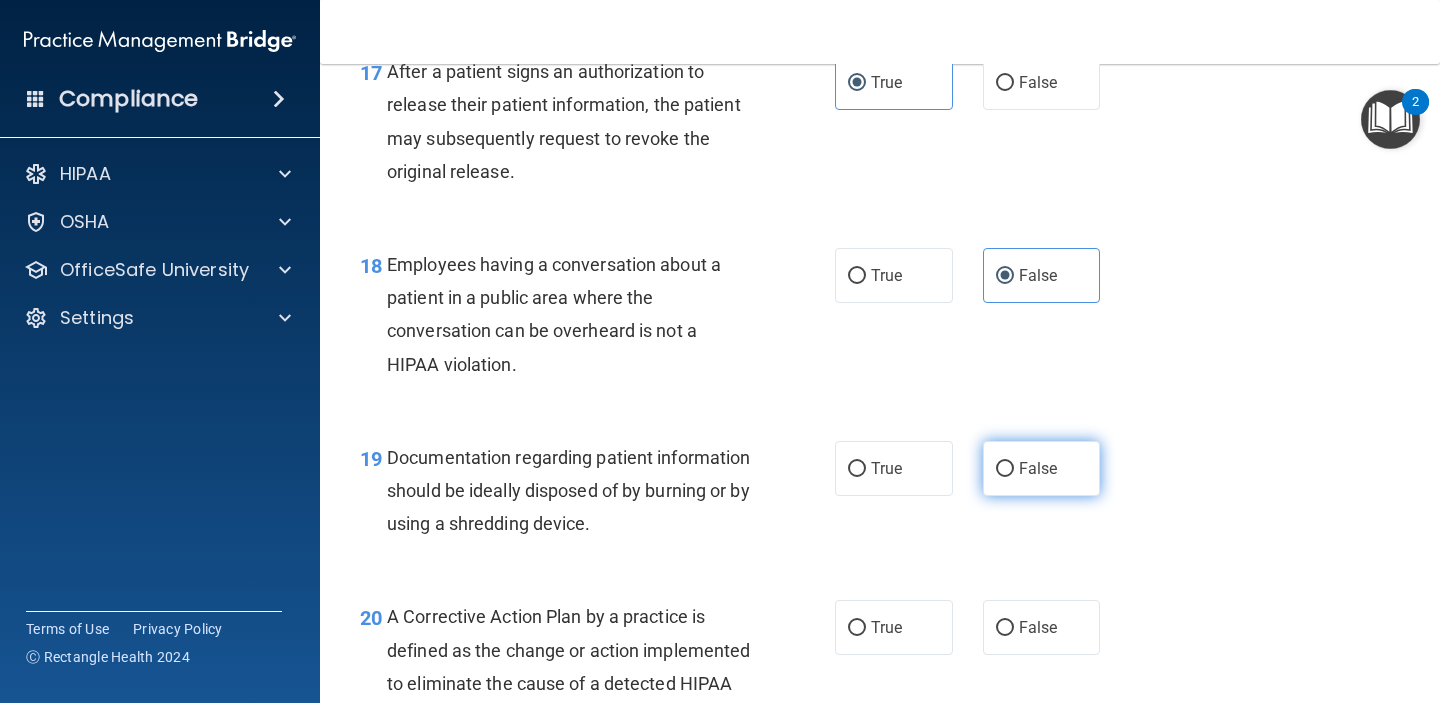 click on "False" at bounding box center [1042, 468] 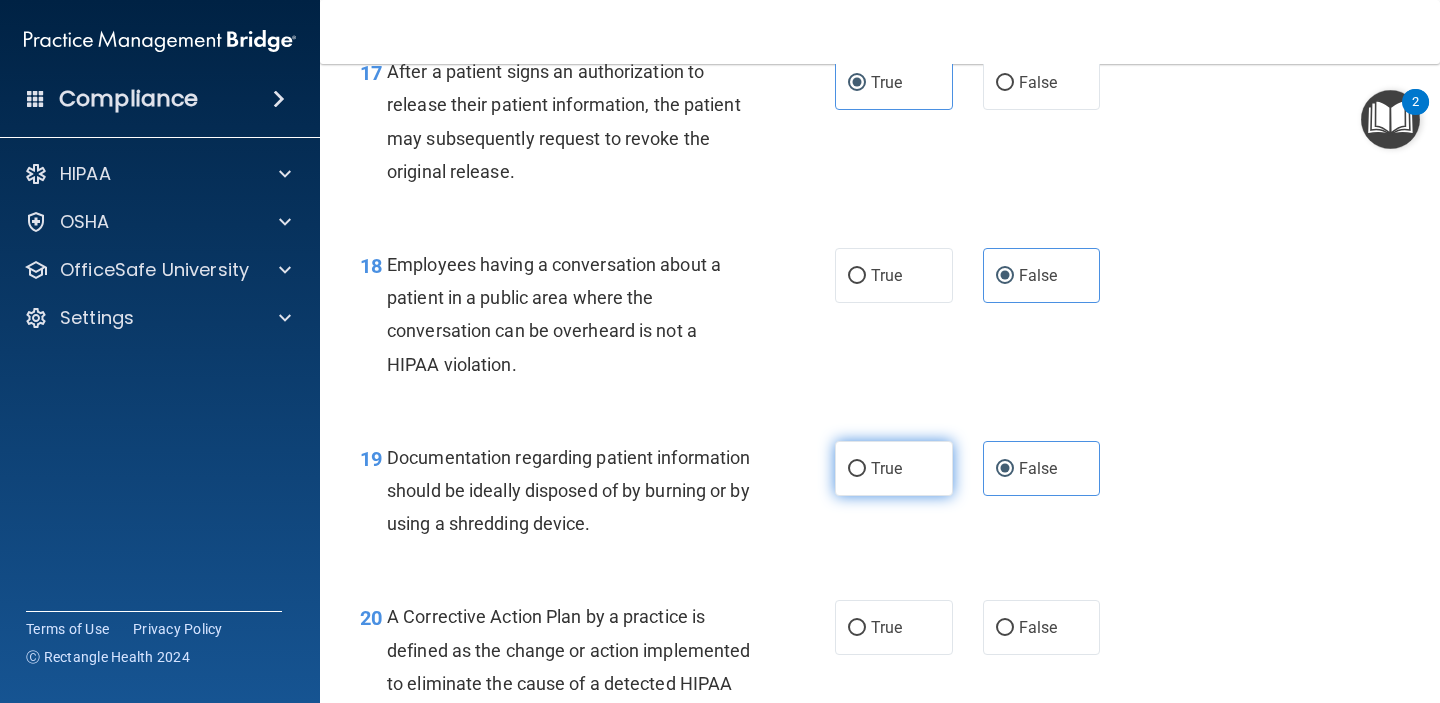 click on "True" at bounding box center [886, 468] 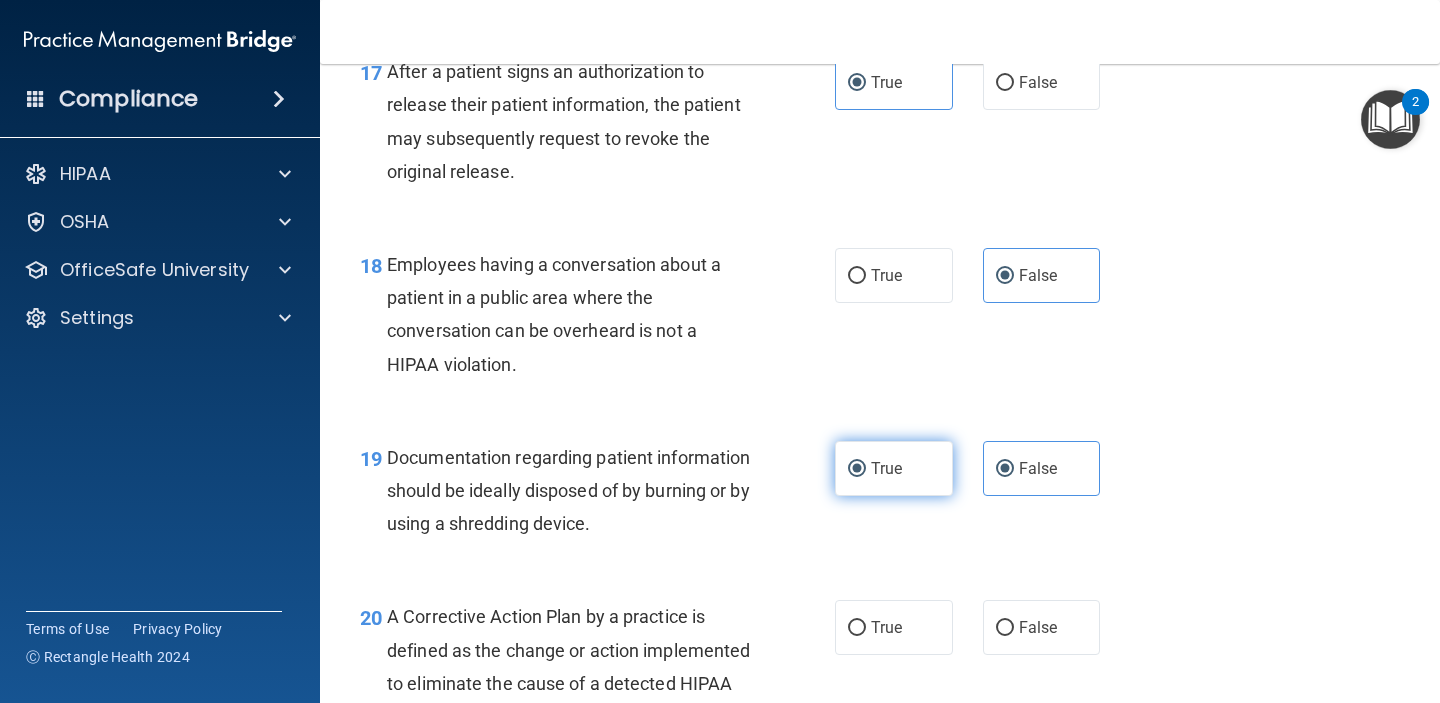 radio on "false" 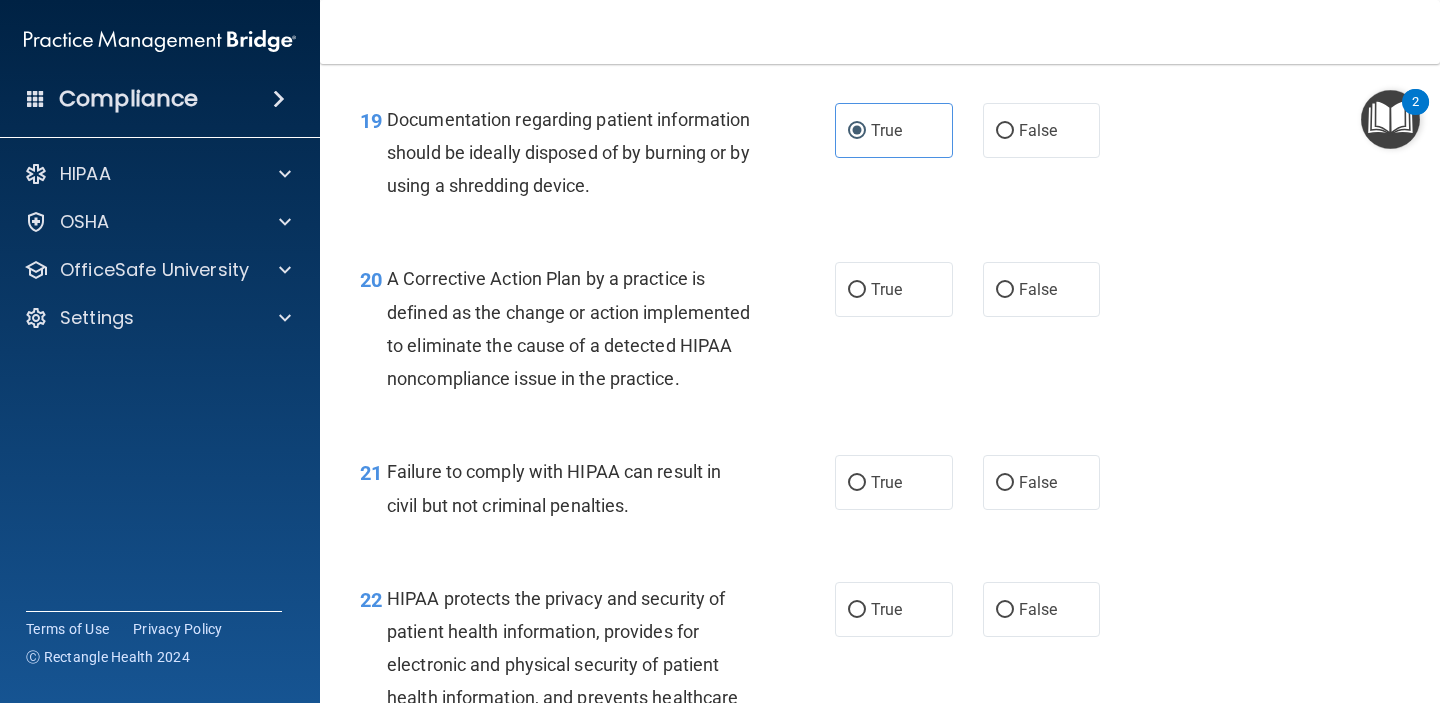 scroll, scrollTop: 3326, scrollLeft: 0, axis: vertical 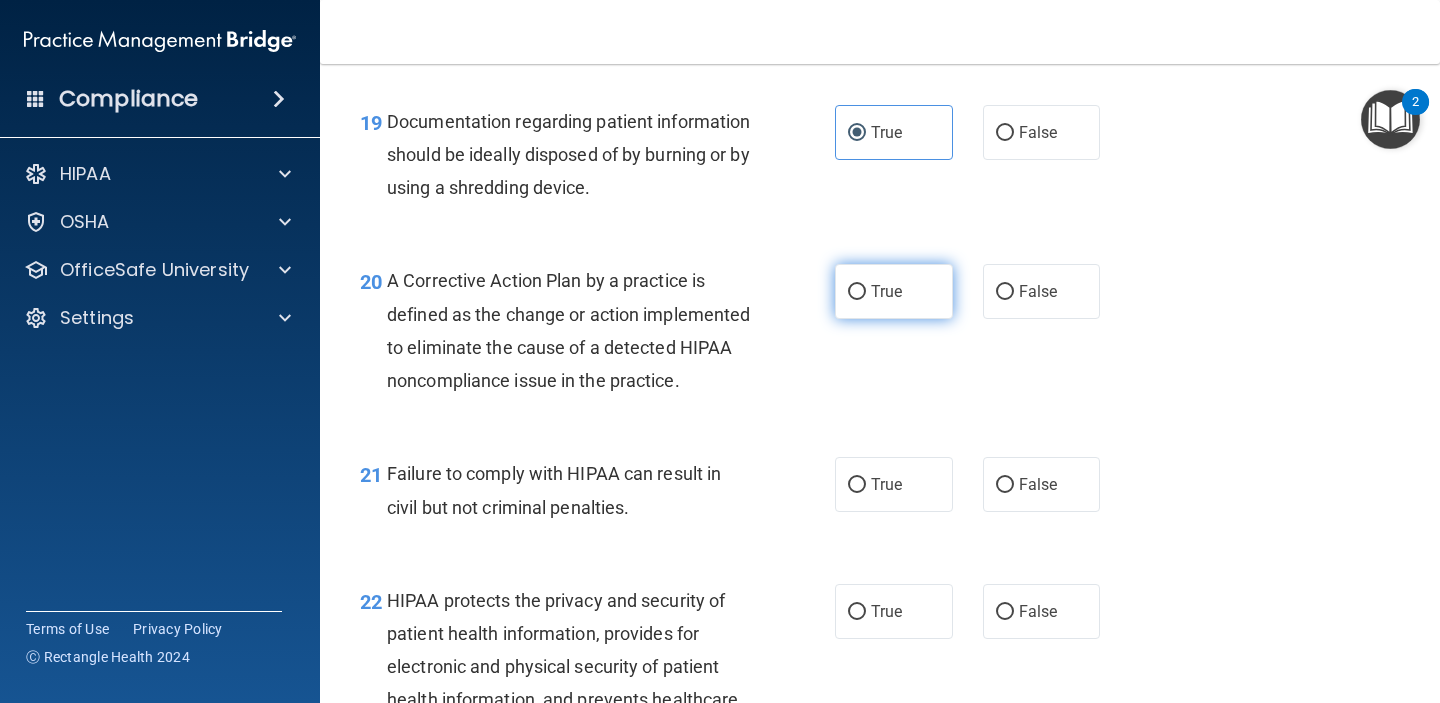 click on "True" at bounding box center (894, 291) 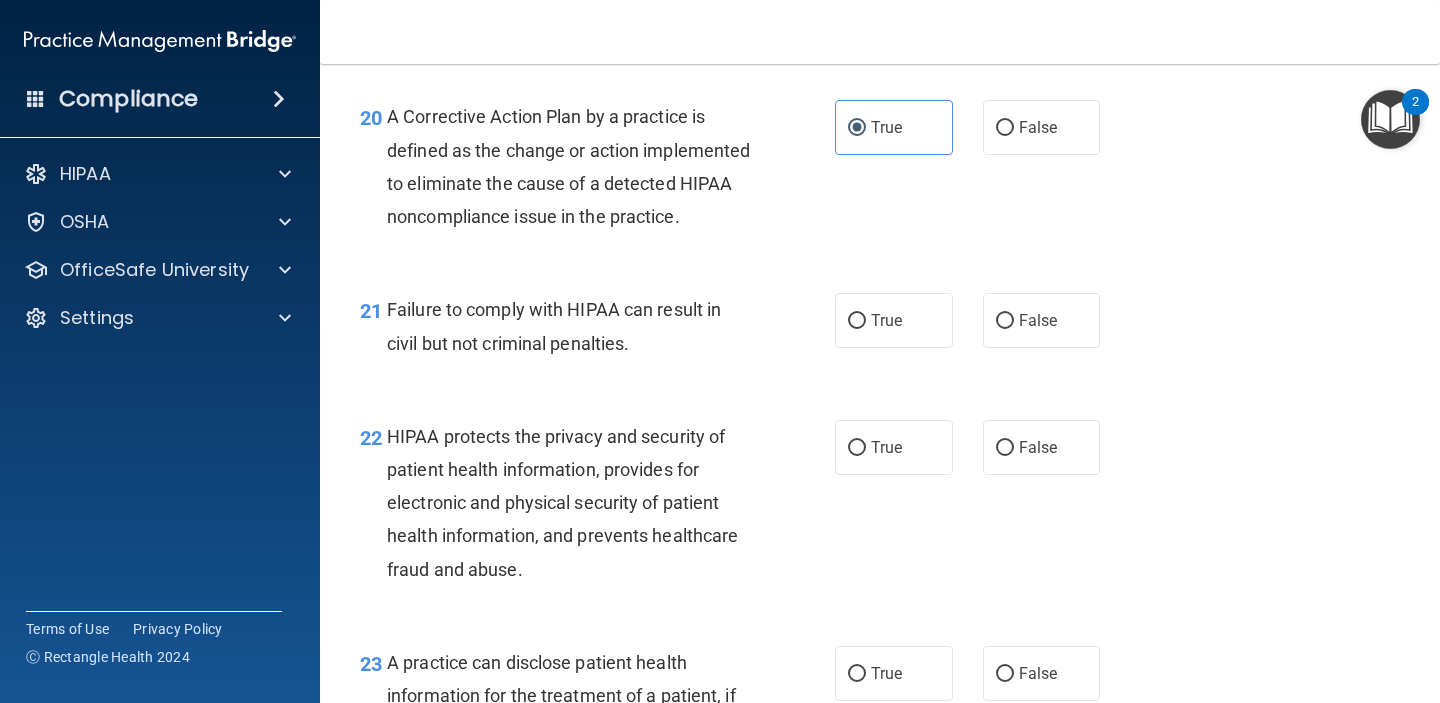 scroll, scrollTop: 3502, scrollLeft: 0, axis: vertical 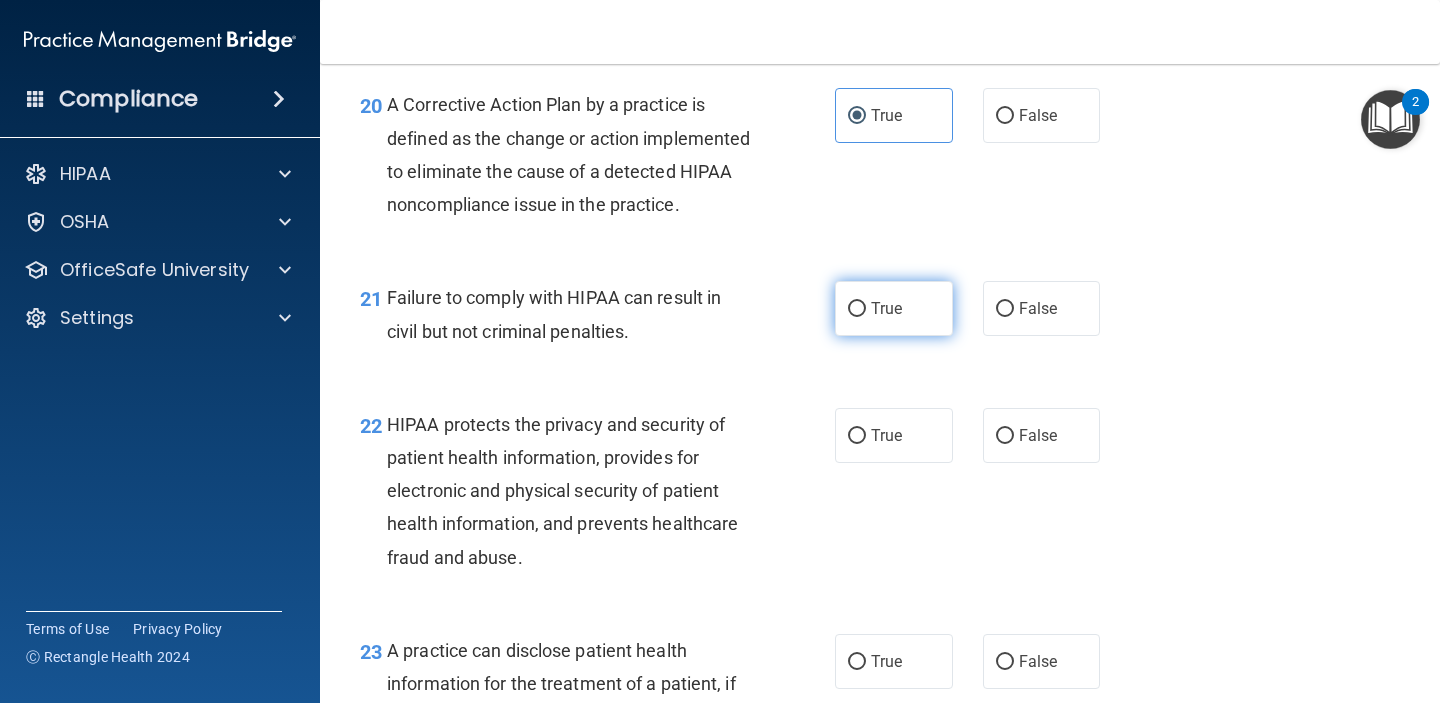 click on "True" at bounding box center (894, 308) 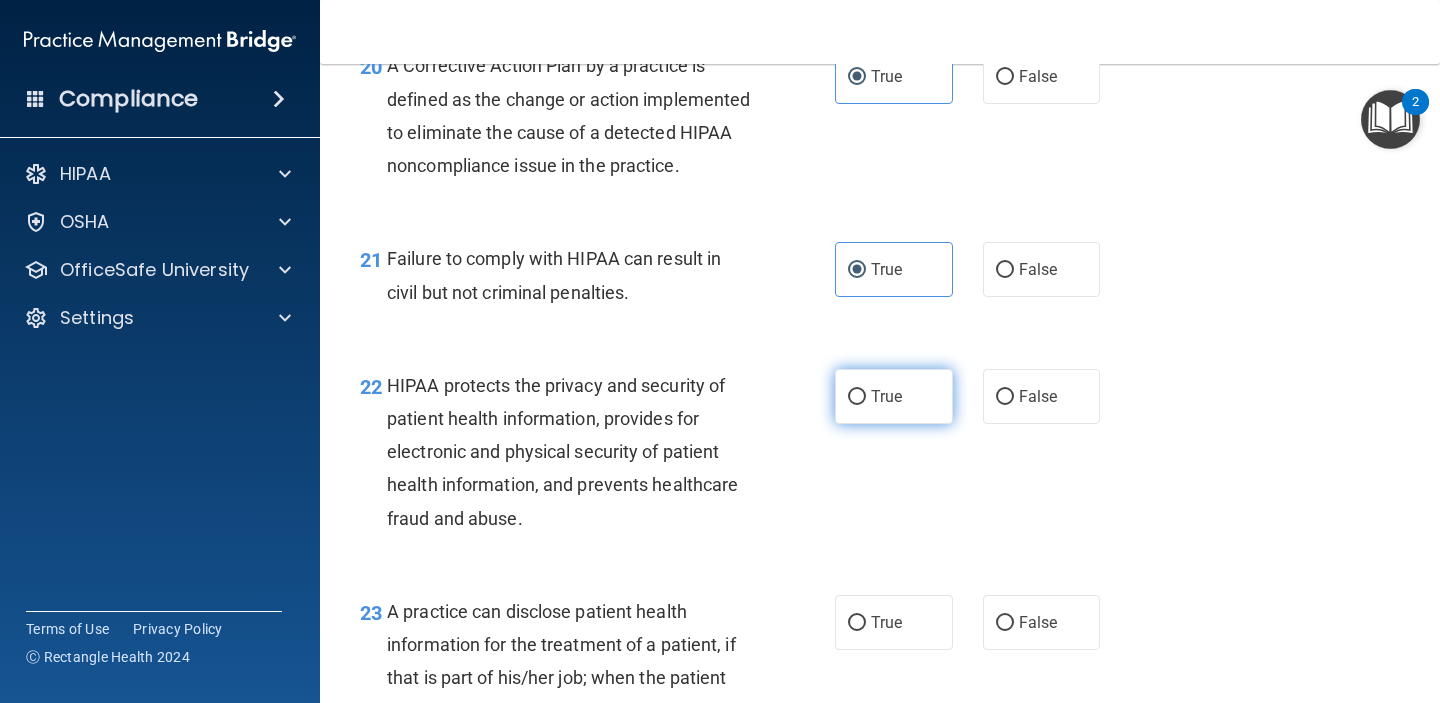 scroll, scrollTop: 3563, scrollLeft: 0, axis: vertical 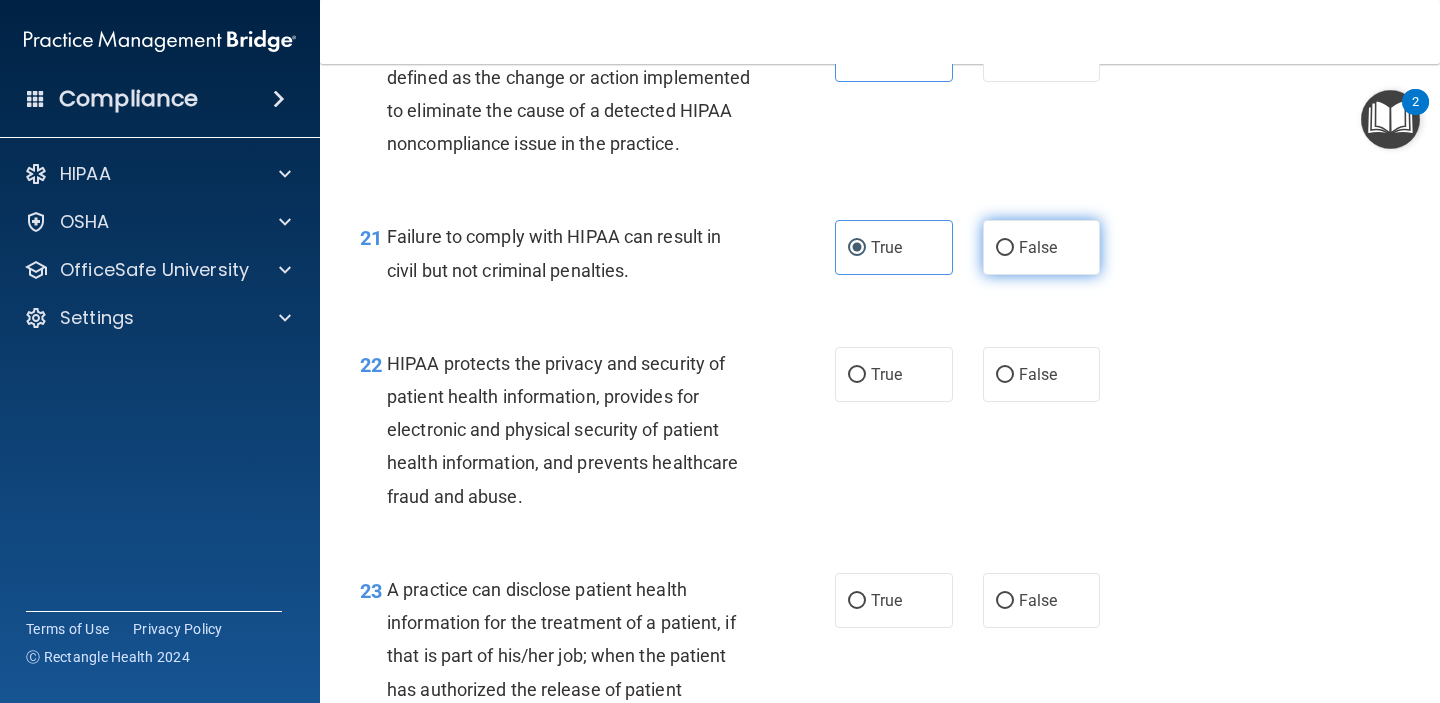 click on "False" at bounding box center [1042, 247] 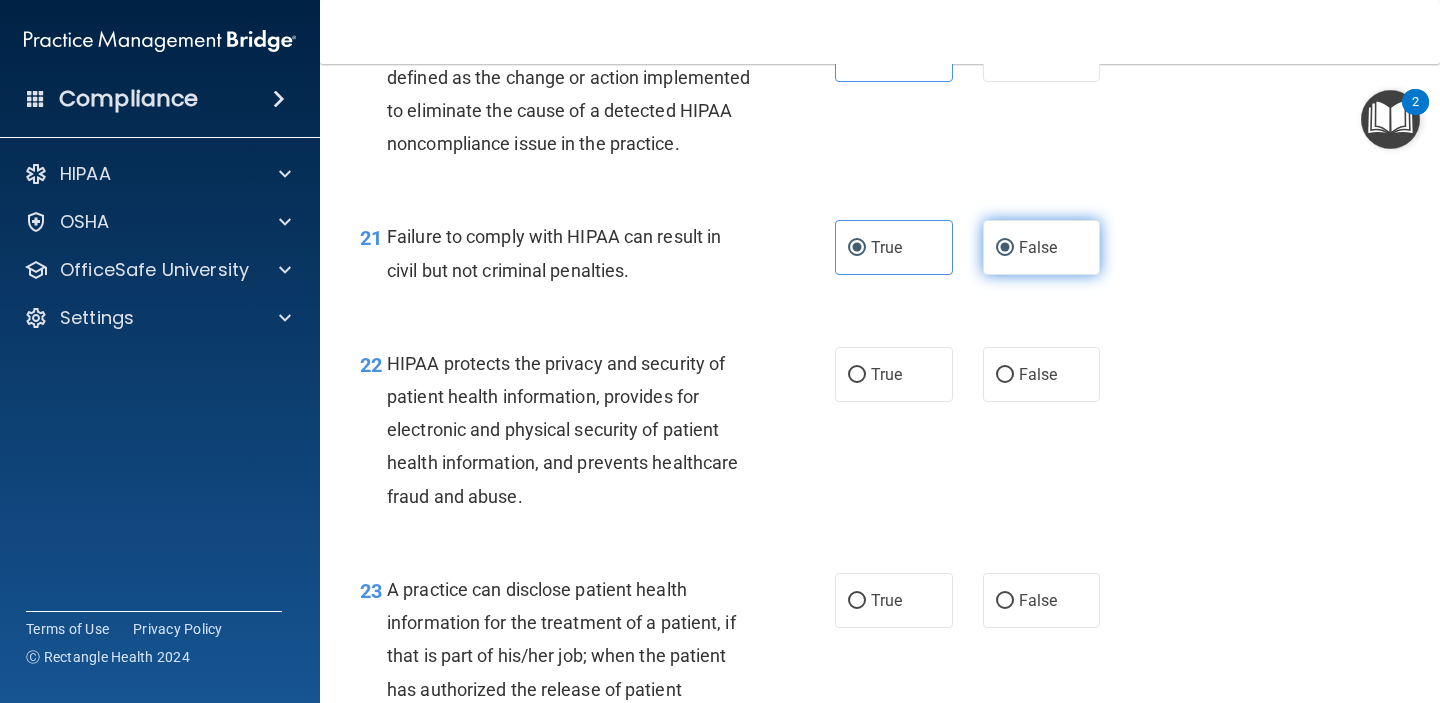 radio on "false" 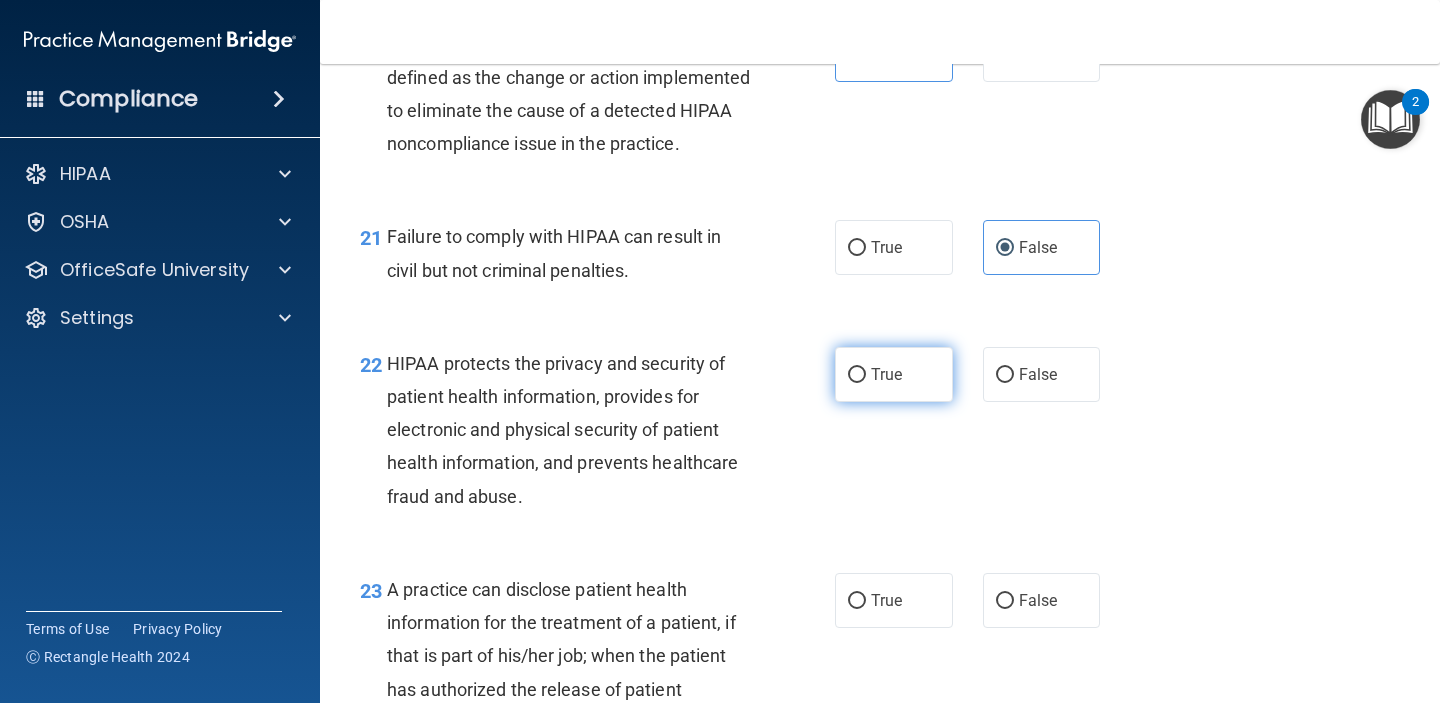 click on "True" at bounding box center (894, 374) 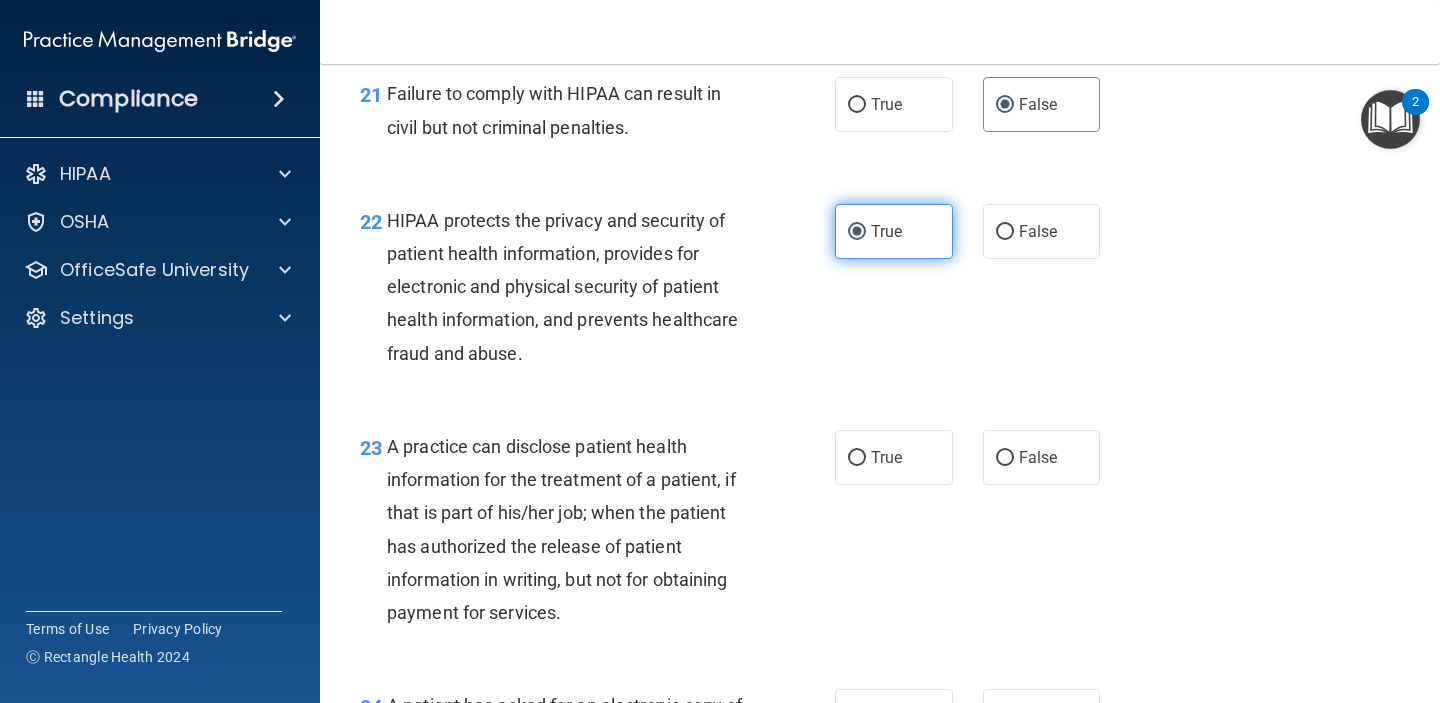 scroll, scrollTop: 3808, scrollLeft: 0, axis: vertical 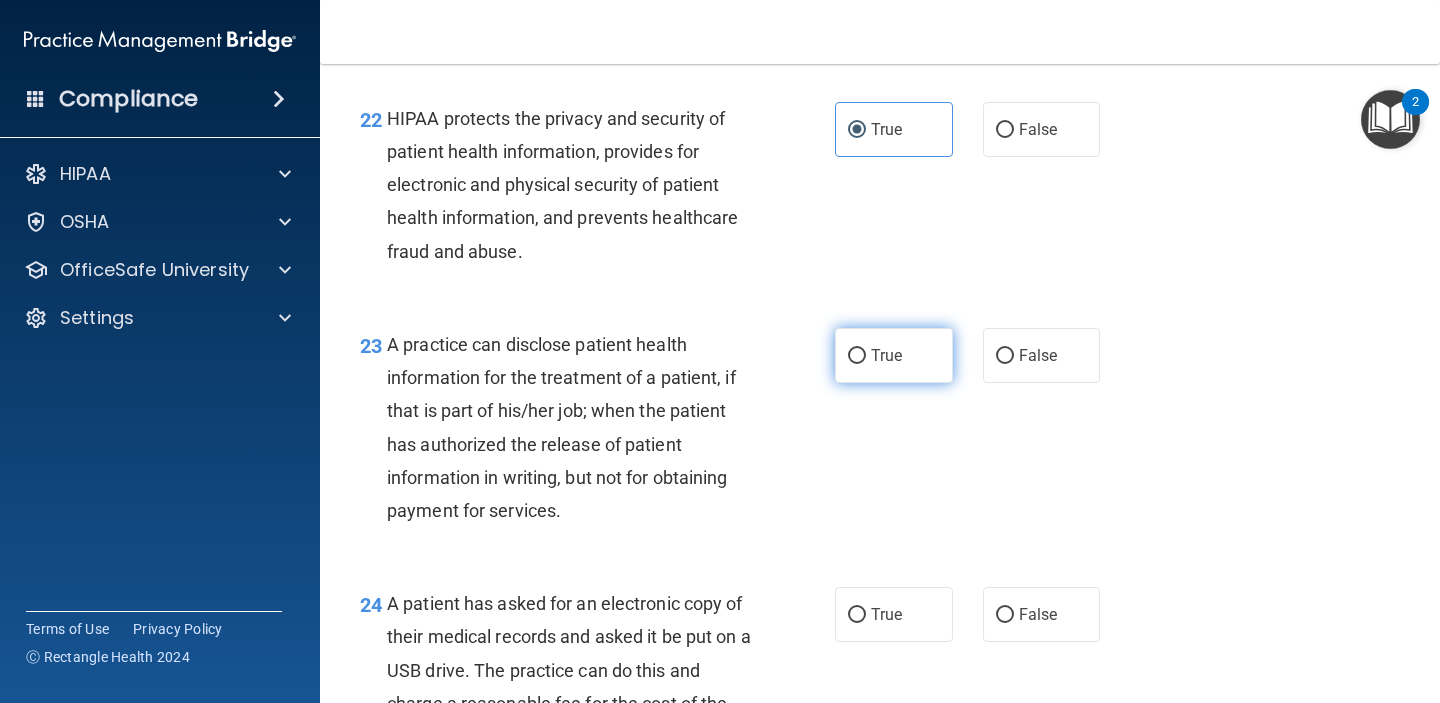 click on "True" at bounding box center [894, 355] 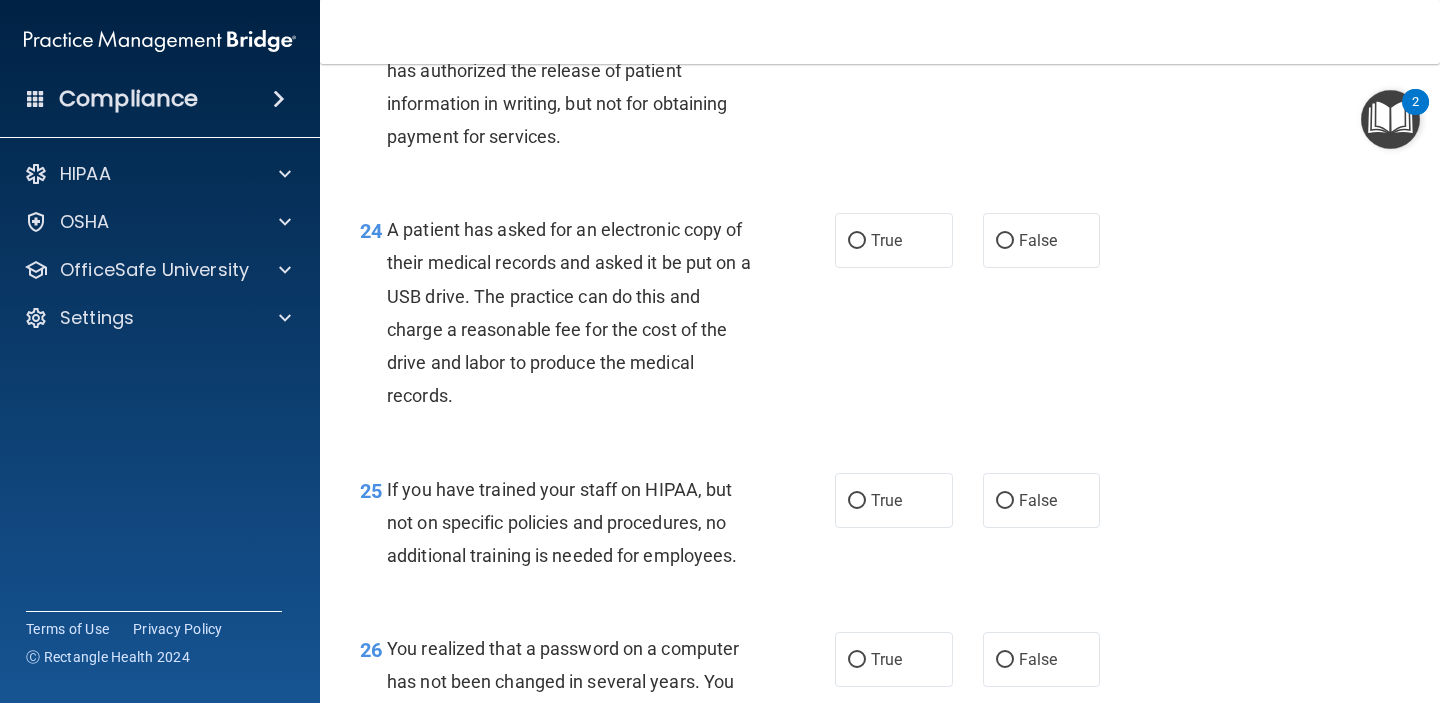 scroll, scrollTop: 4170, scrollLeft: 0, axis: vertical 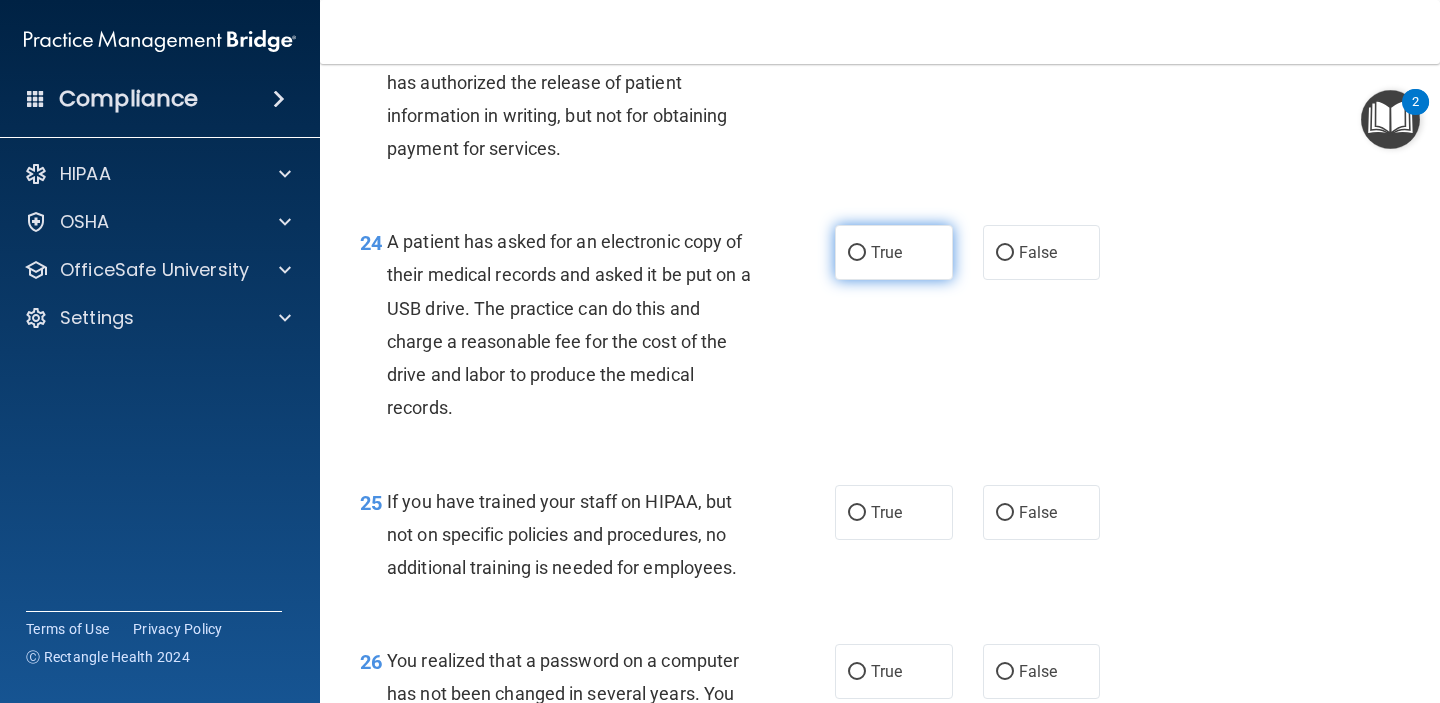 click on "True" at bounding box center (894, 252) 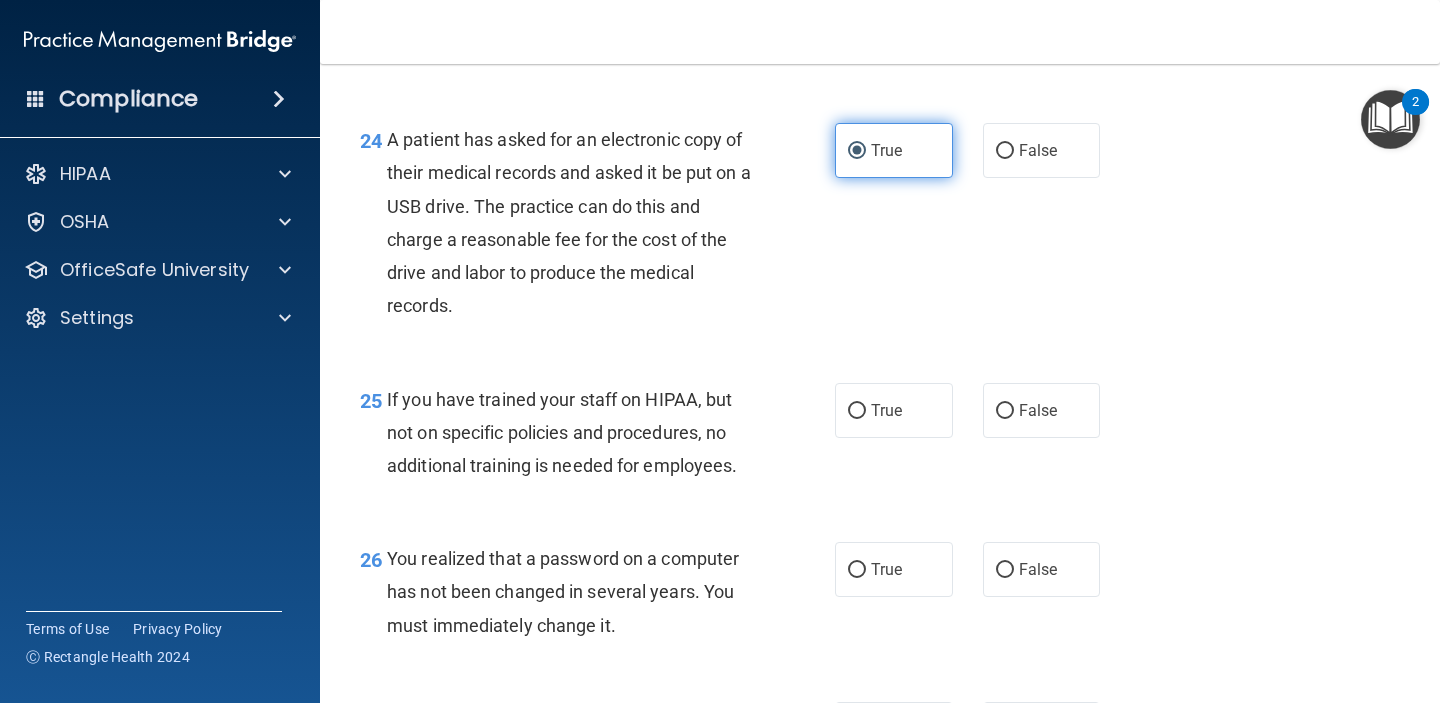 scroll, scrollTop: 4273, scrollLeft: 0, axis: vertical 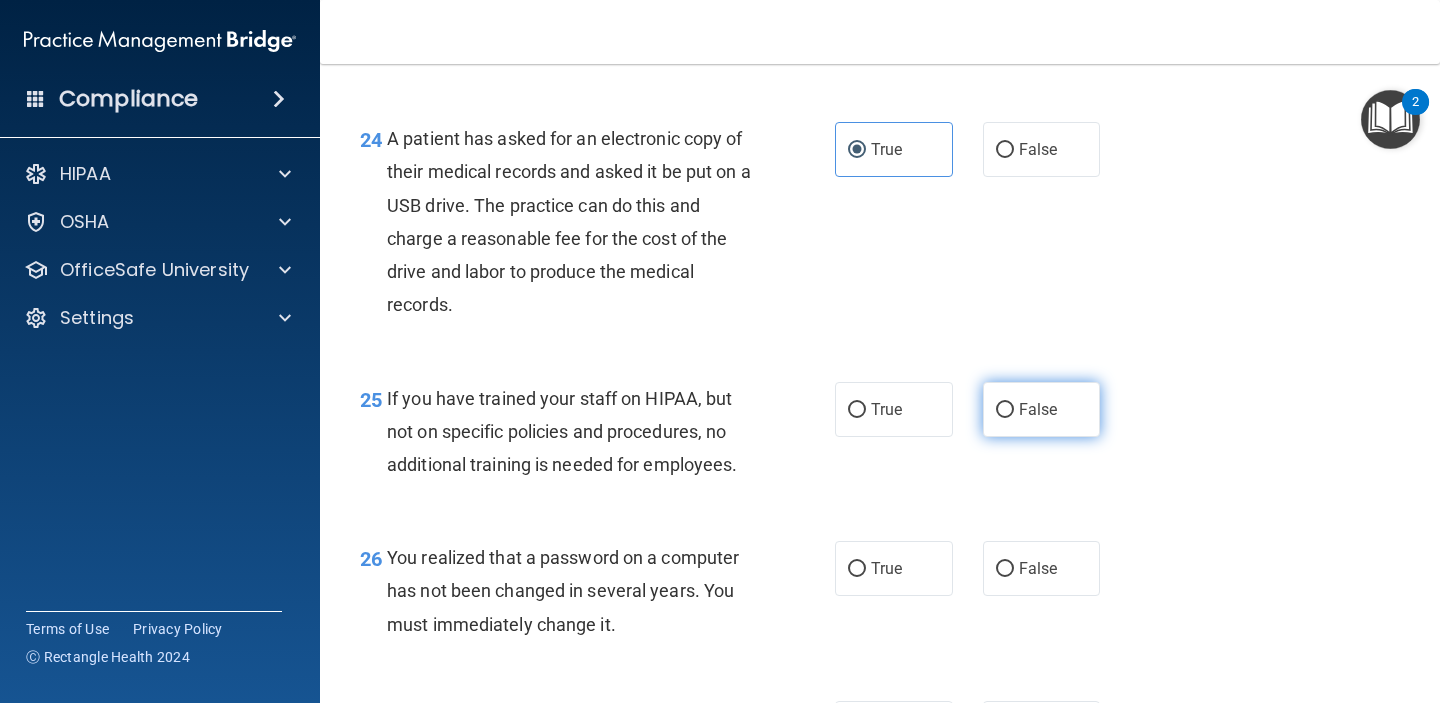 click on "False" at bounding box center (1005, 410) 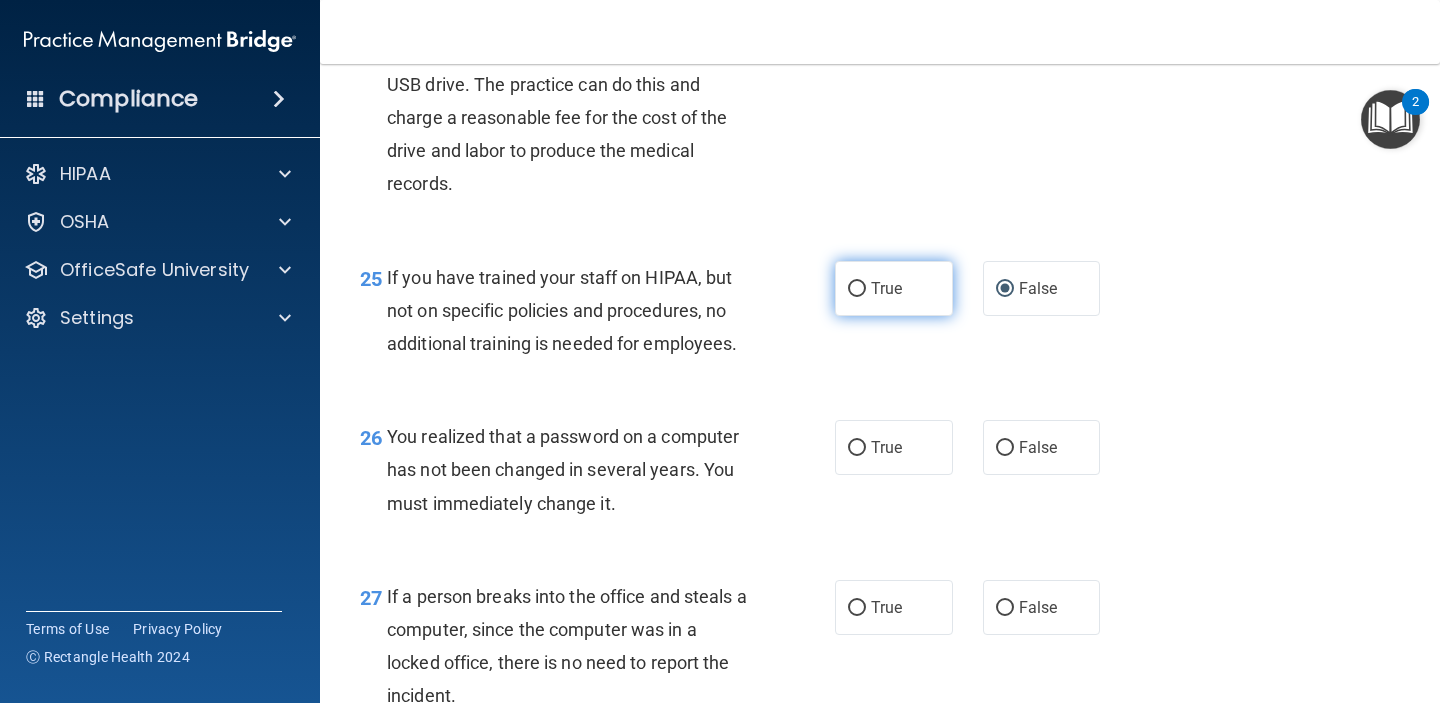 scroll, scrollTop: 4393, scrollLeft: 0, axis: vertical 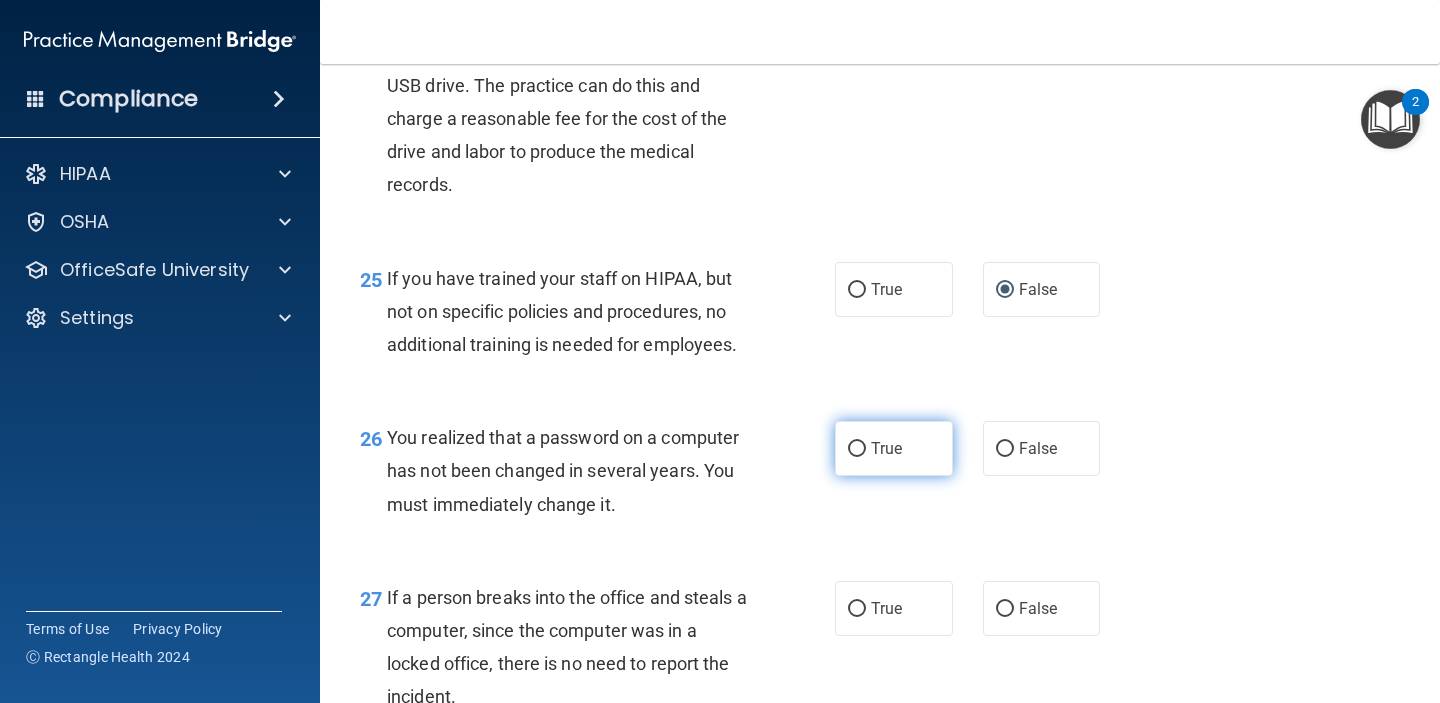 click on "True" at bounding box center (894, 448) 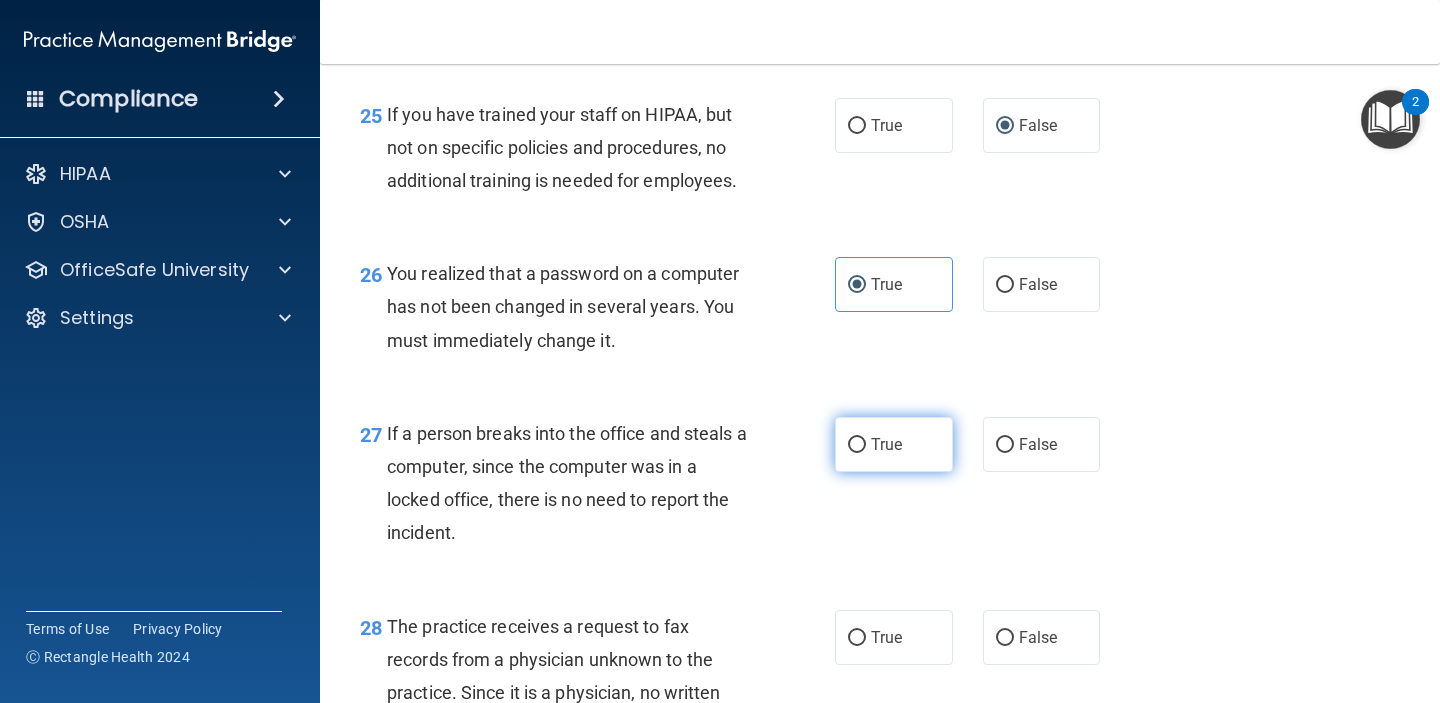 scroll, scrollTop: 4621, scrollLeft: 0, axis: vertical 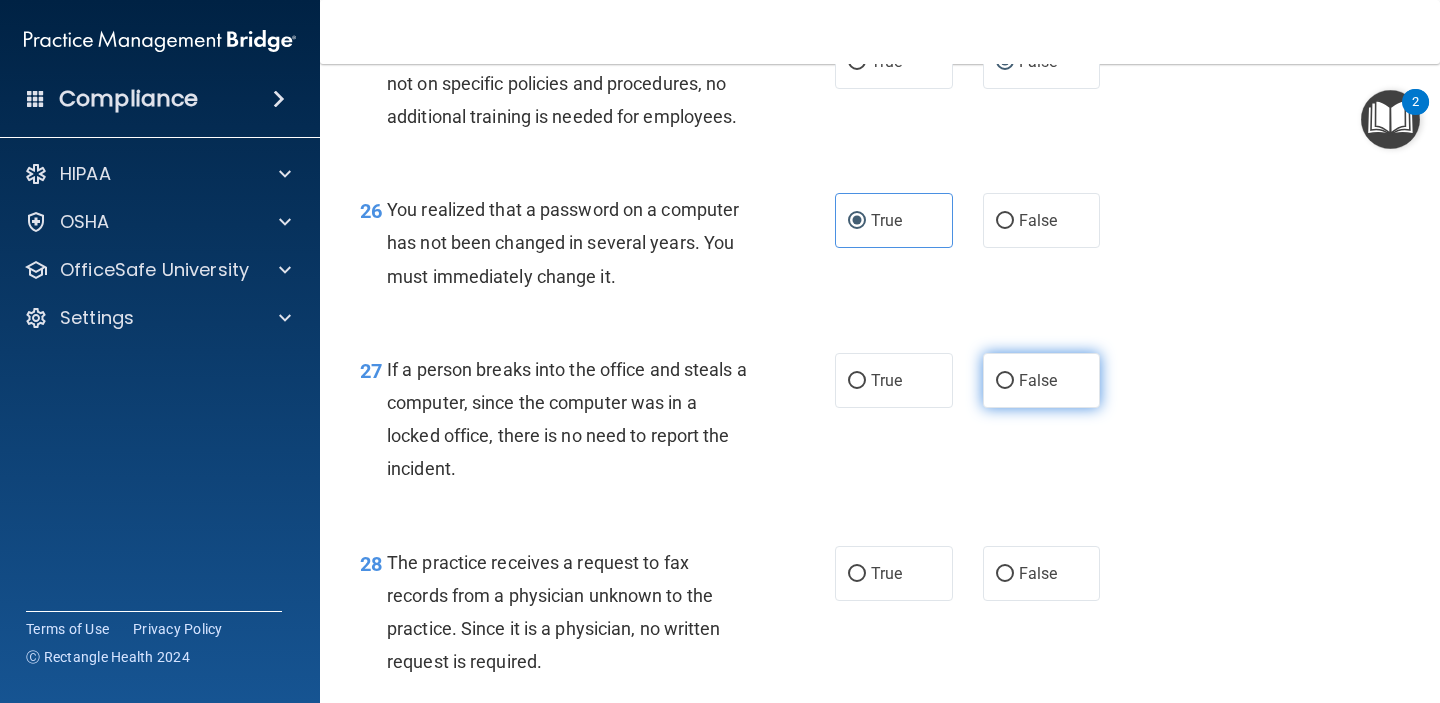click on "False" at bounding box center [1042, 380] 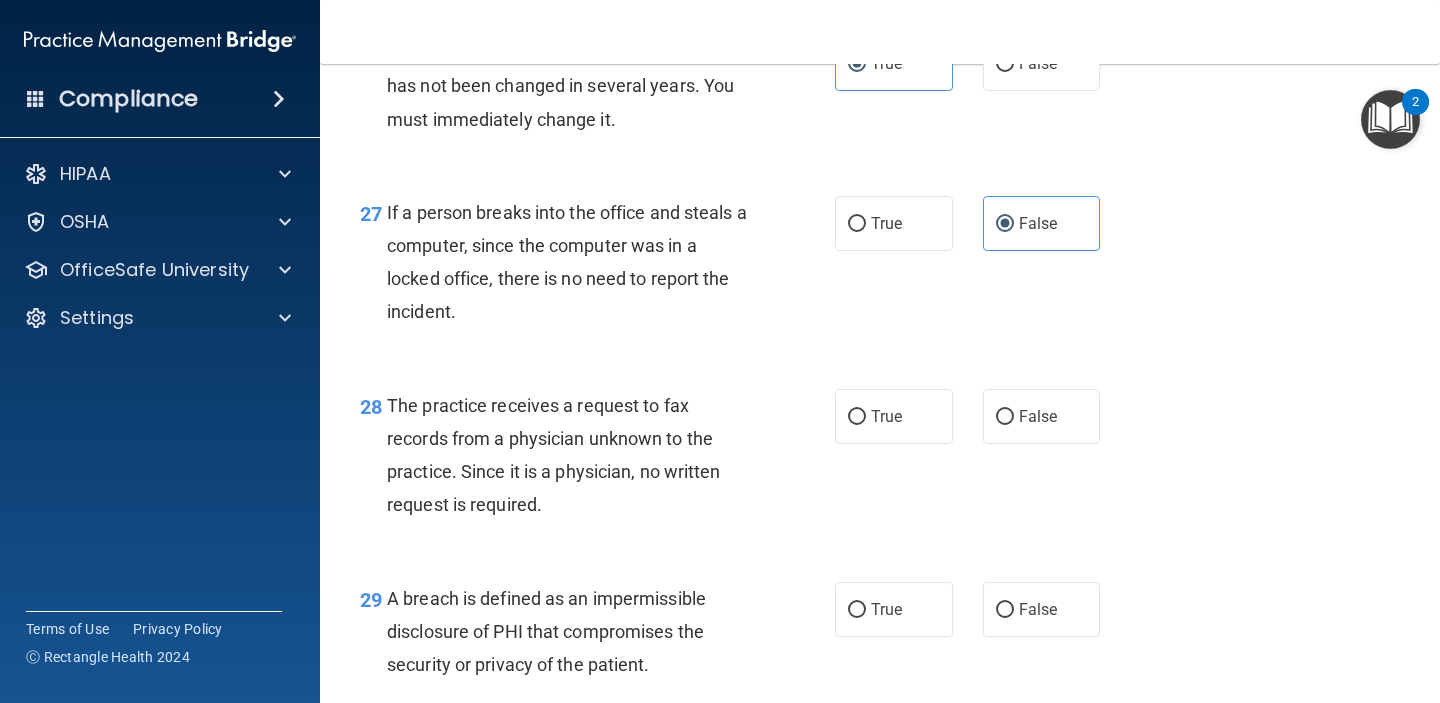 scroll, scrollTop: 4783, scrollLeft: 0, axis: vertical 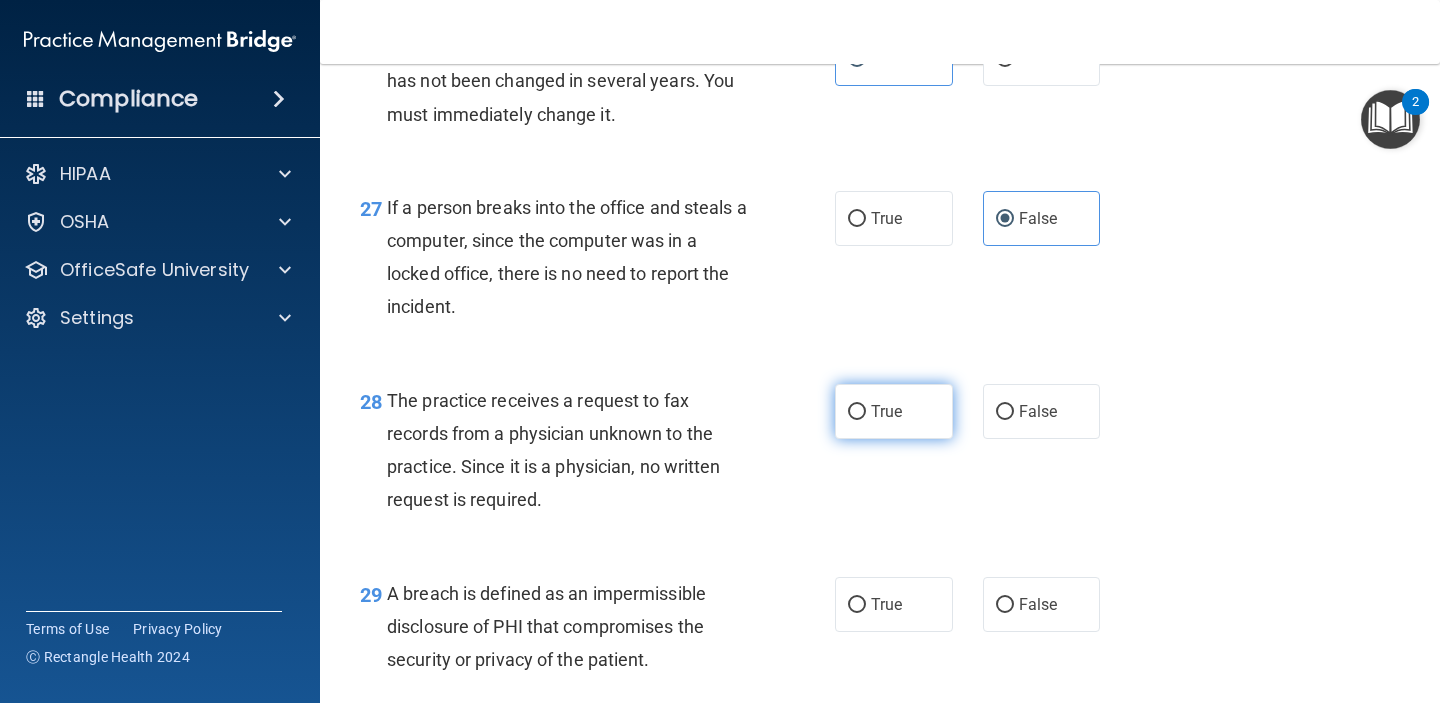 click on "True" at bounding box center (894, 411) 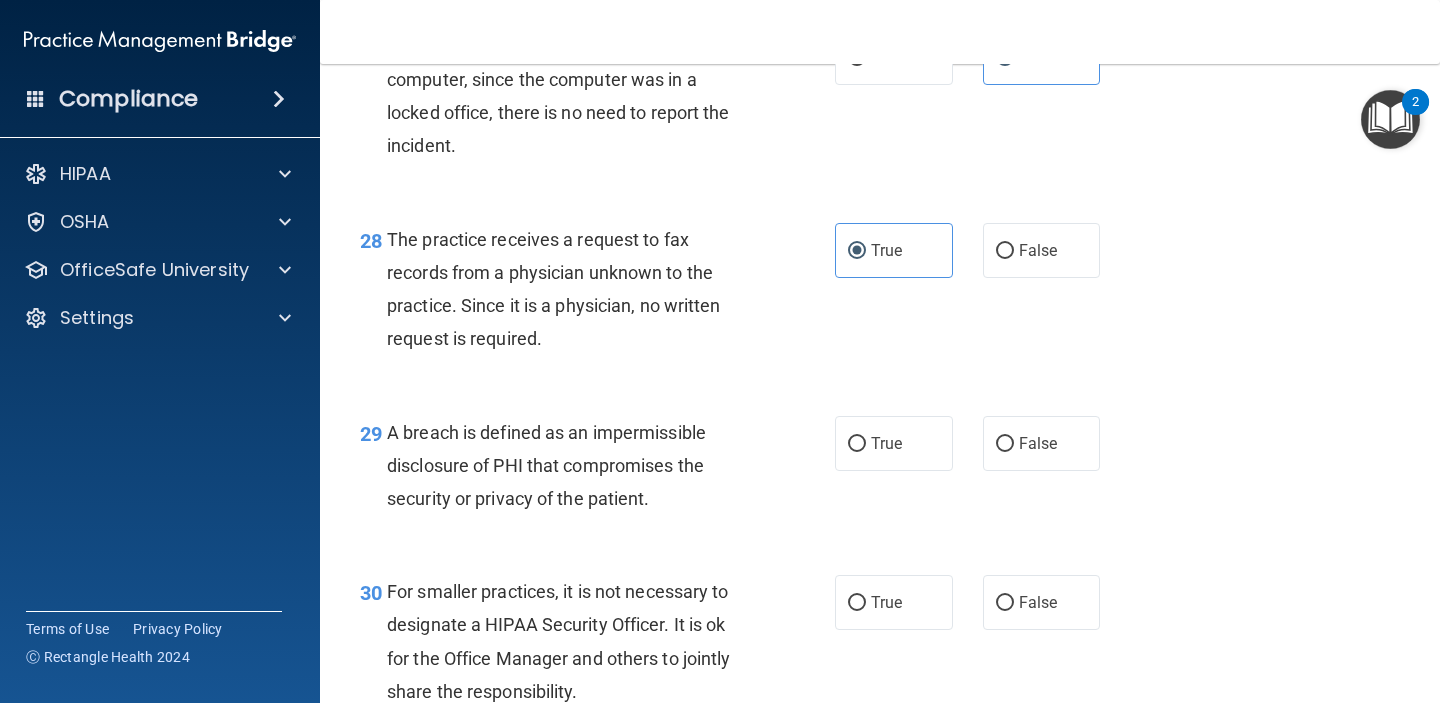 scroll, scrollTop: 4942, scrollLeft: 0, axis: vertical 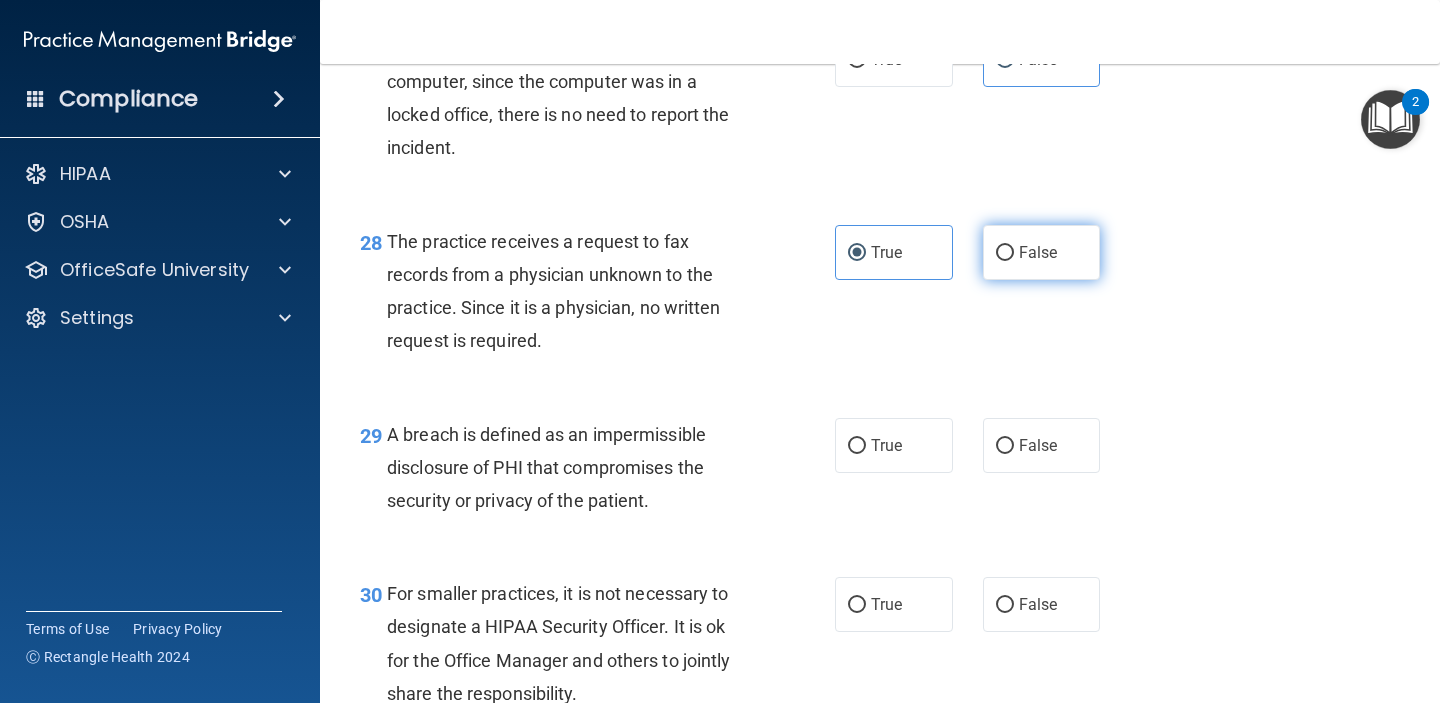 click on "False" at bounding box center (1042, 252) 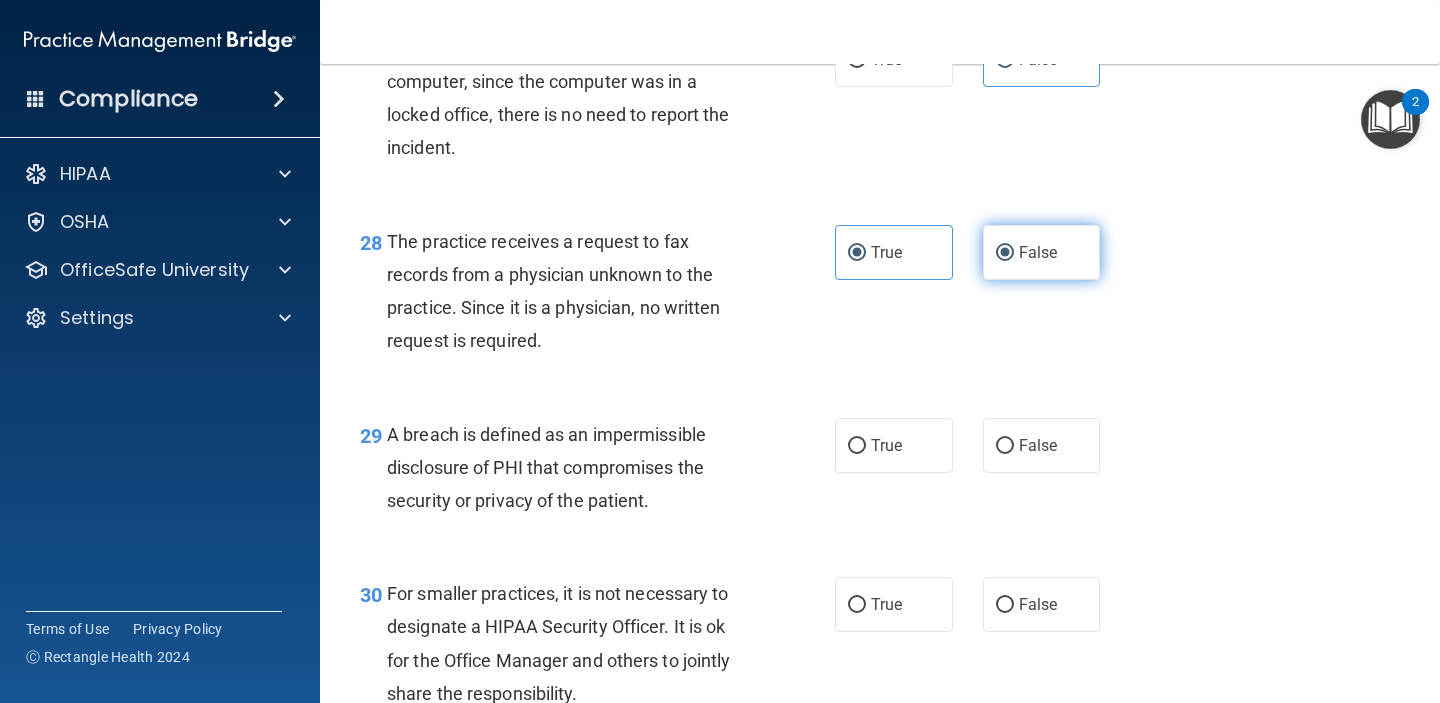 radio on "false" 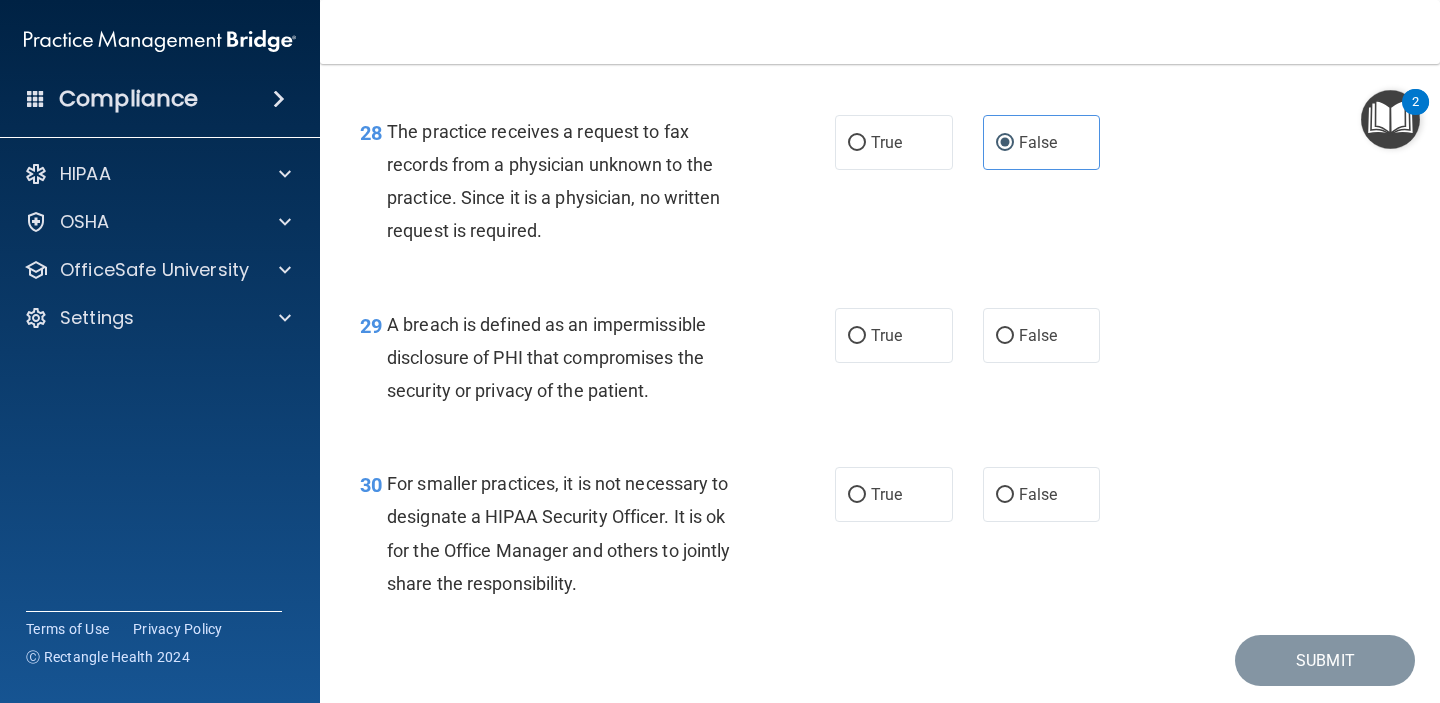 scroll, scrollTop: 5053, scrollLeft: 0, axis: vertical 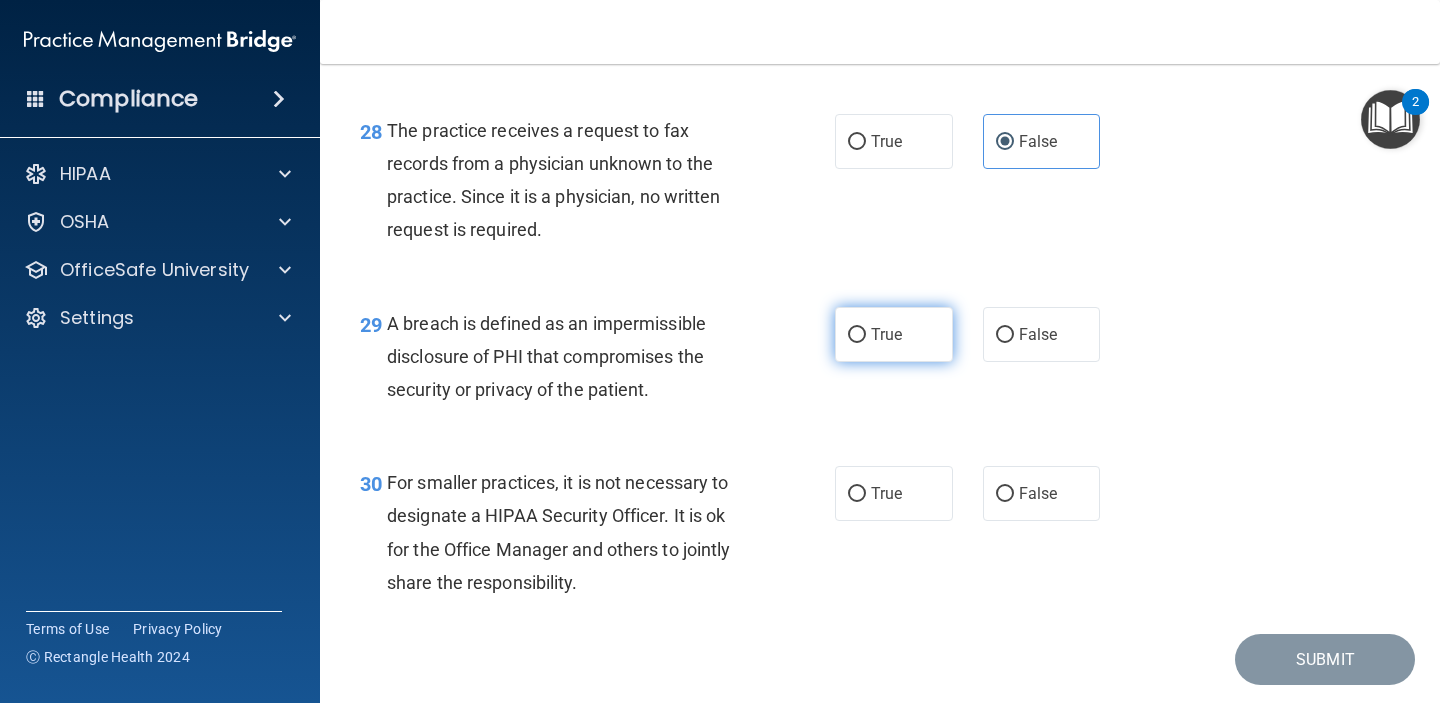 click on "True" at bounding box center (894, 334) 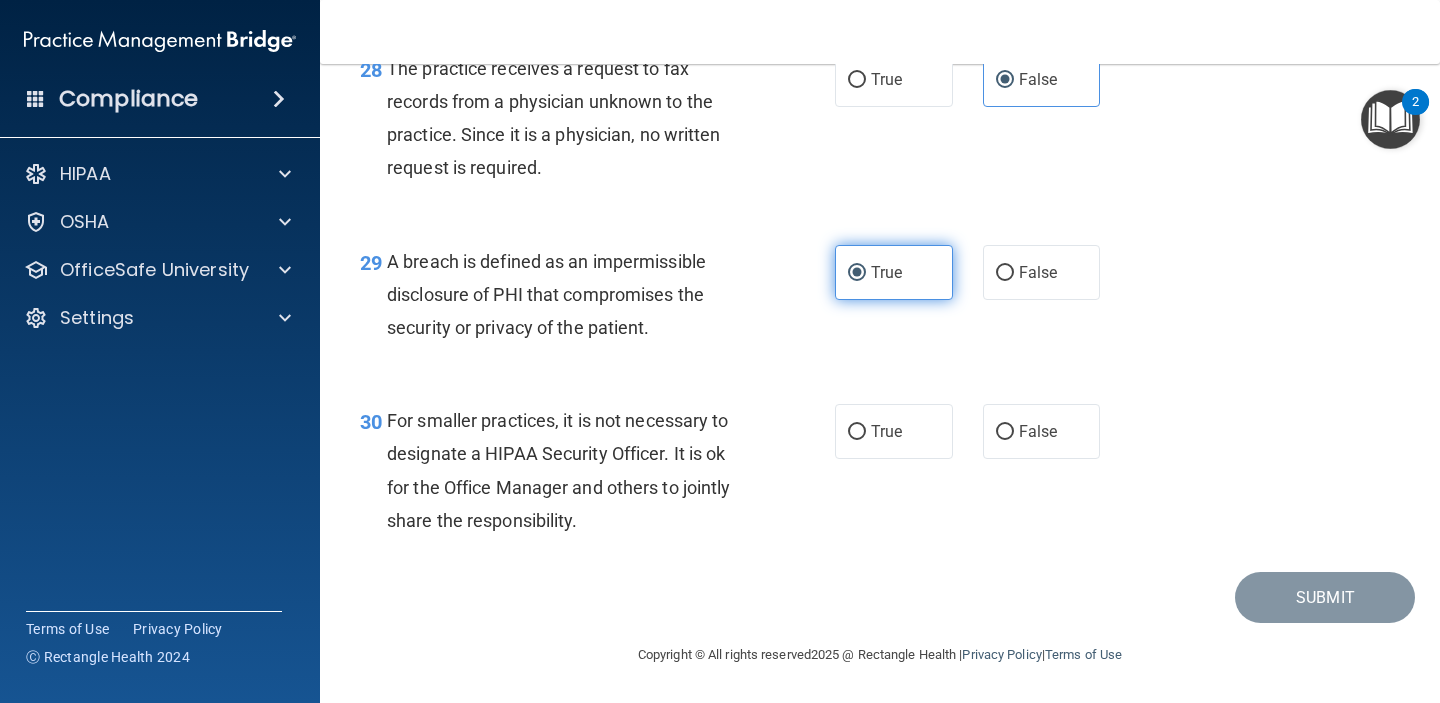 scroll, scrollTop: 5147, scrollLeft: 0, axis: vertical 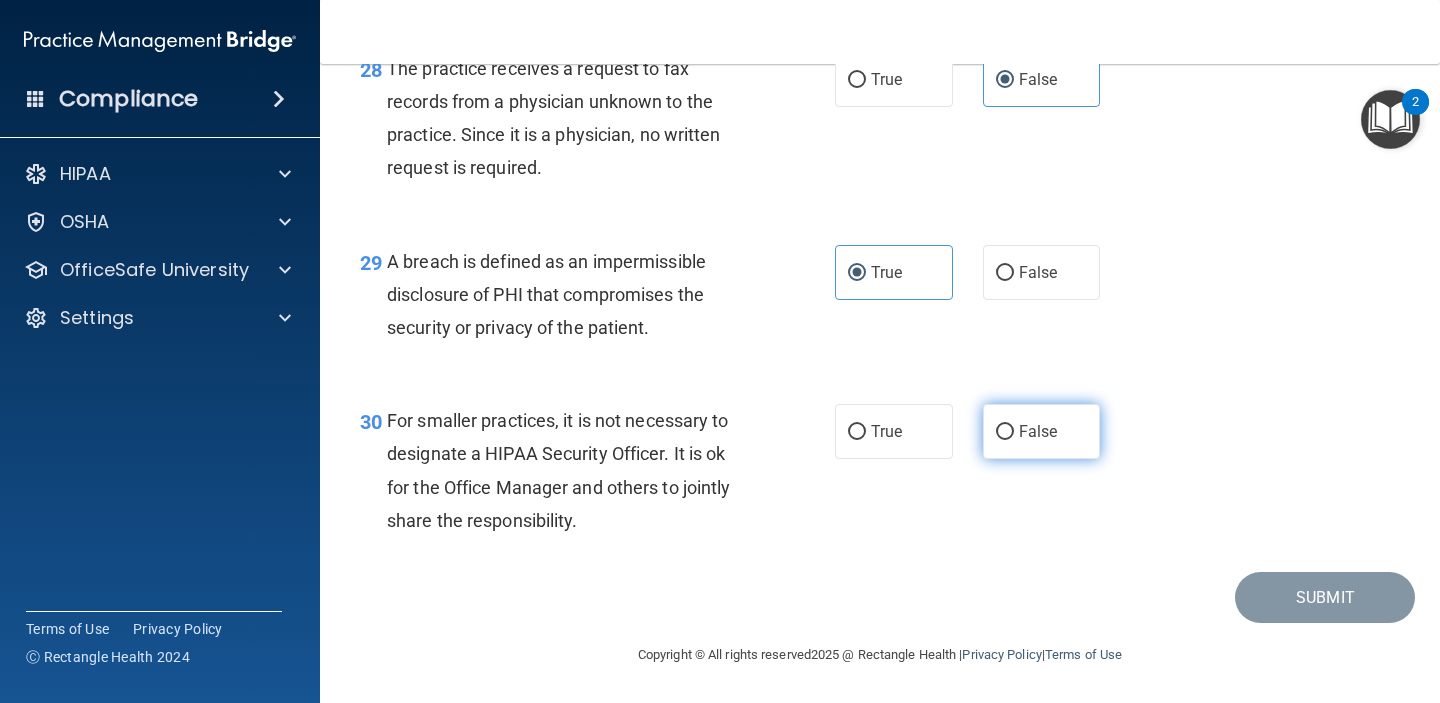 click on "False" at bounding box center (1042, 431) 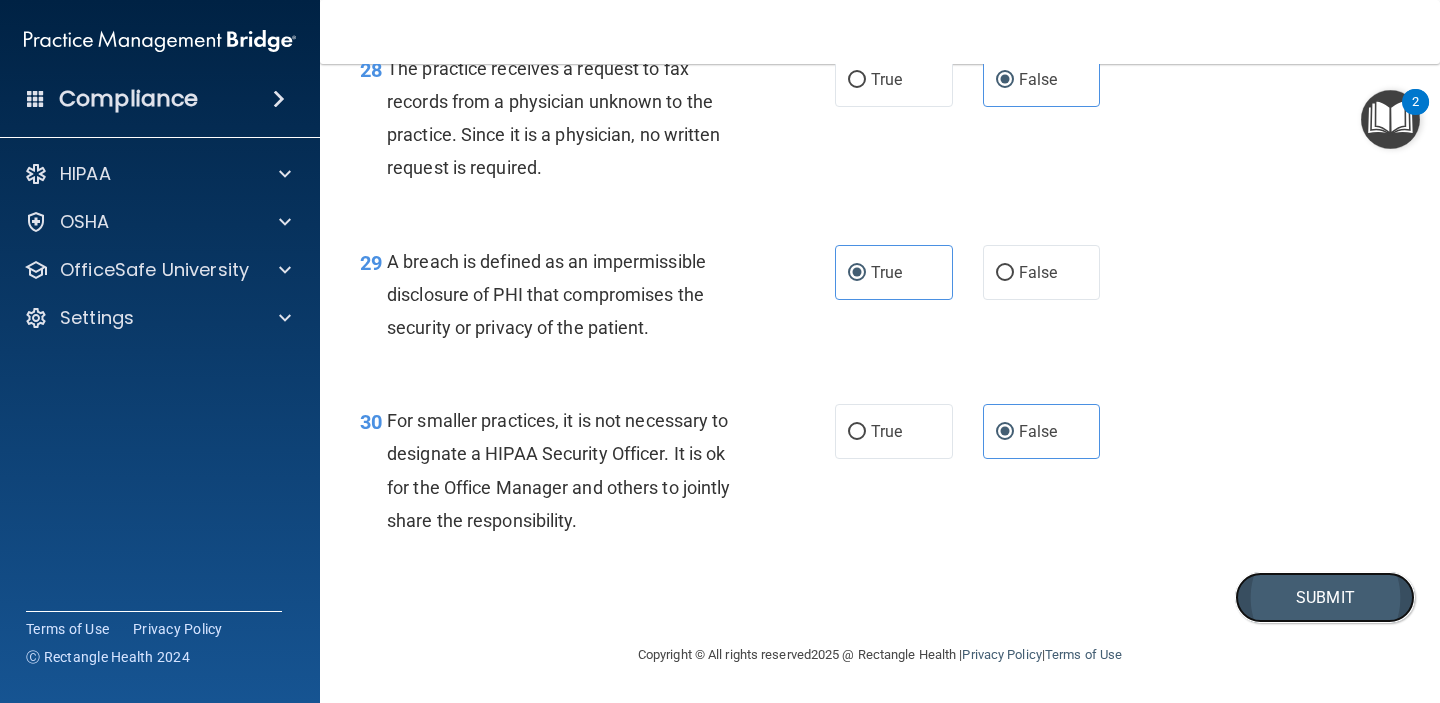 click on "Submit" at bounding box center (1325, 597) 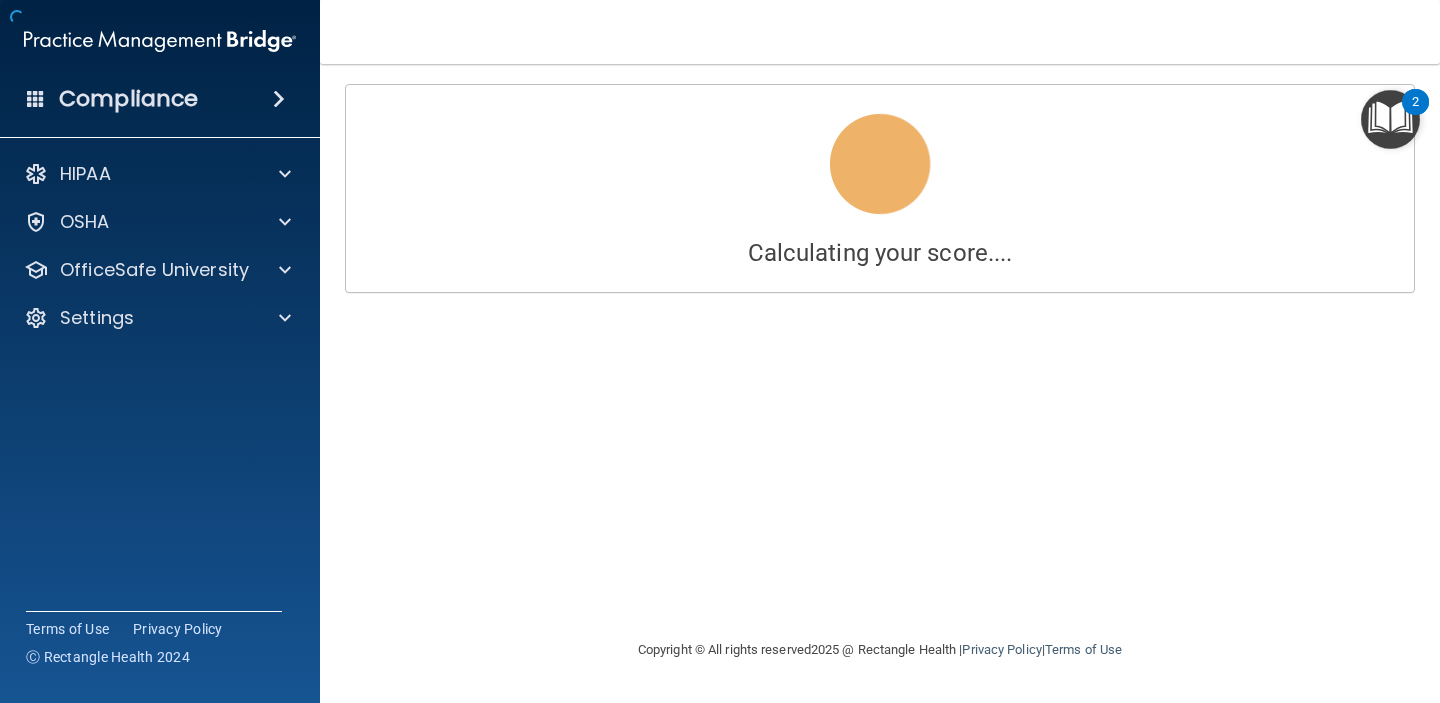 scroll, scrollTop: 0, scrollLeft: 0, axis: both 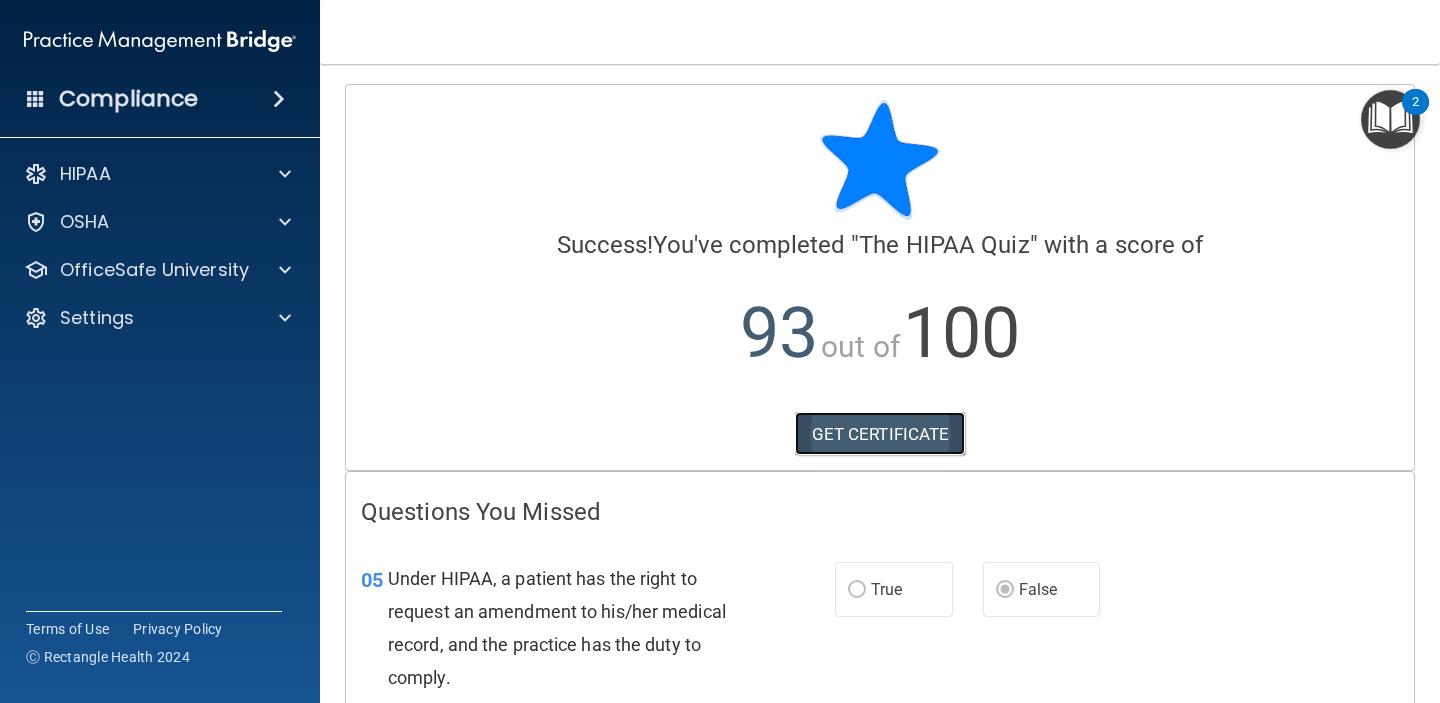 click on "GET CERTIFICATE" at bounding box center (880, 434) 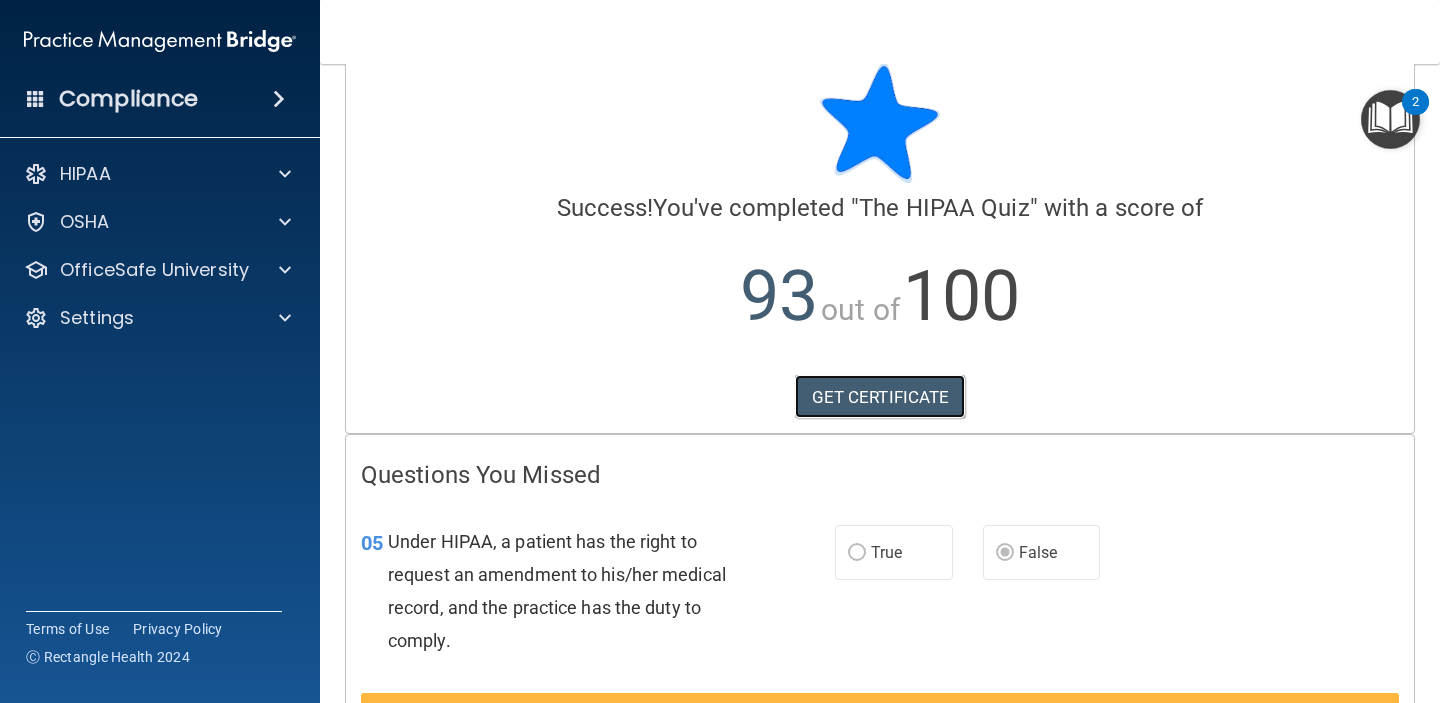 scroll, scrollTop: 0, scrollLeft: 0, axis: both 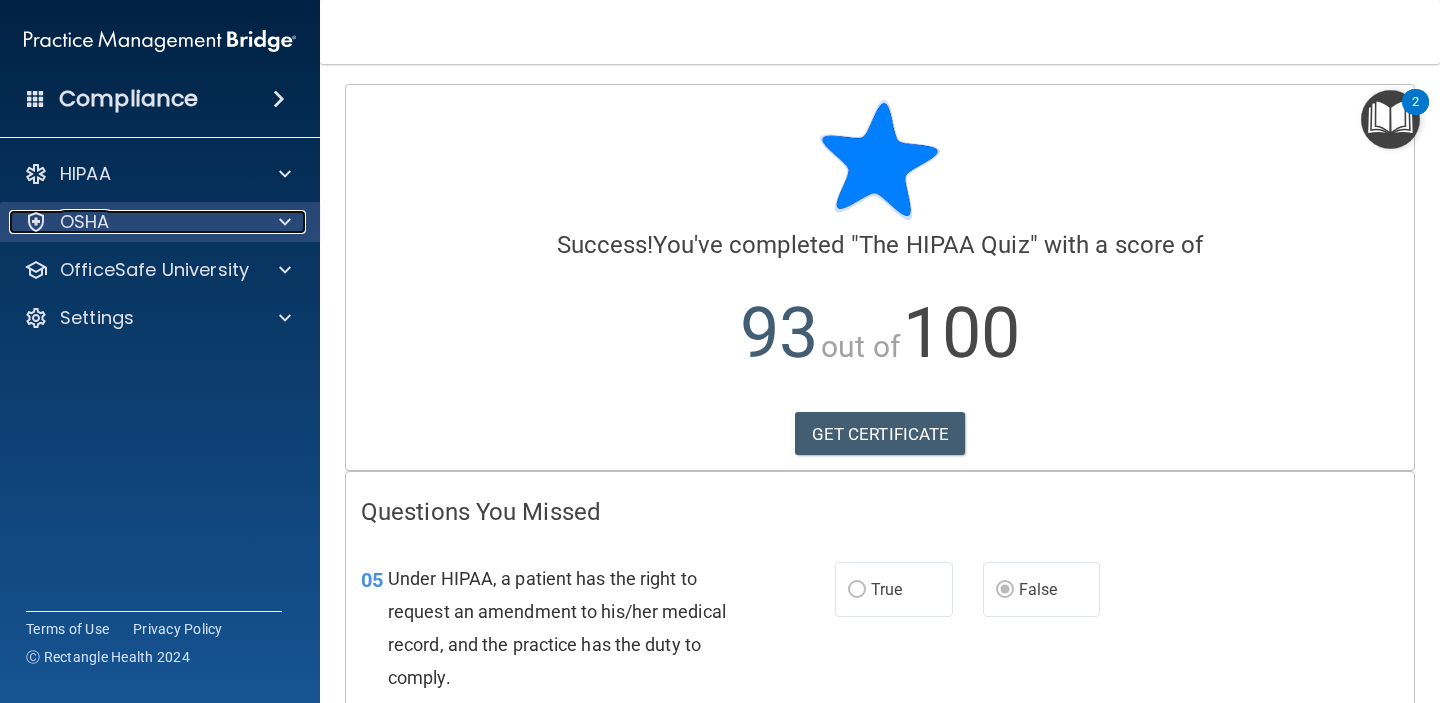 click on "OSHA" at bounding box center (133, 222) 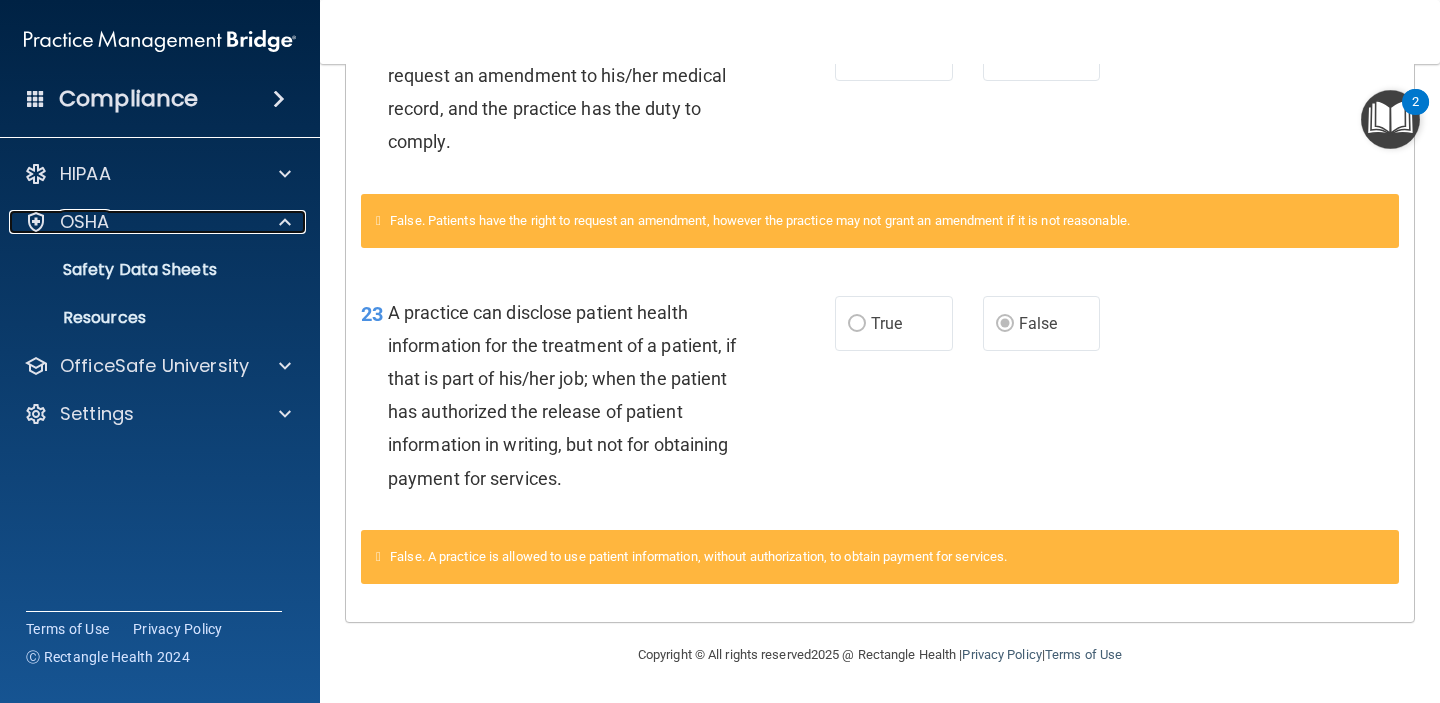 scroll, scrollTop: 0, scrollLeft: 0, axis: both 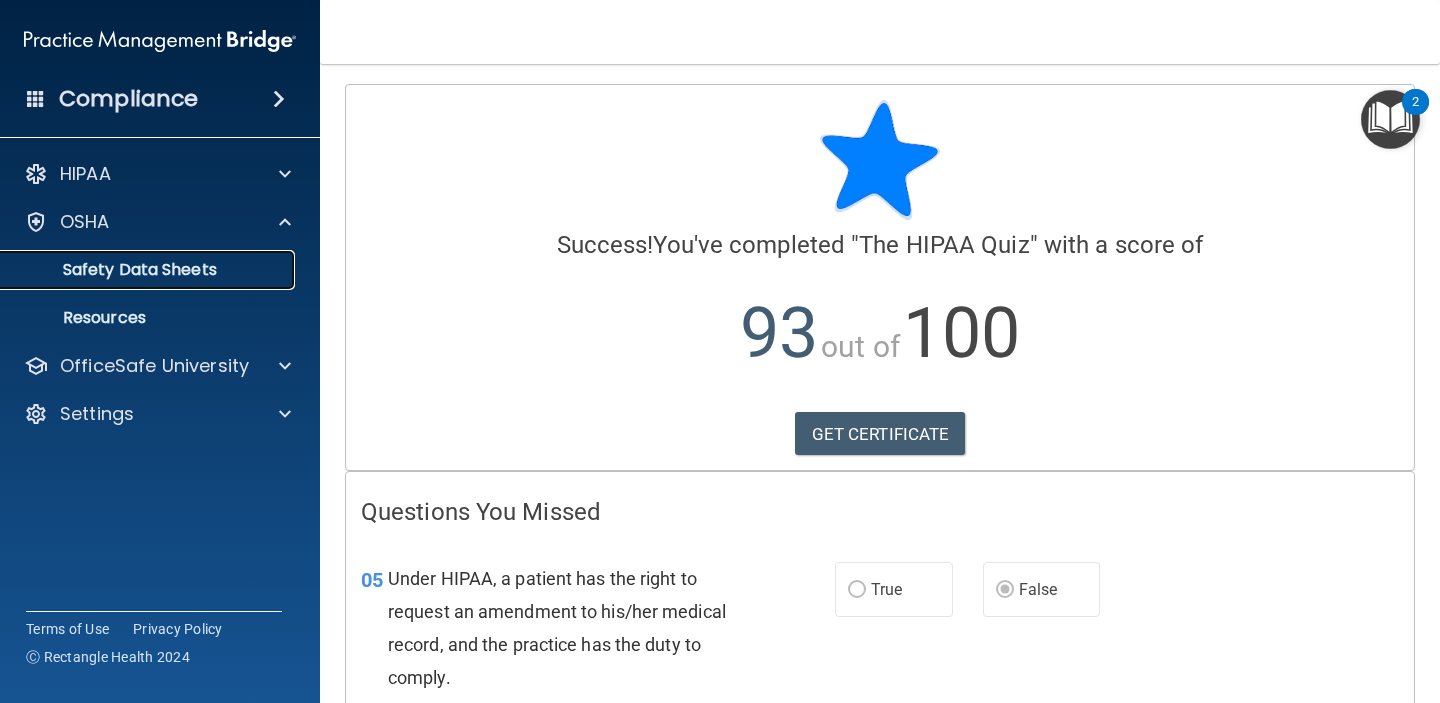 click on "Safety Data Sheets" at bounding box center (149, 270) 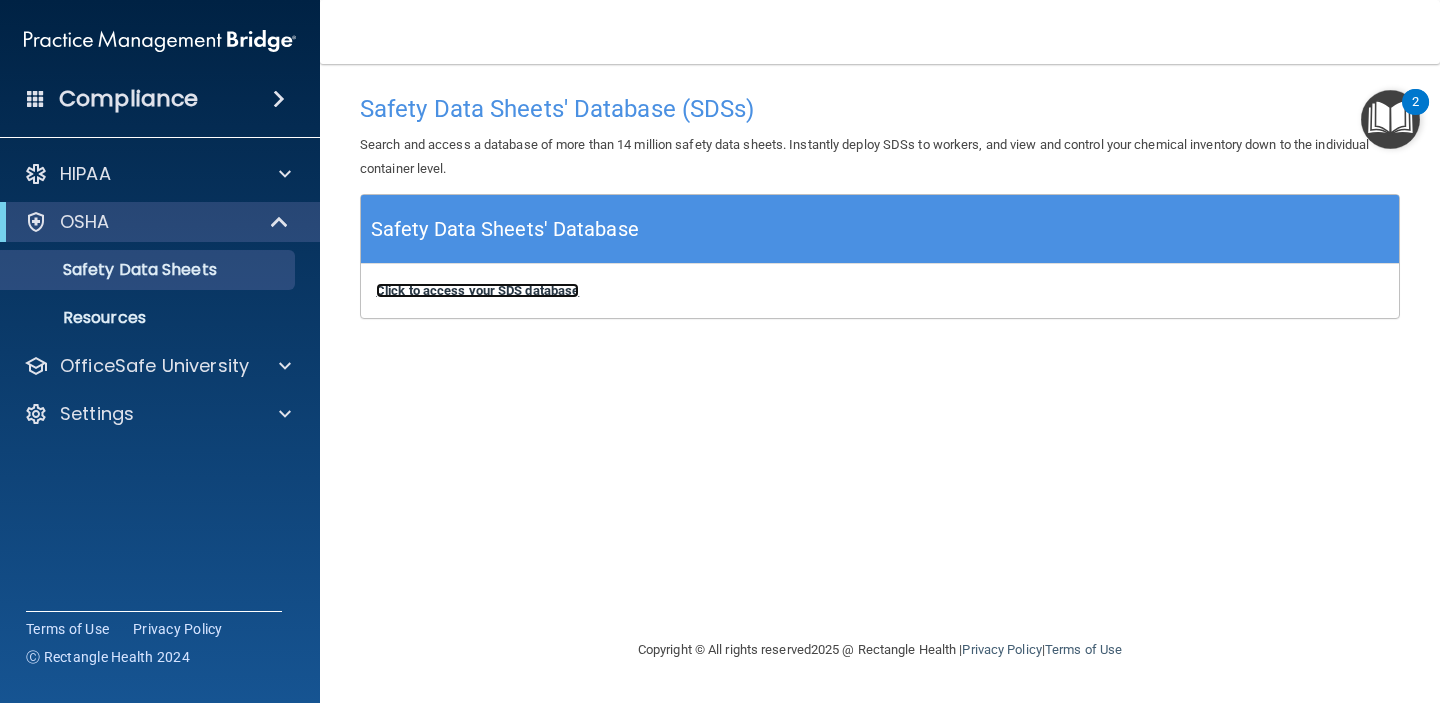 click on "Click to access your SDS database" at bounding box center (477, 290) 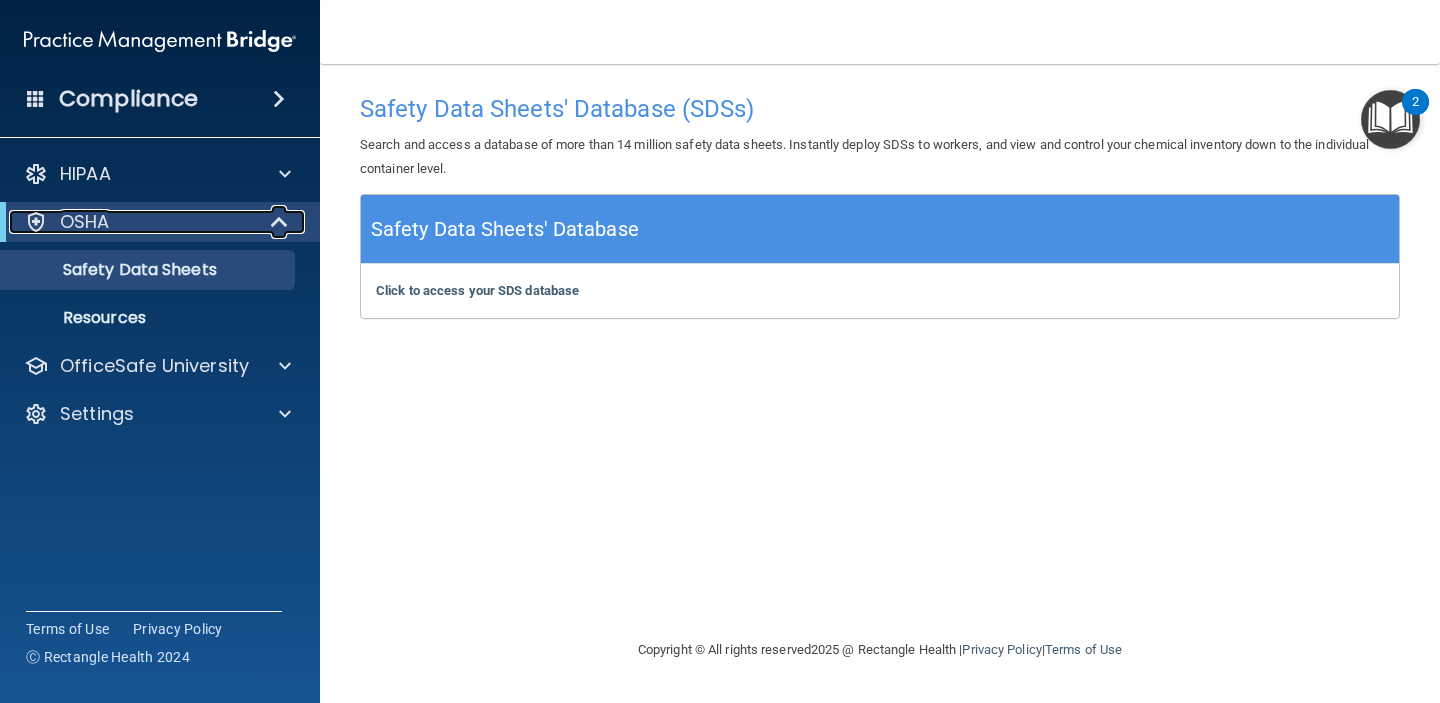 click at bounding box center [281, 222] 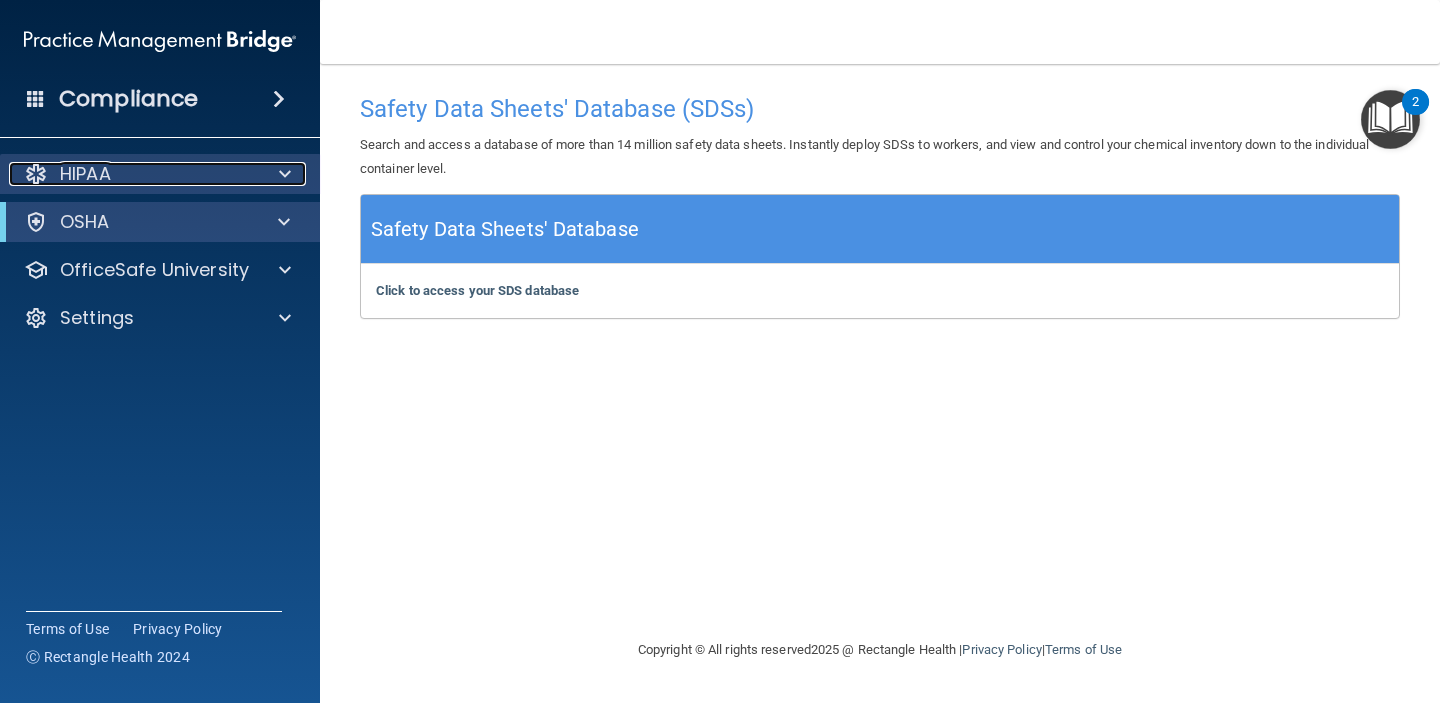 click on "HIPAA" at bounding box center (133, 174) 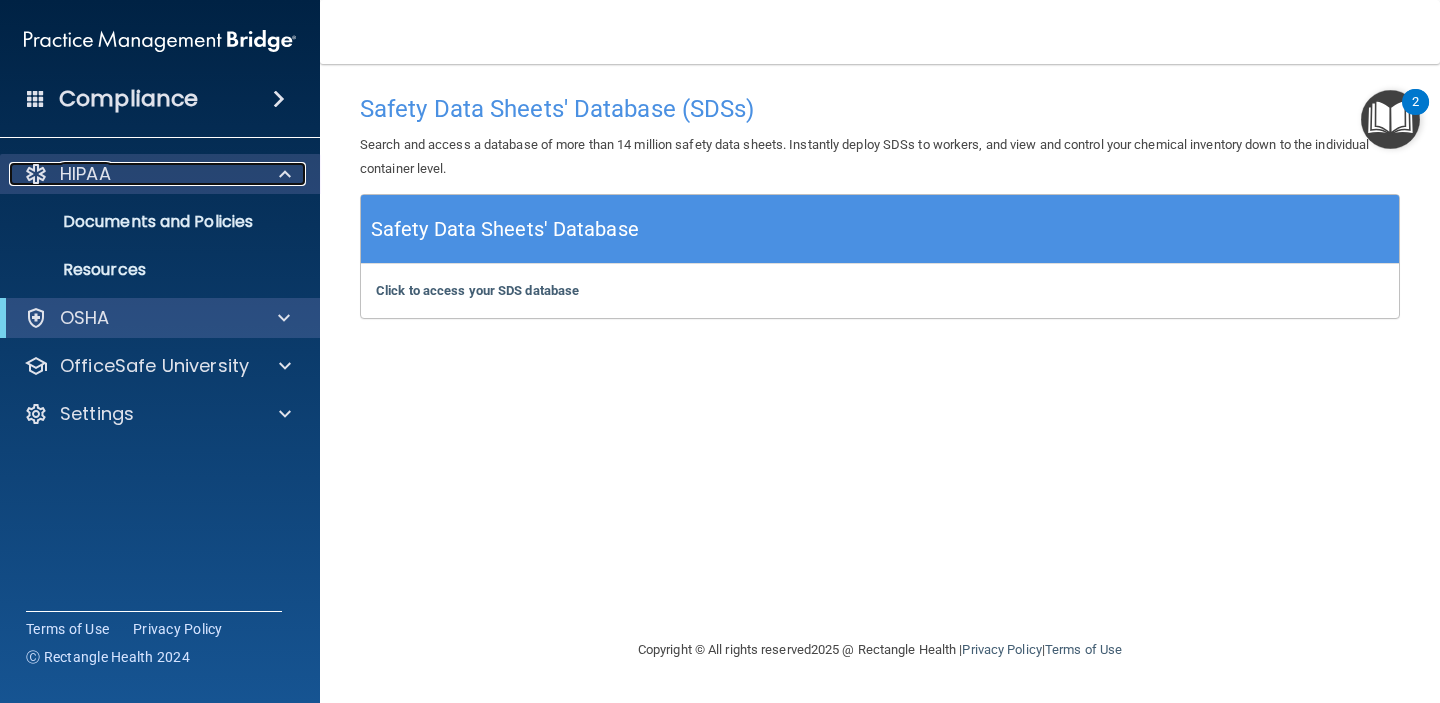 click at bounding box center (282, 174) 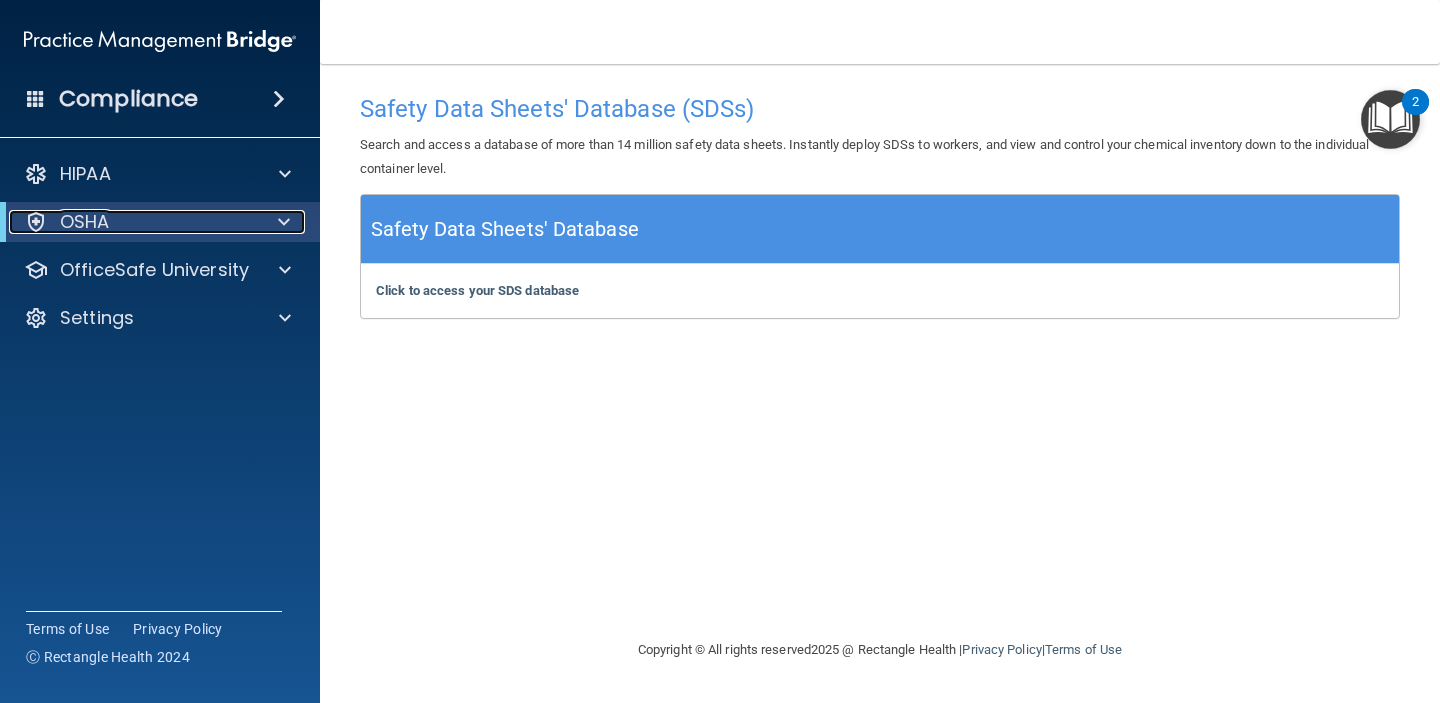 click on "OSHA" at bounding box center (132, 222) 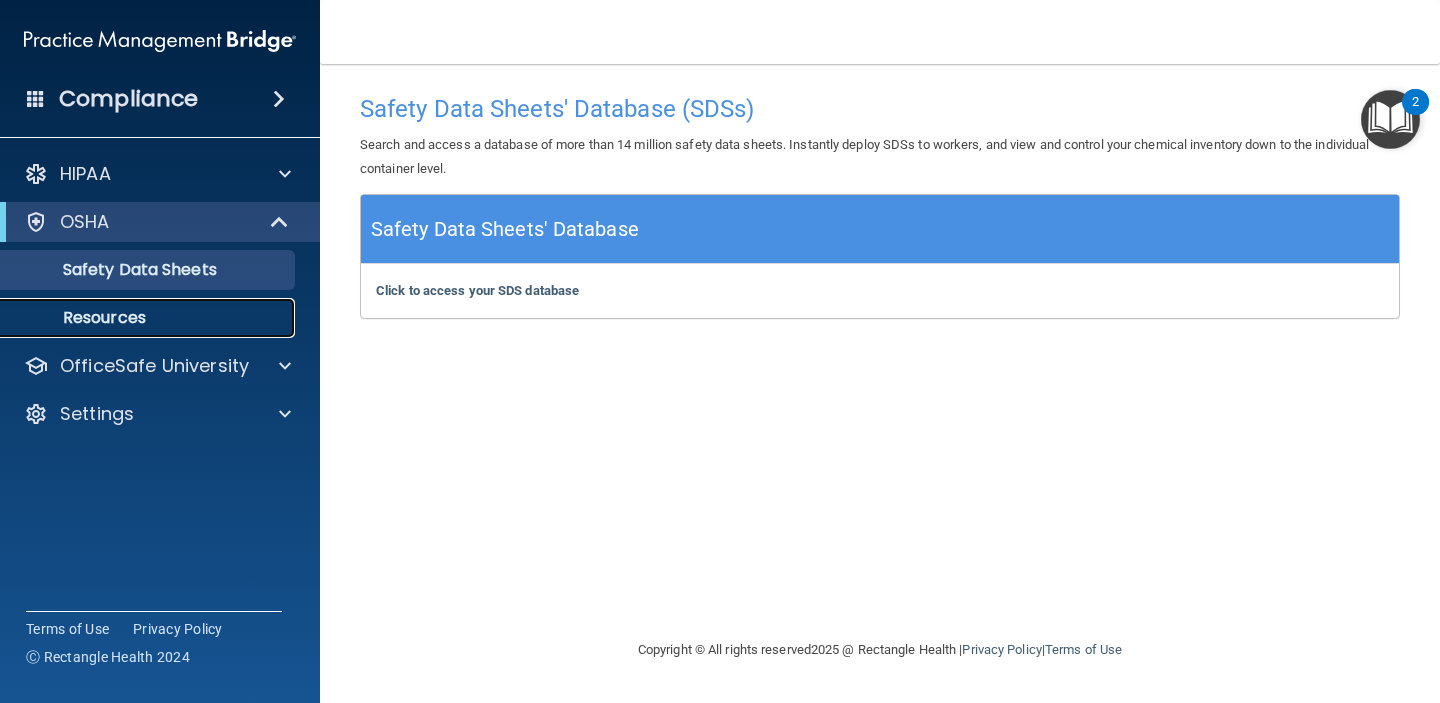 click on "Resources" at bounding box center (149, 318) 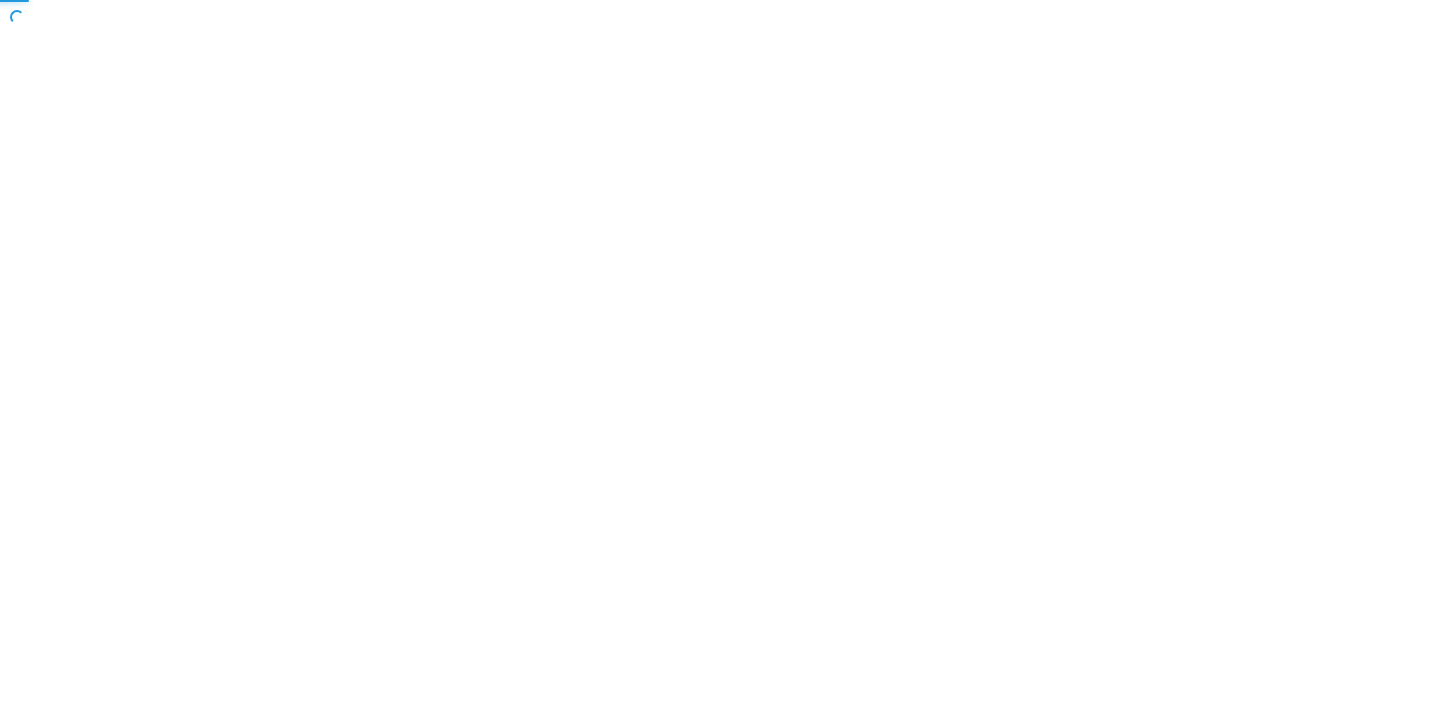 scroll, scrollTop: 0, scrollLeft: 0, axis: both 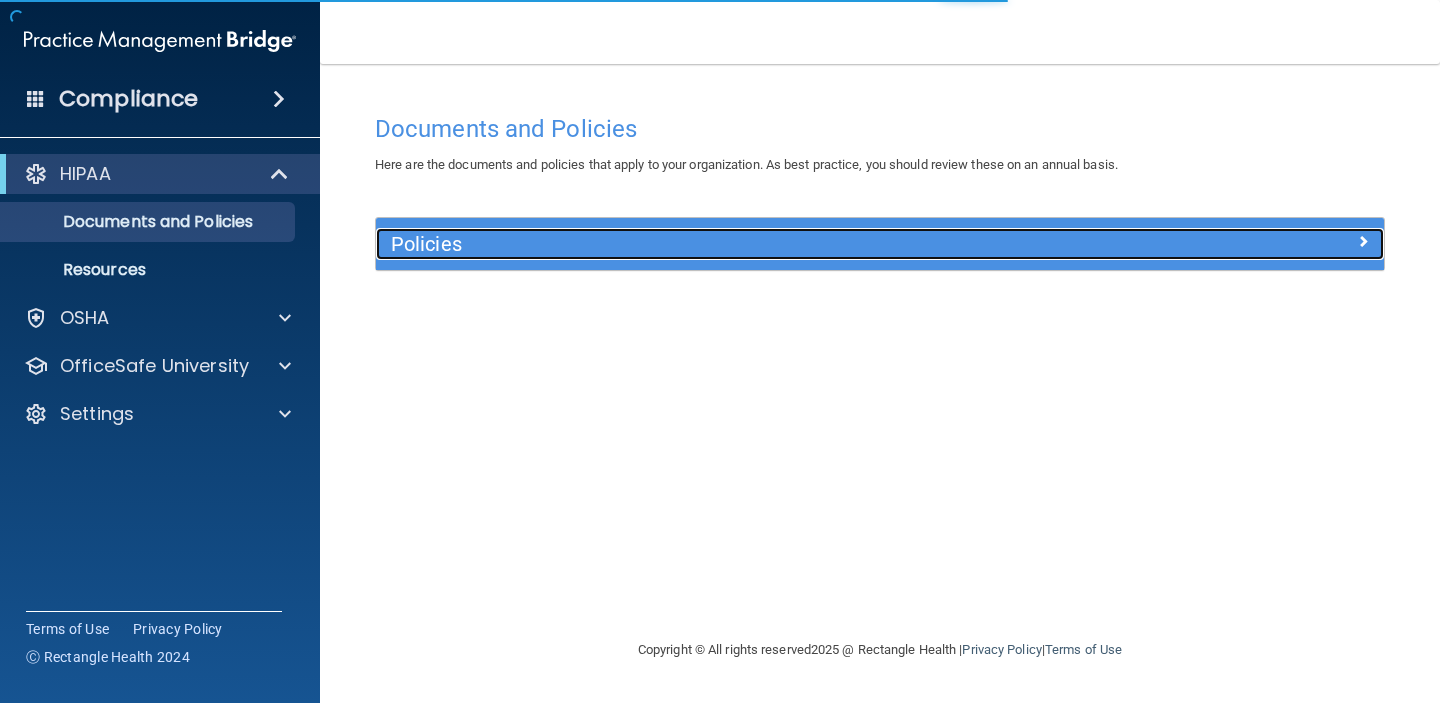 click on "Policies" at bounding box center (754, 244) 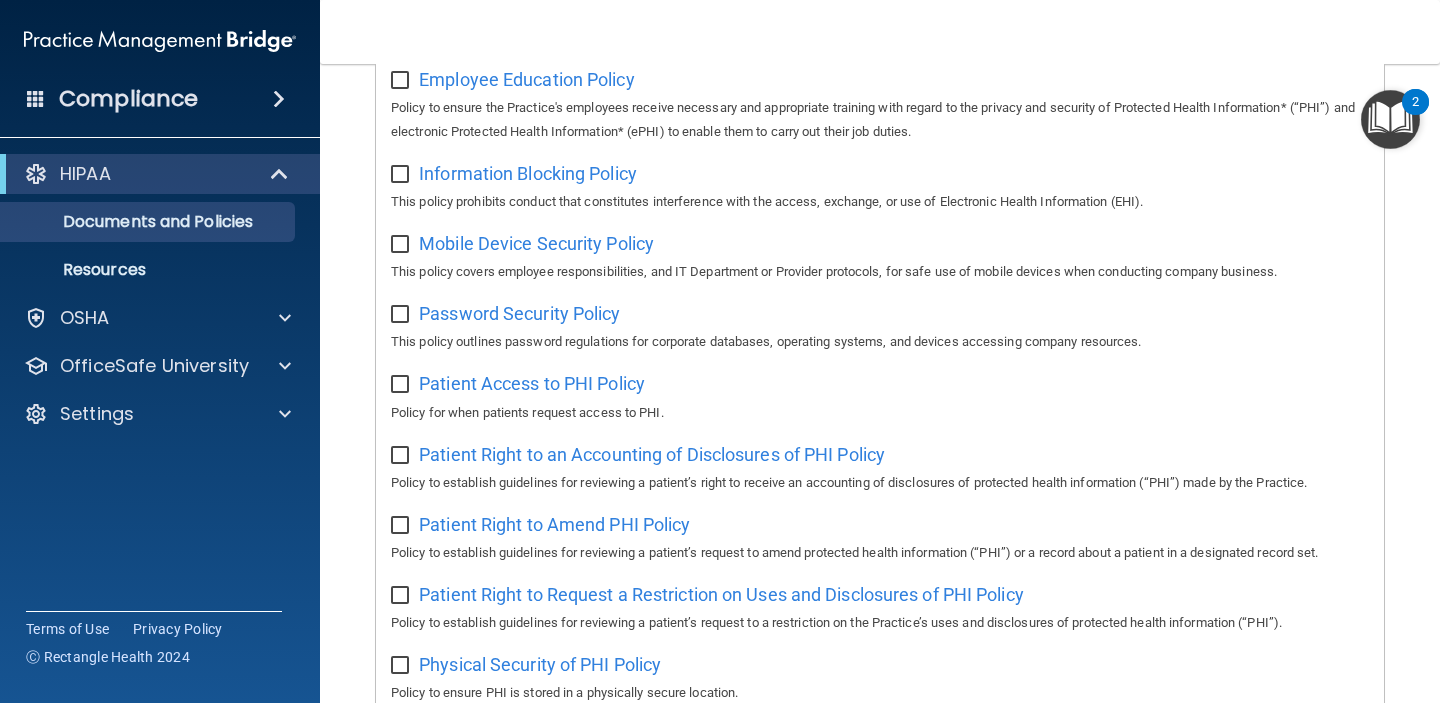 scroll, scrollTop: 578, scrollLeft: 0, axis: vertical 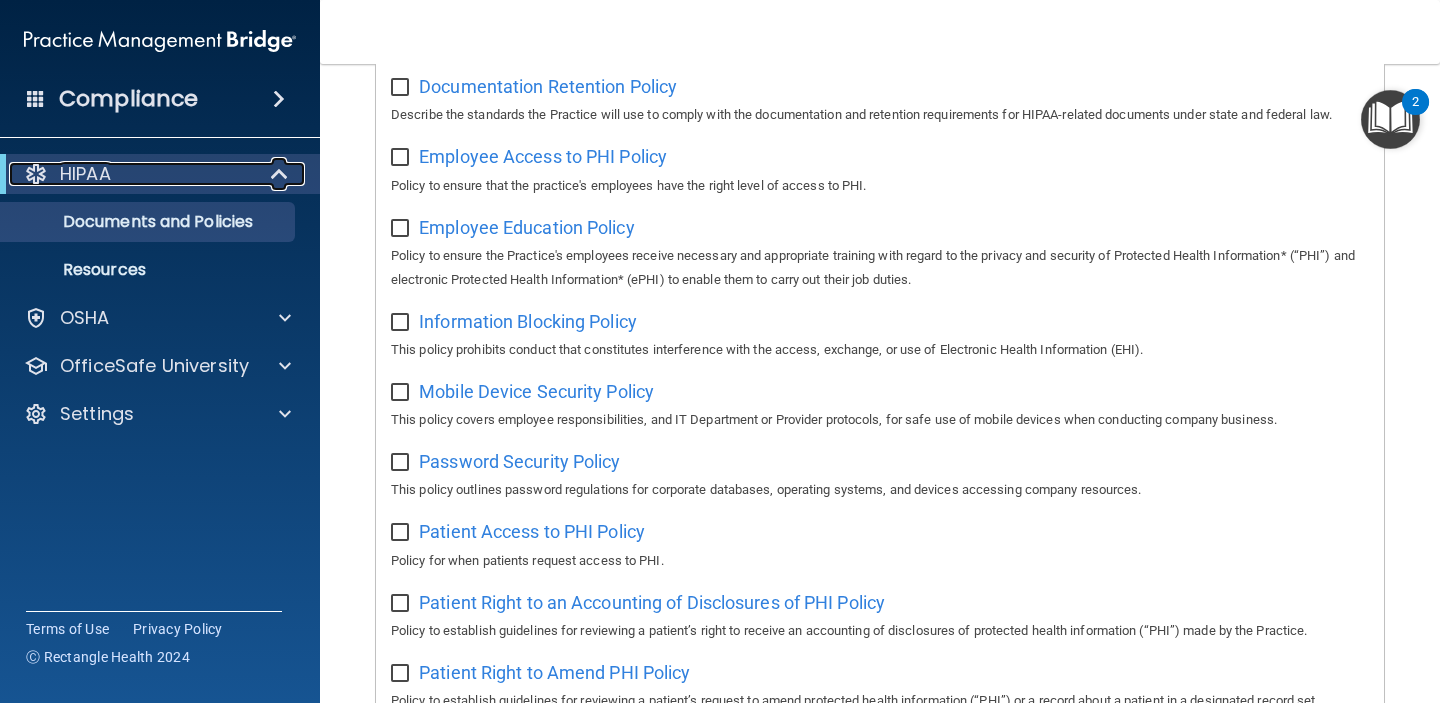 click at bounding box center (281, 174) 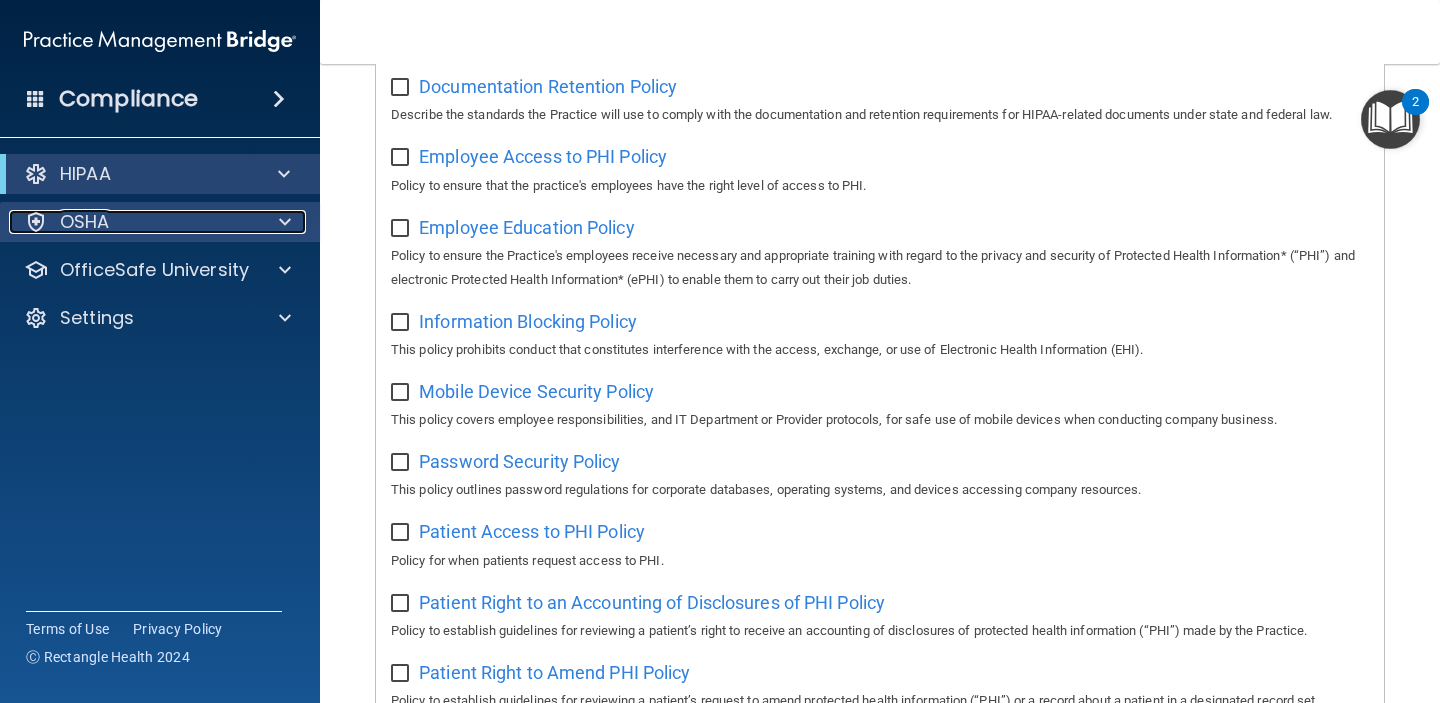 click on "OSHA" at bounding box center [133, 222] 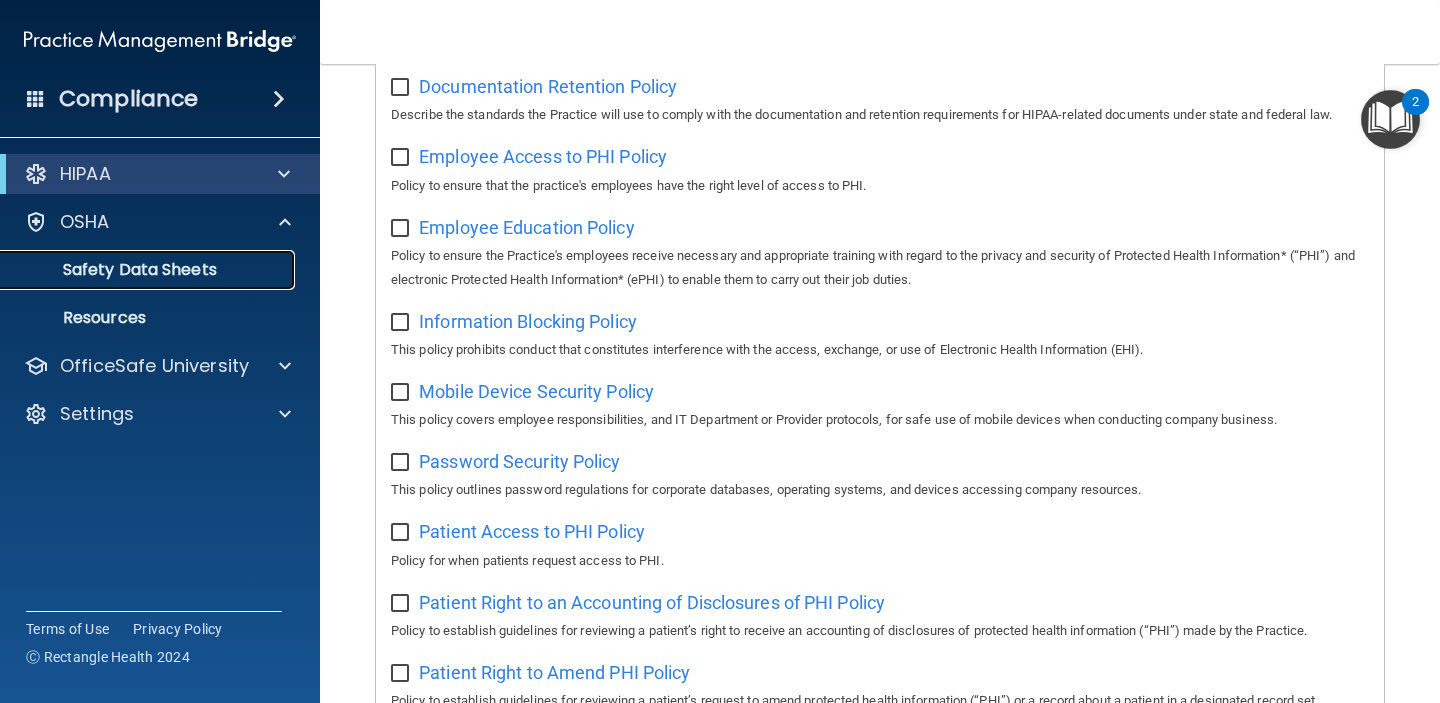 click on "Safety Data Sheets" at bounding box center [137, 270] 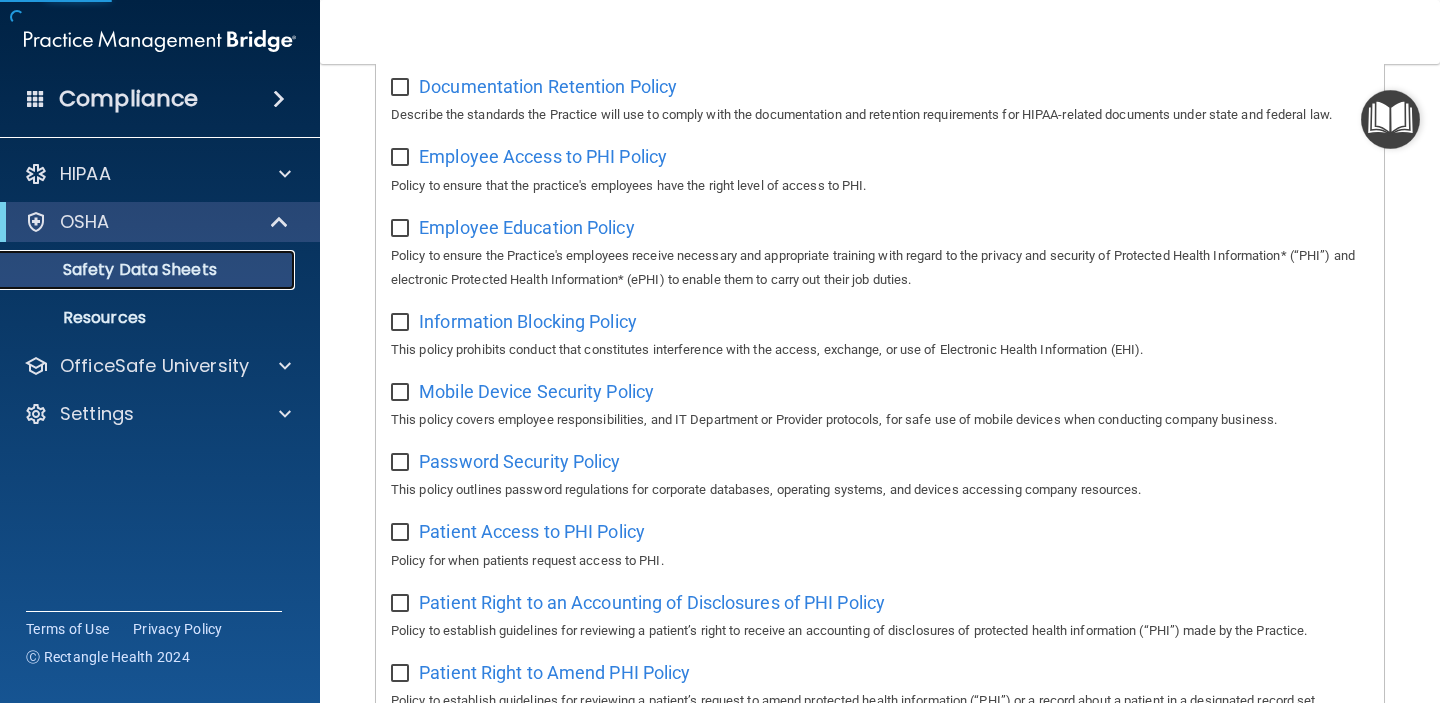 scroll, scrollTop: 0, scrollLeft: 0, axis: both 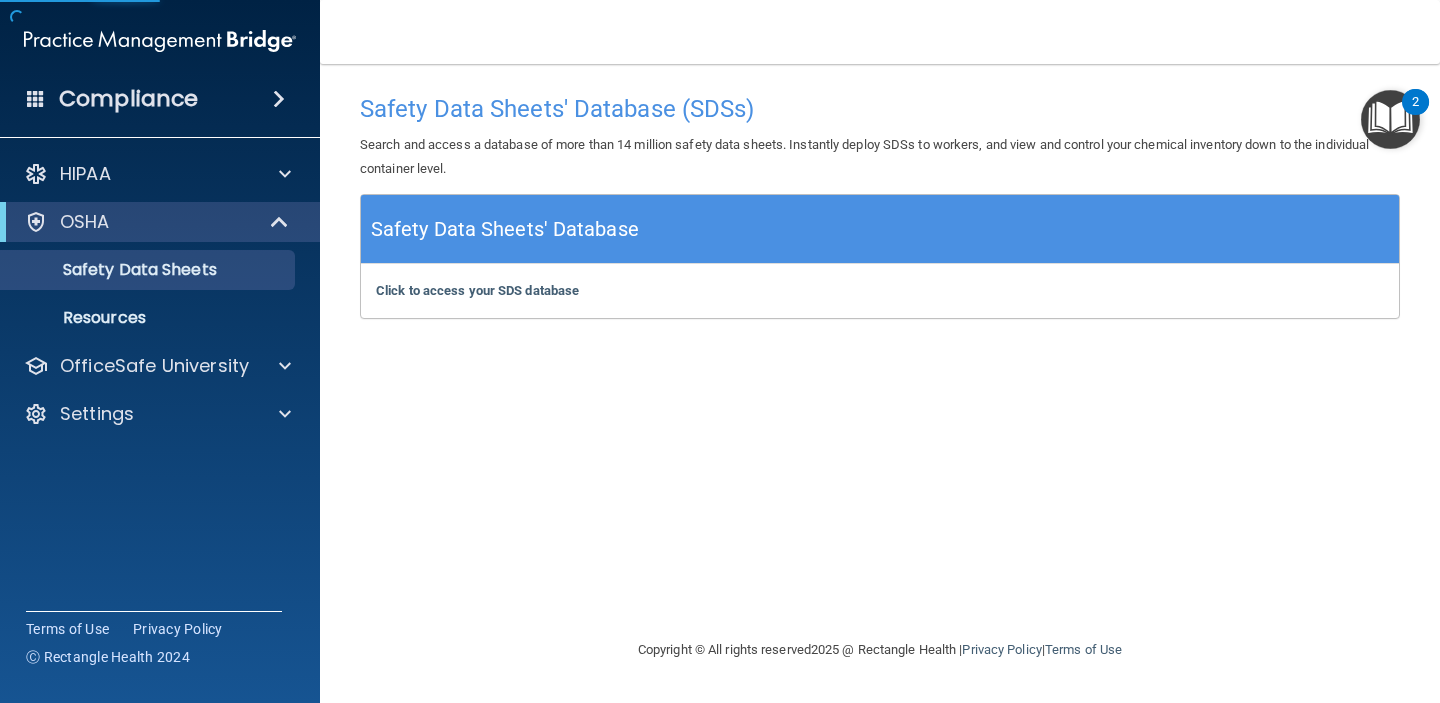 click on "Safety Data Sheets' Database" at bounding box center [880, 229] 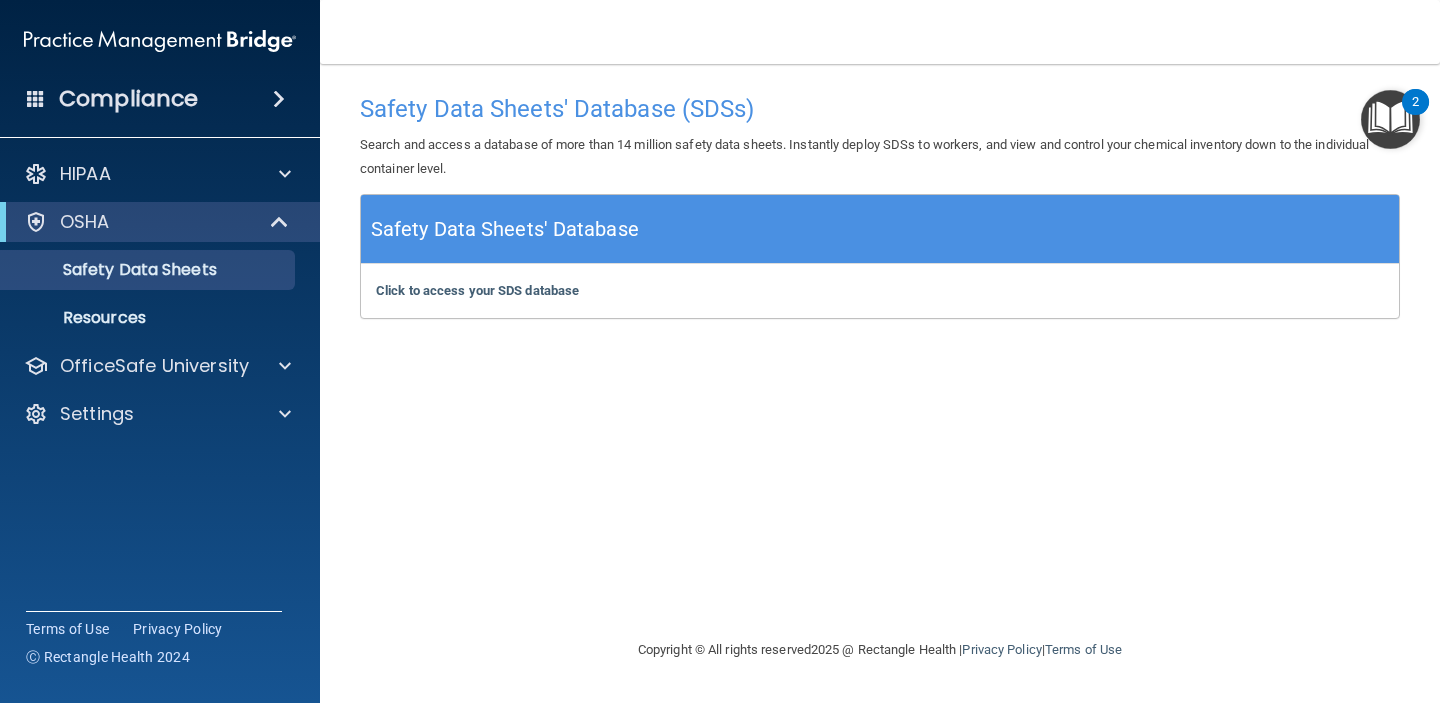 click on "Click to access your SDS database      Click to access your SDS database" at bounding box center (880, 291) 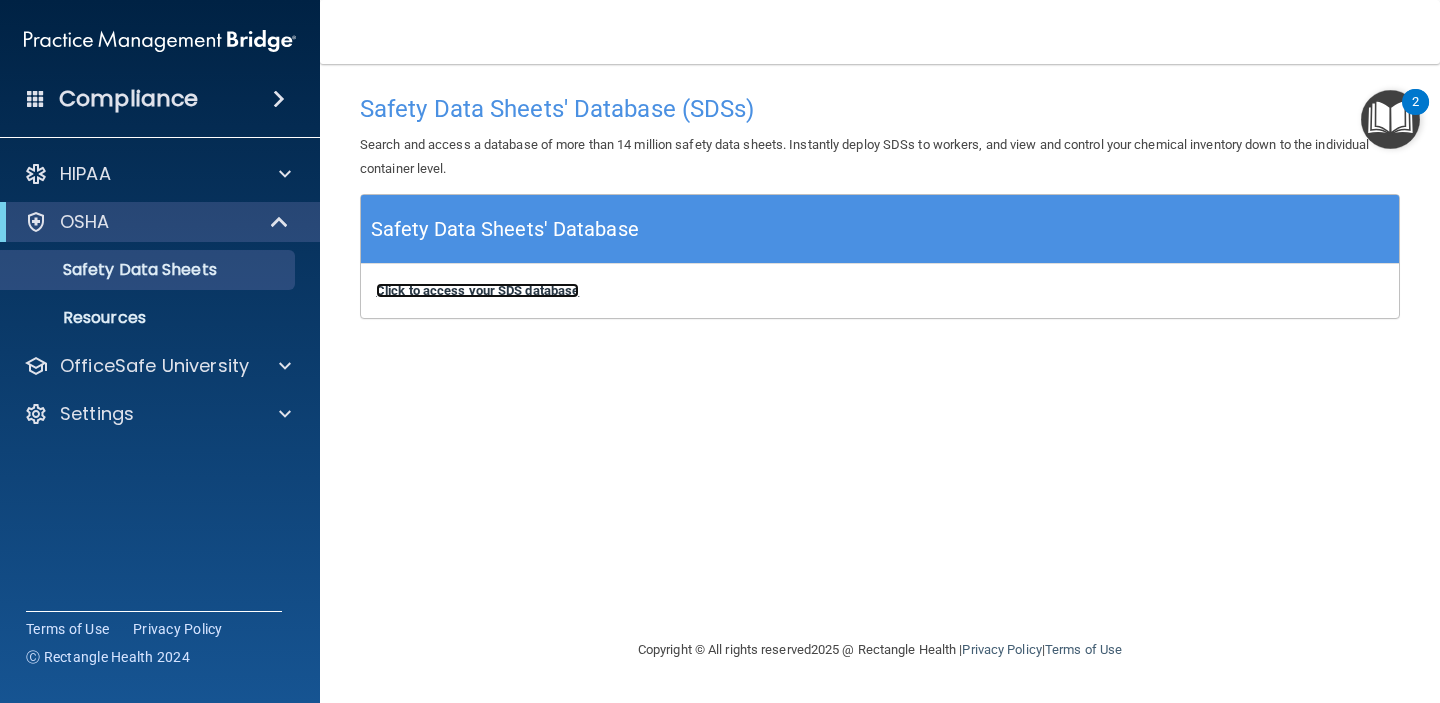 click on "Click to access your SDS database" at bounding box center (477, 290) 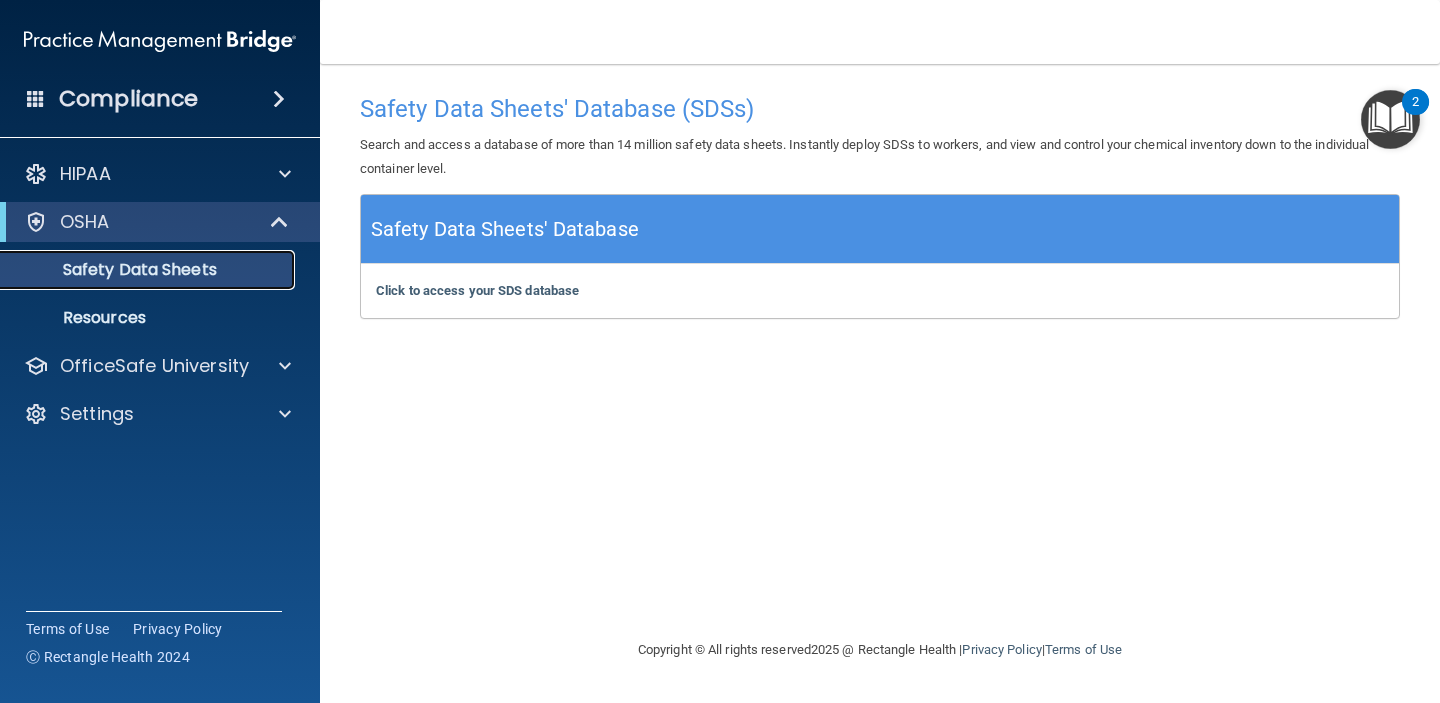 click on "Safety Data Sheets" at bounding box center (149, 270) 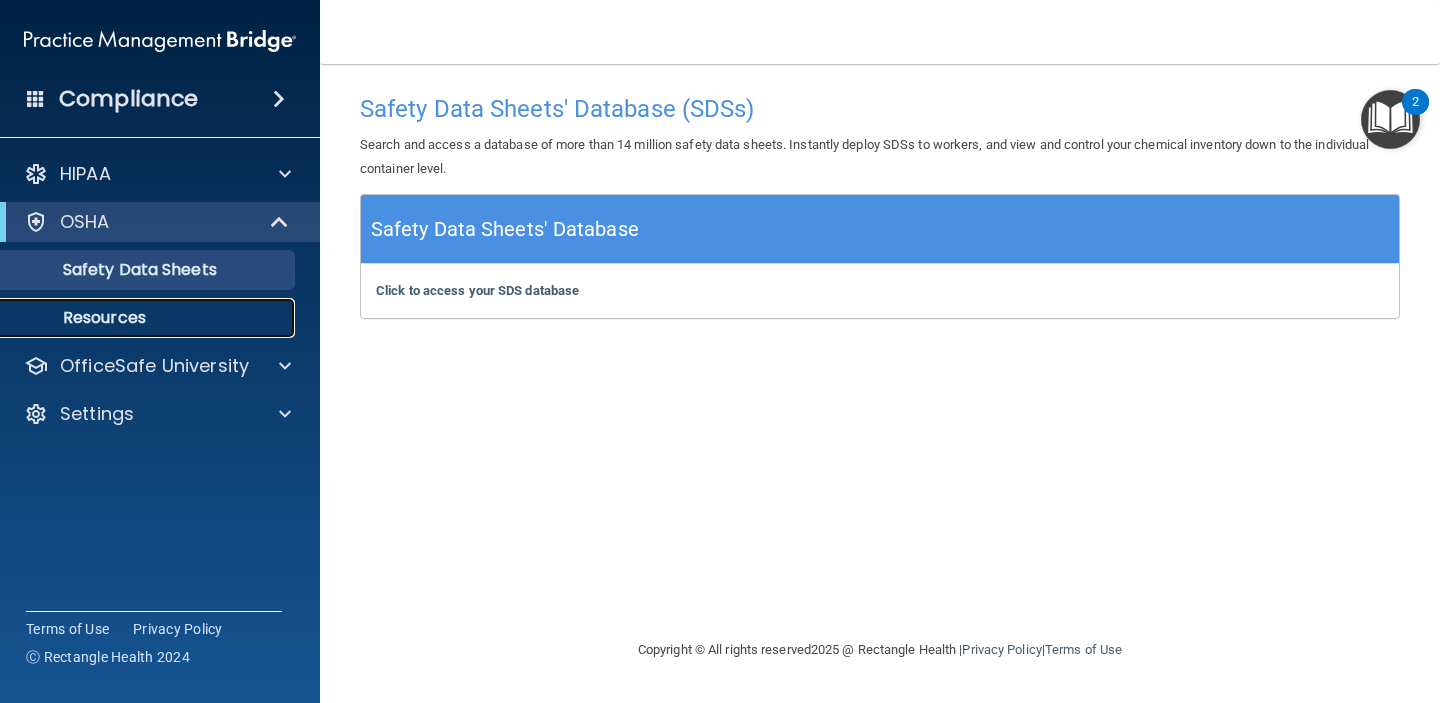 click on "Resources" at bounding box center [149, 318] 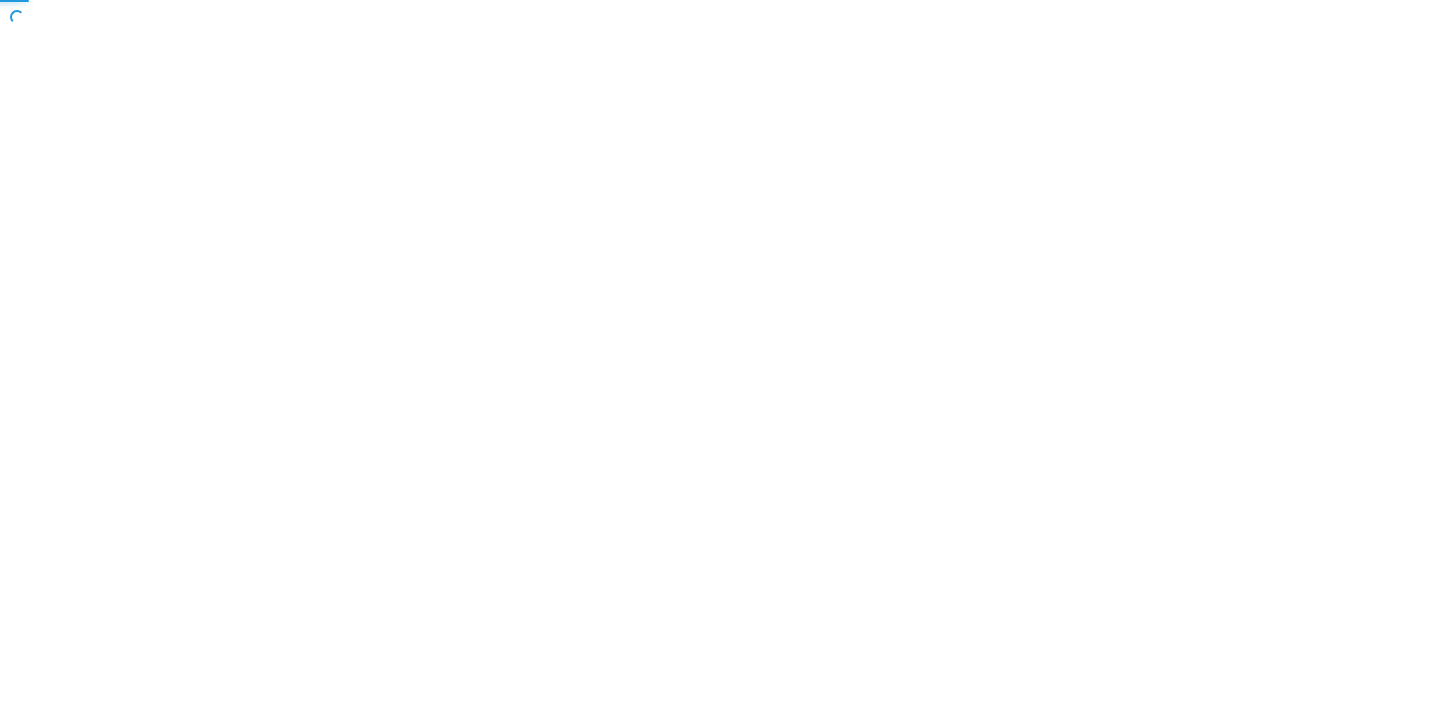scroll, scrollTop: 0, scrollLeft: 0, axis: both 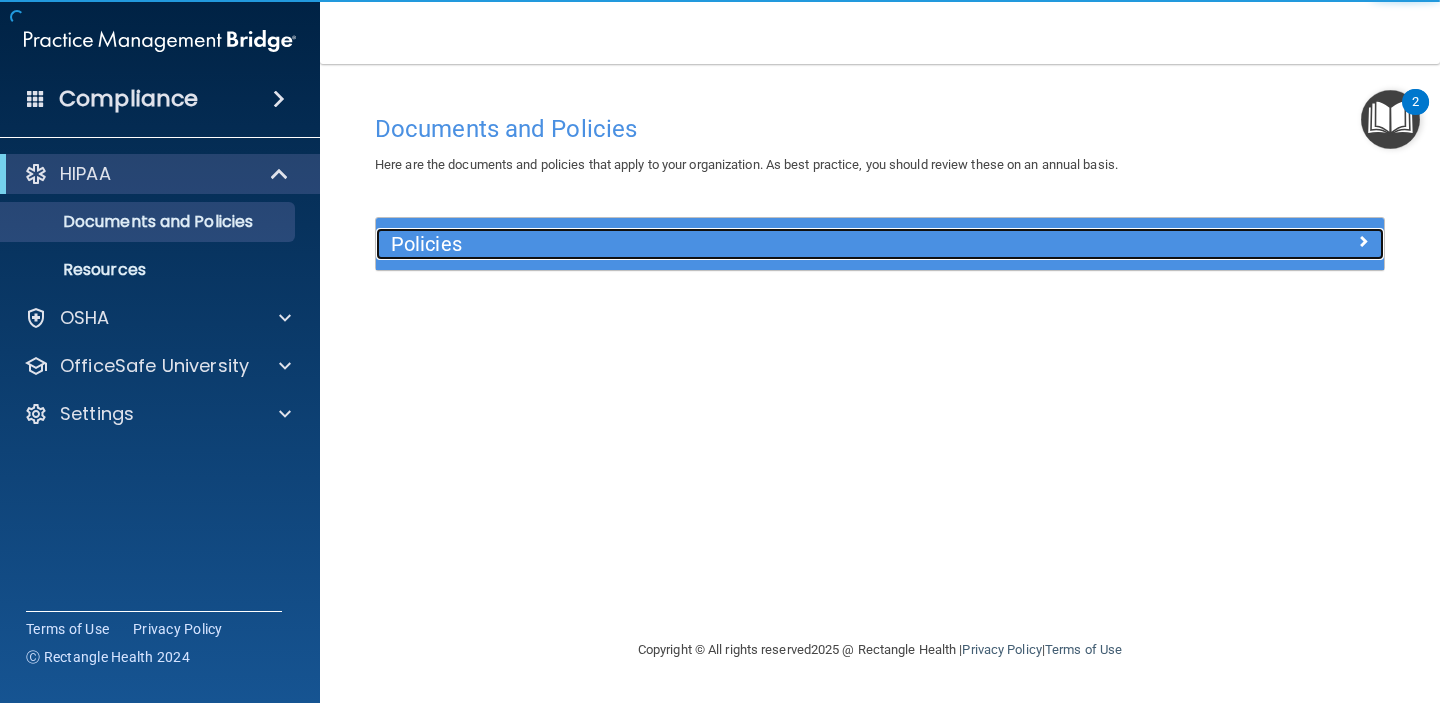 click on "Policies" at bounding box center [754, 244] 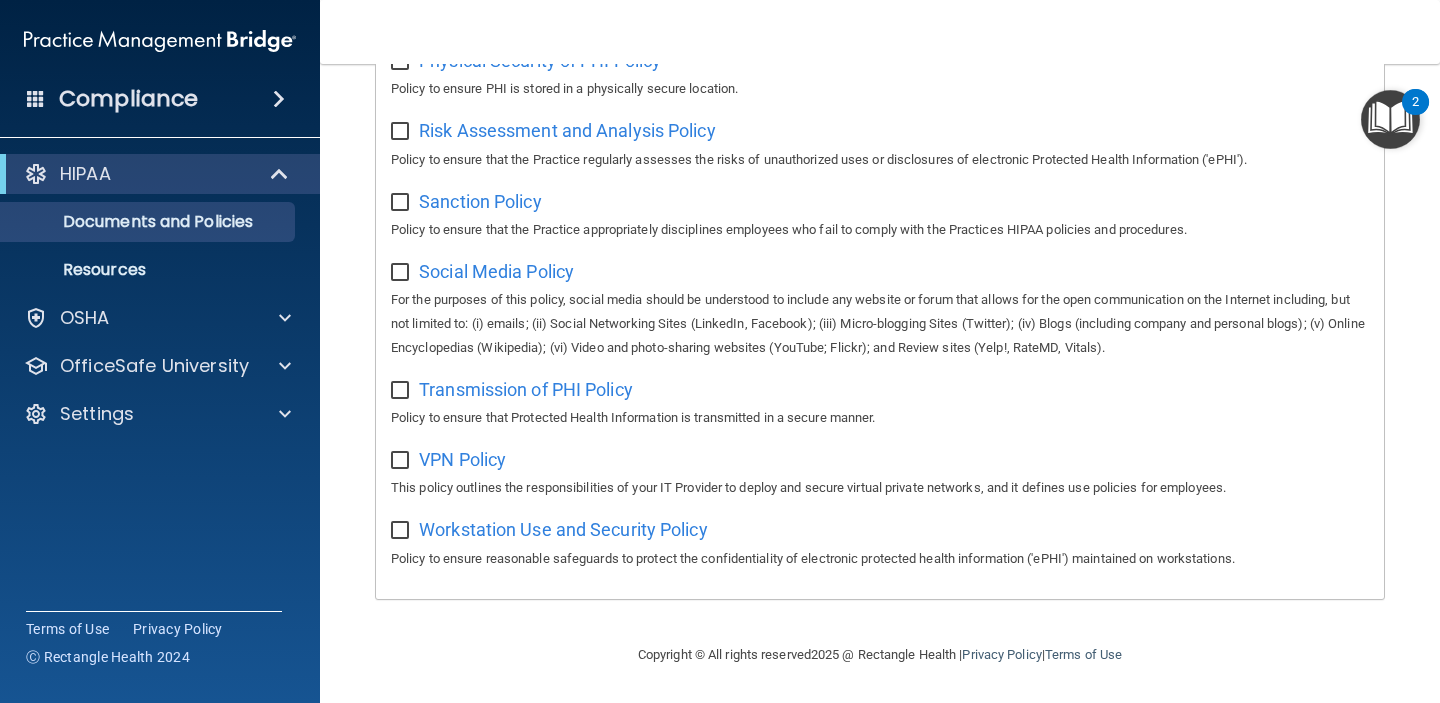 scroll, scrollTop: 0, scrollLeft: 0, axis: both 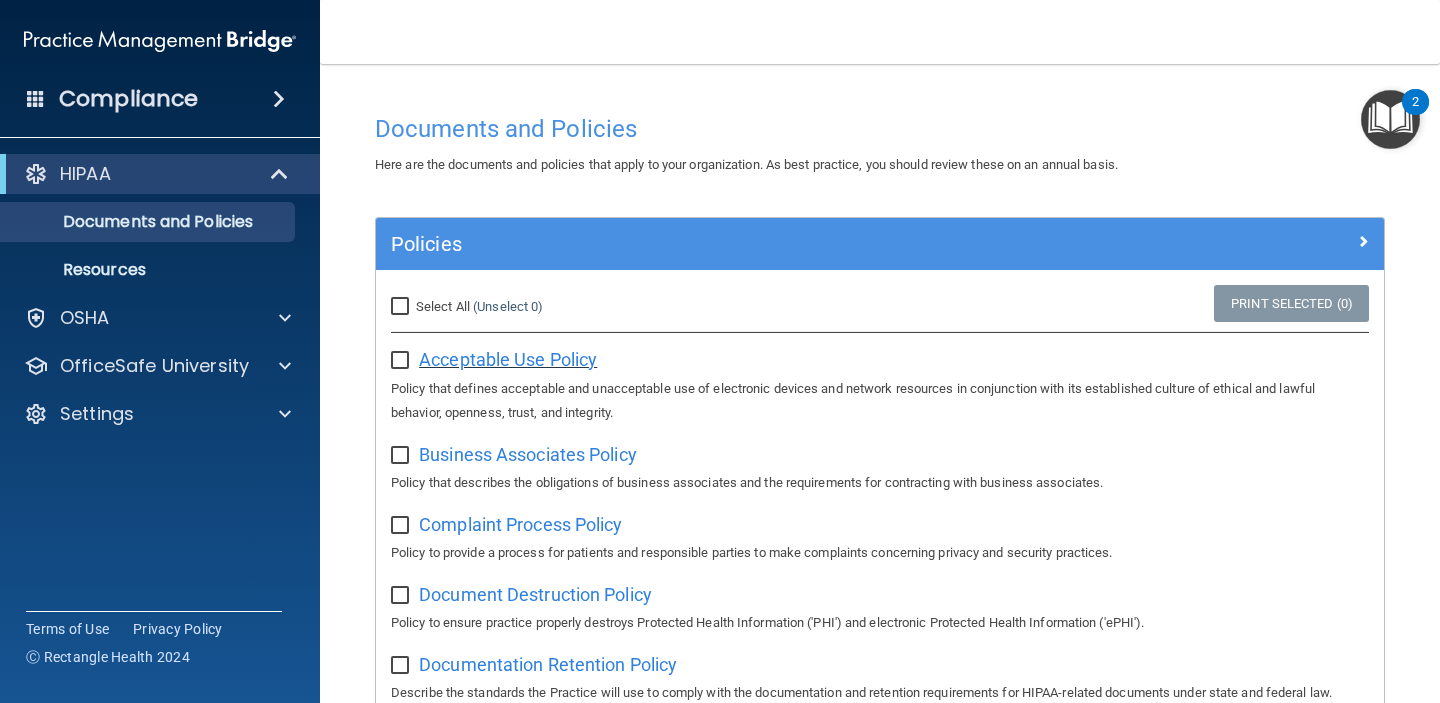 click on "Acceptable Use Policy" at bounding box center (508, 359) 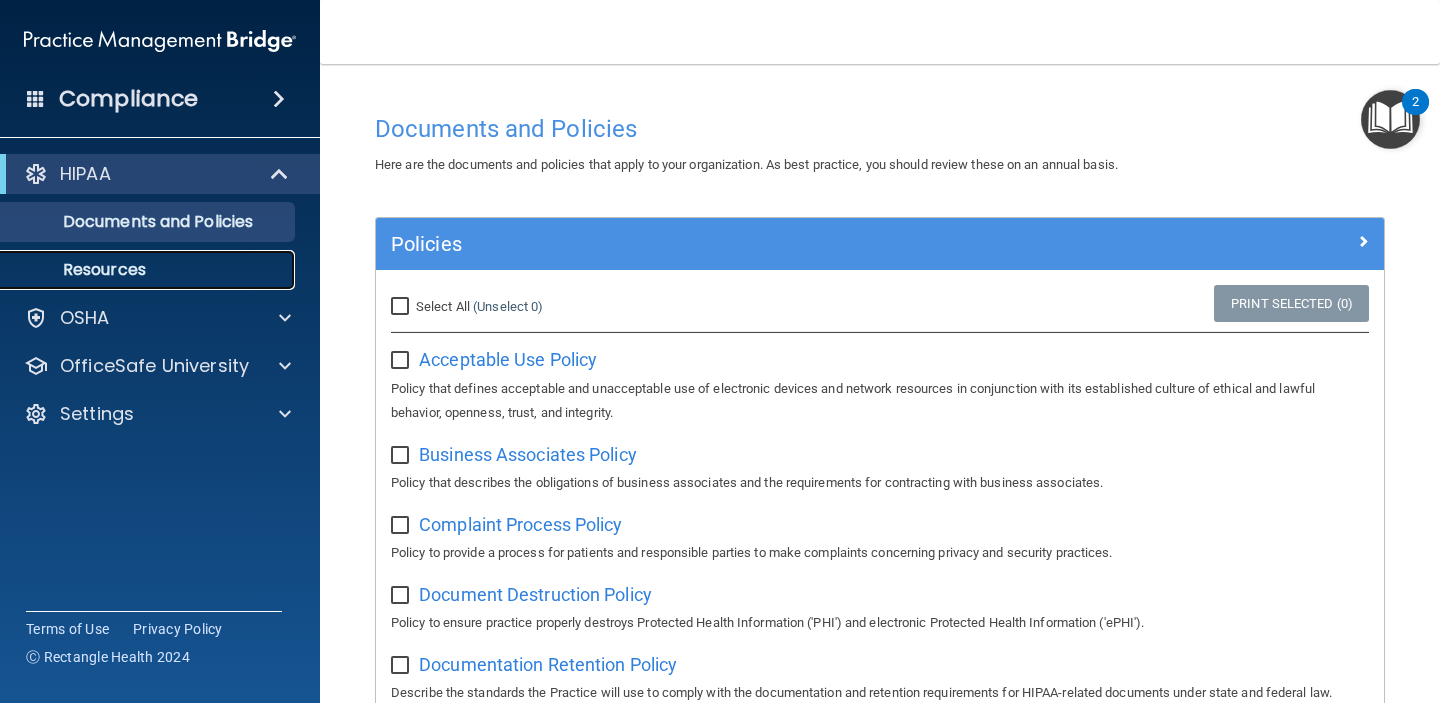 click on "Resources" at bounding box center [149, 270] 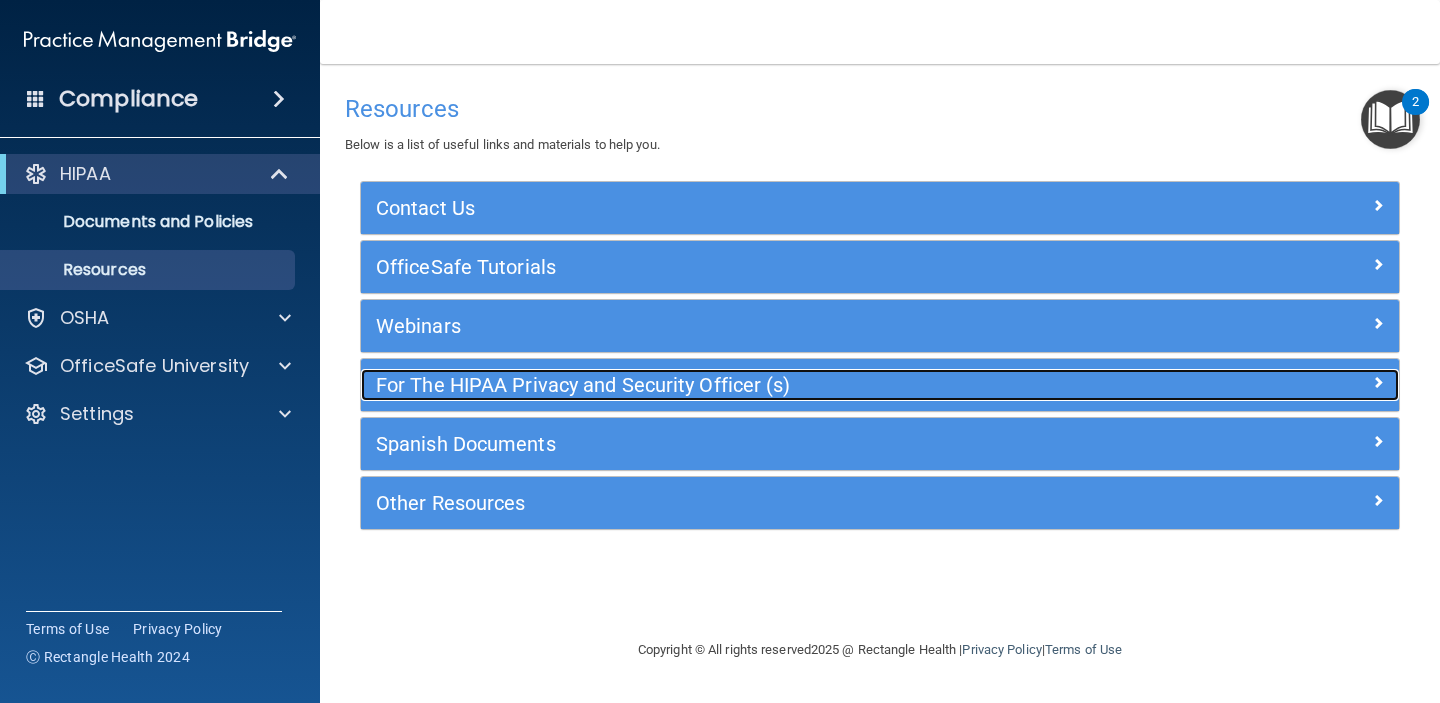 click on "For The HIPAA Privacy and Security Officer (s)" at bounding box center [750, 385] 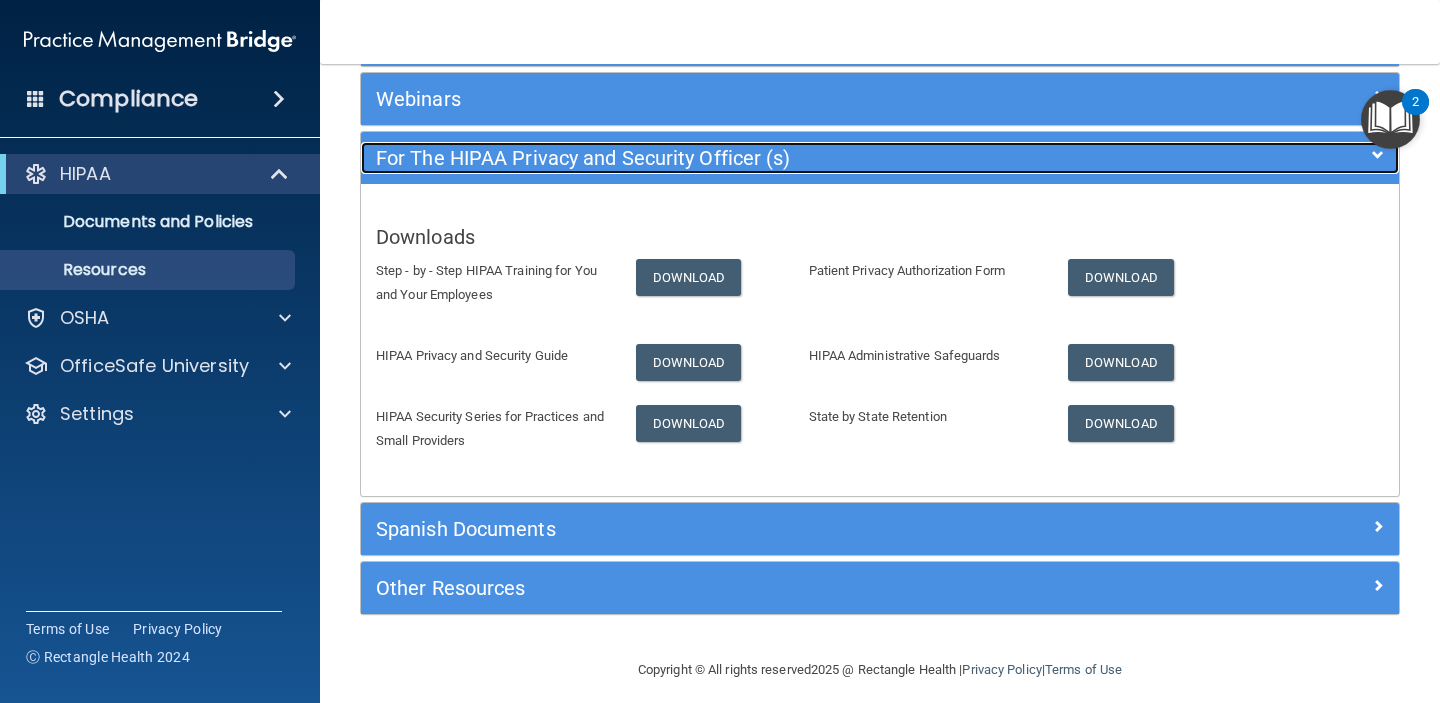scroll, scrollTop: 219, scrollLeft: 0, axis: vertical 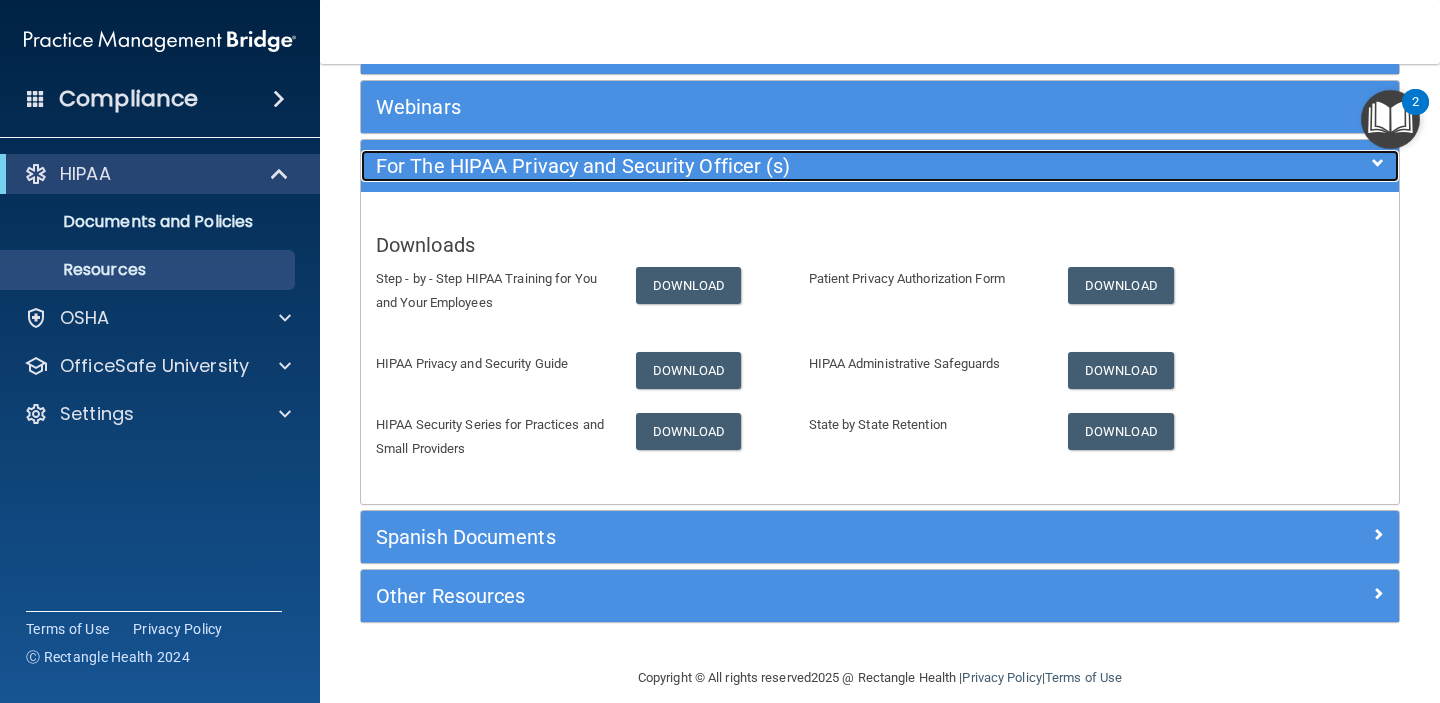 click on "For The HIPAA Privacy and Security Officer (s)" at bounding box center (750, 166) 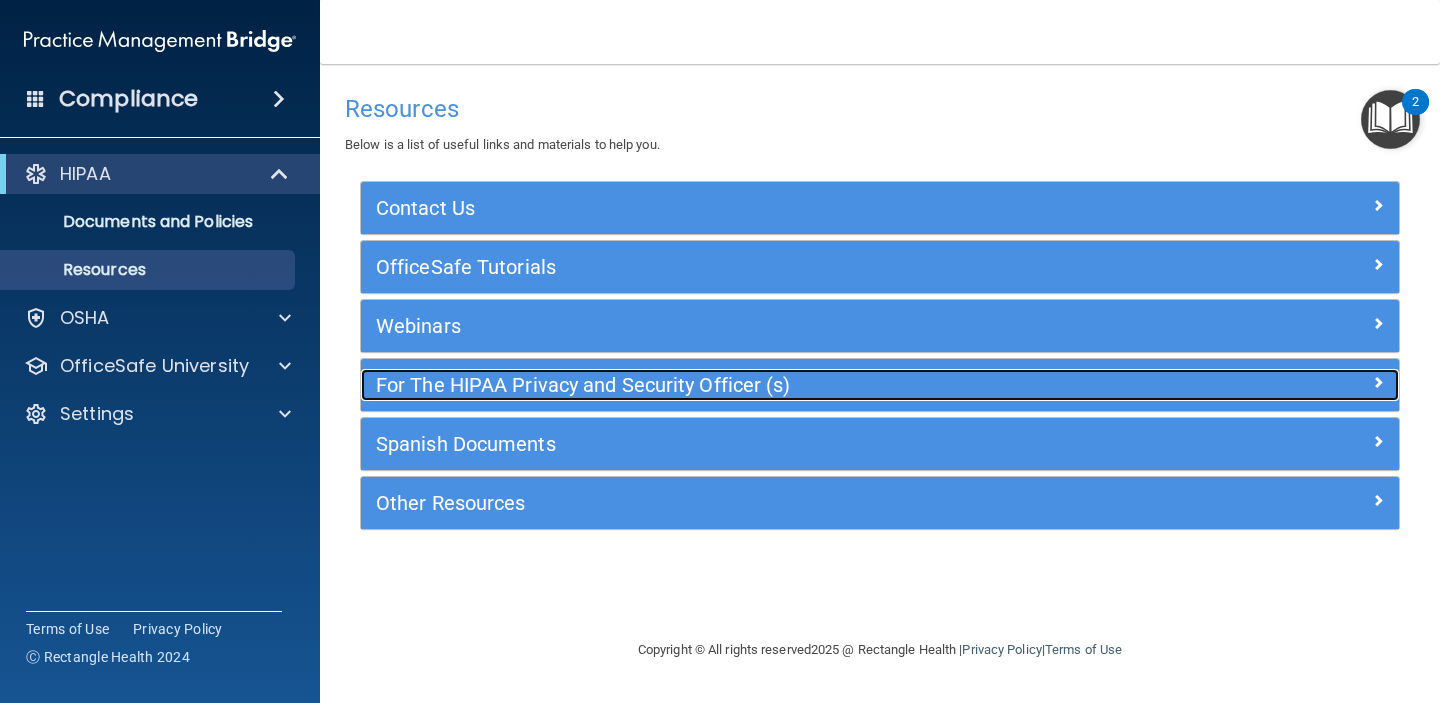 scroll, scrollTop: 0, scrollLeft: 0, axis: both 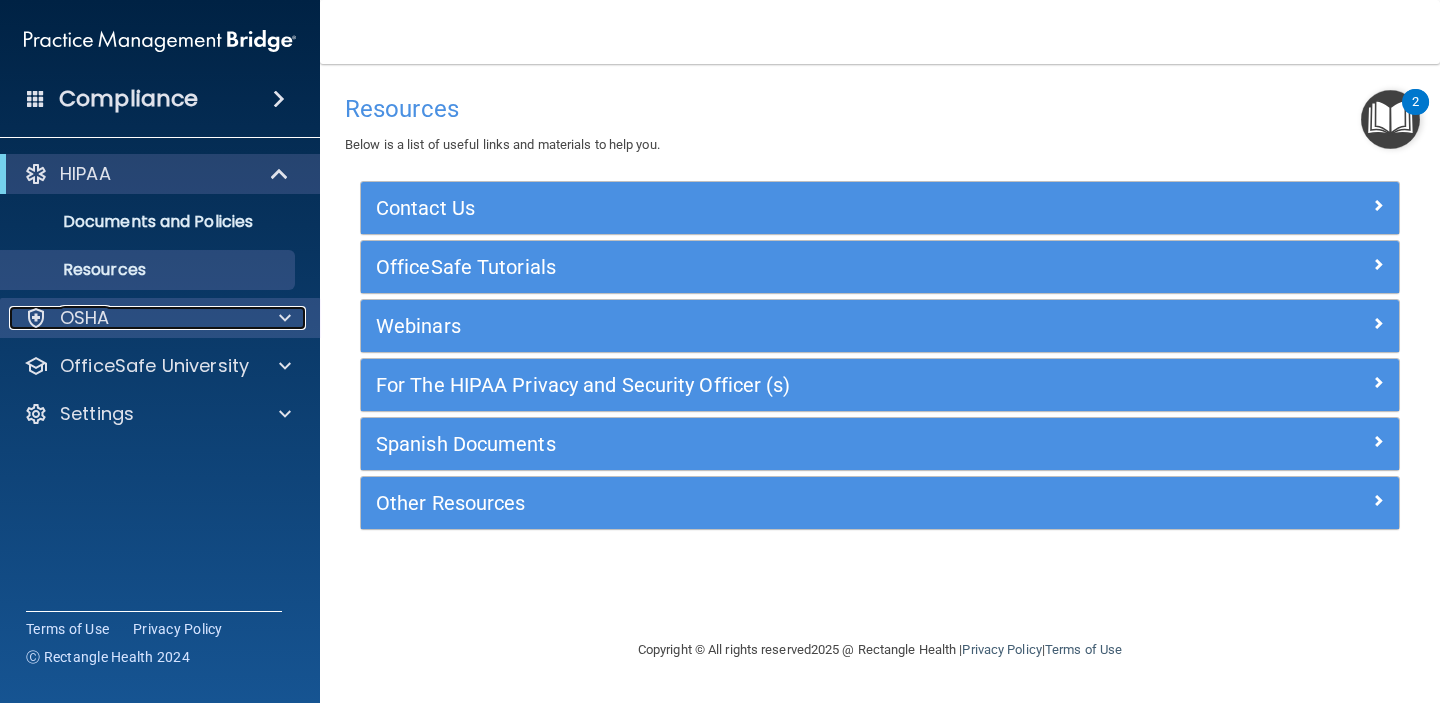 click on "OSHA" at bounding box center [133, 318] 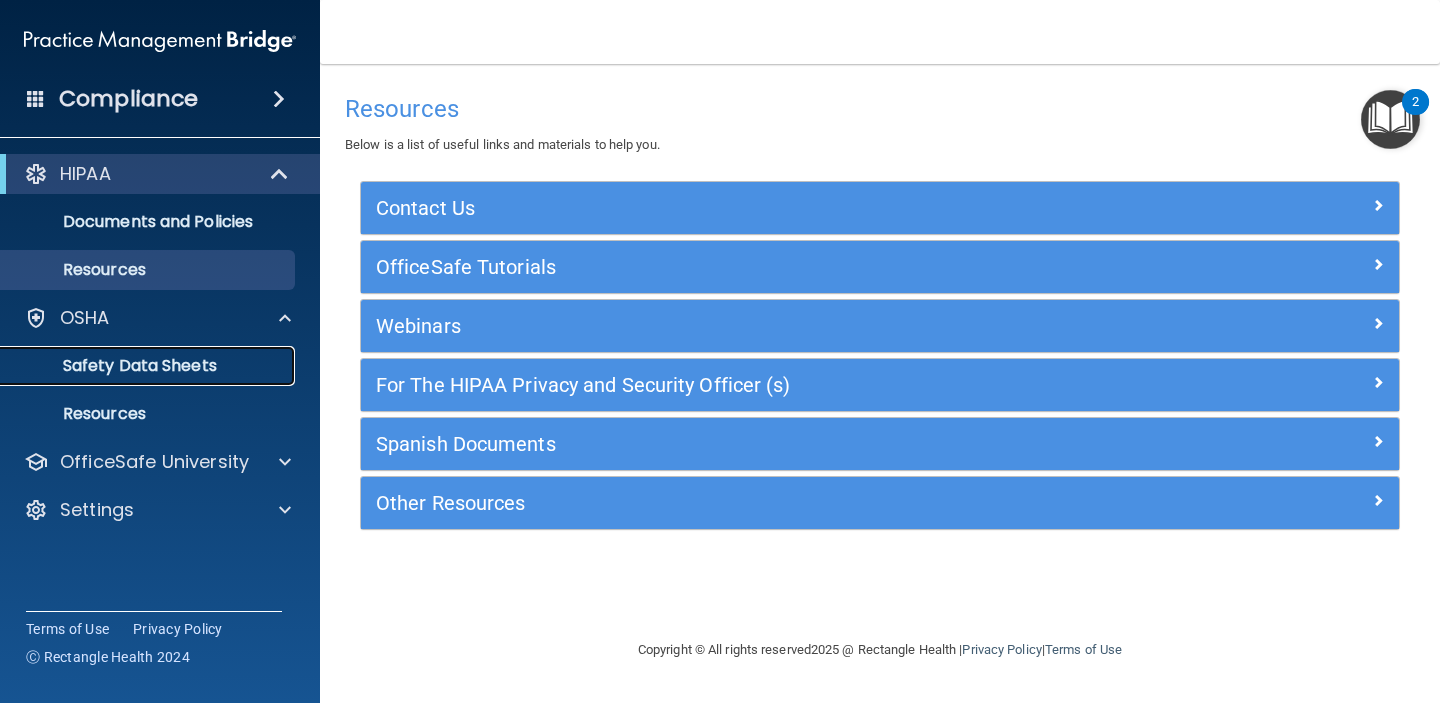 click on "Safety Data Sheets" at bounding box center [149, 366] 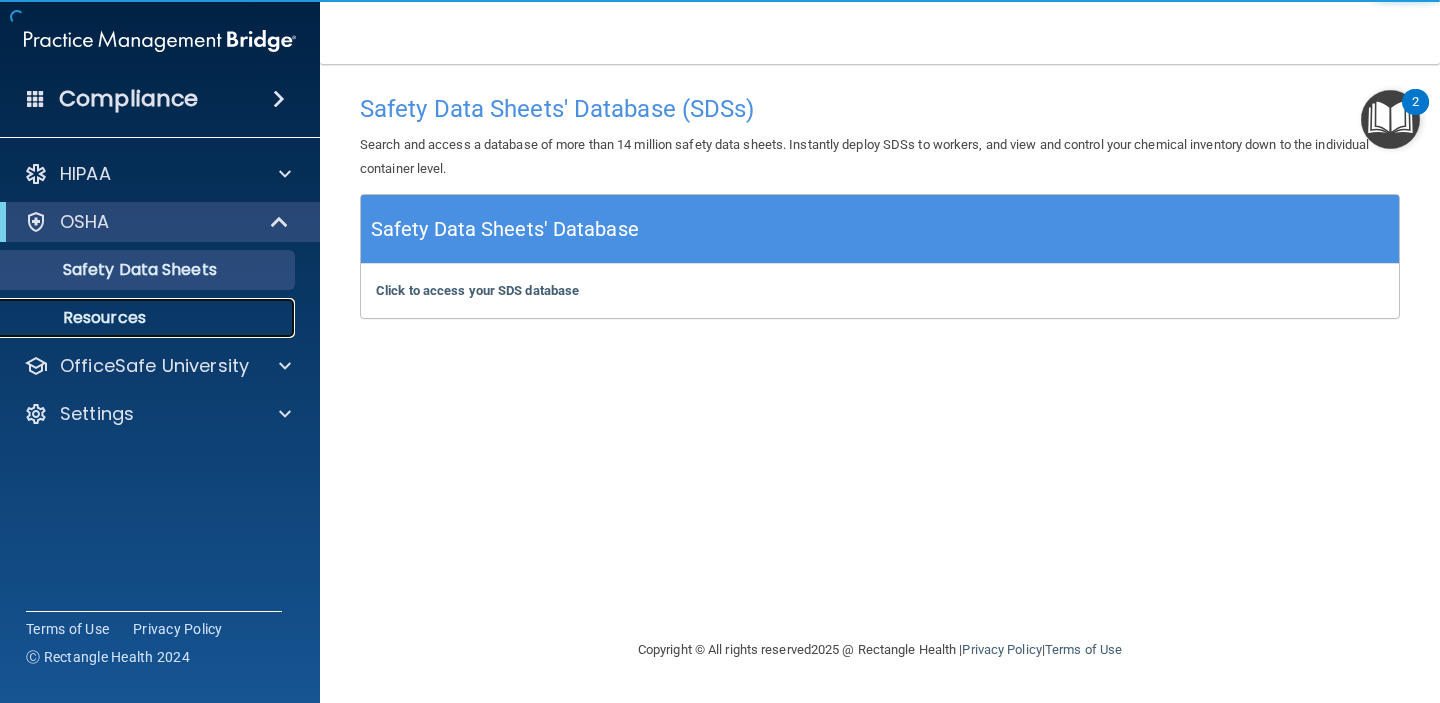 click on "Resources" at bounding box center (149, 318) 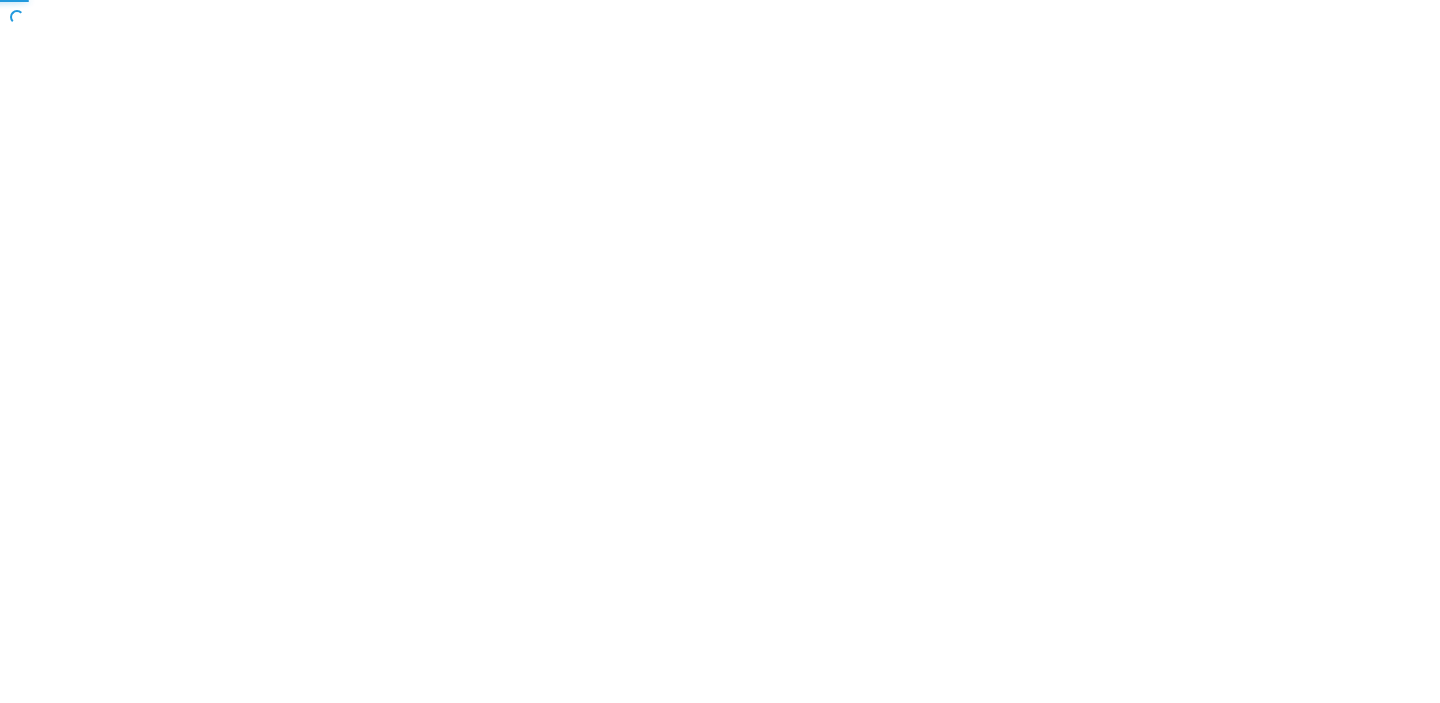 scroll, scrollTop: 0, scrollLeft: 0, axis: both 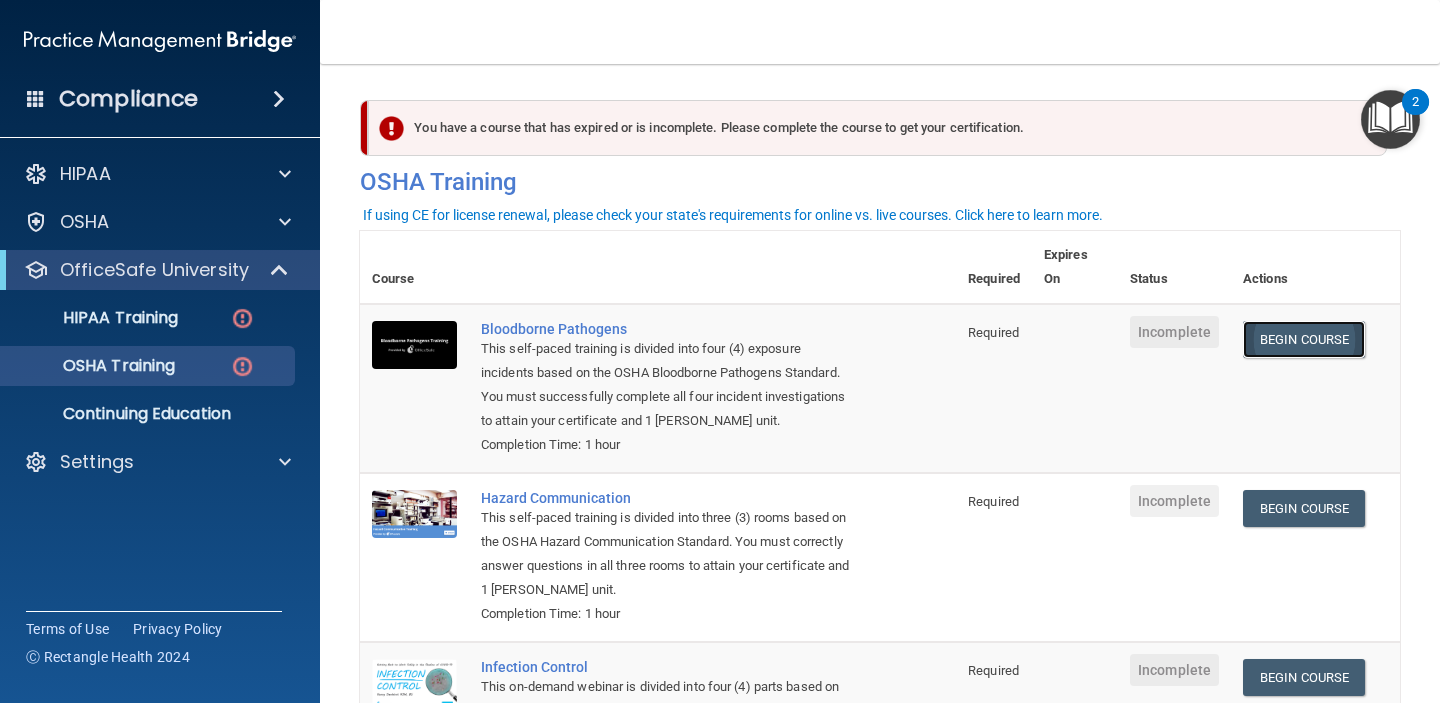 click on "Begin Course" at bounding box center (1304, 339) 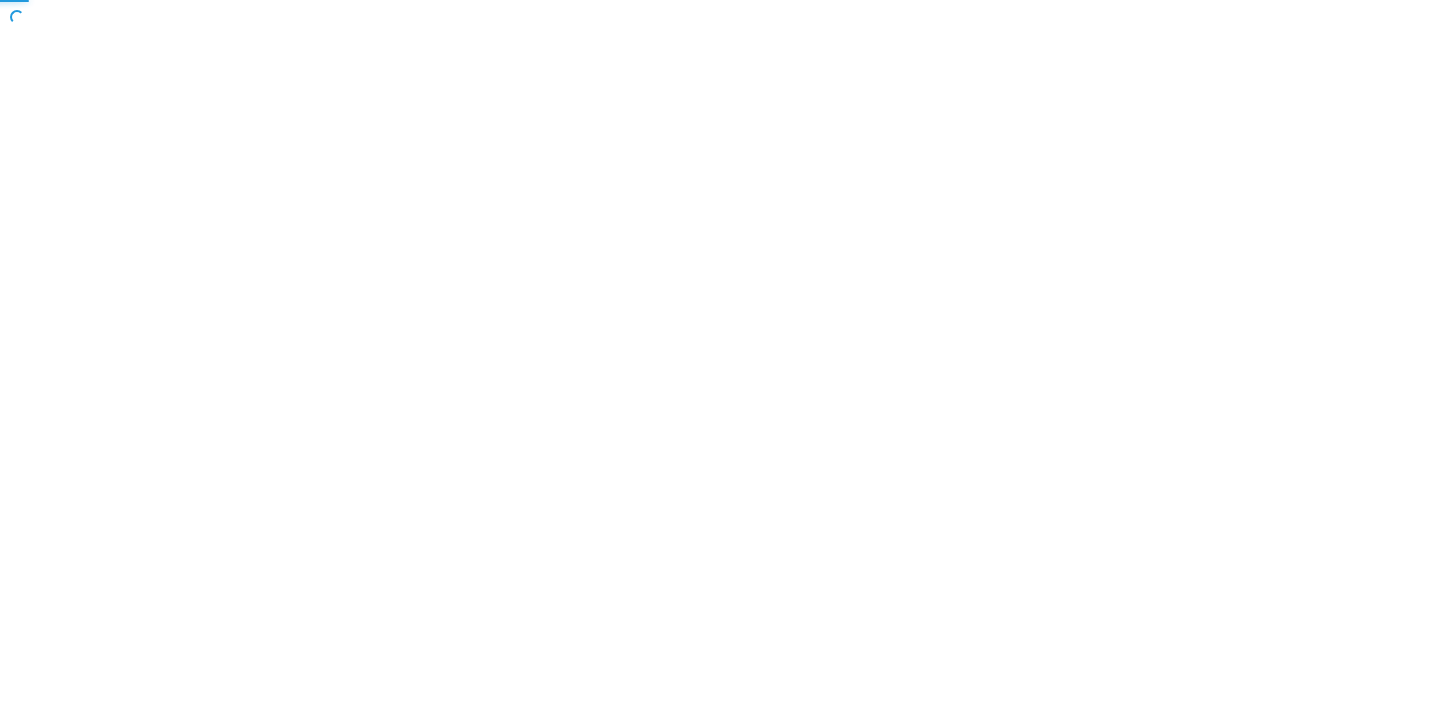 scroll, scrollTop: 0, scrollLeft: 0, axis: both 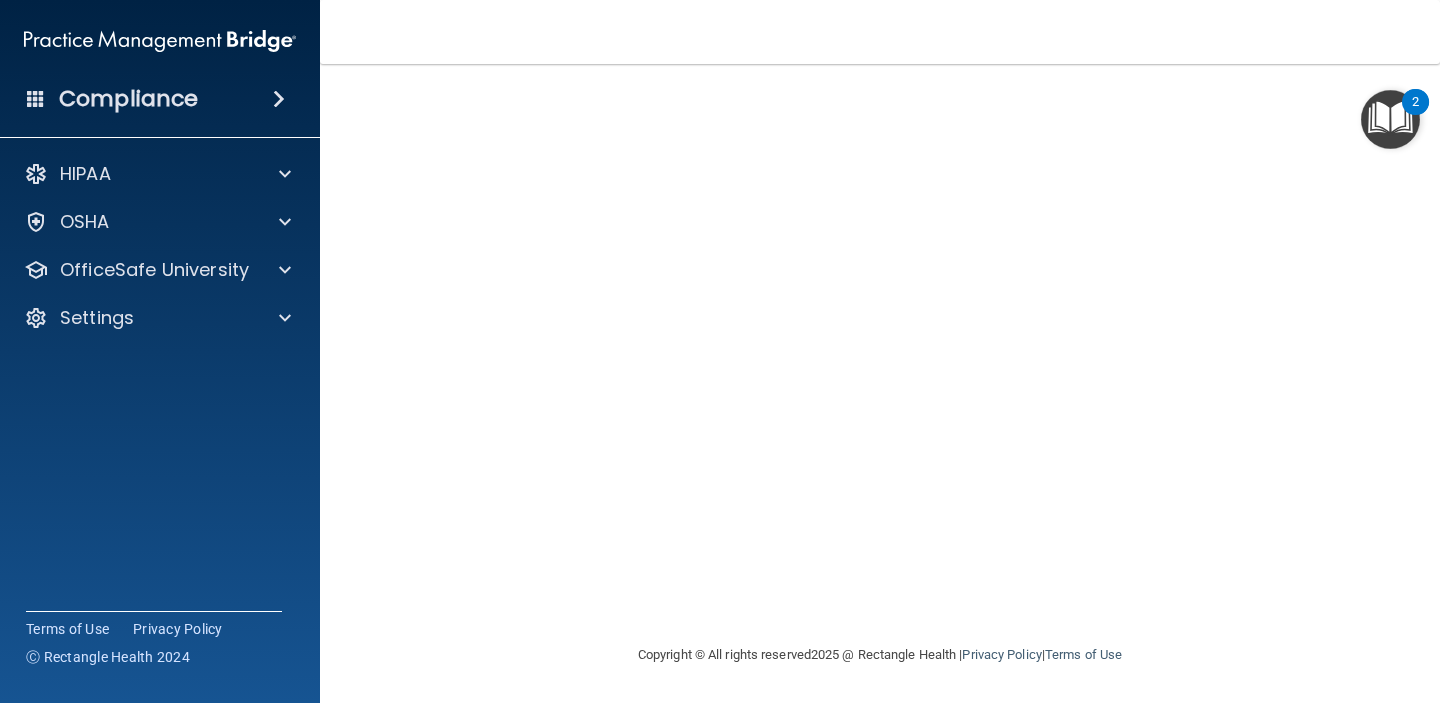 click on "Toggle navigation                                                                                                     [PERSON_NAME]   [PERSON_NAME][EMAIL_ADDRESS][DOMAIN_NAME]                            Manage My Enterprise              CAPE Atlantic Oral and Maxillofacial Surgeons PA     Manage My Location" at bounding box center (880, 32) 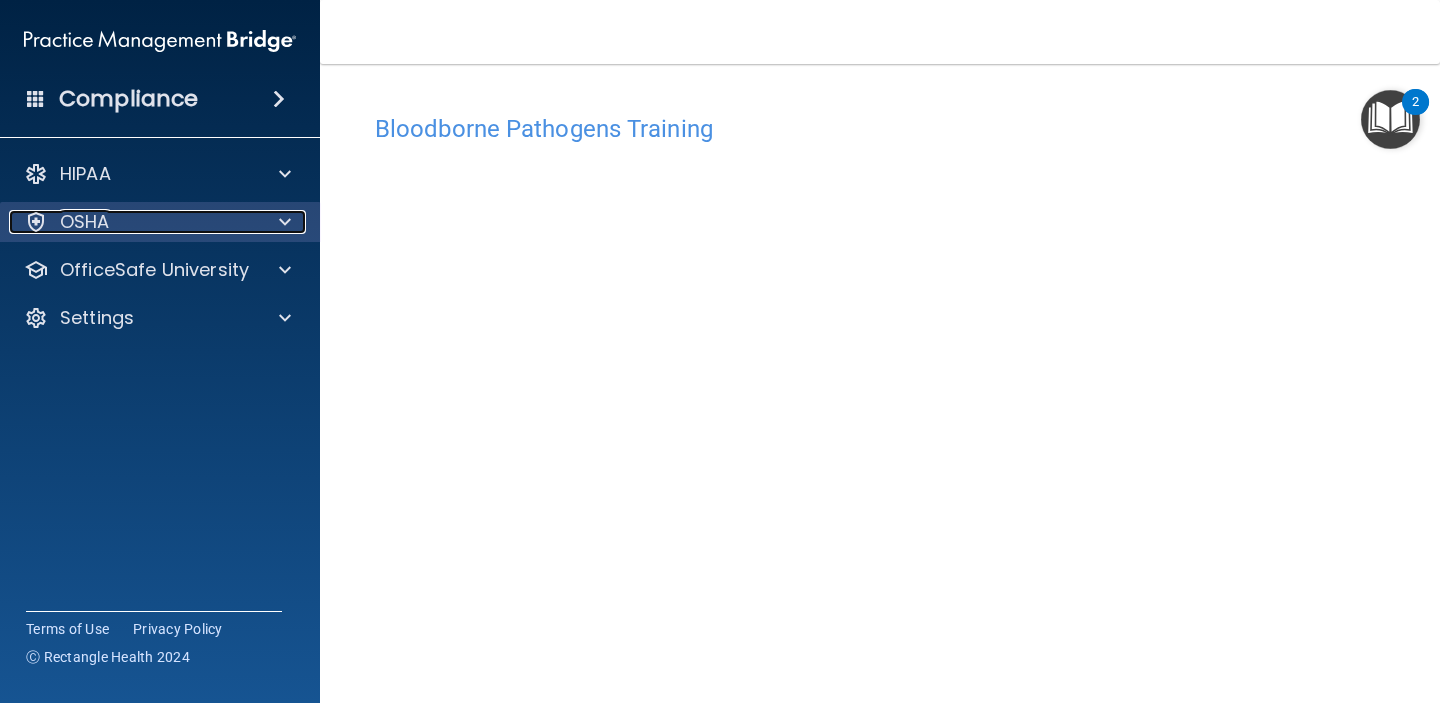 click on "OSHA" at bounding box center [133, 222] 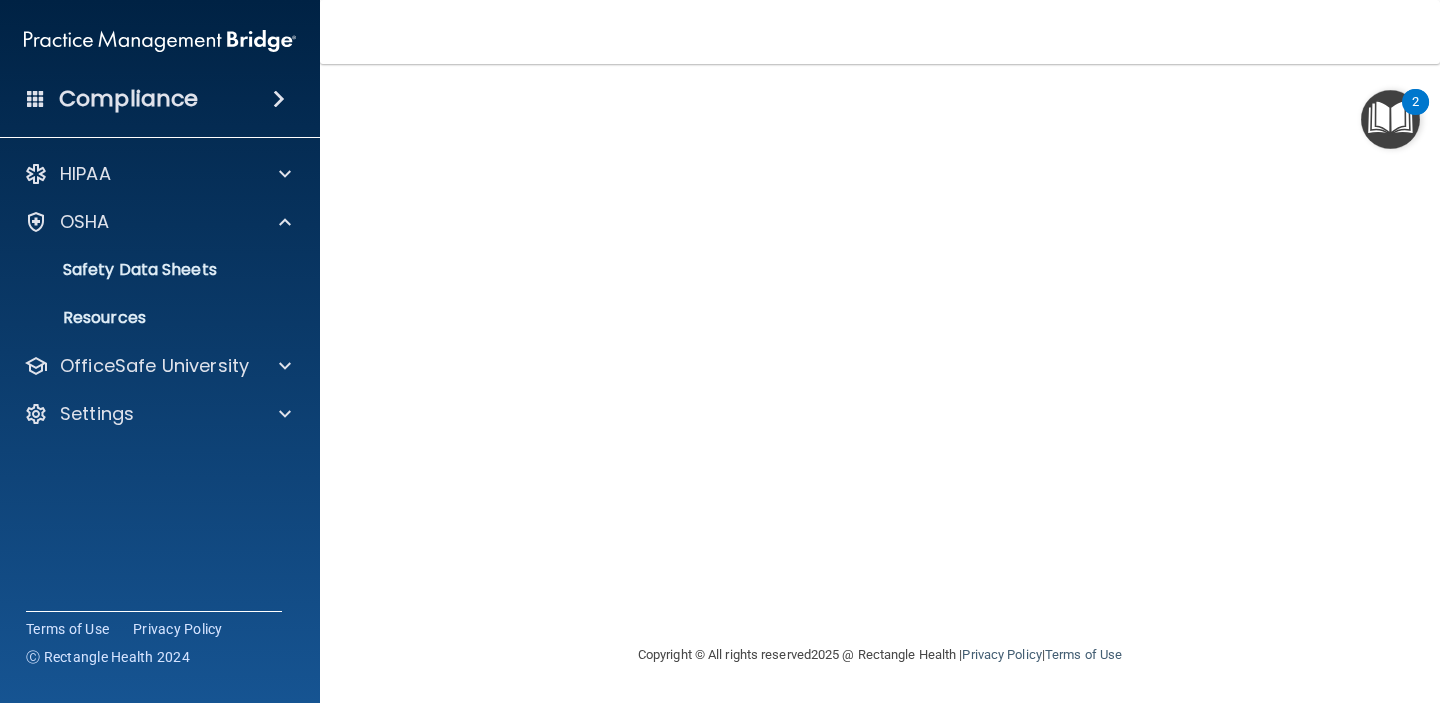 scroll, scrollTop: 20, scrollLeft: 0, axis: vertical 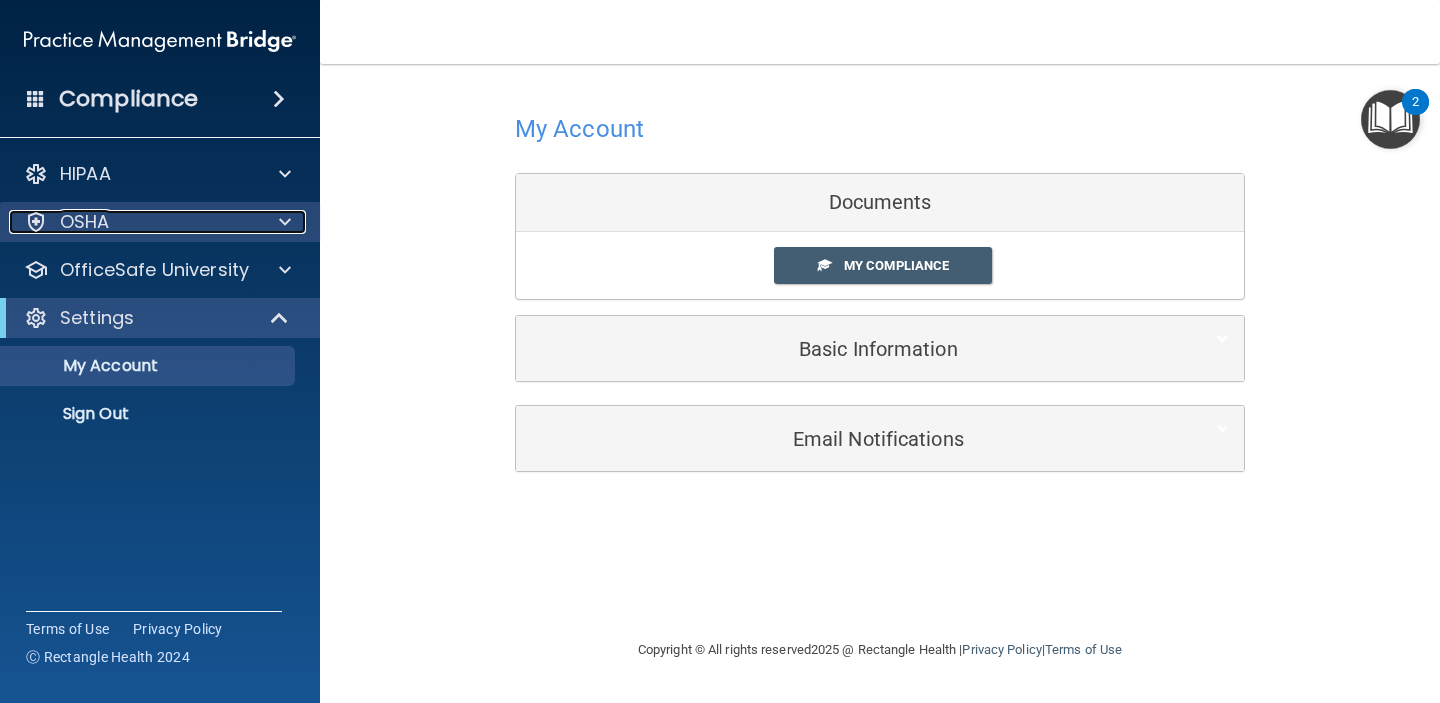 click on "OSHA" at bounding box center (133, 222) 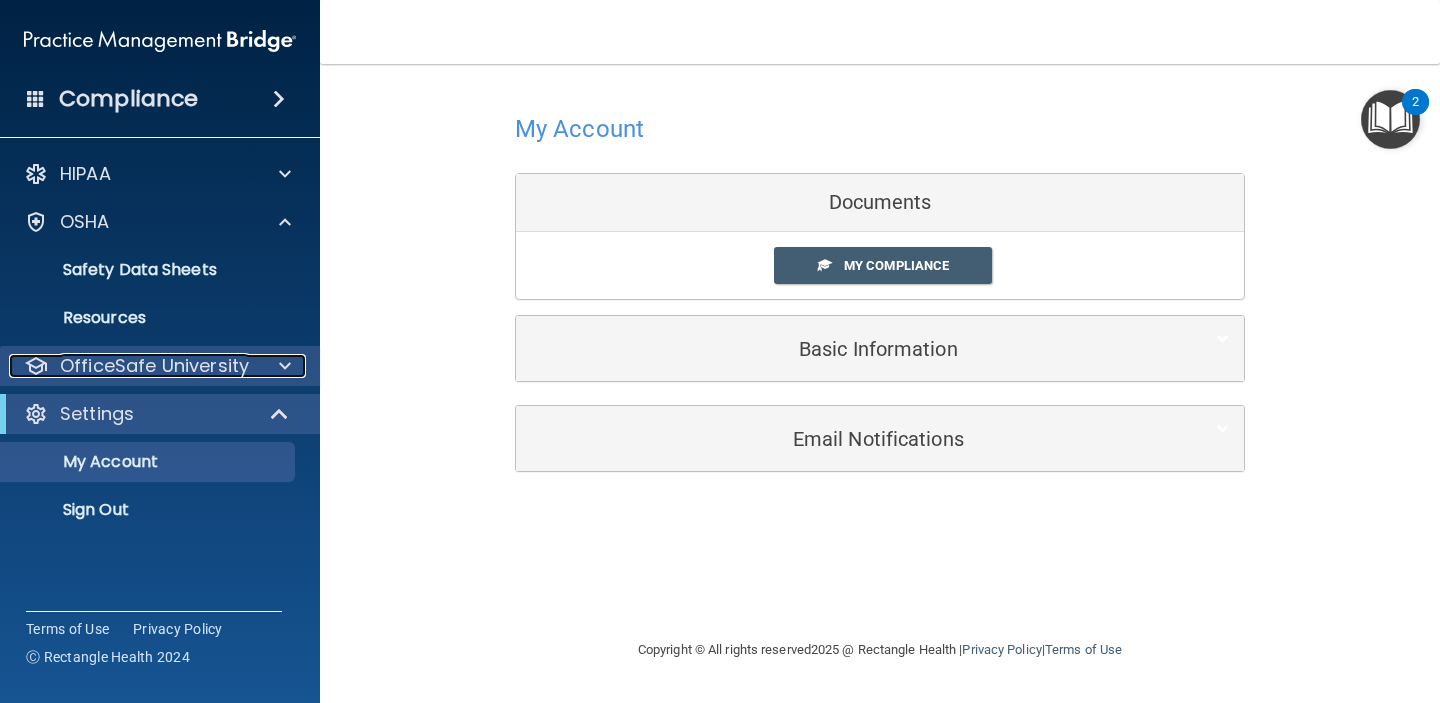 click on "OfficeSafe University" at bounding box center [154, 366] 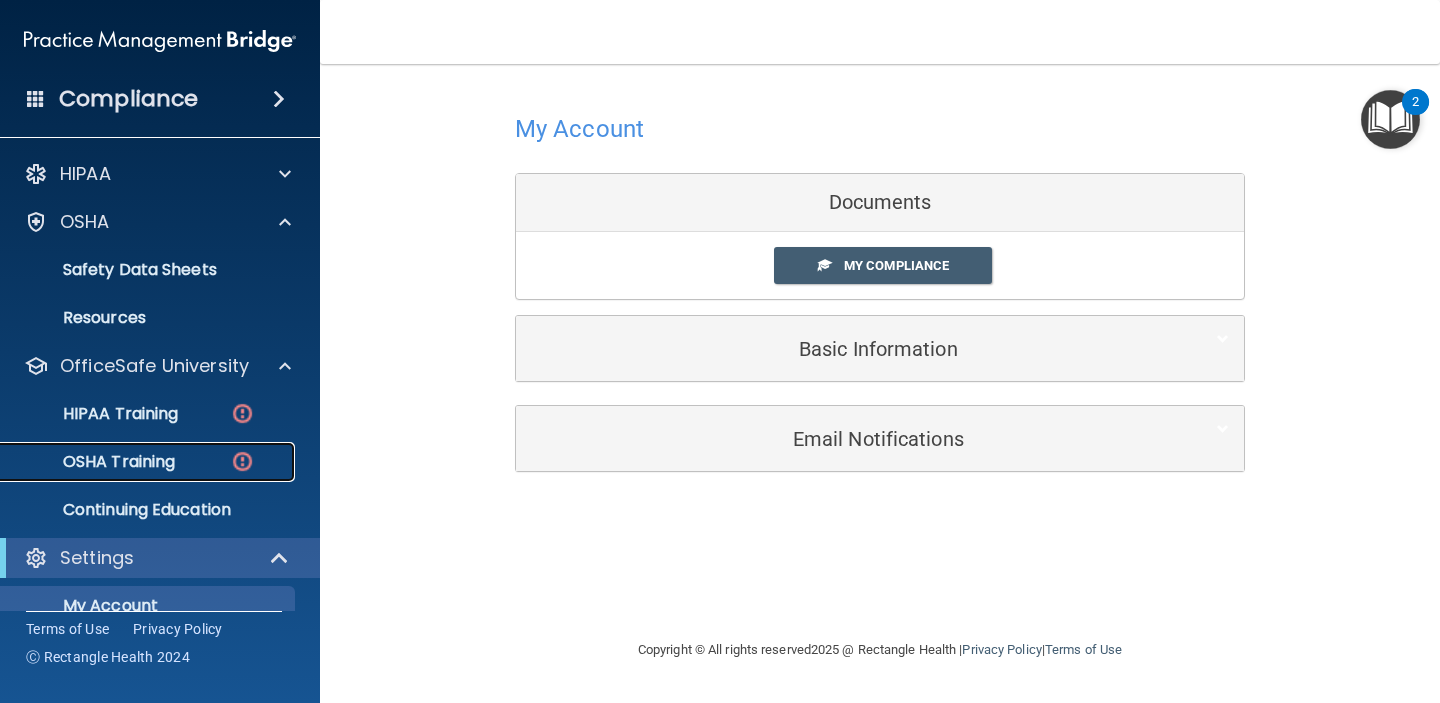 click on "OSHA Training" at bounding box center (94, 462) 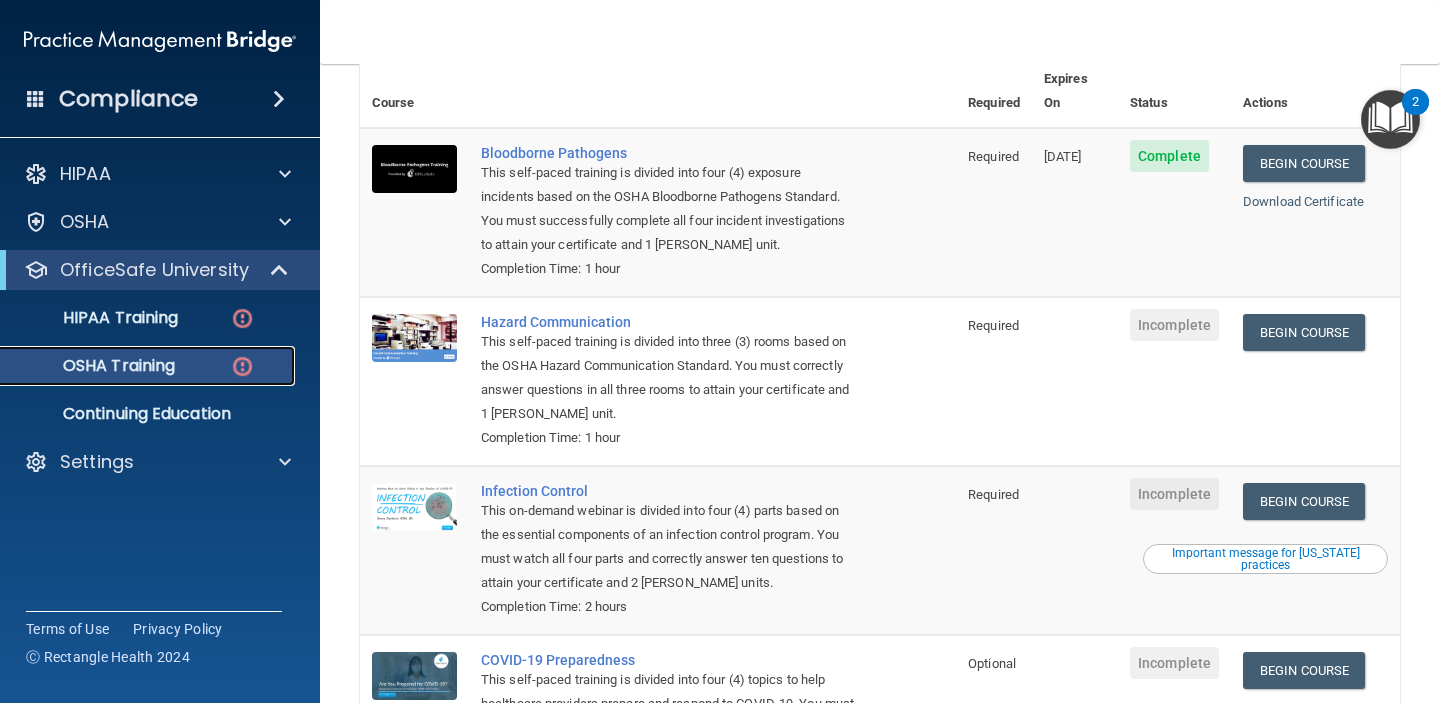 scroll, scrollTop: 178, scrollLeft: 0, axis: vertical 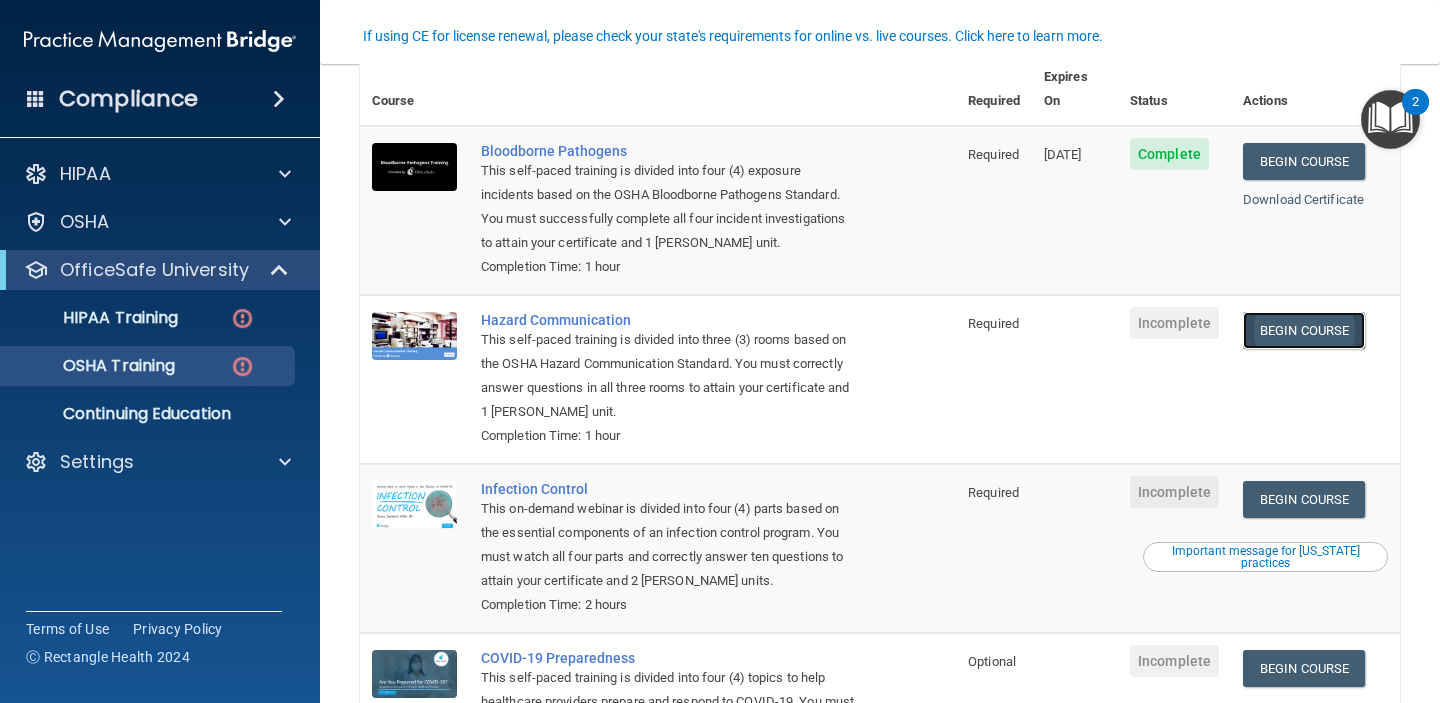 click on "Begin Course" at bounding box center [1304, 330] 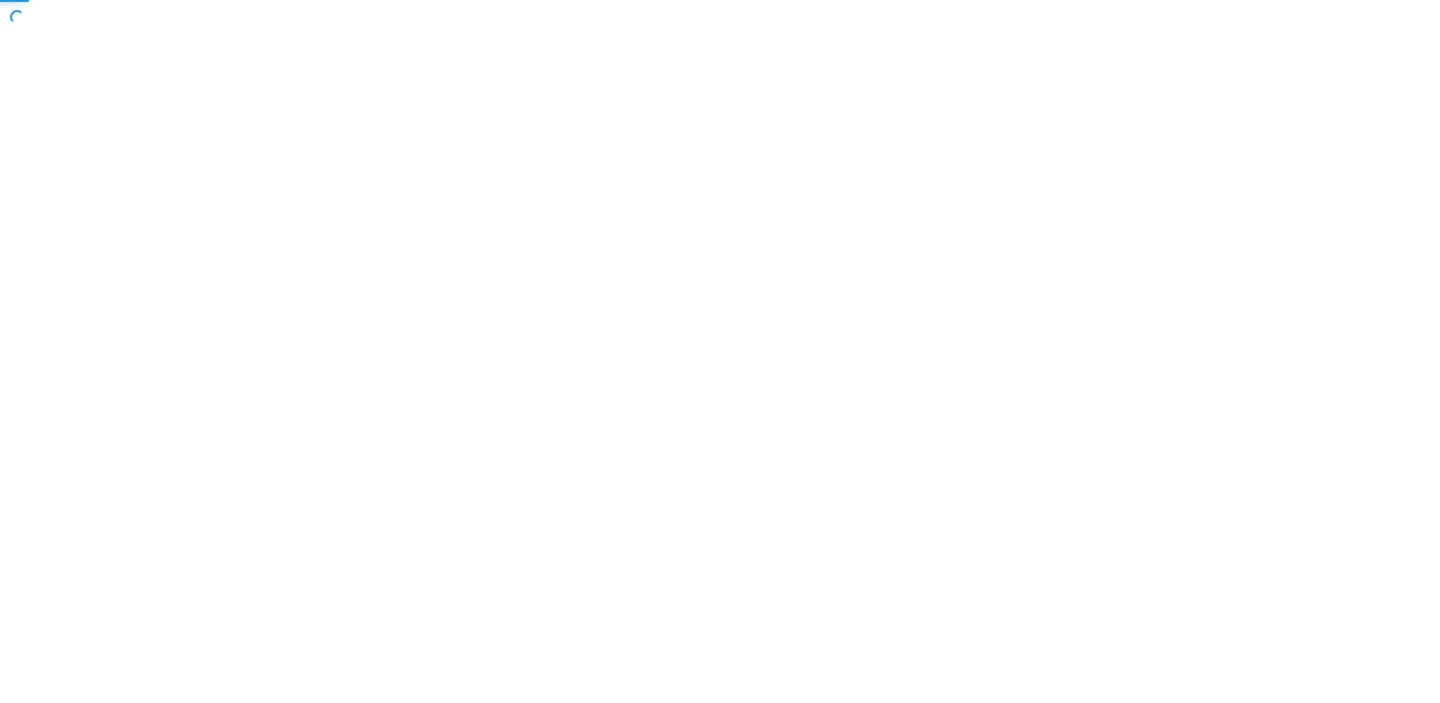 scroll, scrollTop: 0, scrollLeft: 0, axis: both 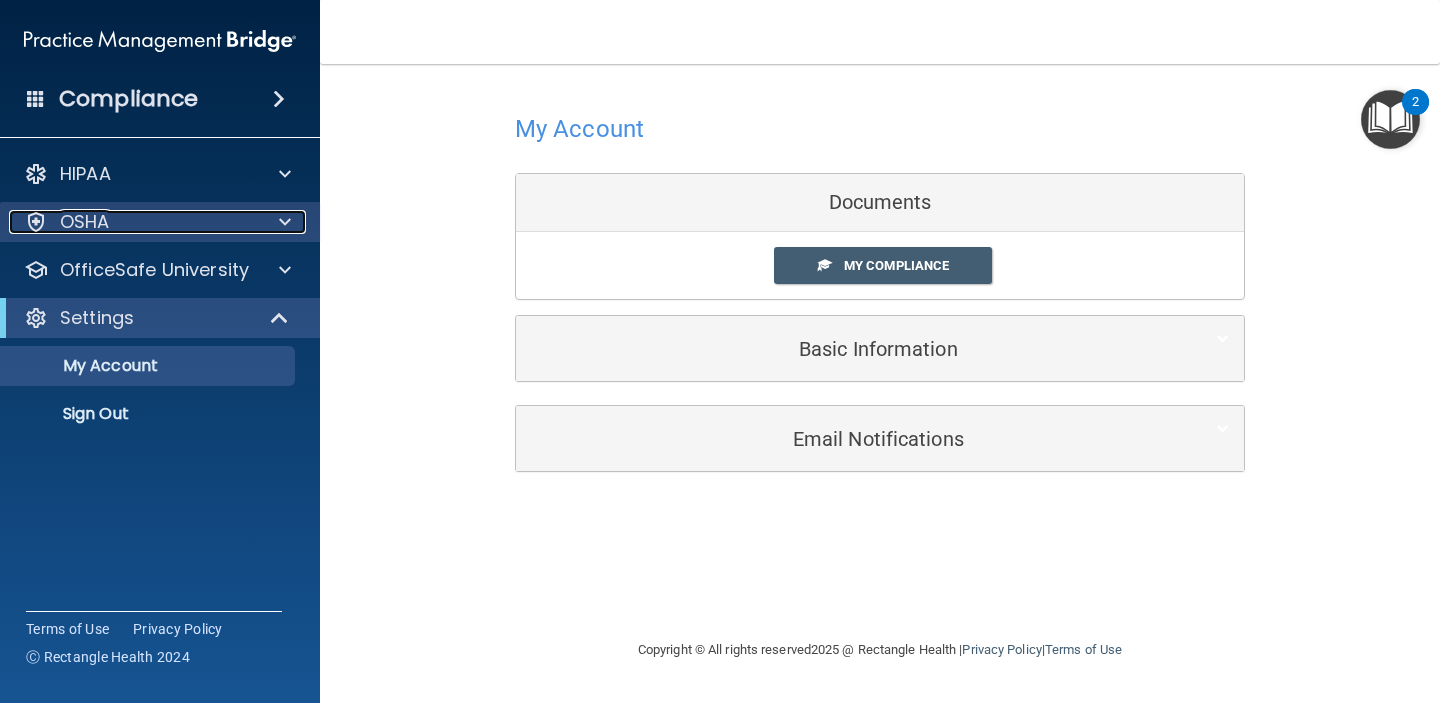 click at bounding box center (285, 222) 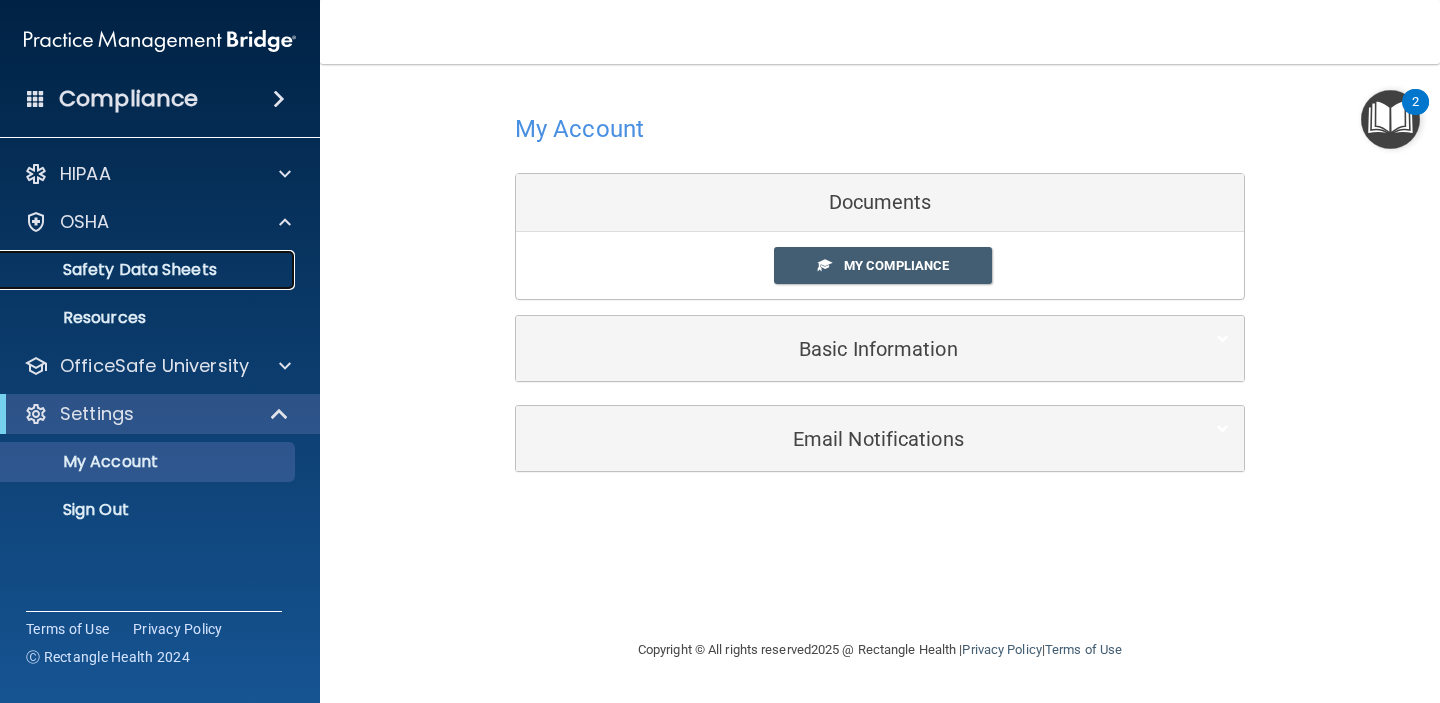 click on "Safety Data Sheets" at bounding box center [149, 270] 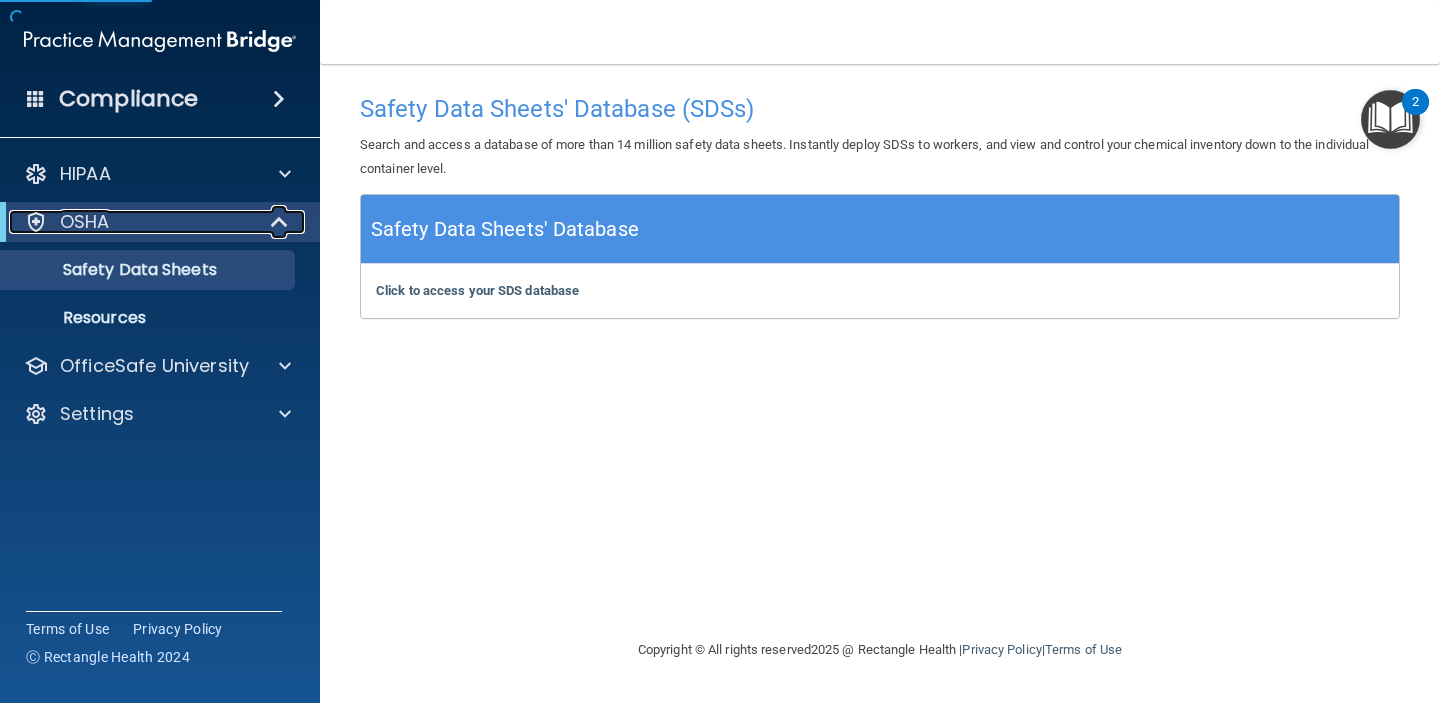 click at bounding box center [281, 222] 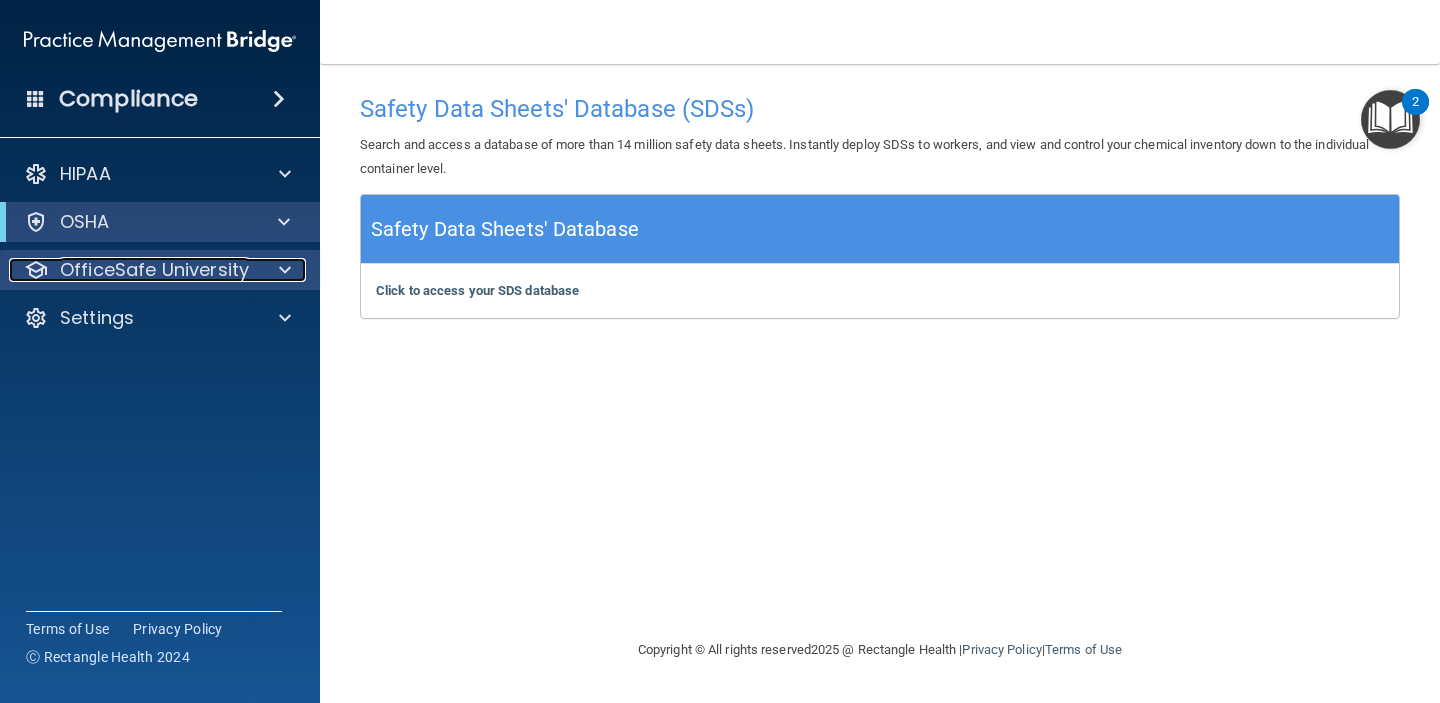 click at bounding box center [282, 270] 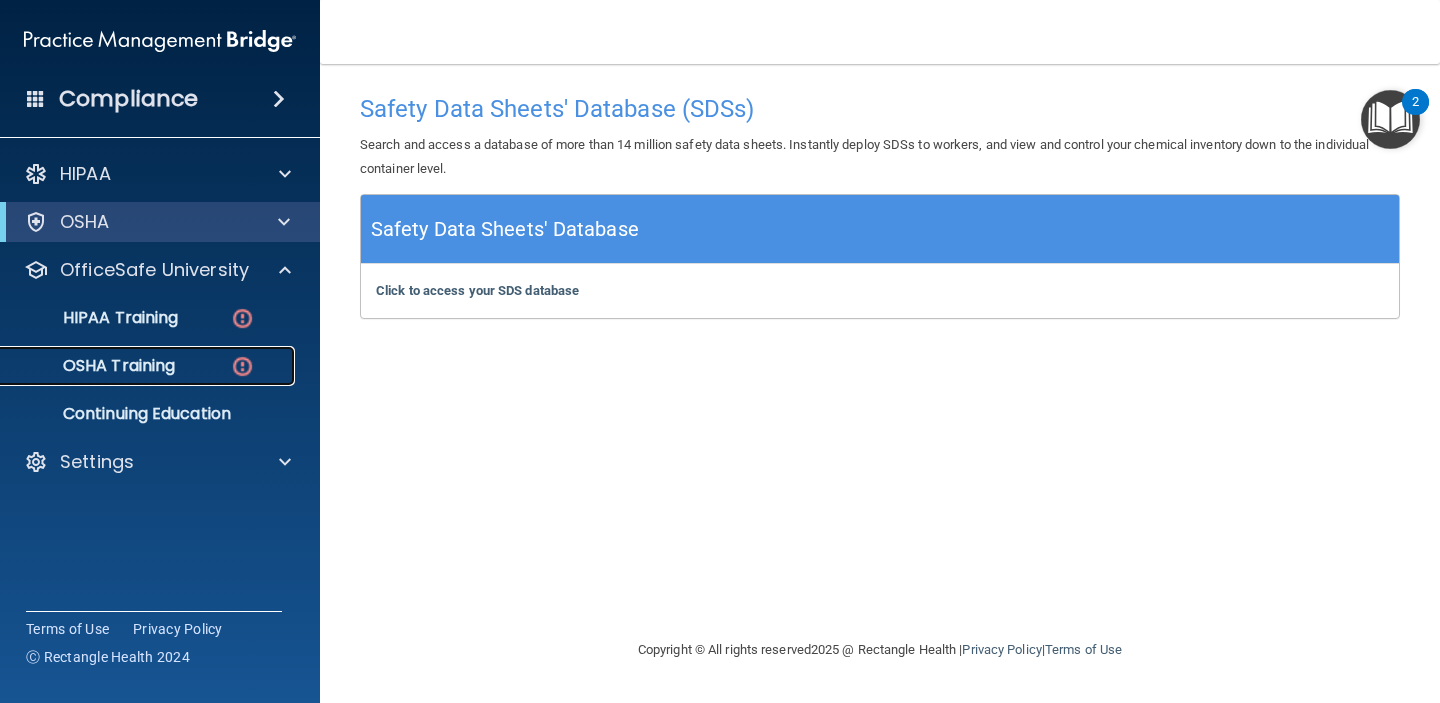 click on "OSHA Training" at bounding box center [149, 366] 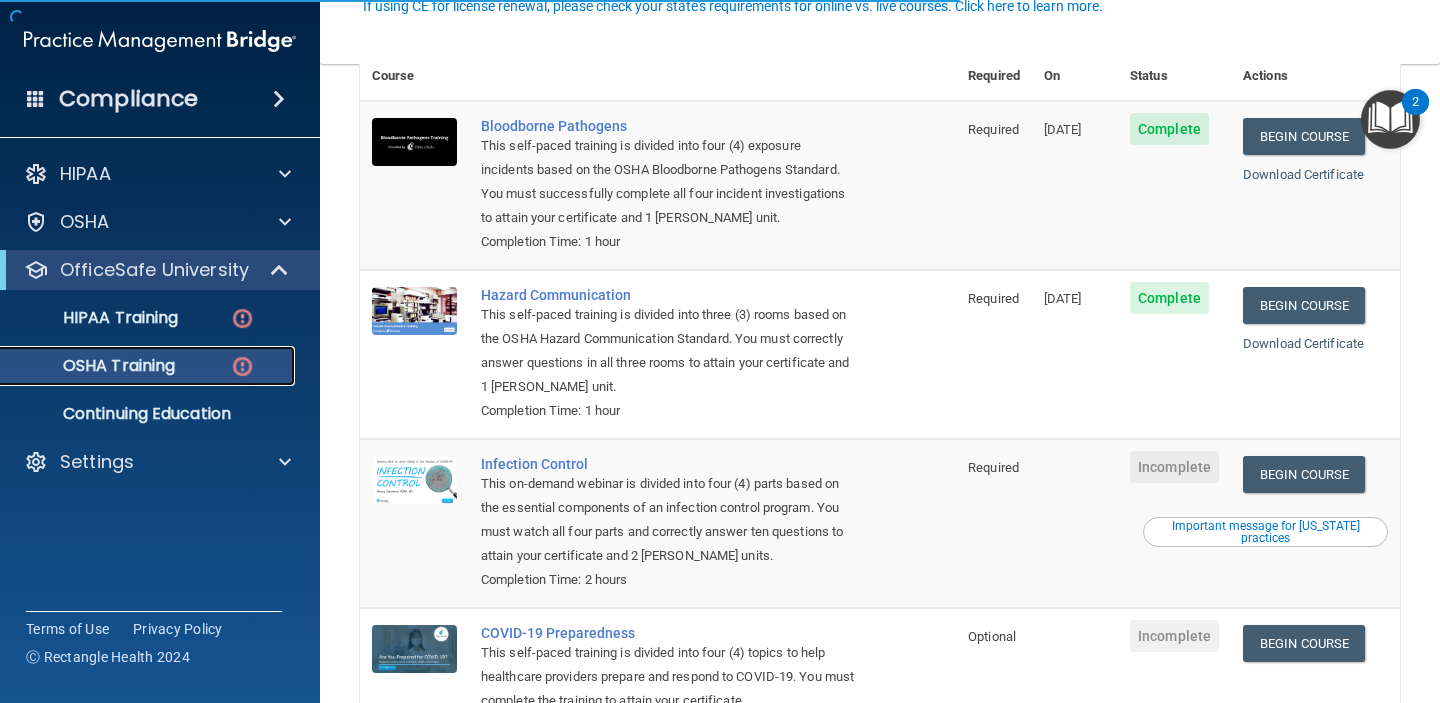 scroll, scrollTop: 215, scrollLeft: 0, axis: vertical 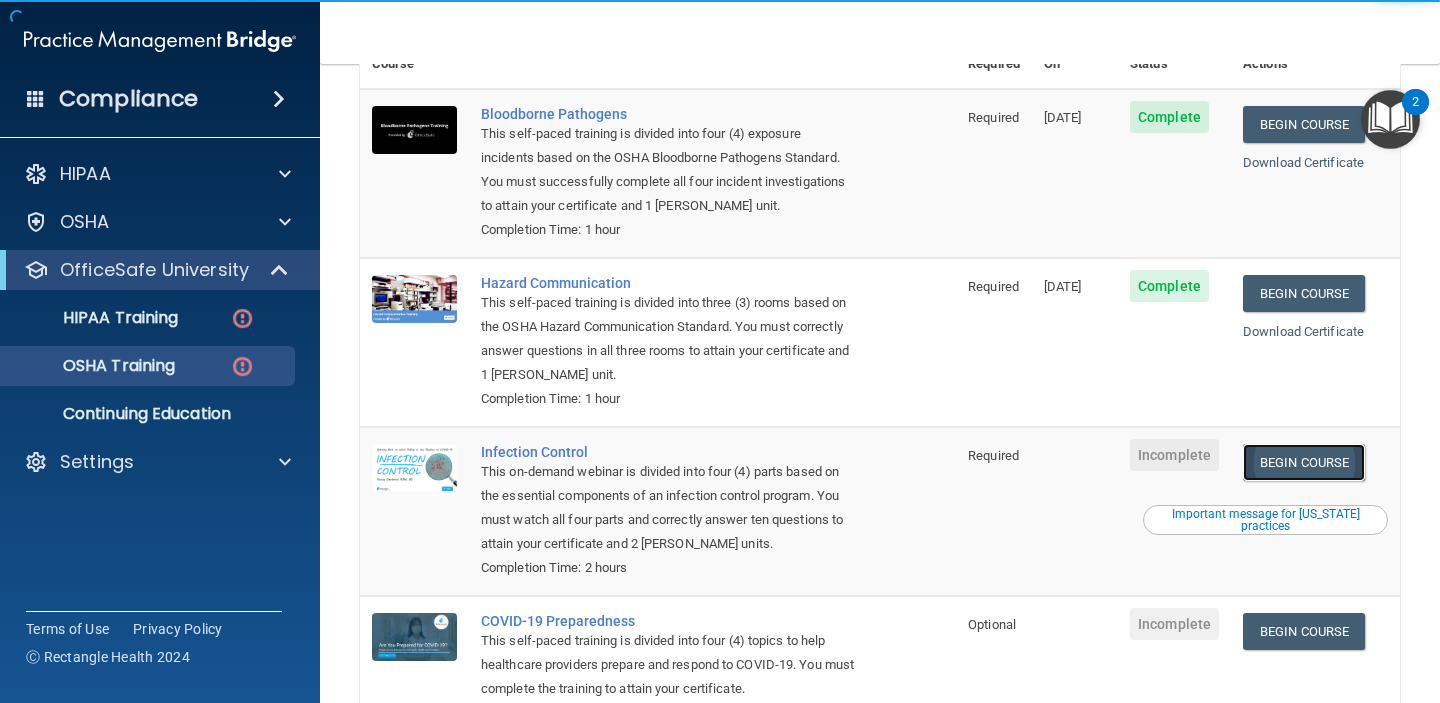 click on "Begin Course" at bounding box center [1304, 462] 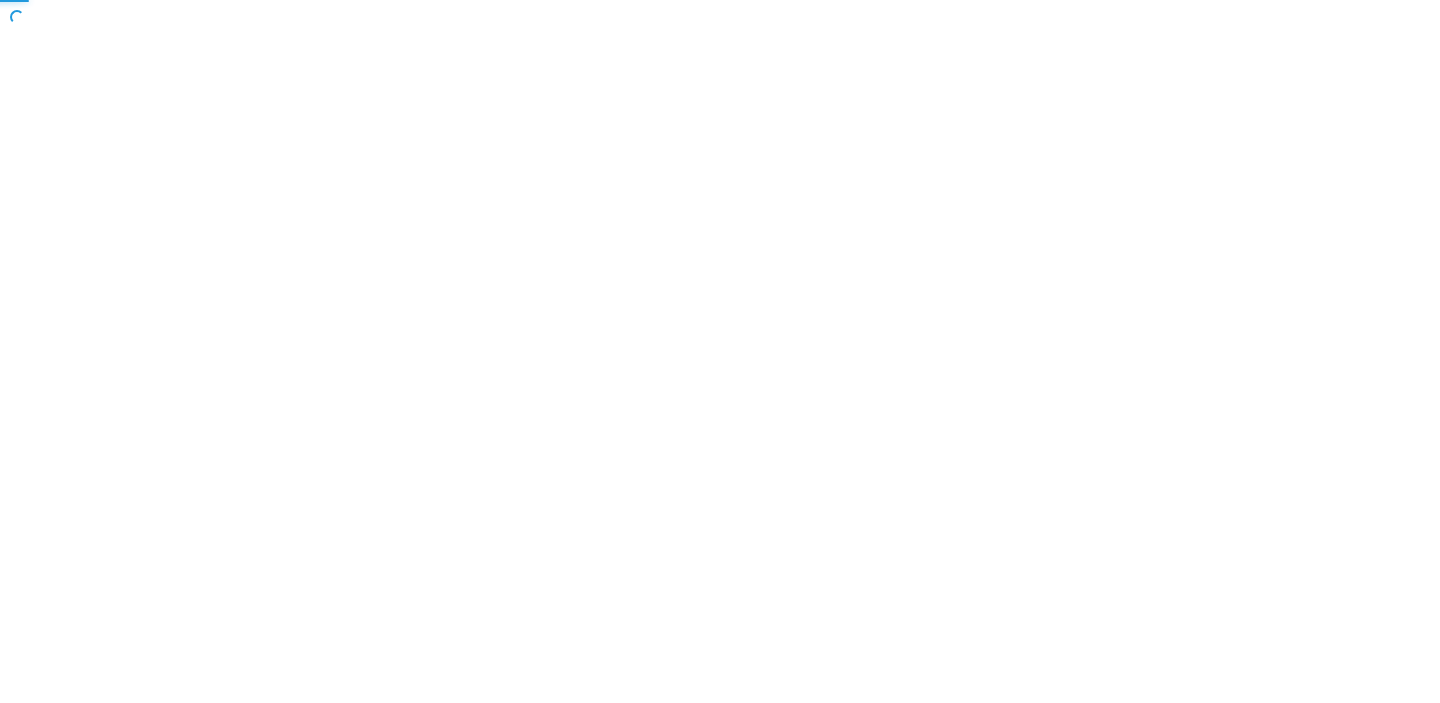 scroll, scrollTop: 0, scrollLeft: 0, axis: both 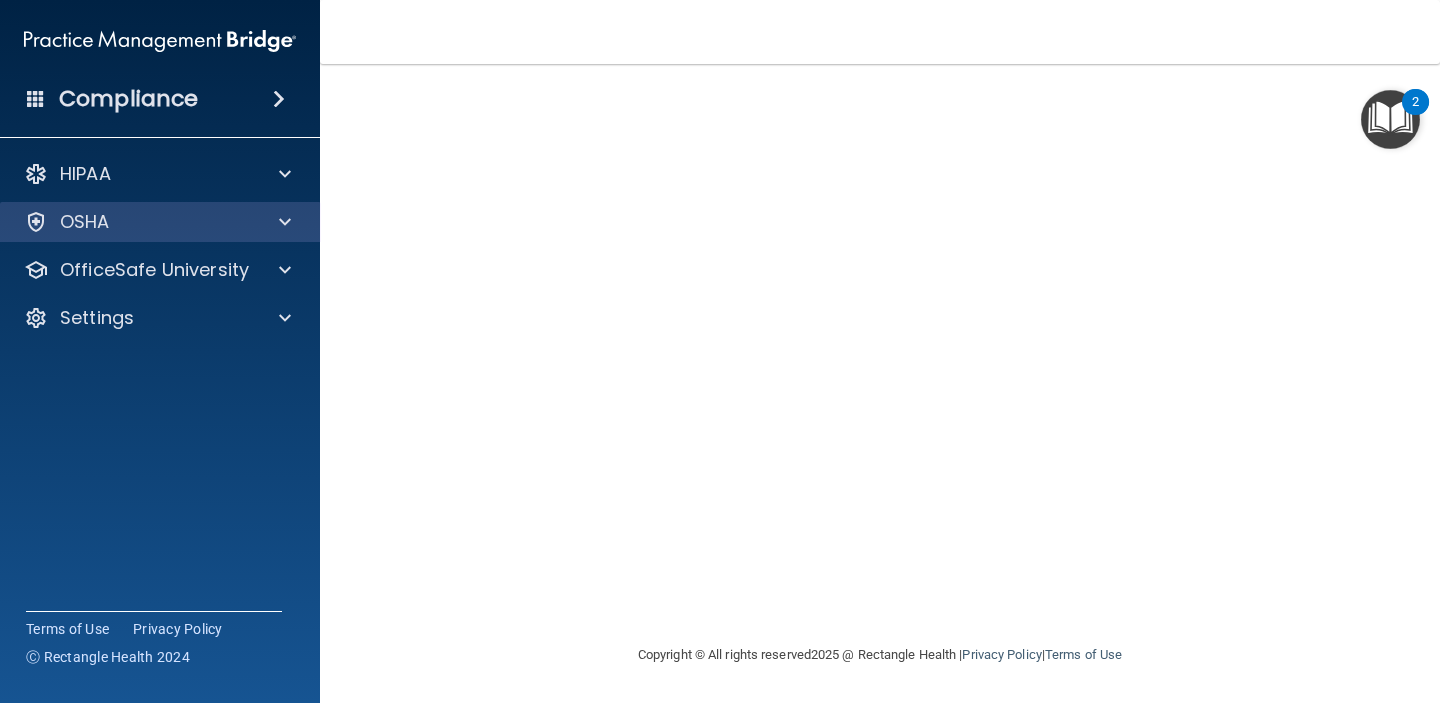 click on "OSHA" at bounding box center [160, 222] 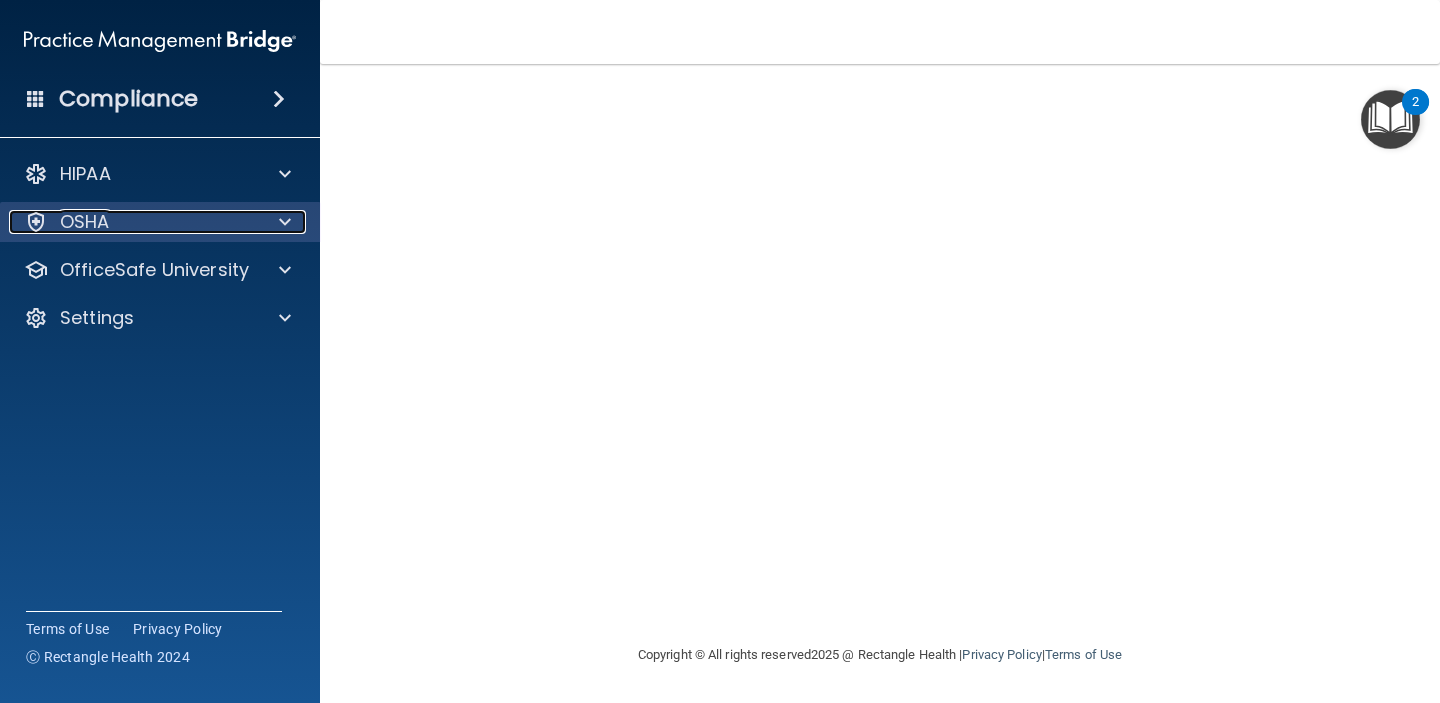 click on "OSHA" at bounding box center (85, 222) 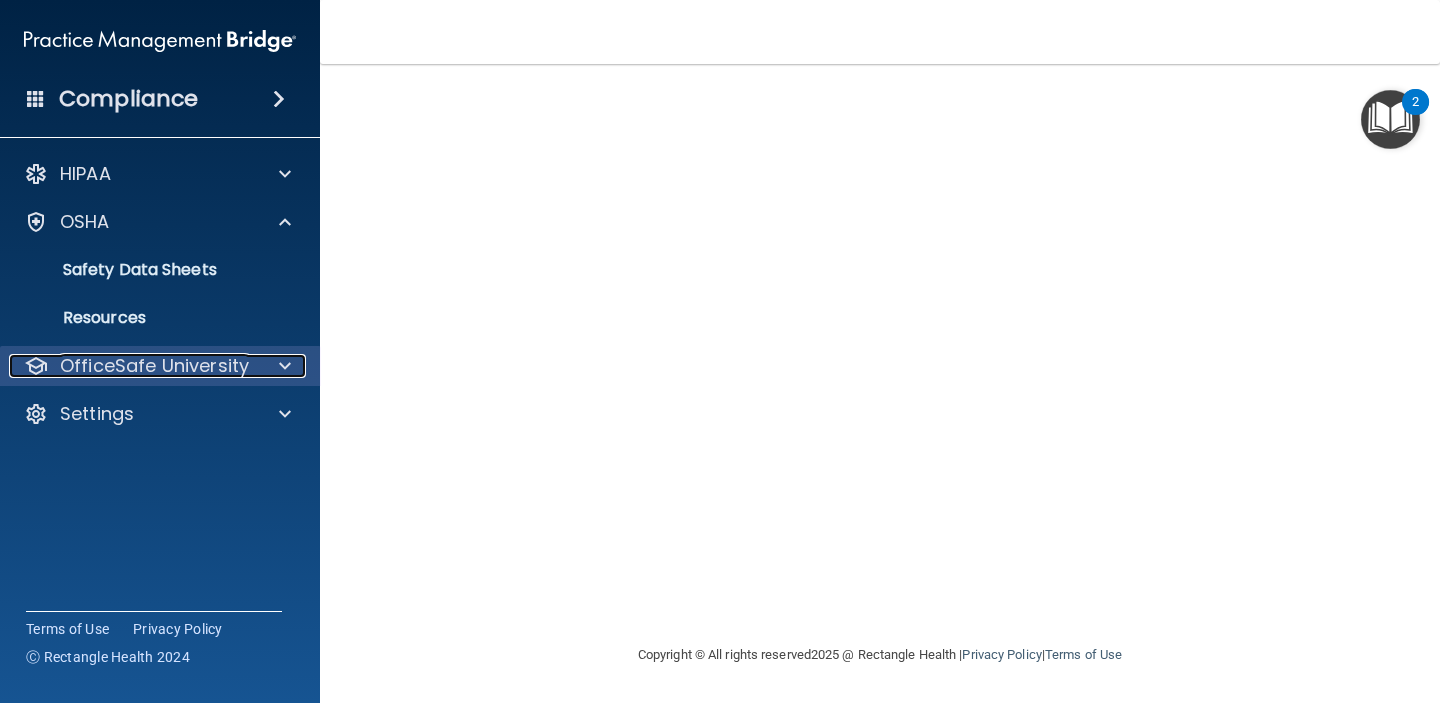 click on "OfficeSafe University" at bounding box center [154, 366] 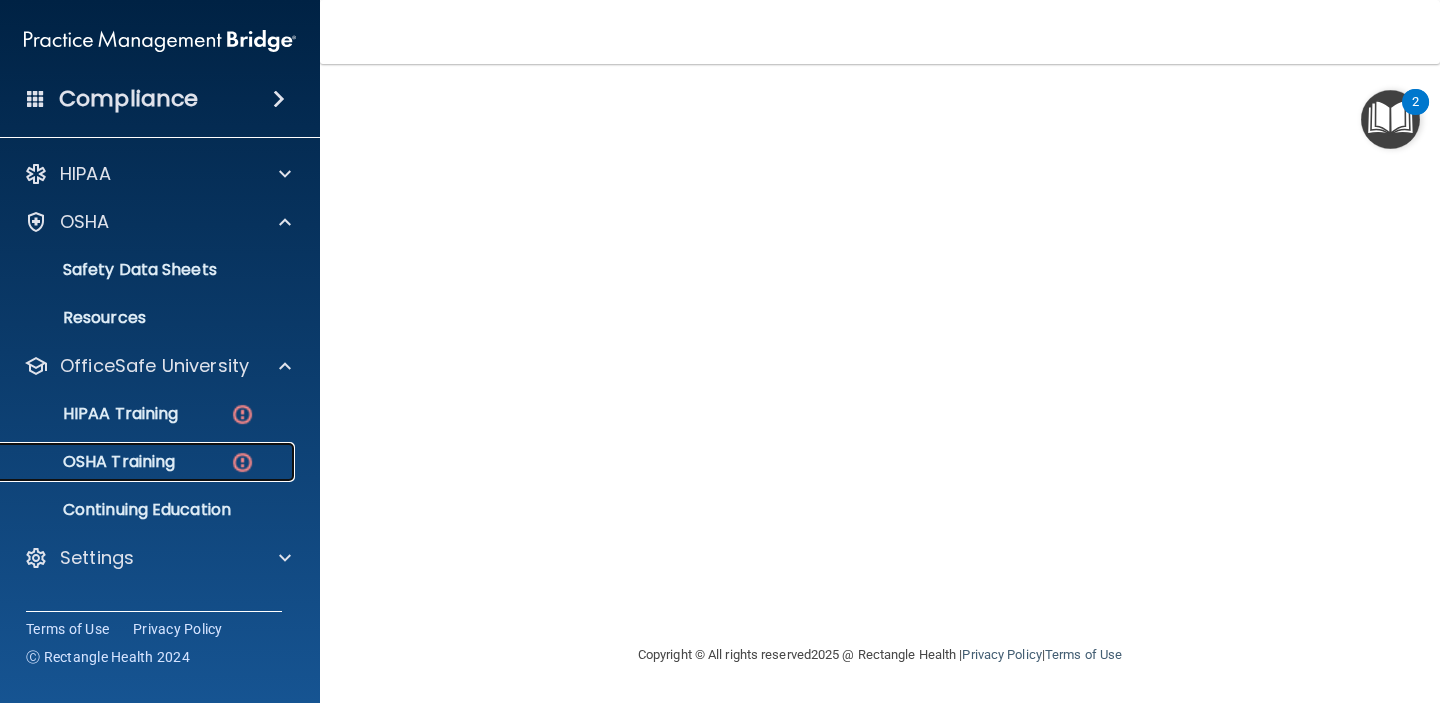 click on "OSHA Training" at bounding box center [94, 462] 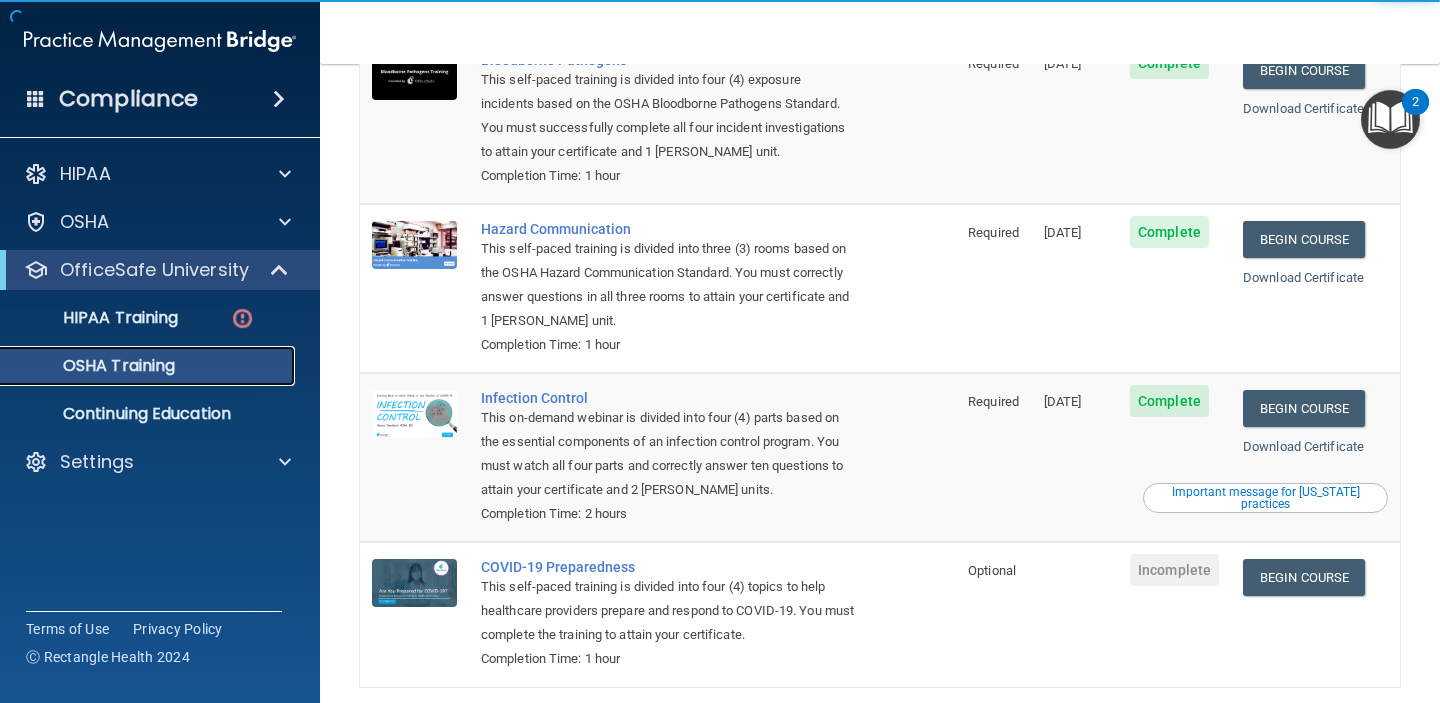 scroll, scrollTop: 278, scrollLeft: 0, axis: vertical 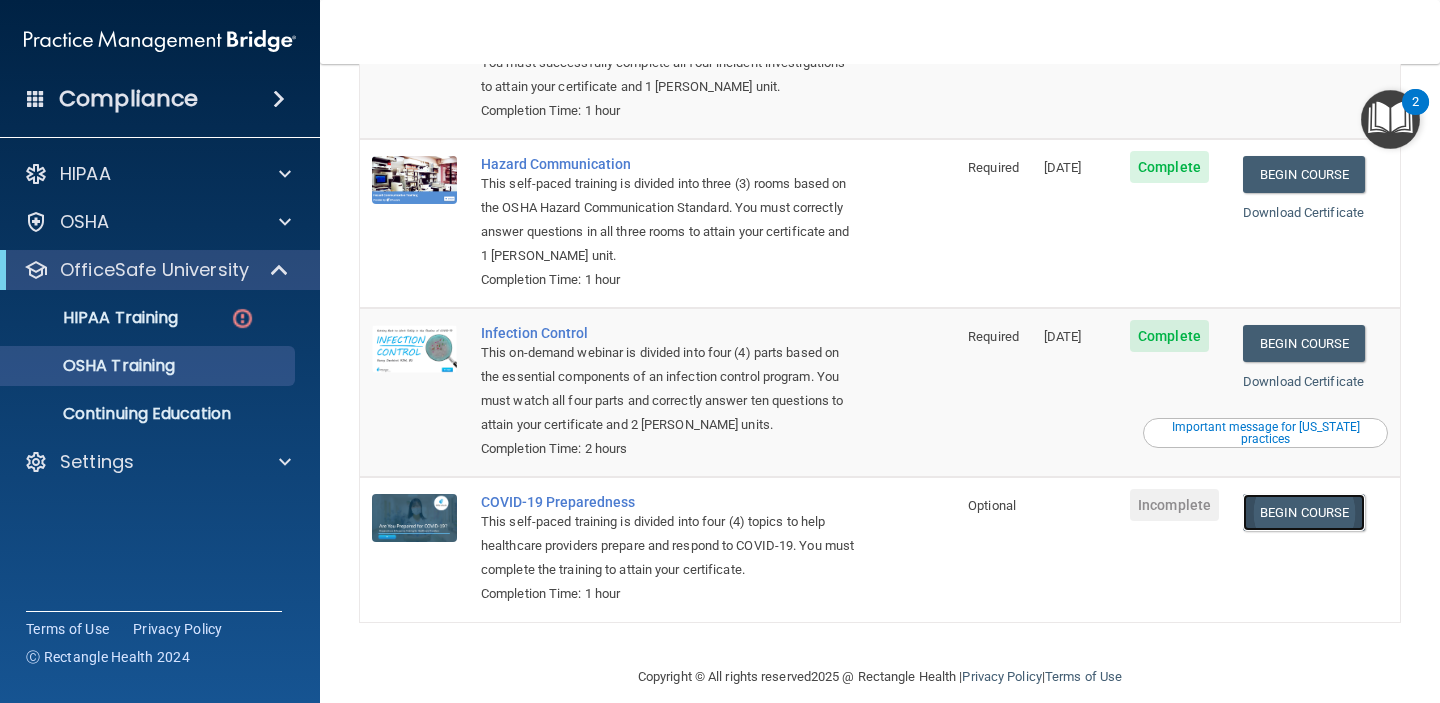 click on "Begin Course" at bounding box center [1304, 512] 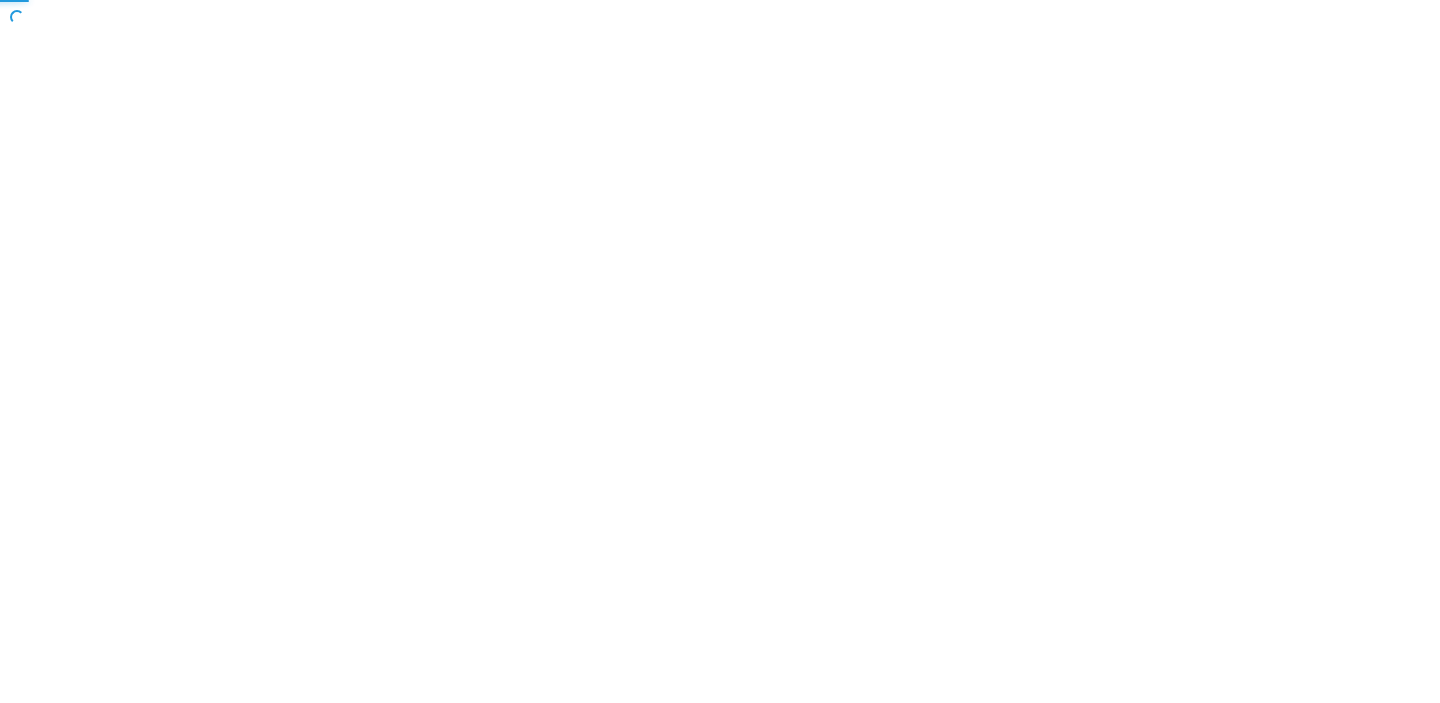 scroll, scrollTop: 0, scrollLeft: 0, axis: both 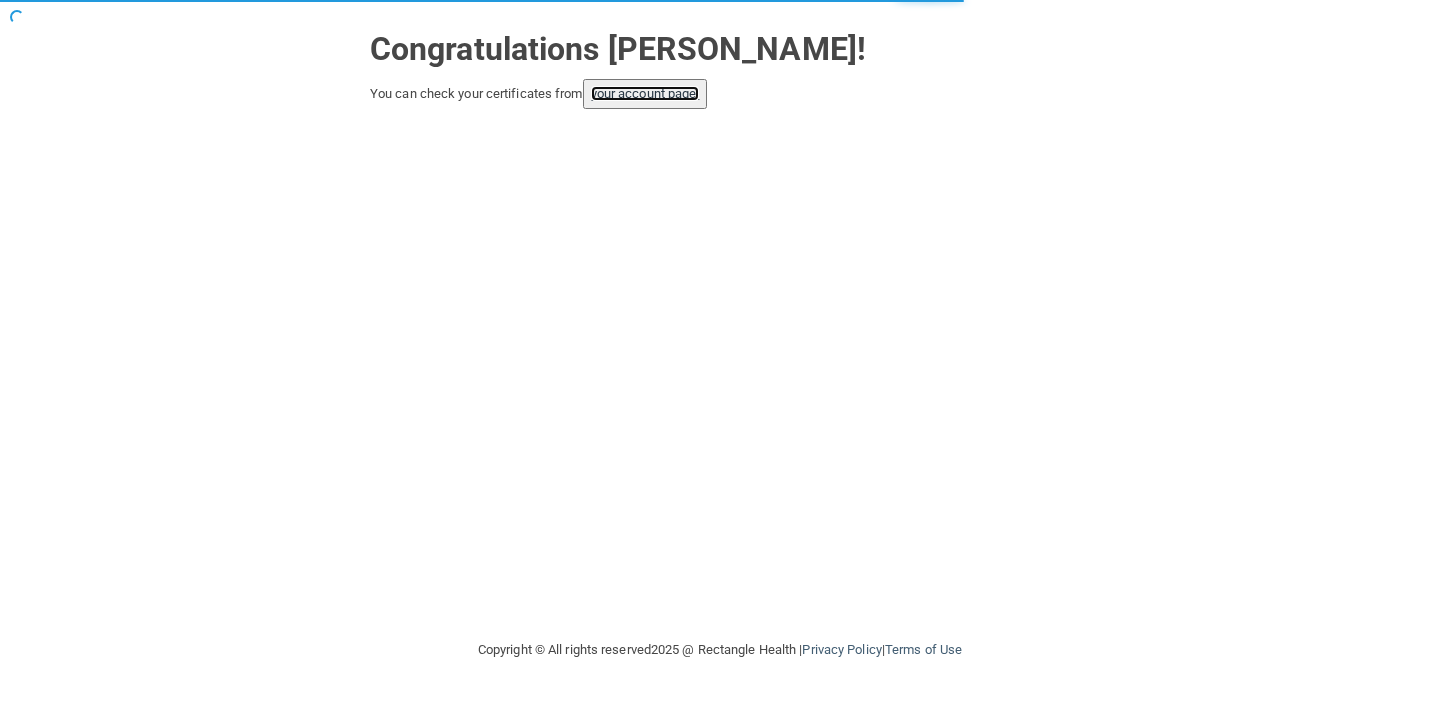 click on "your account page!" at bounding box center (645, 93) 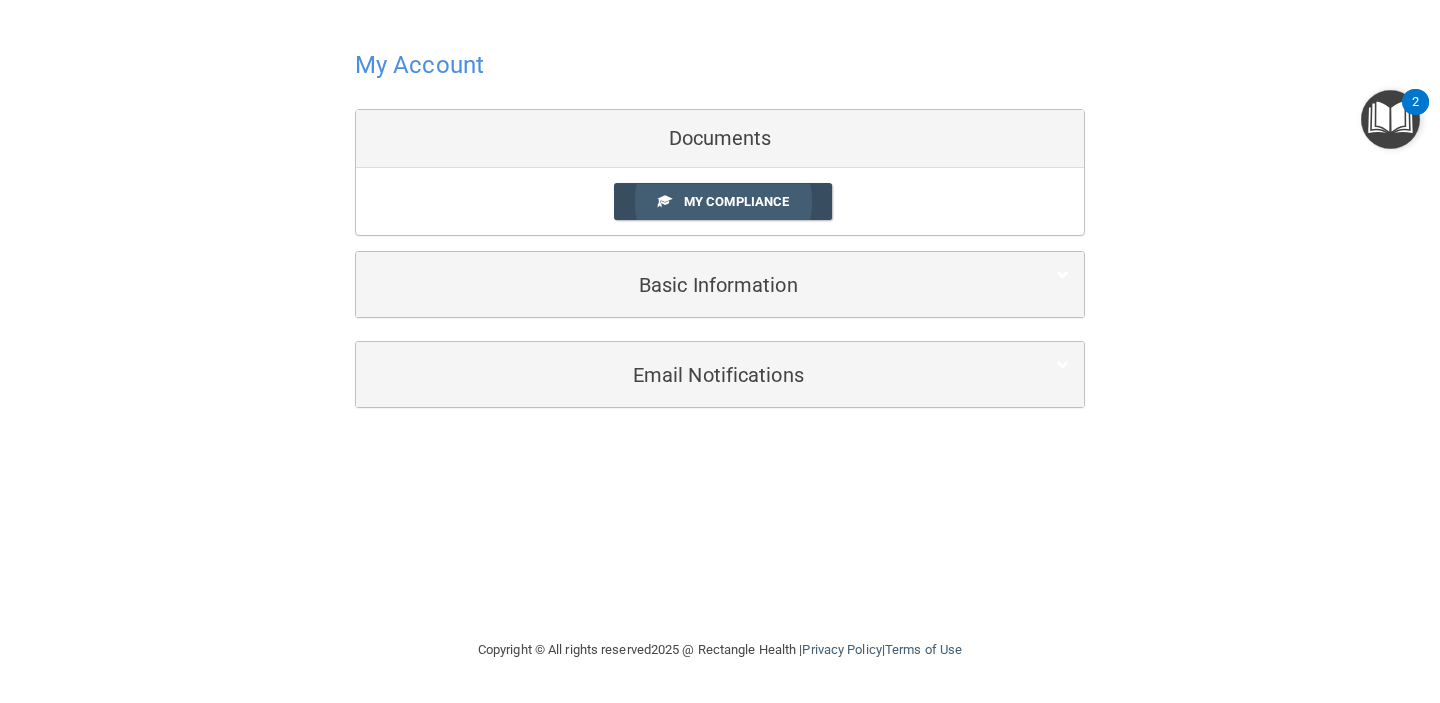 click on "My Compliance" at bounding box center (723, 201) 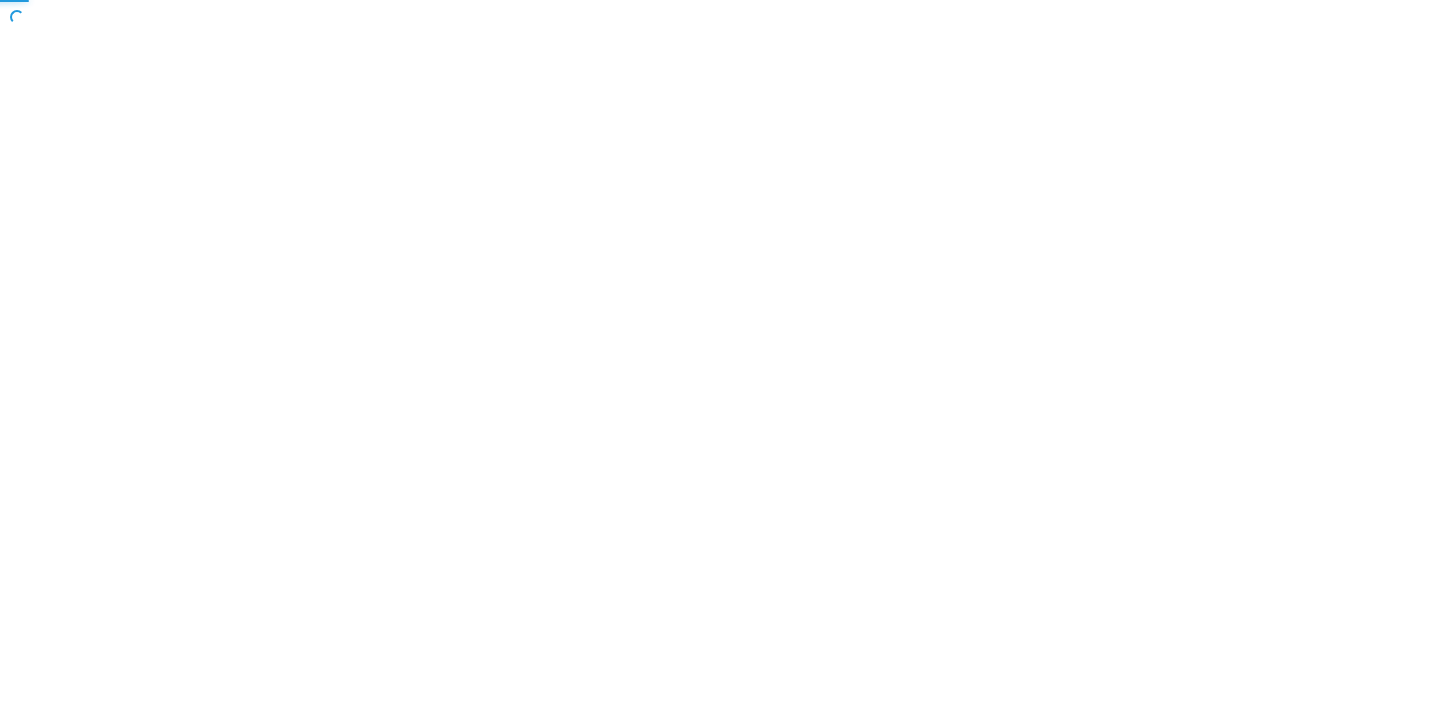 scroll, scrollTop: 0, scrollLeft: 0, axis: both 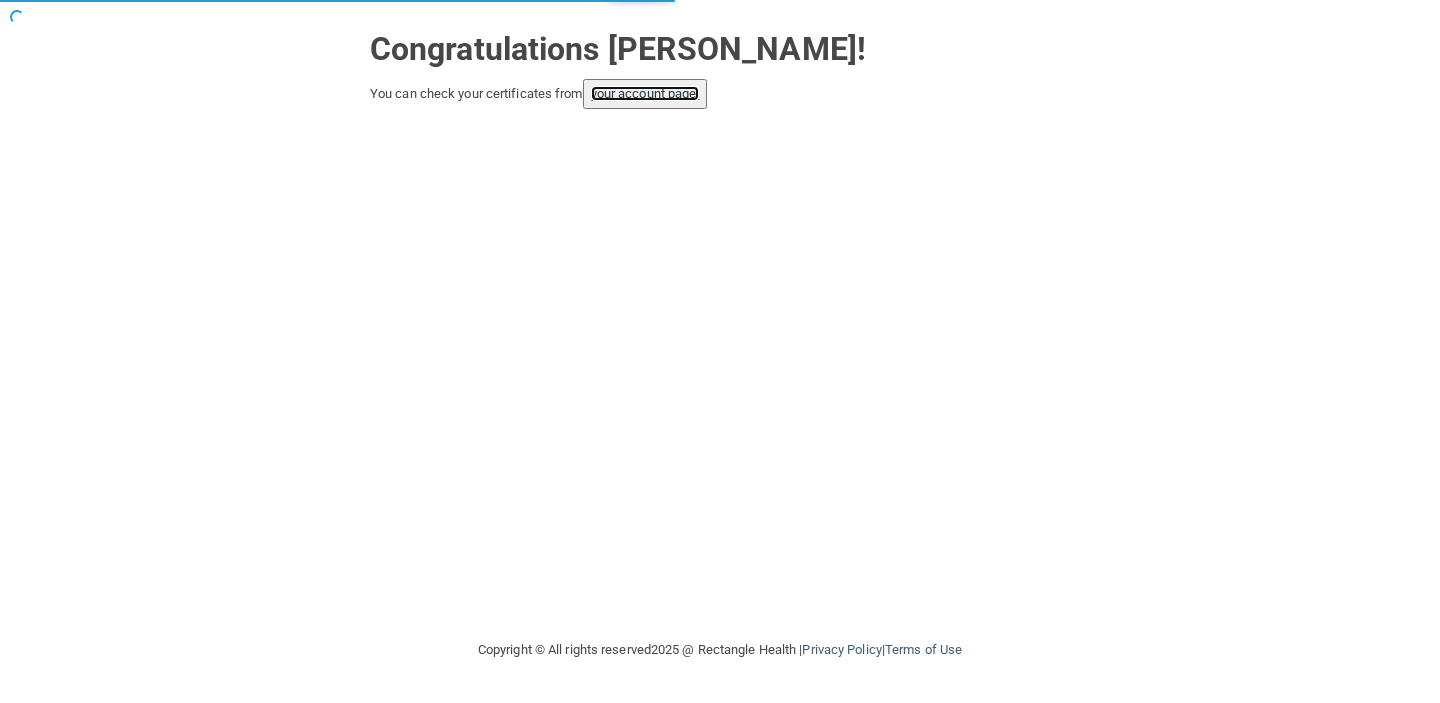 click on "your account page!" at bounding box center [645, 93] 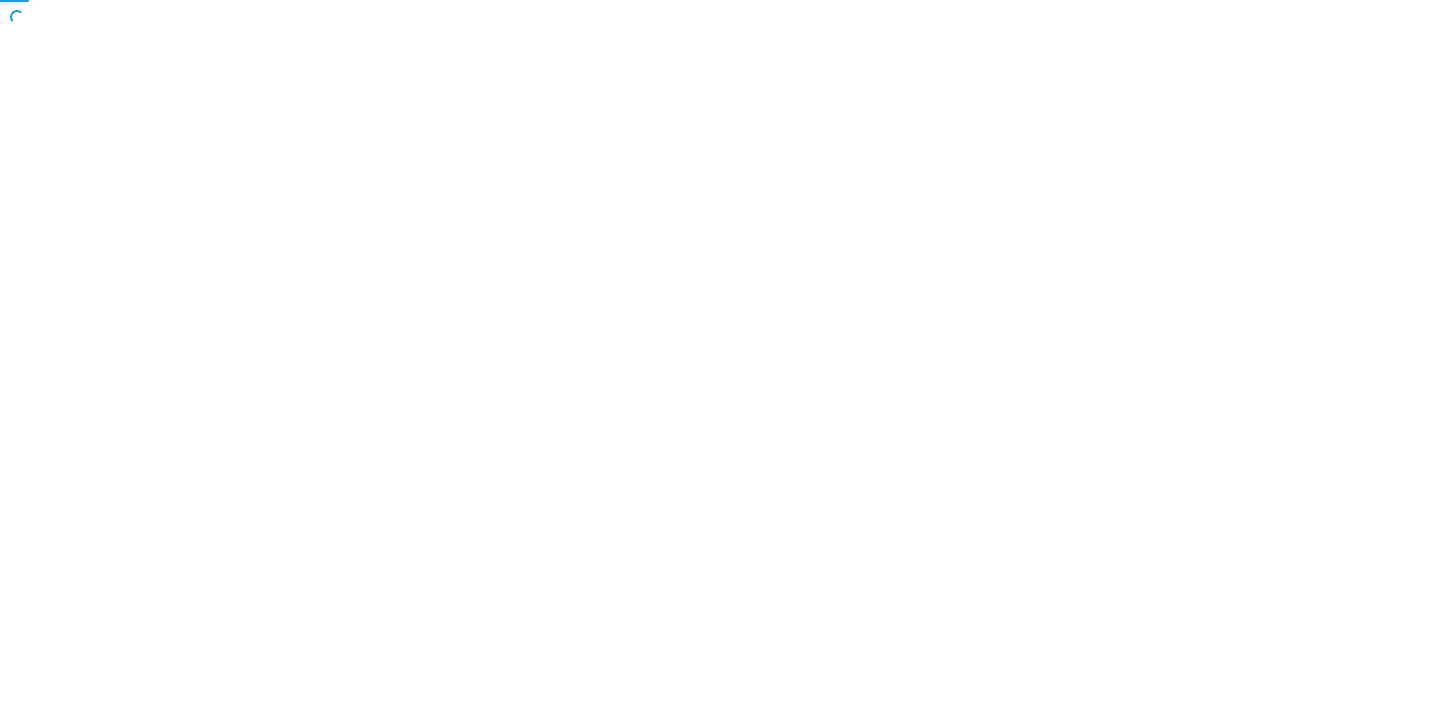 scroll, scrollTop: 0, scrollLeft: 0, axis: both 